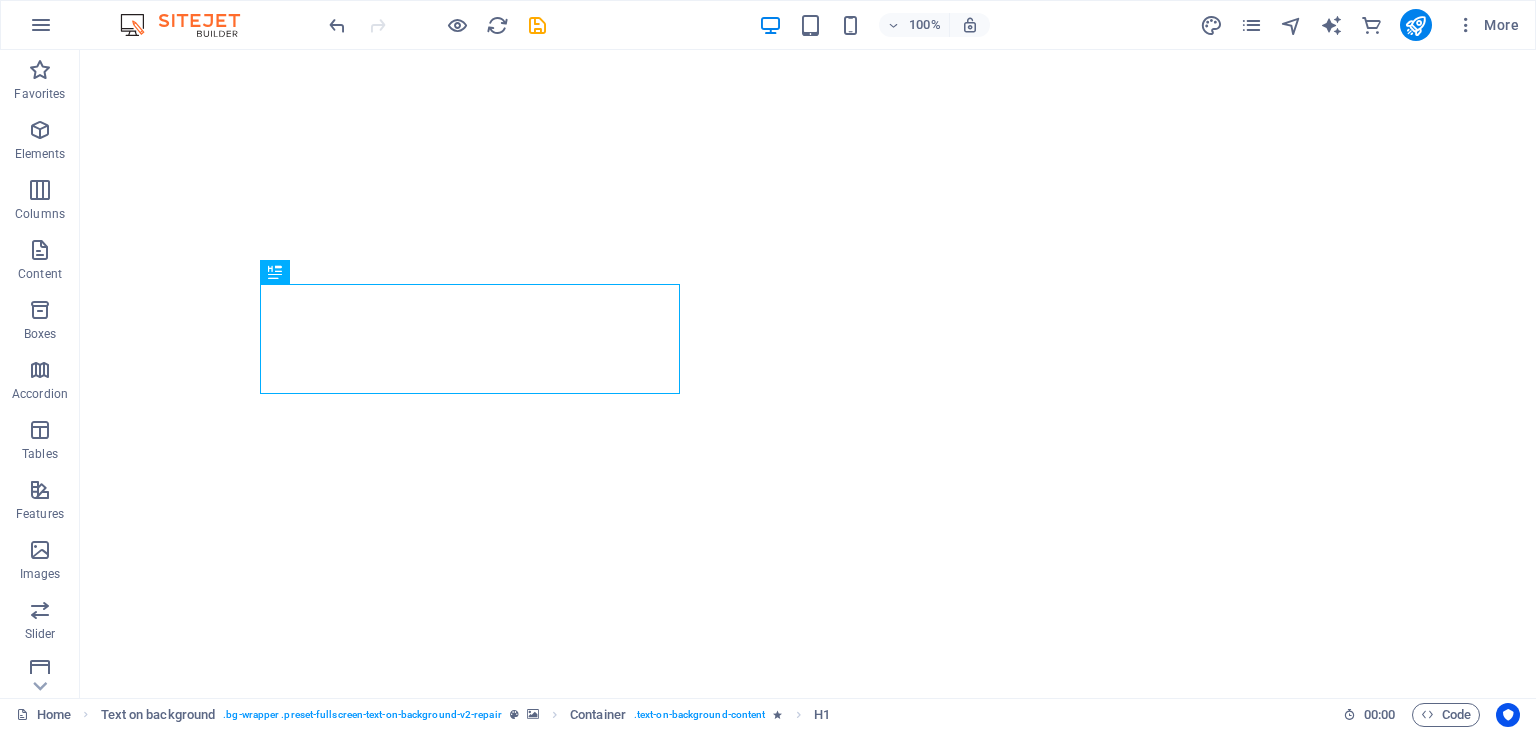 scroll, scrollTop: 0, scrollLeft: 0, axis: both 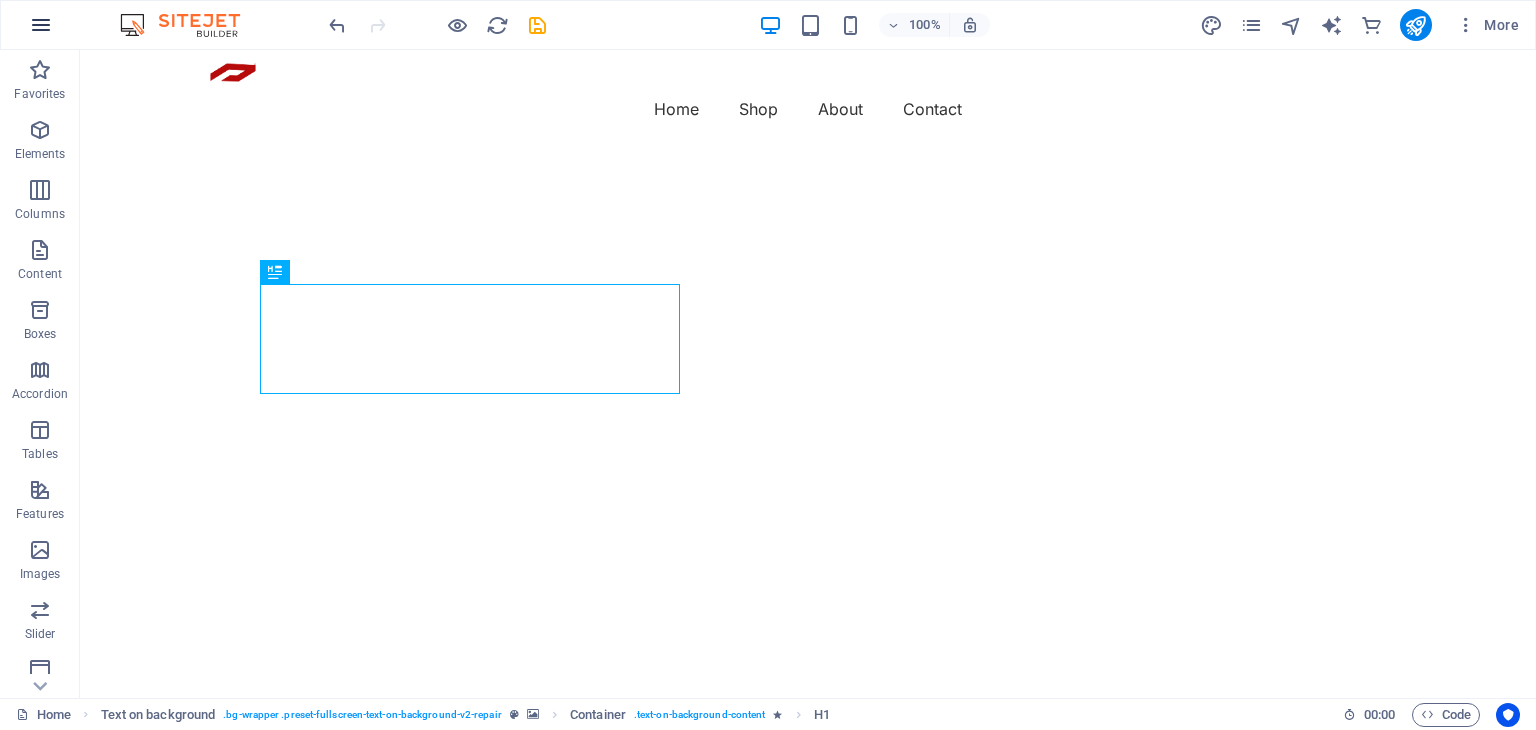 click at bounding box center (41, 25) 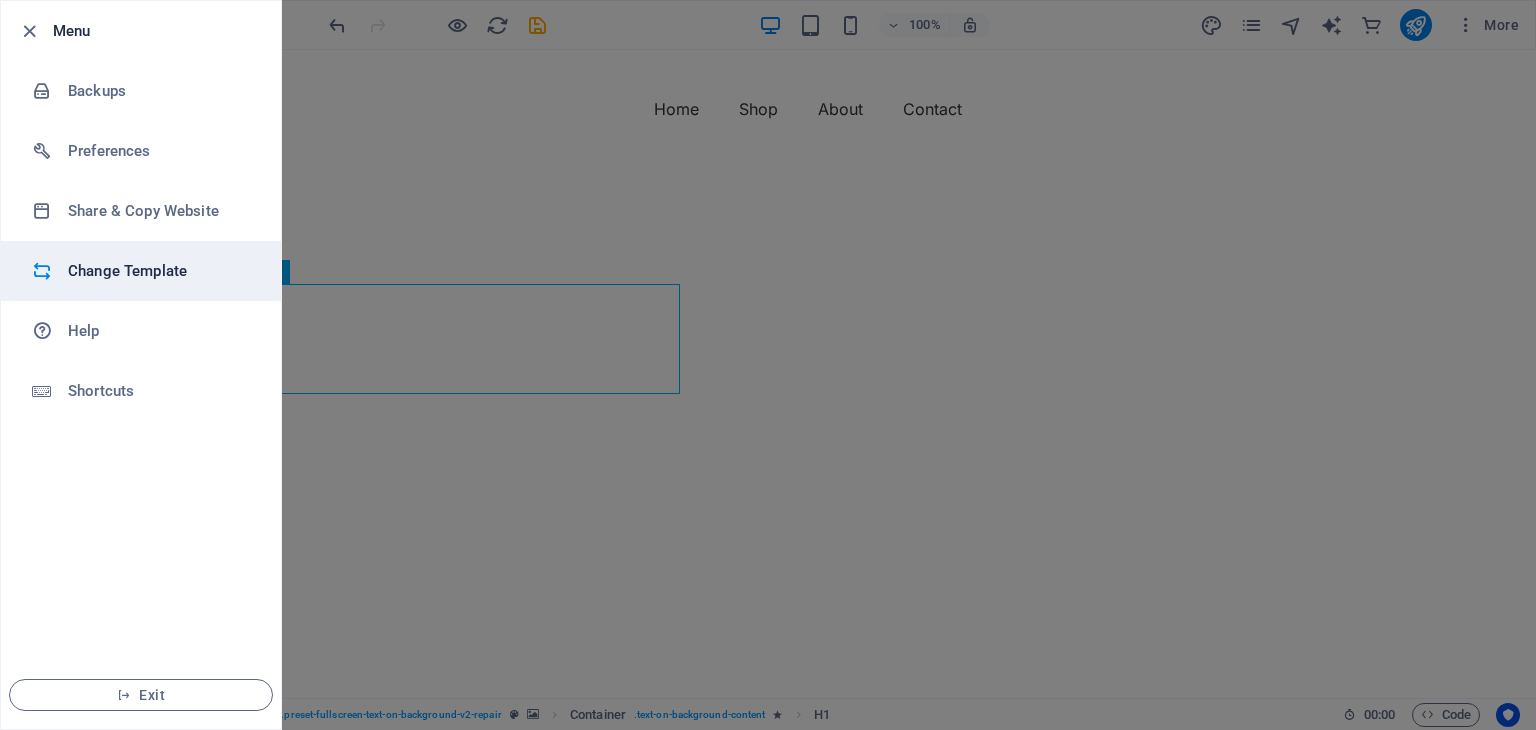 click on "Change Template" at bounding box center [160, 271] 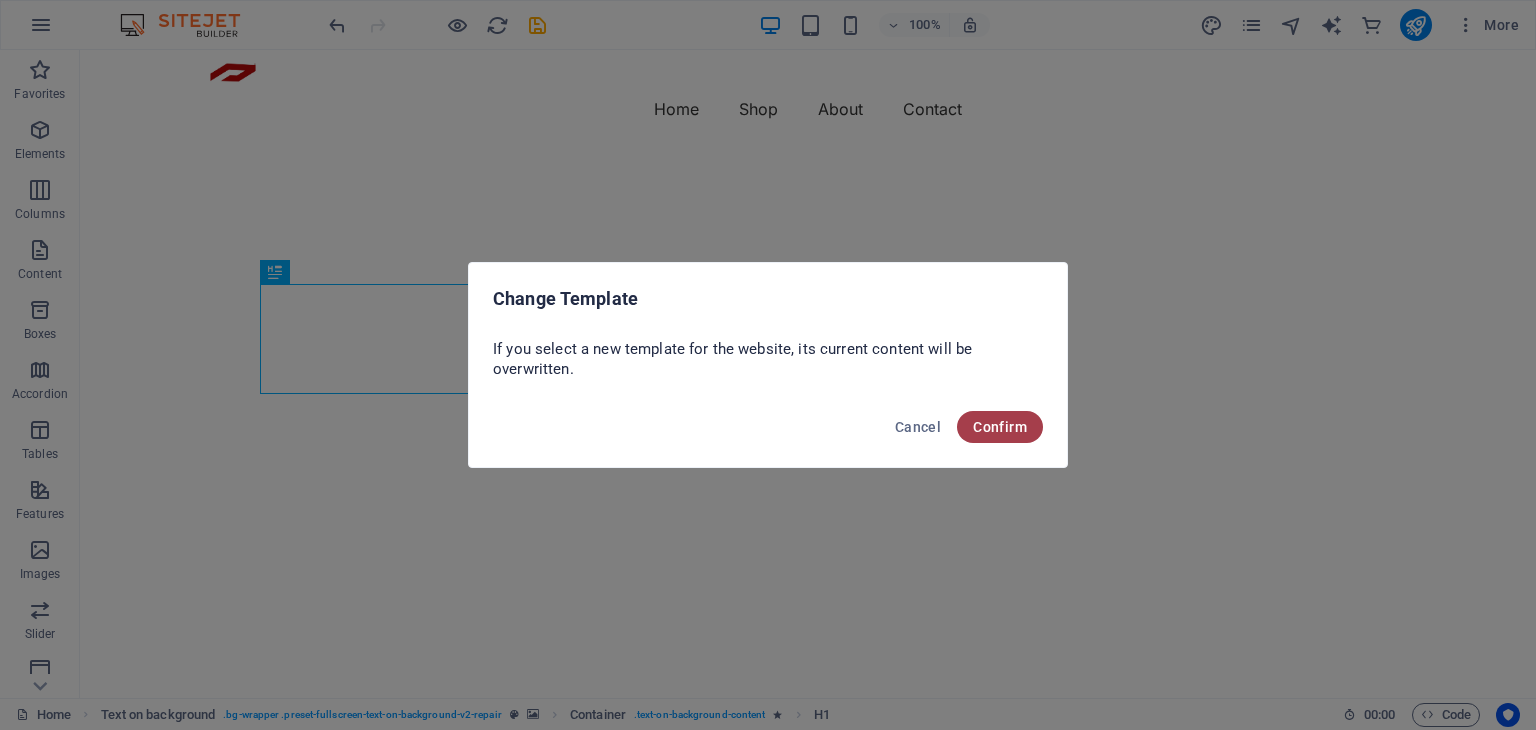 click on "Confirm" at bounding box center [1000, 427] 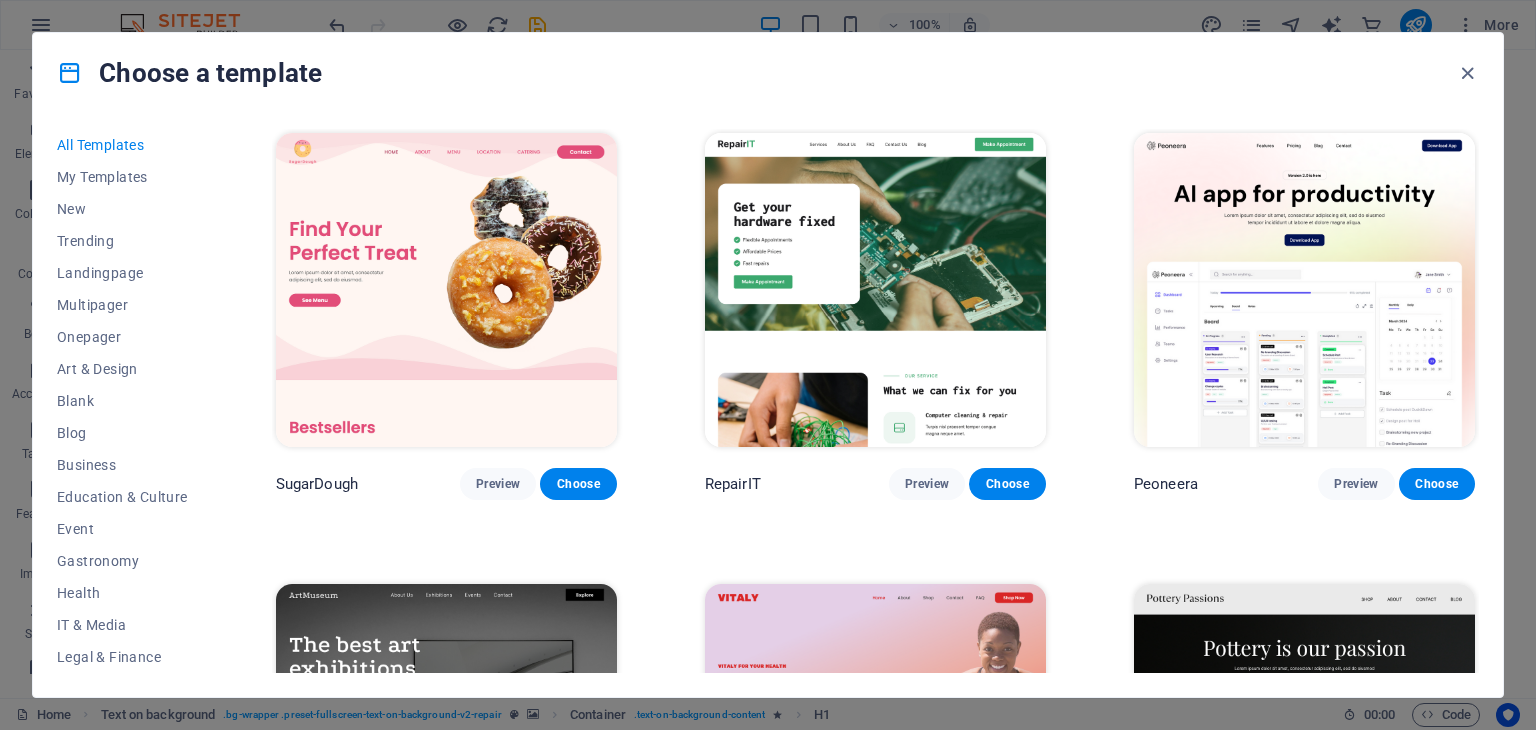 drag, startPoint x: 214, startPoint y: 451, endPoint x: 216, endPoint y: 552, distance: 101.0198 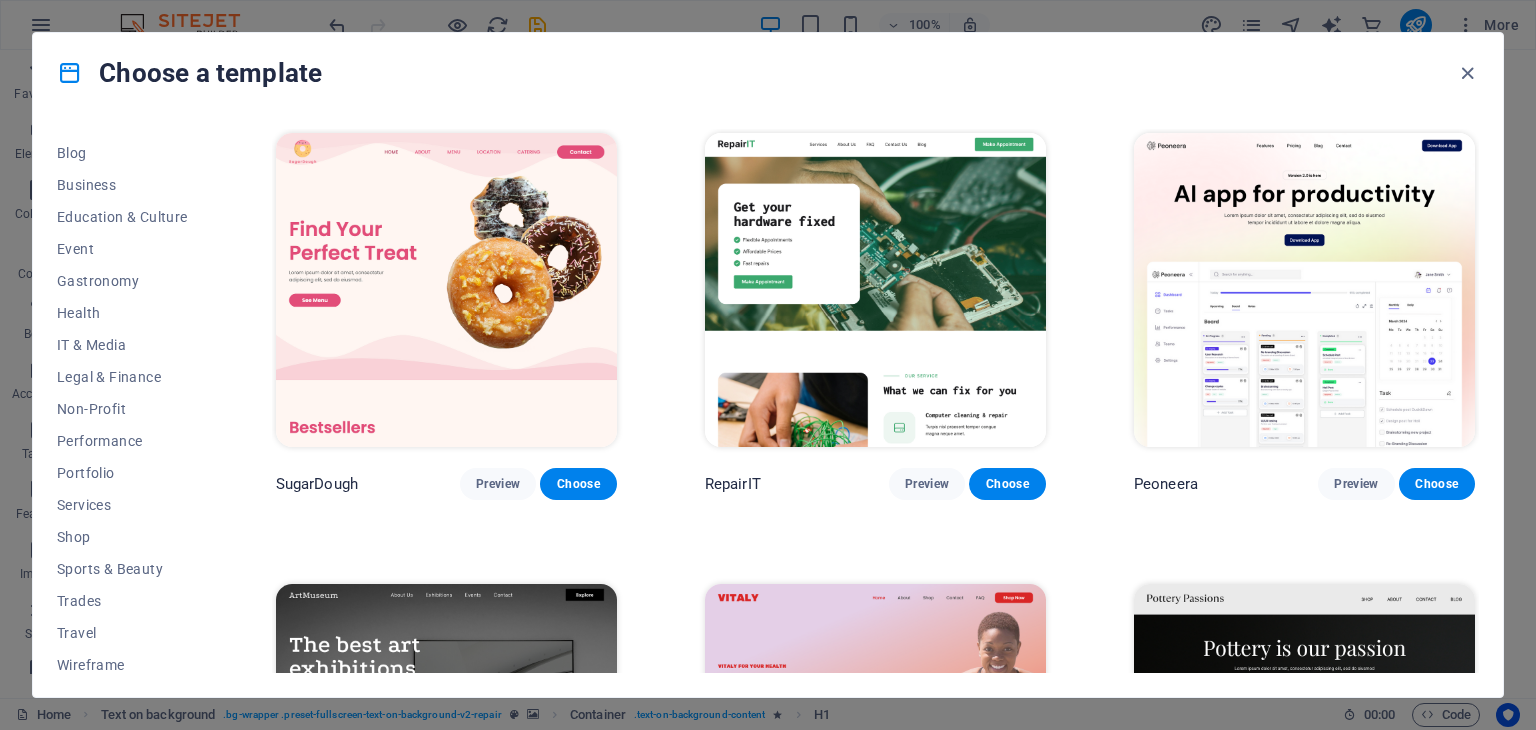 scroll, scrollTop: 288, scrollLeft: 0, axis: vertical 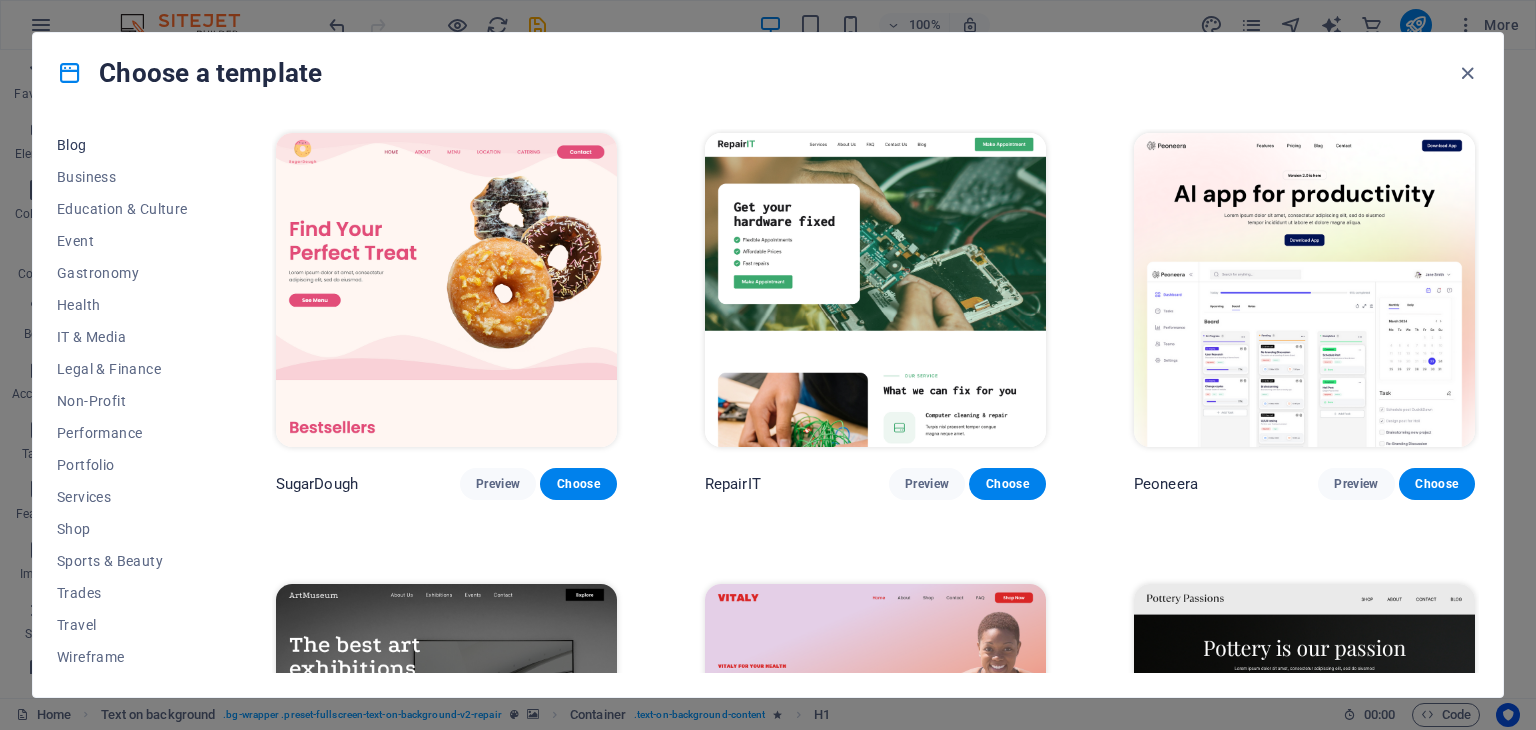 click on "Blog" at bounding box center [122, 145] 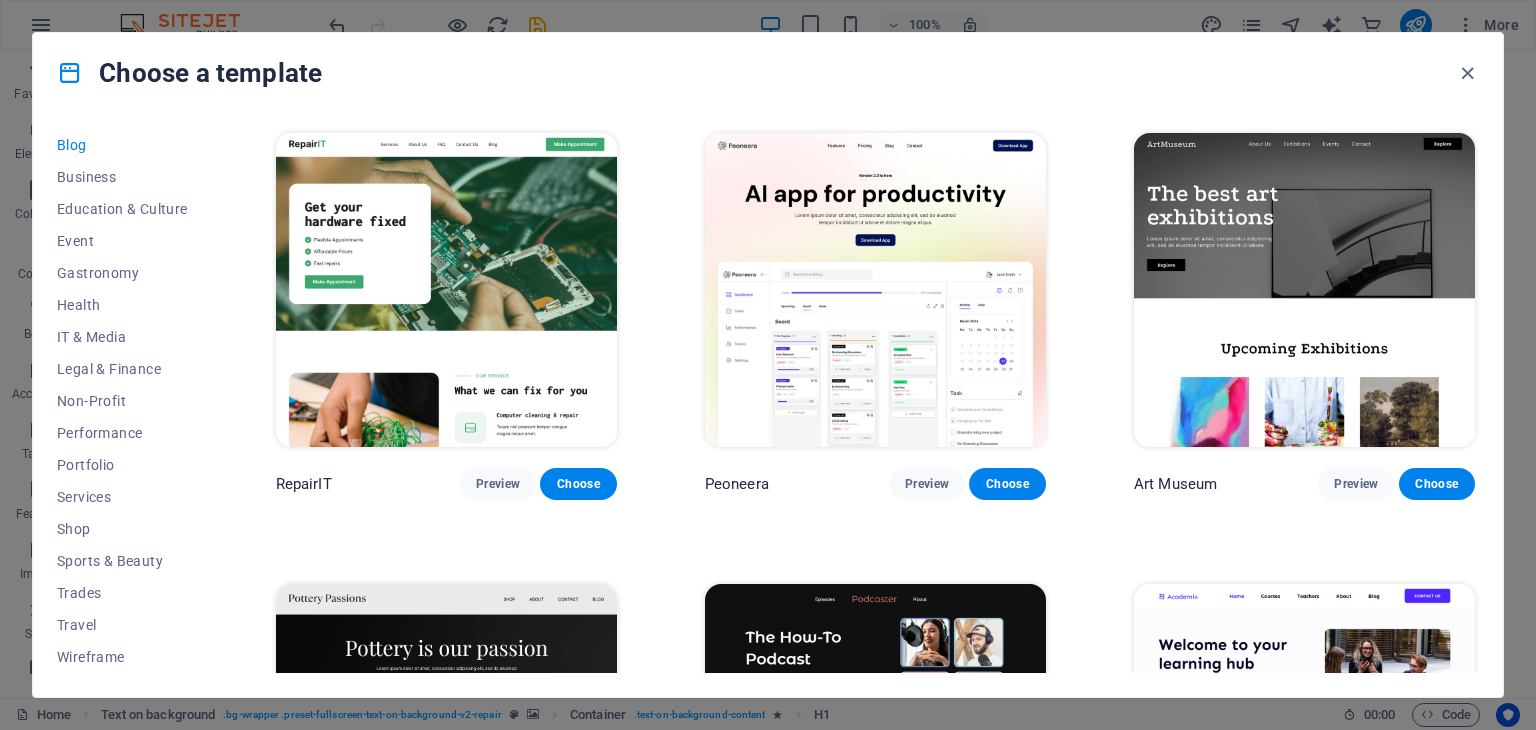 click on "Blog" at bounding box center [122, 145] 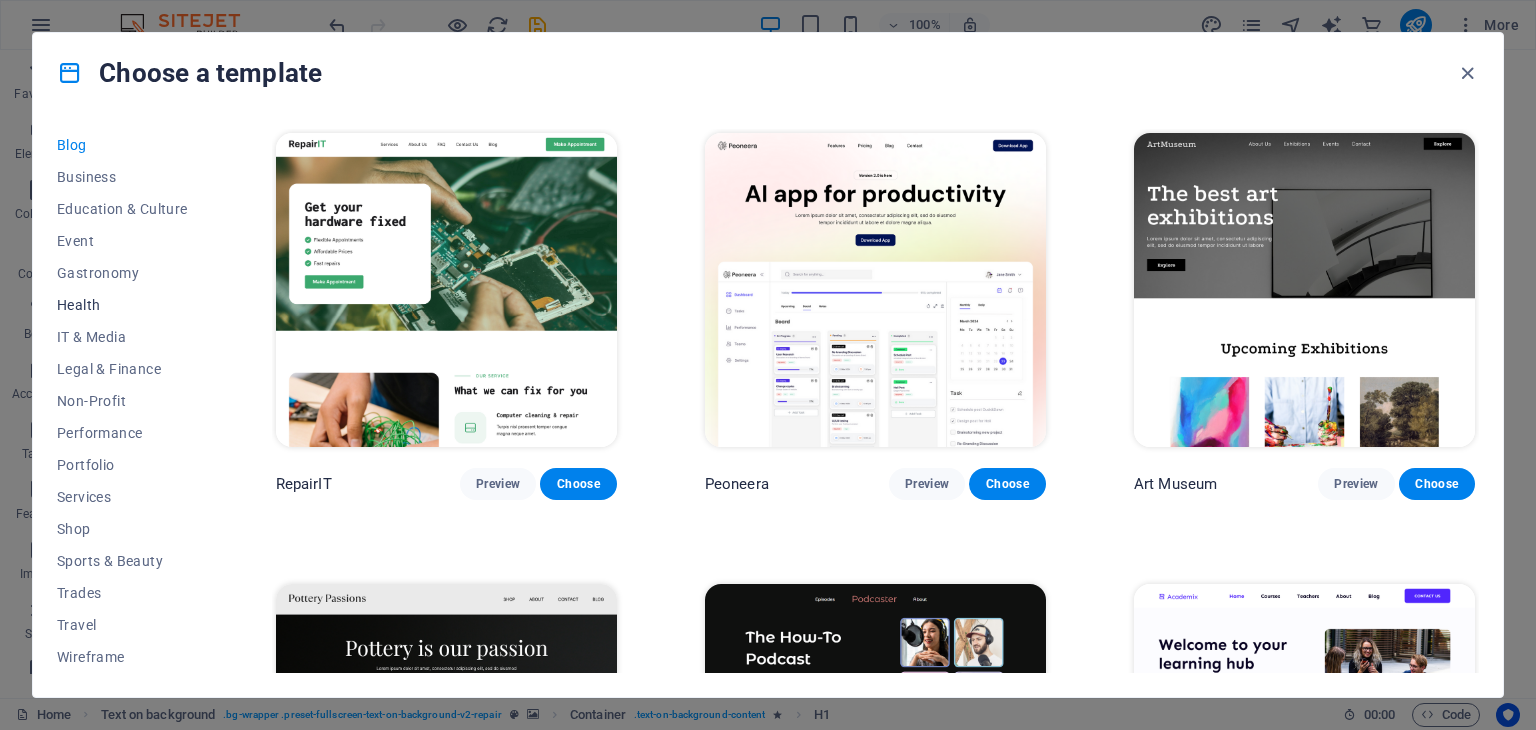 click on "Health" at bounding box center [122, 305] 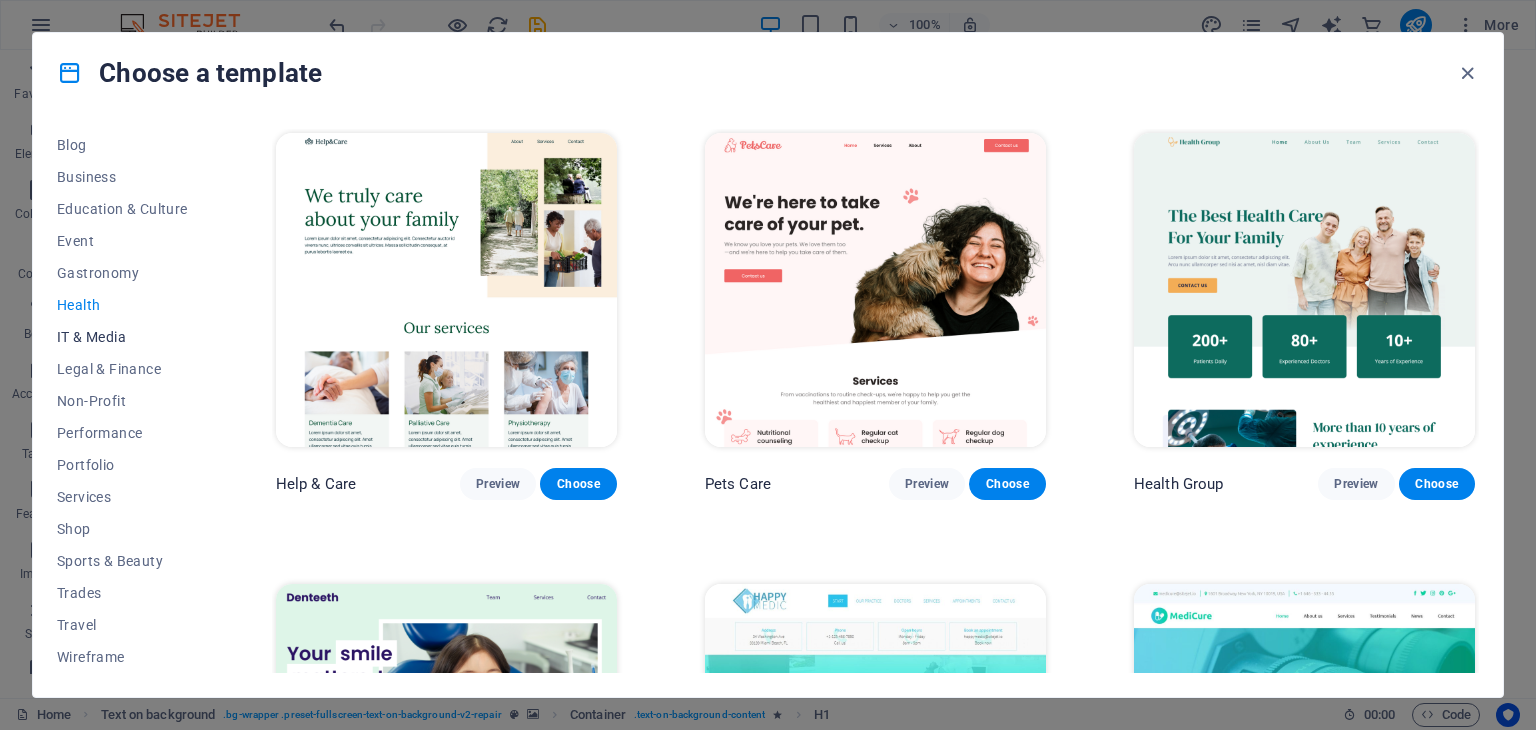 click on "IT & Media" at bounding box center (122, 337) 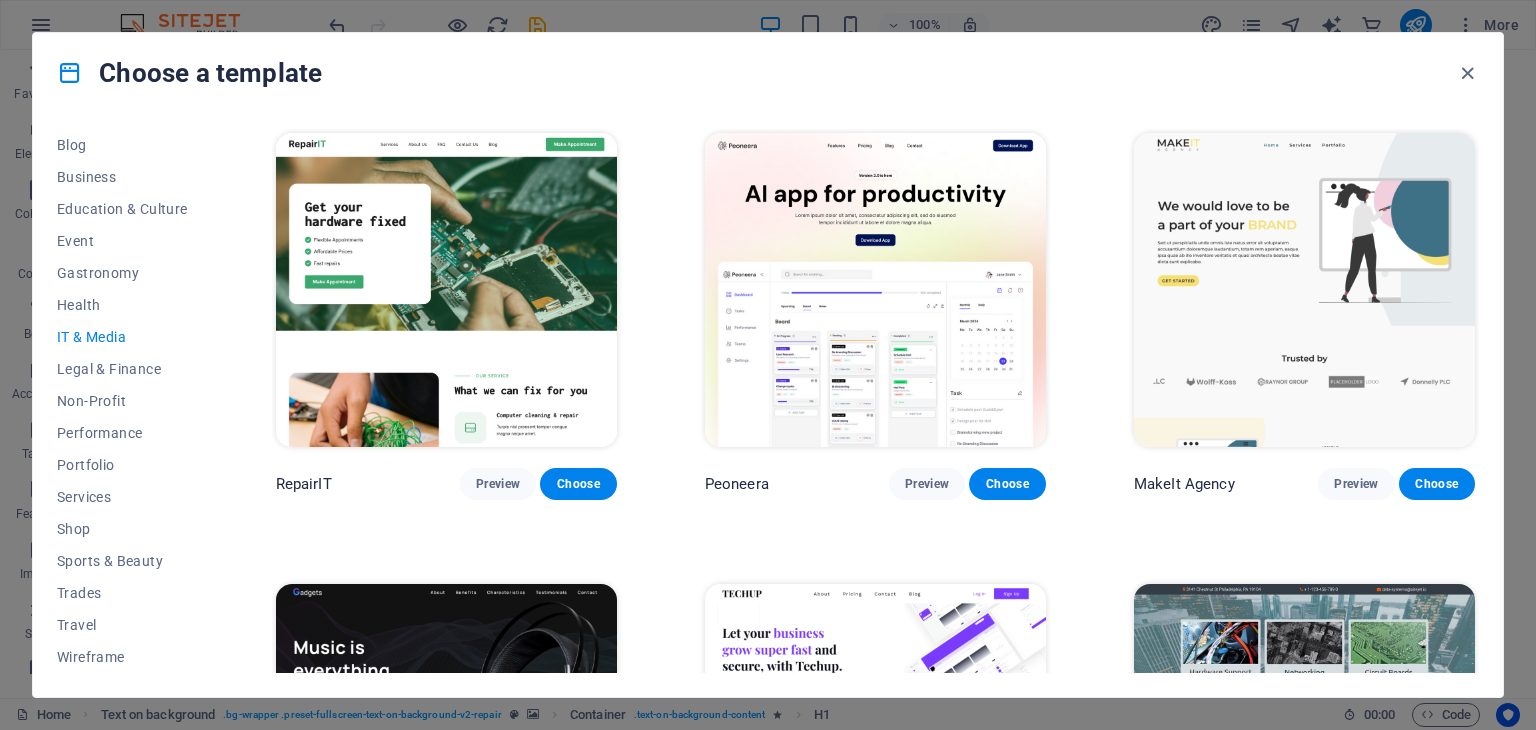 drag, startPoint x: 1480, startPoint y: 237, endPoint x: 1507, endPoint y: 339, distance: 105.51303 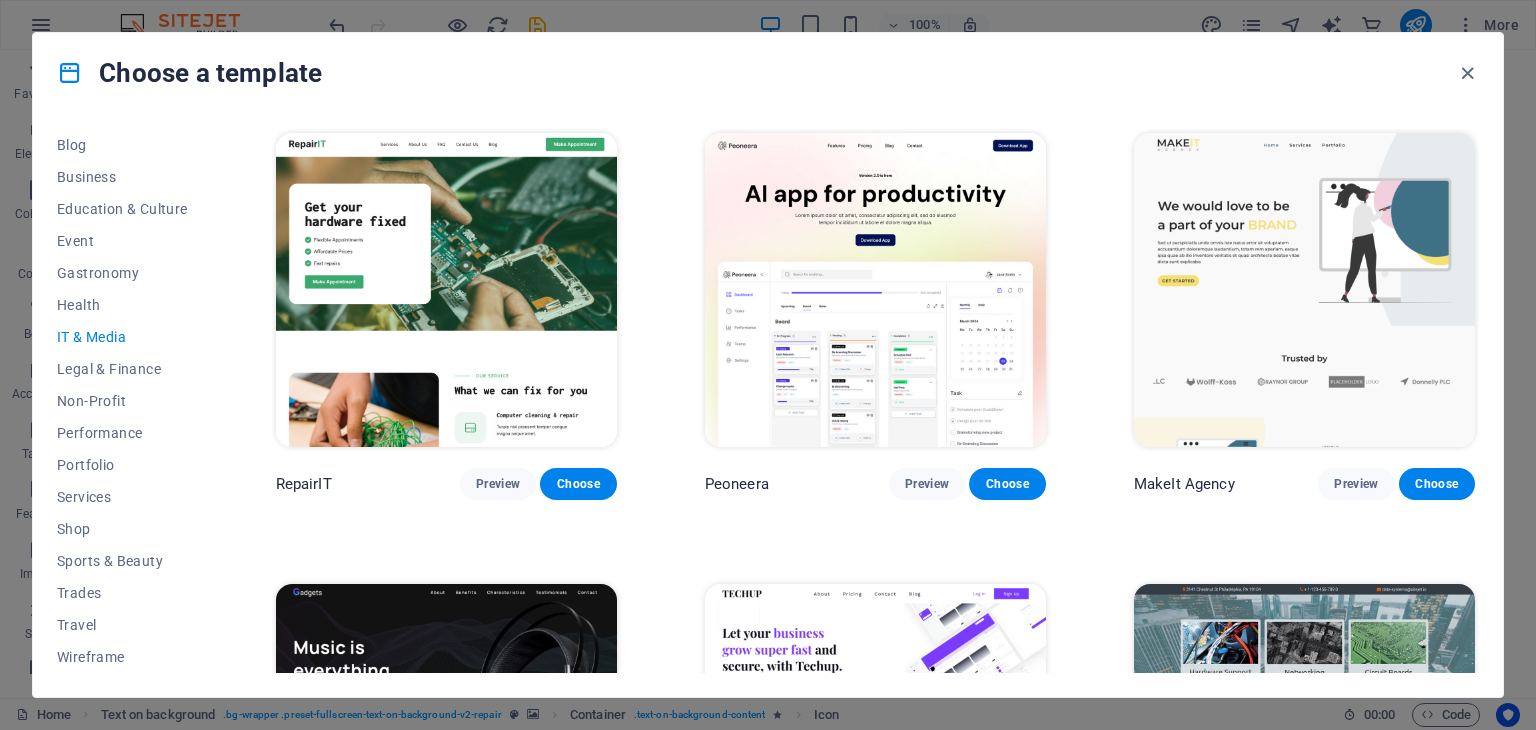 click on "Choose a template" at bounding box center [768, 73] 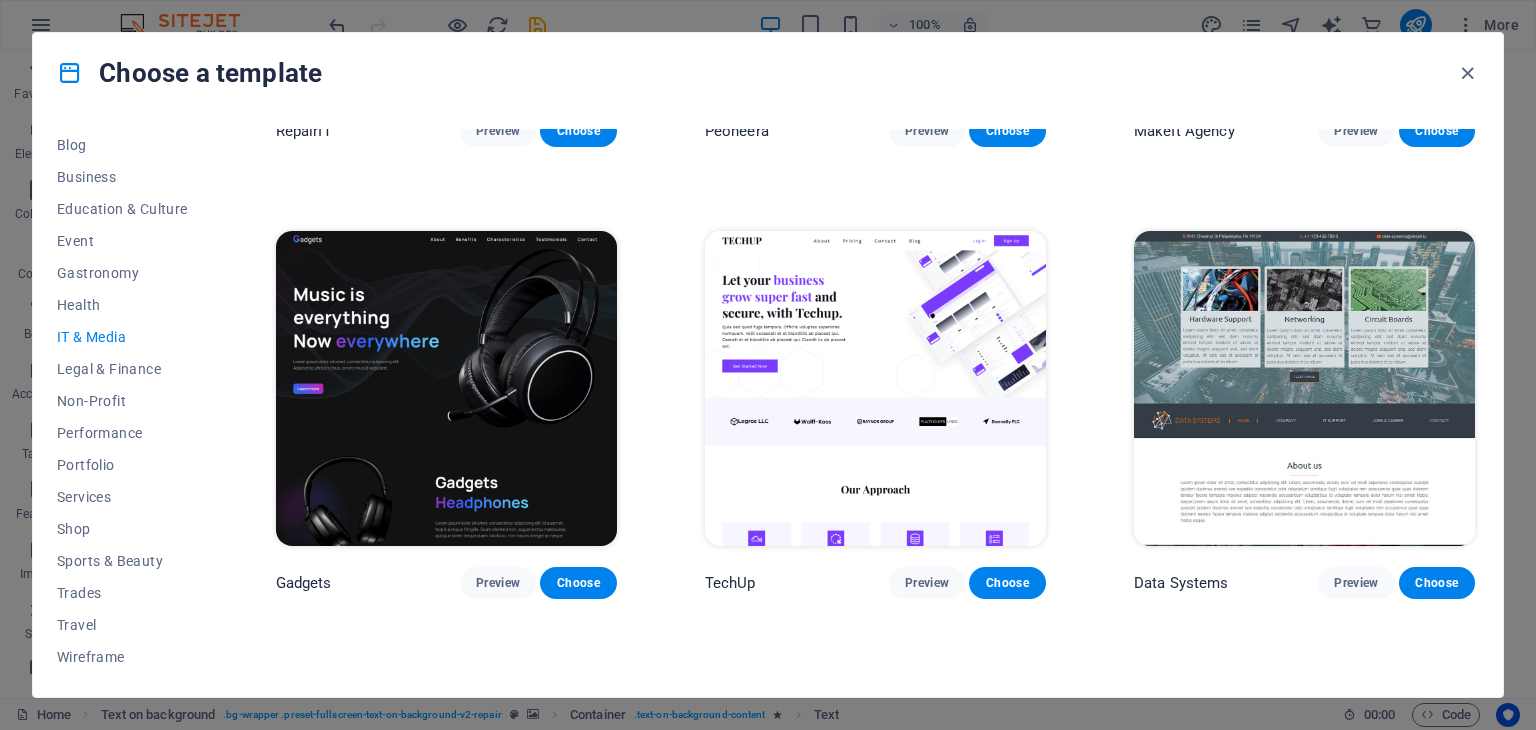 scroll, scrollTop: 350, scrollLeft: 0, axis: vertical 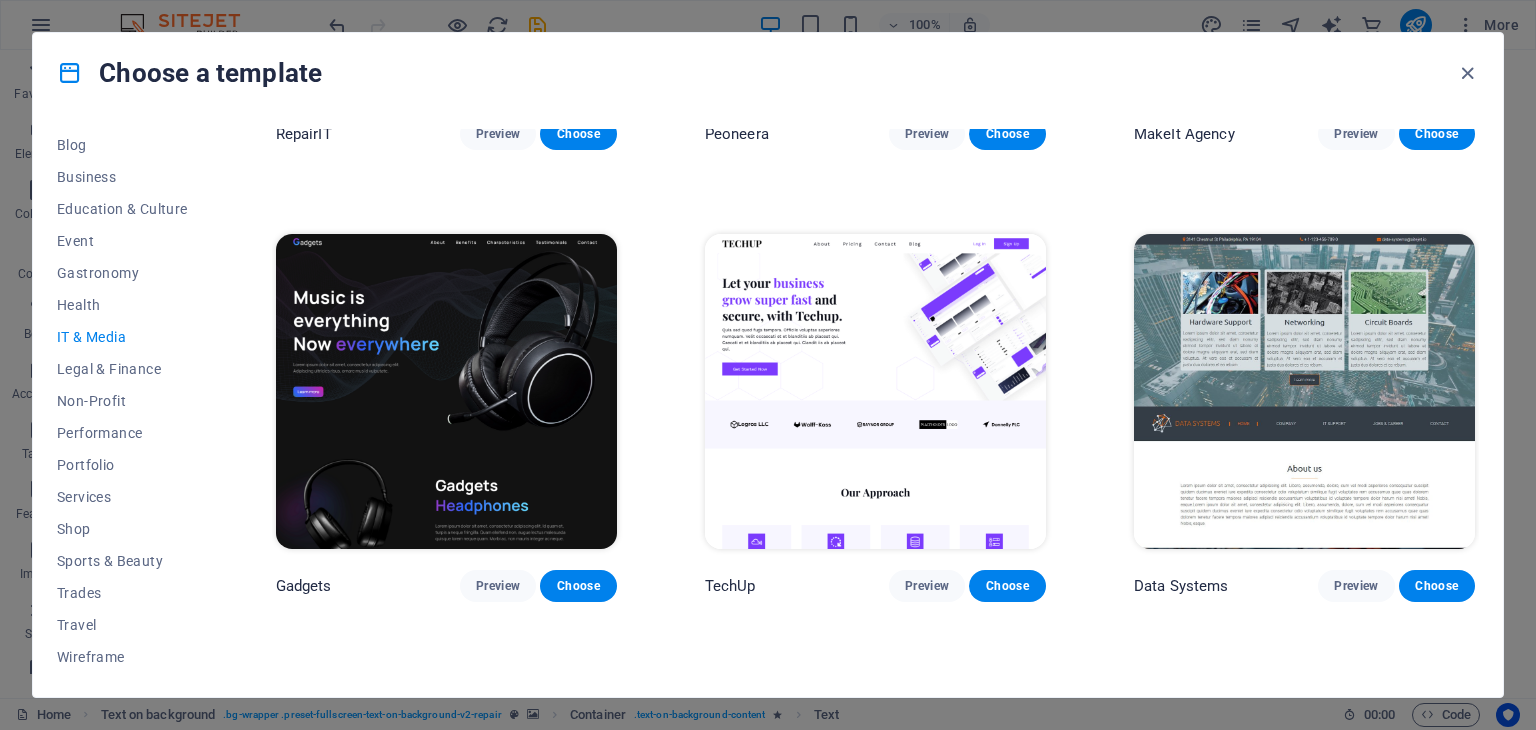 click at bounding box center [446, 391] 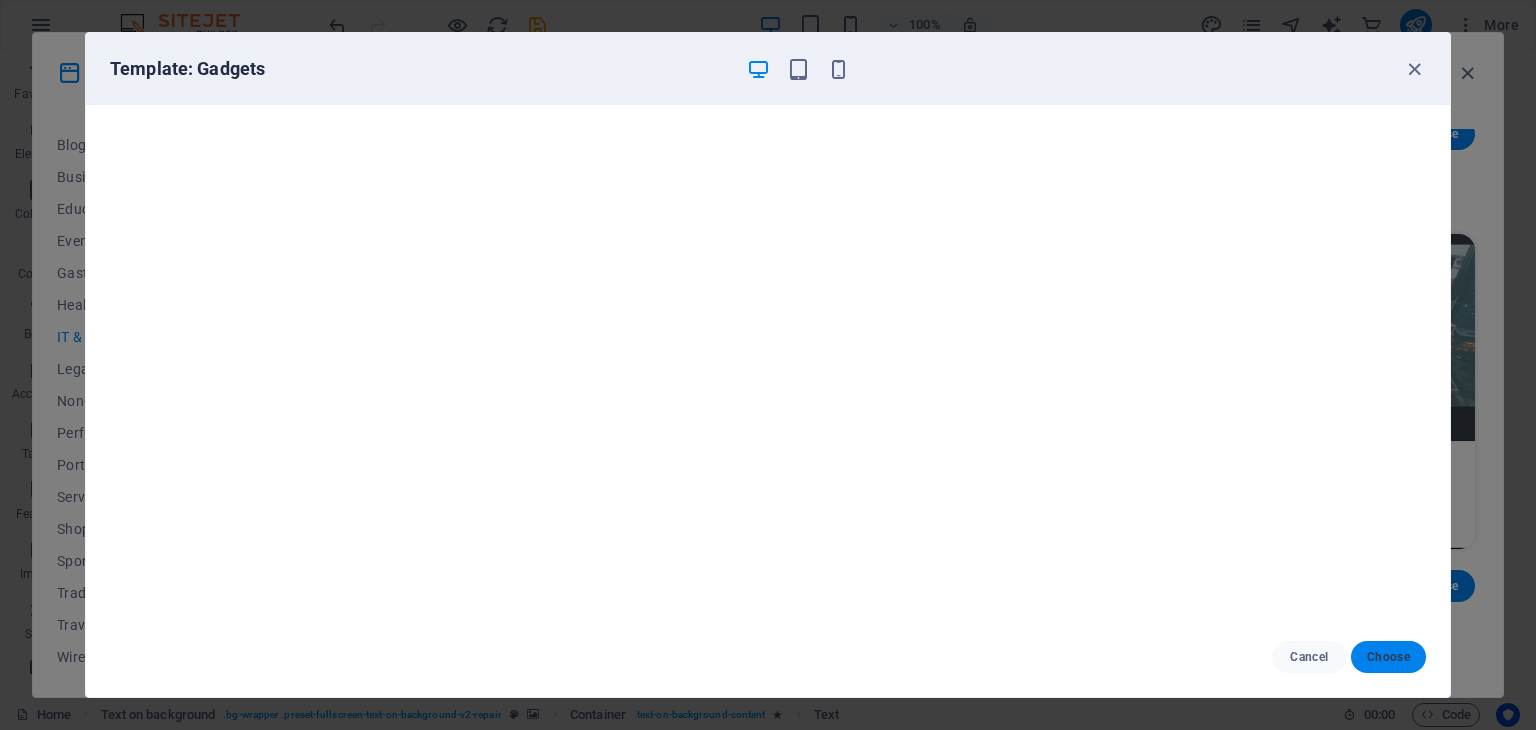 click on "Choose" at bounding box center (1388, 657) 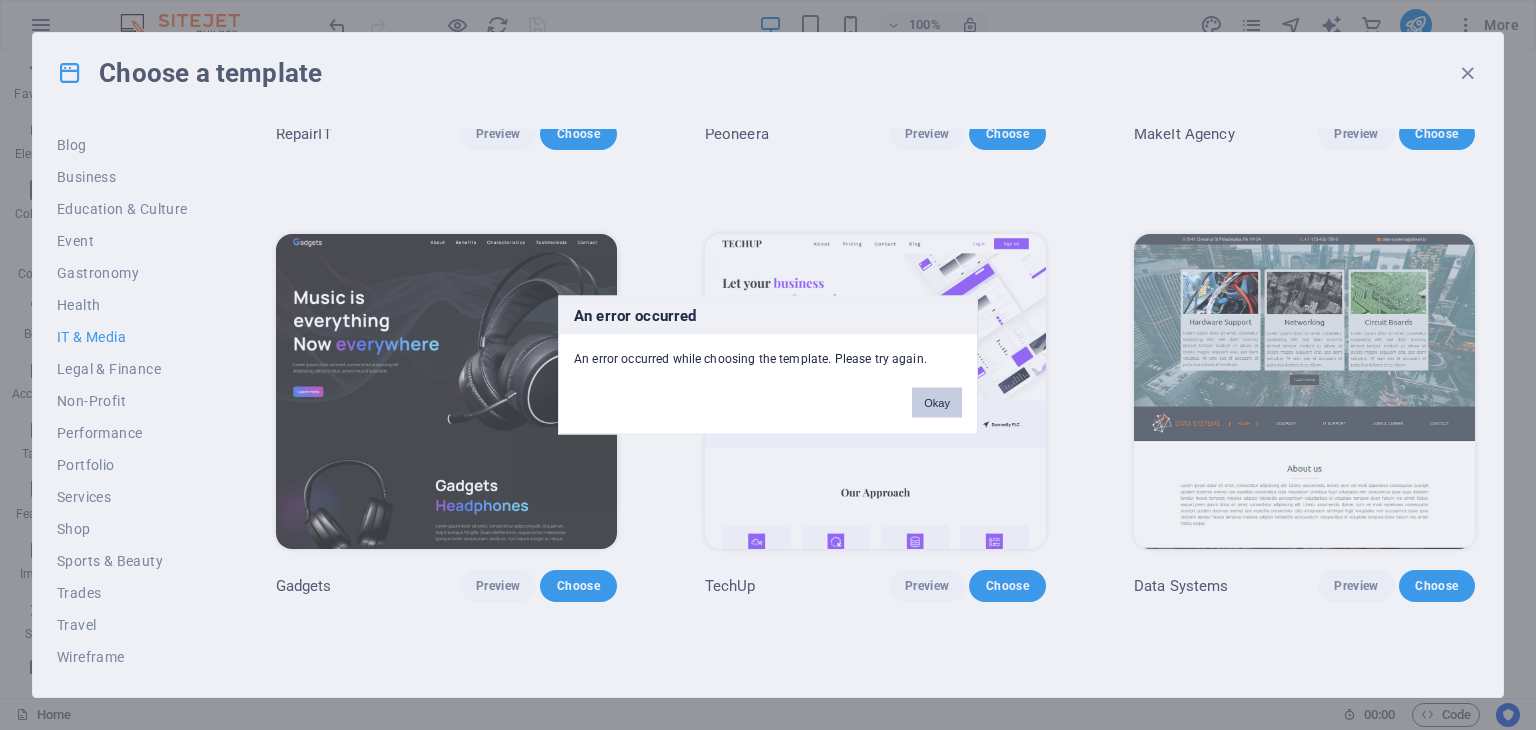 click on "Okay" at bounding box center (937, 403) 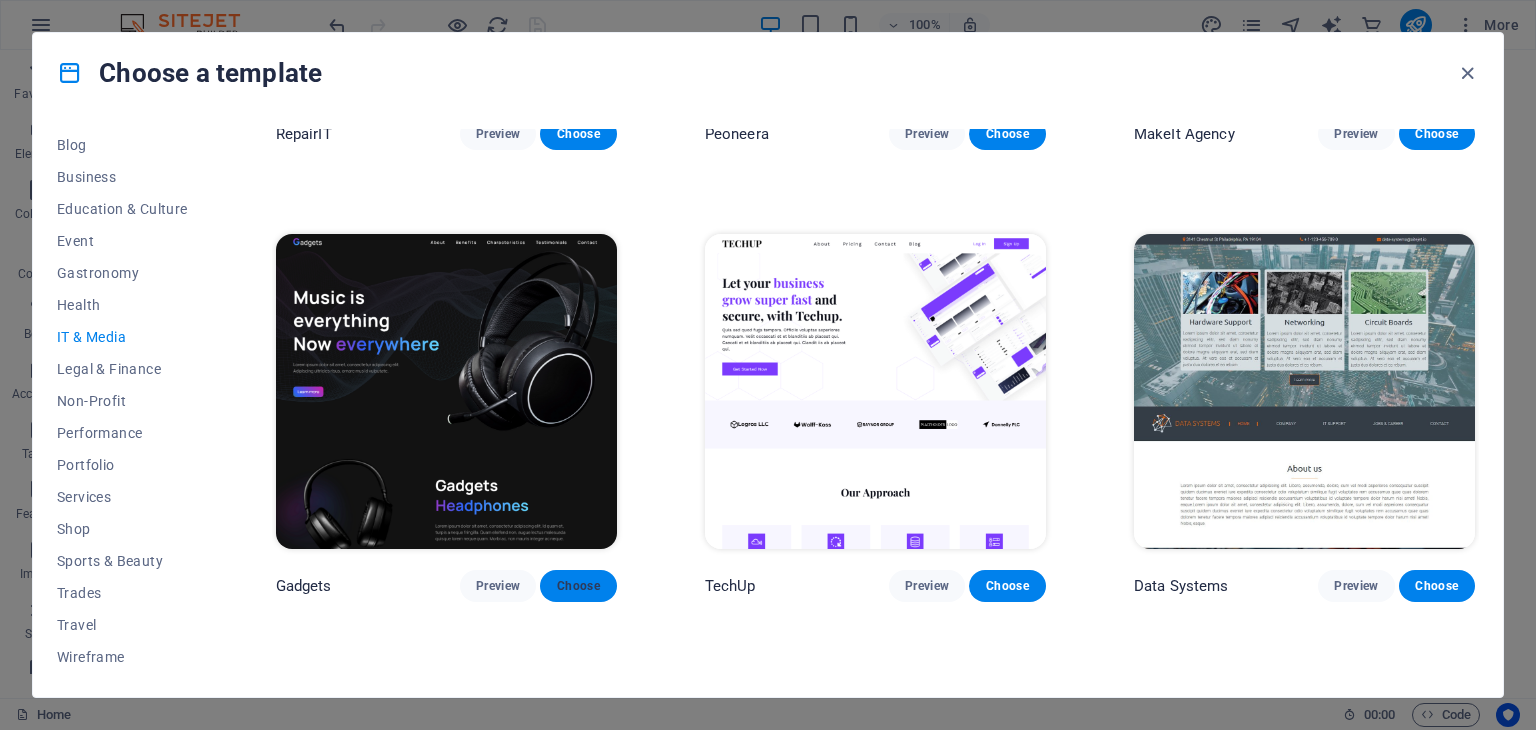 click on "Choose" at bounding box center [578, 586] 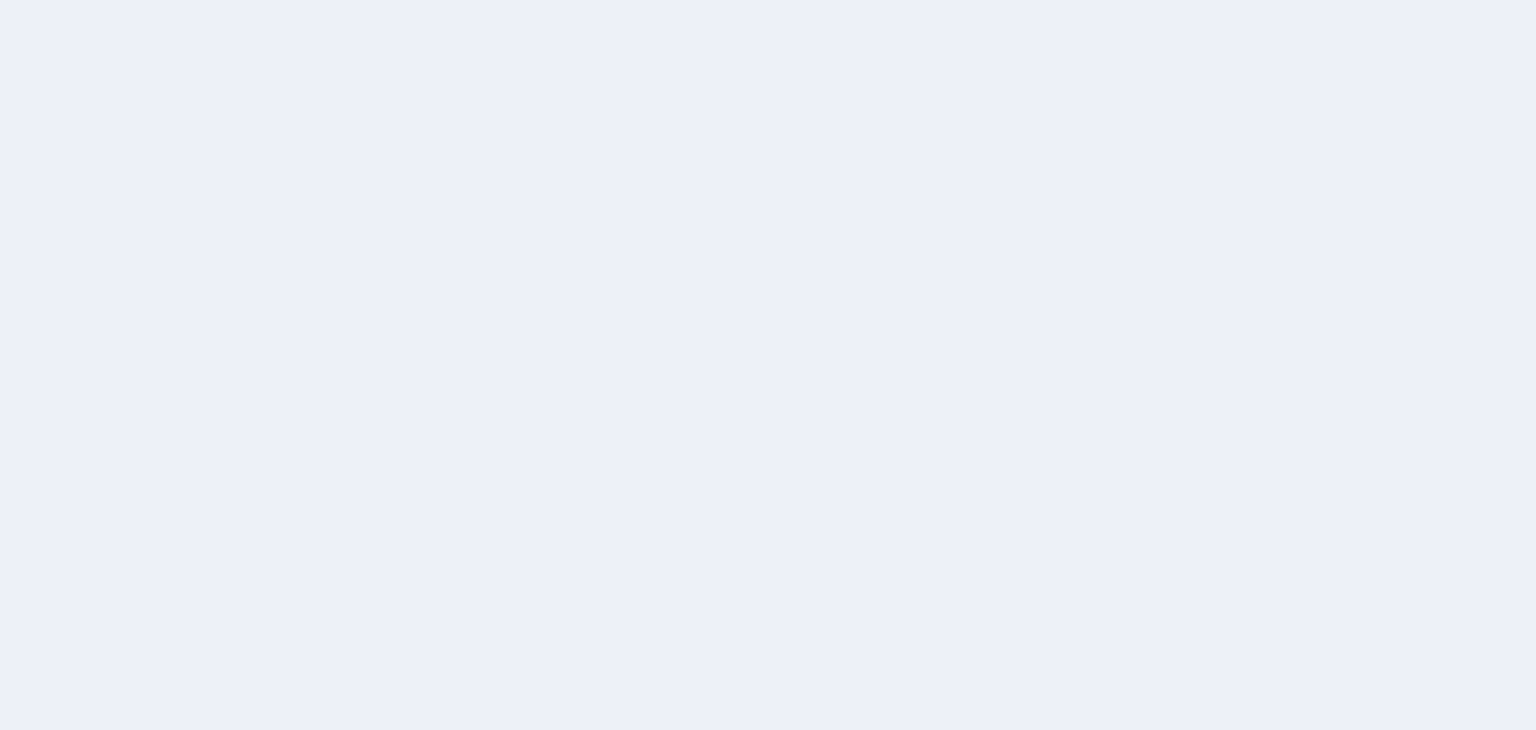 scroll, scrollTop: 0, scrollLeft: 0, axis: both 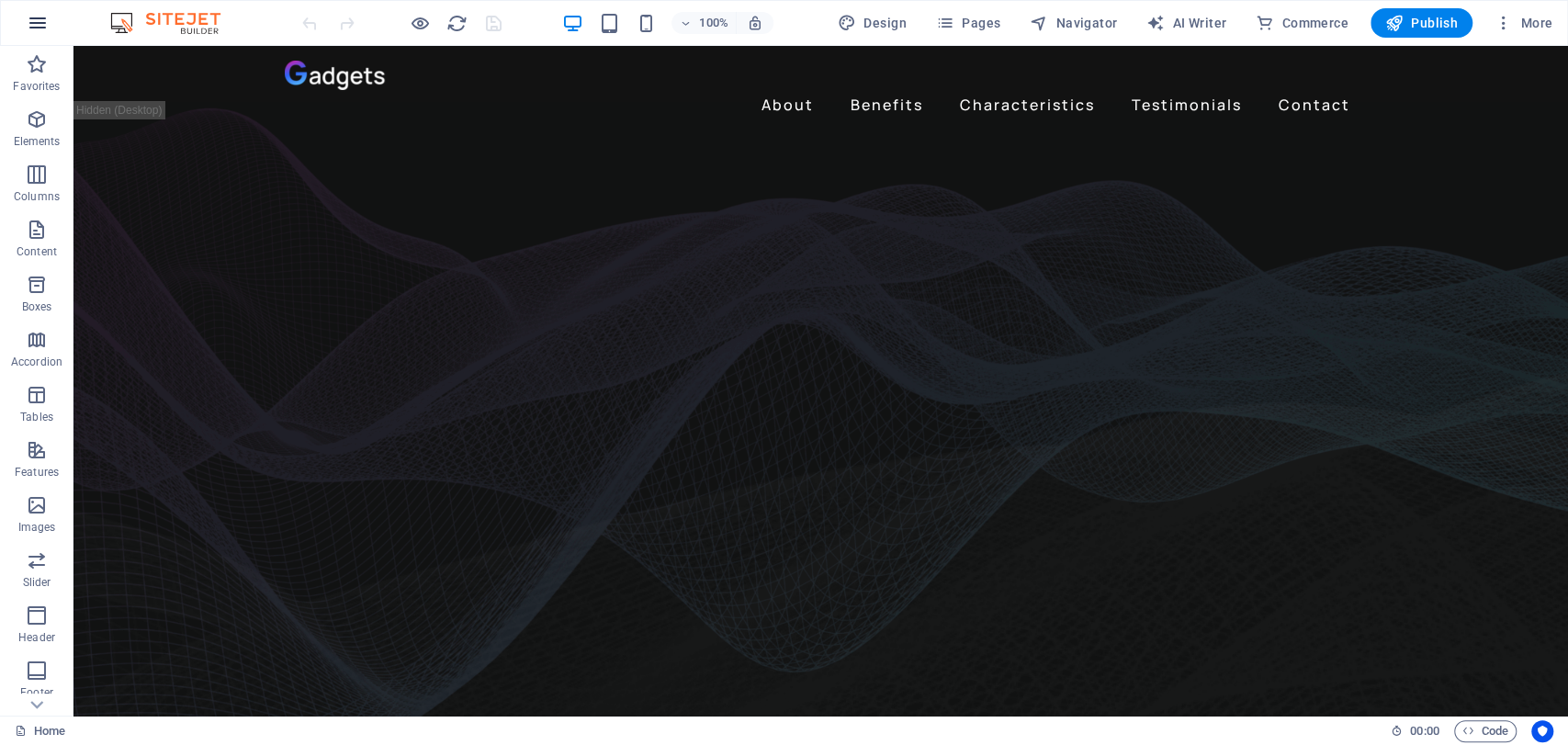 click at bounding box center (38, 23) 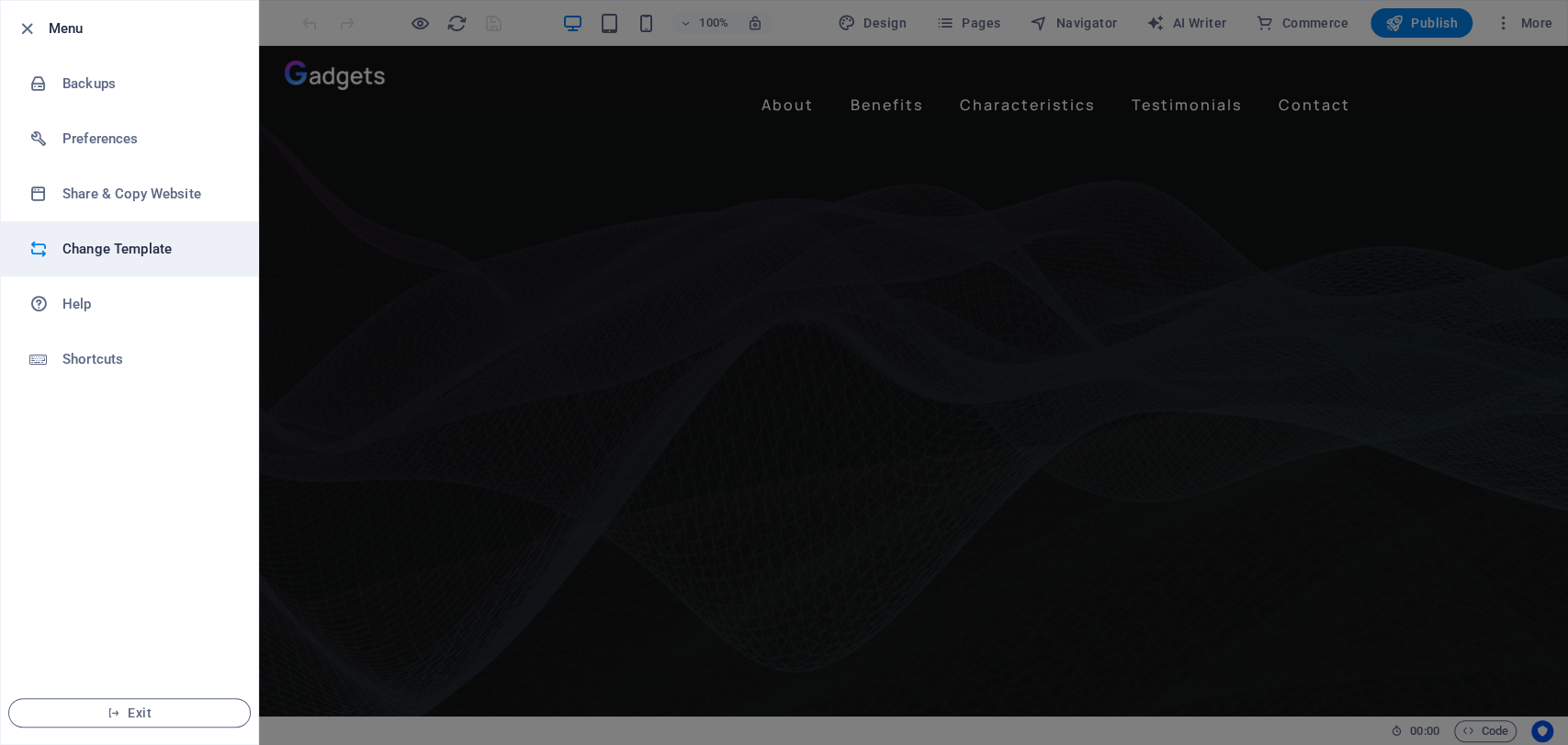 click on "Change Template" at bounding box center [147, 249] 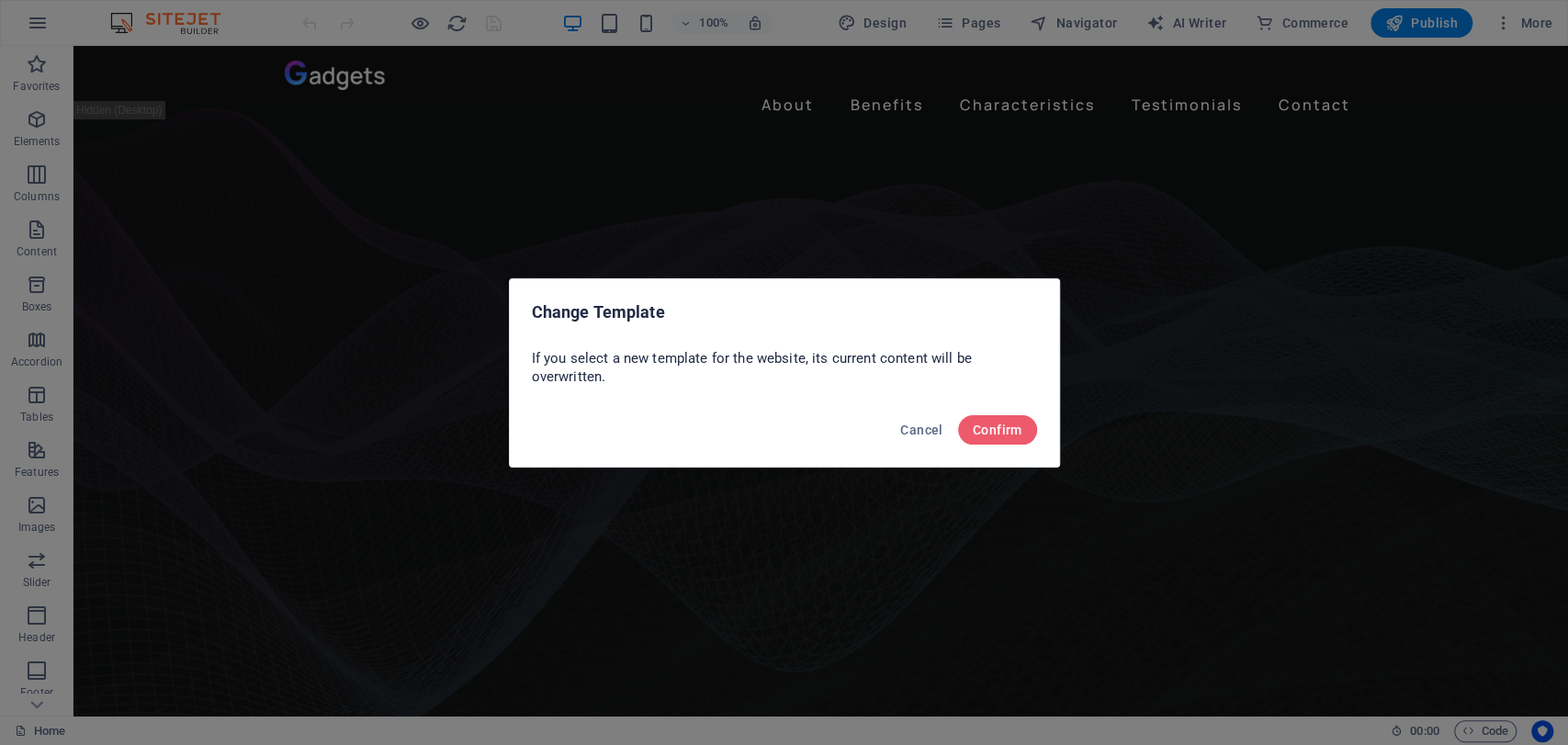 click on "Confirm" at bounding box center (998, 430) 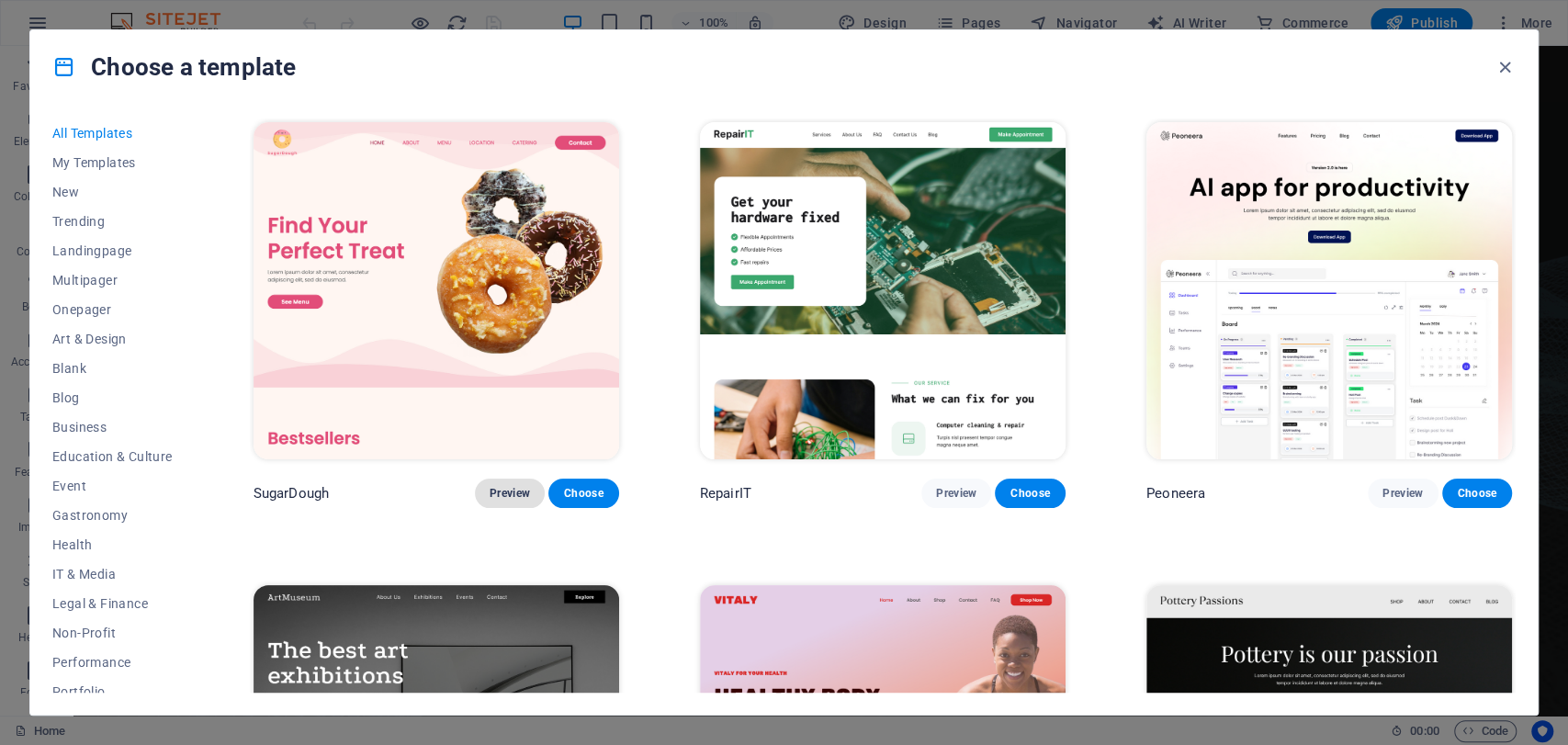 click on "Preview" at bounding box center (510, 493) 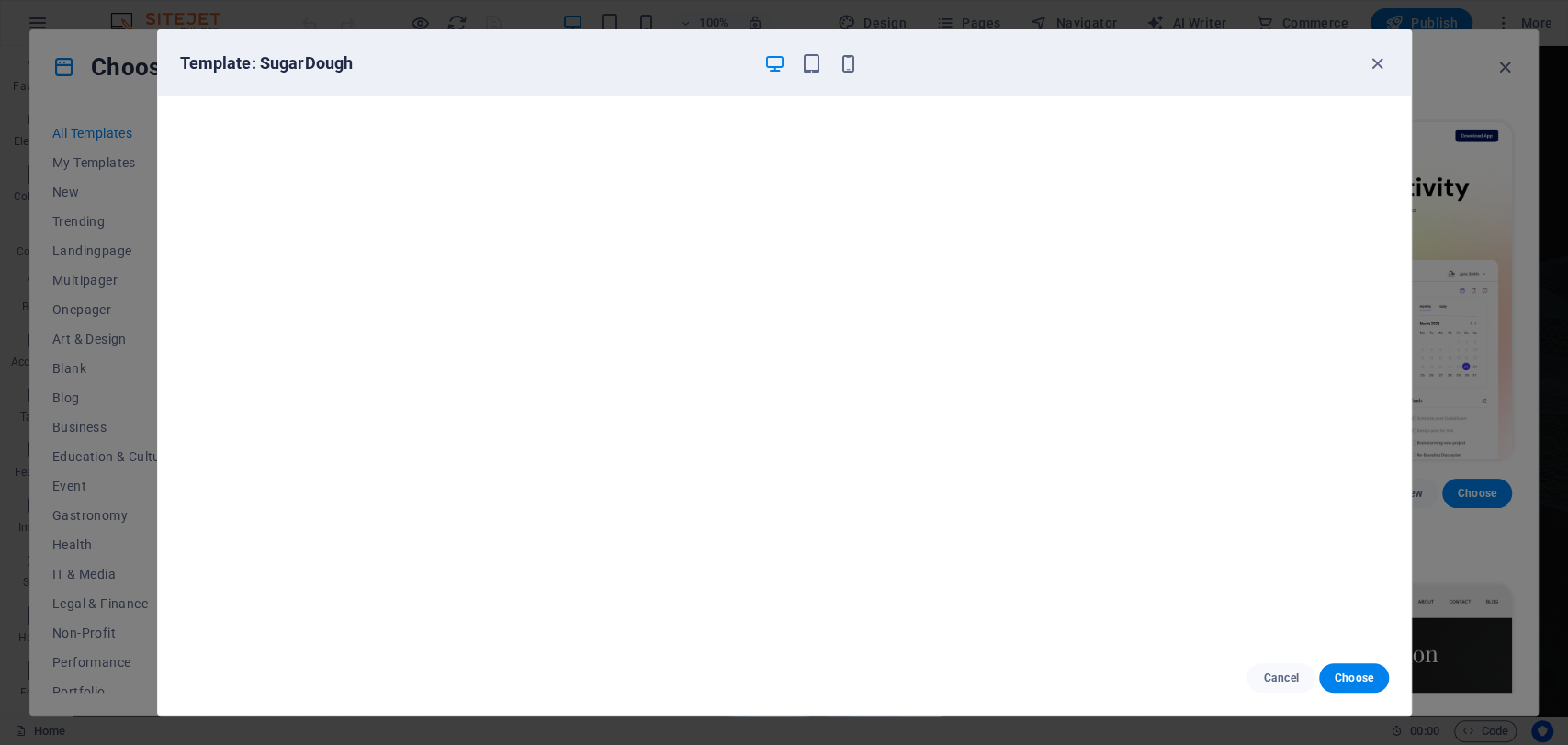 scroll, scrollTop: 4, scrollLeft: 0, axis: vertical 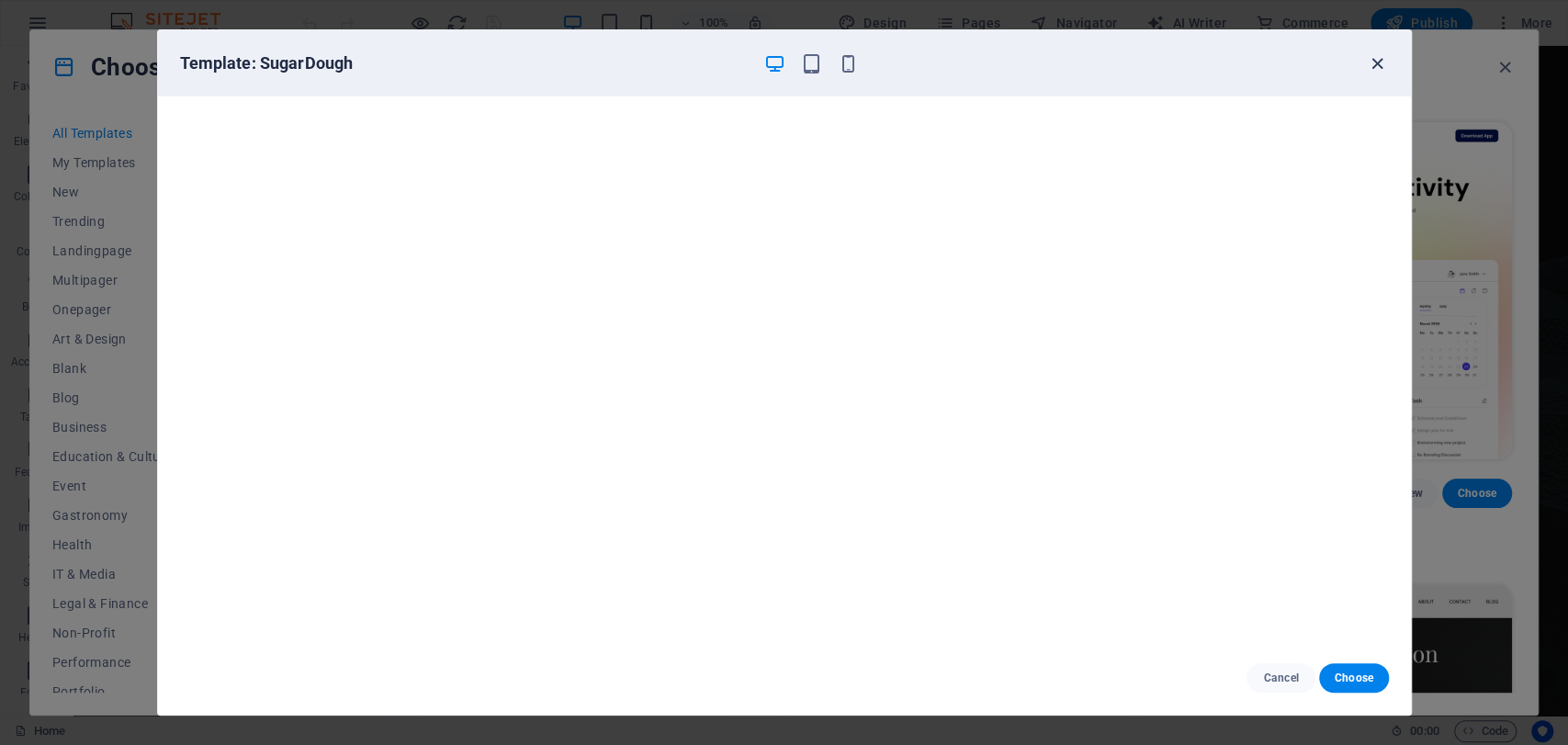 click at bounding box center [1377, 63] 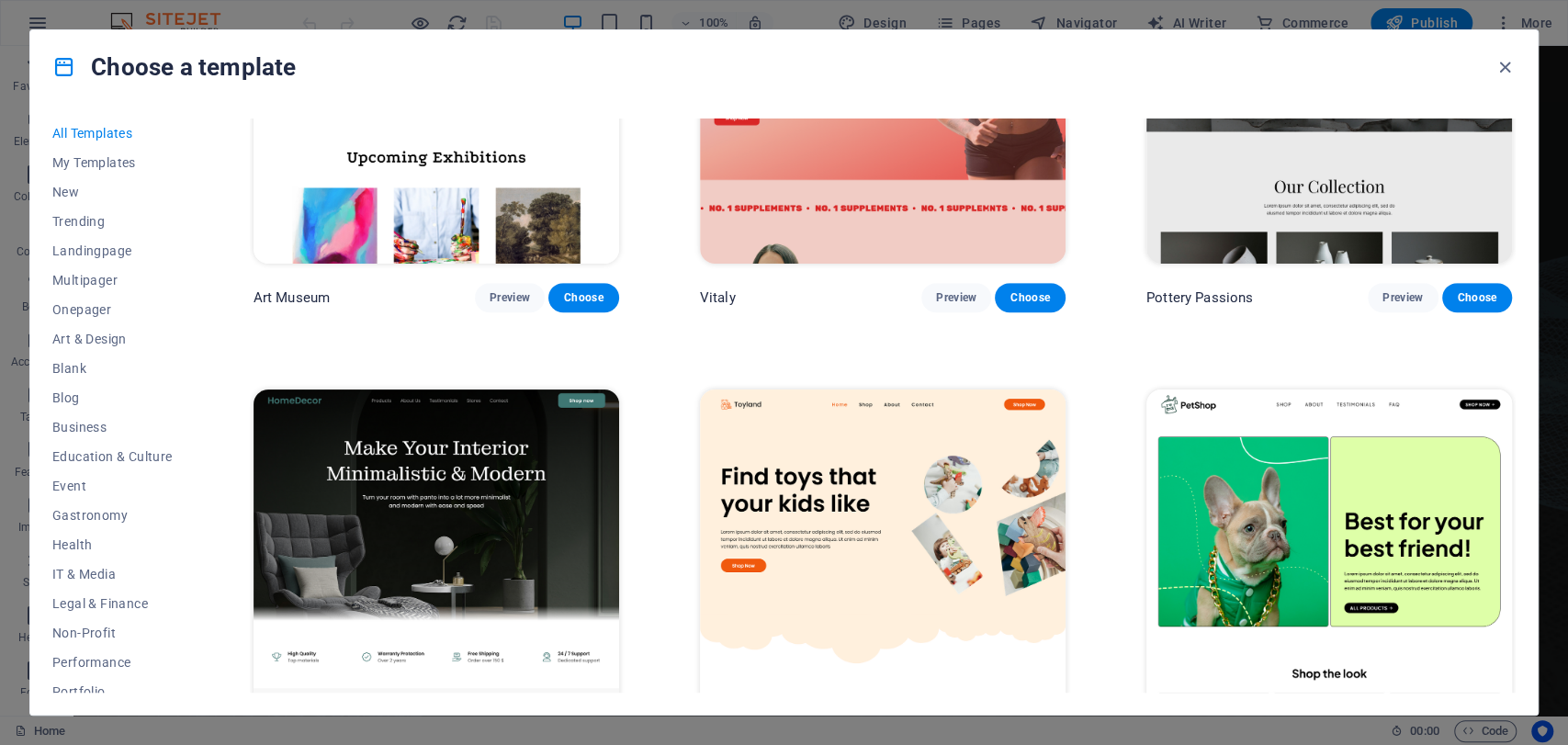 scroll, scrollTop: 698, scrollLeft: 0, axis: vertical 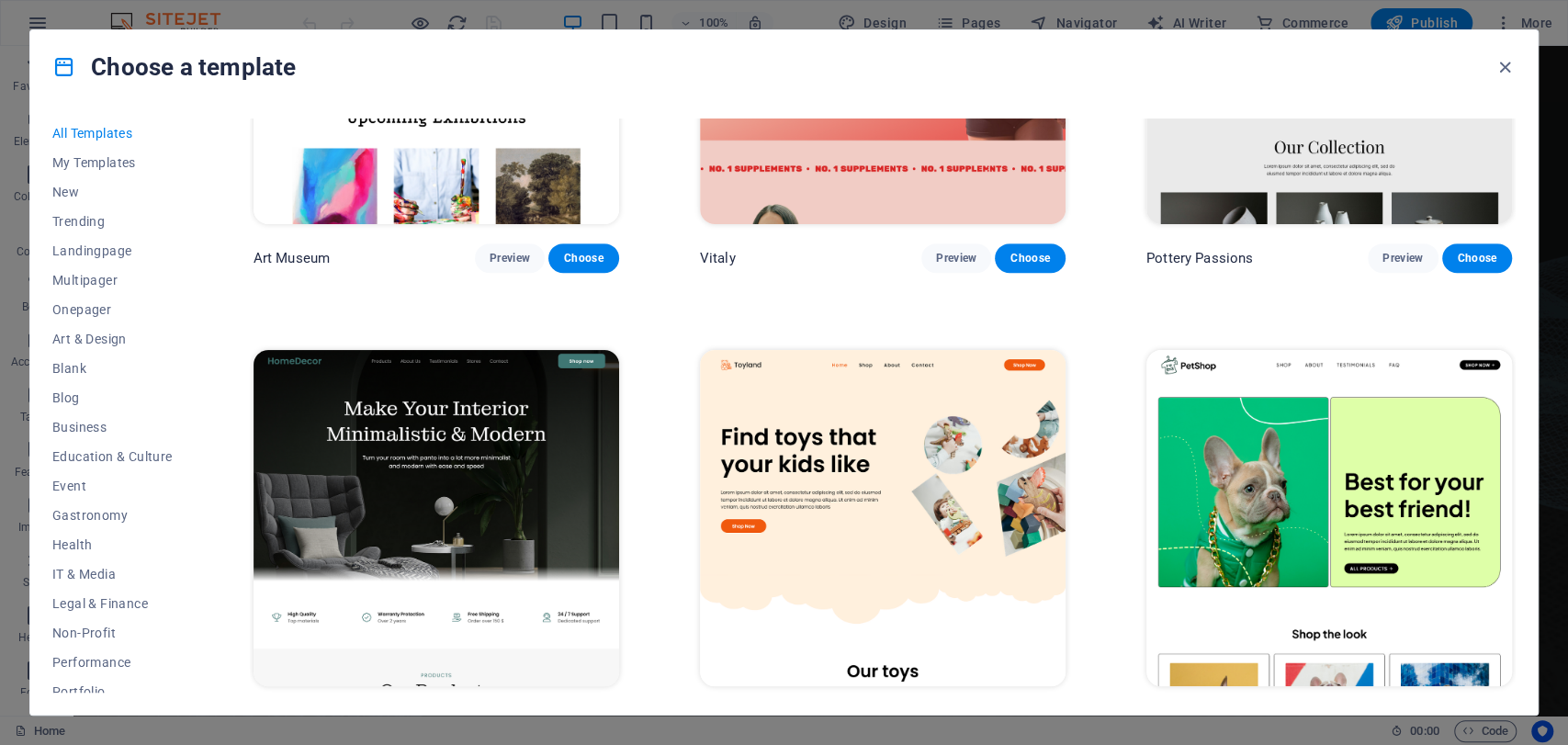 drag, startPoint x: 1516, startPoint y: 139, endPoint x: 1521, endPoint y: 156, distance: 17.720045 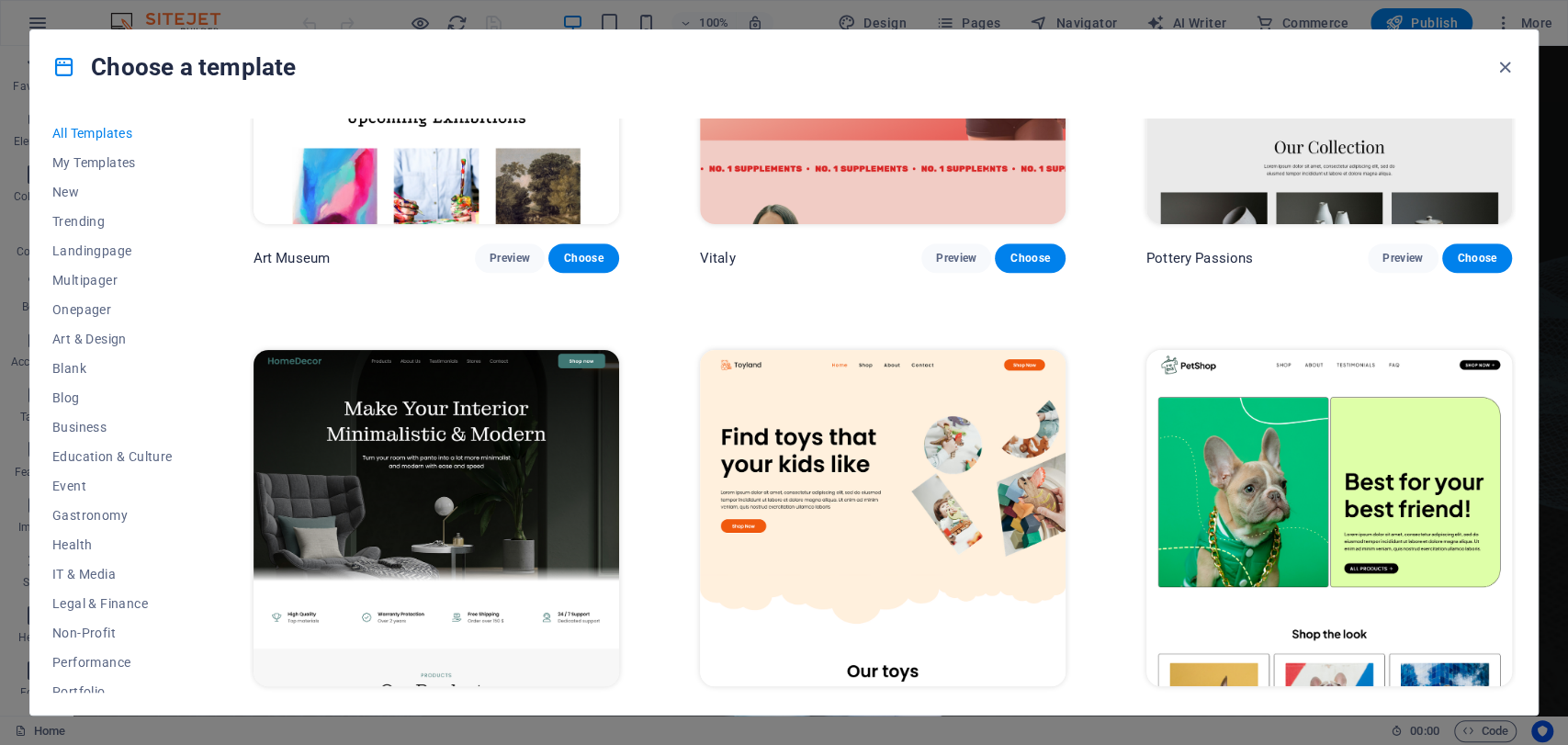 click at bounding box center (436, 518) 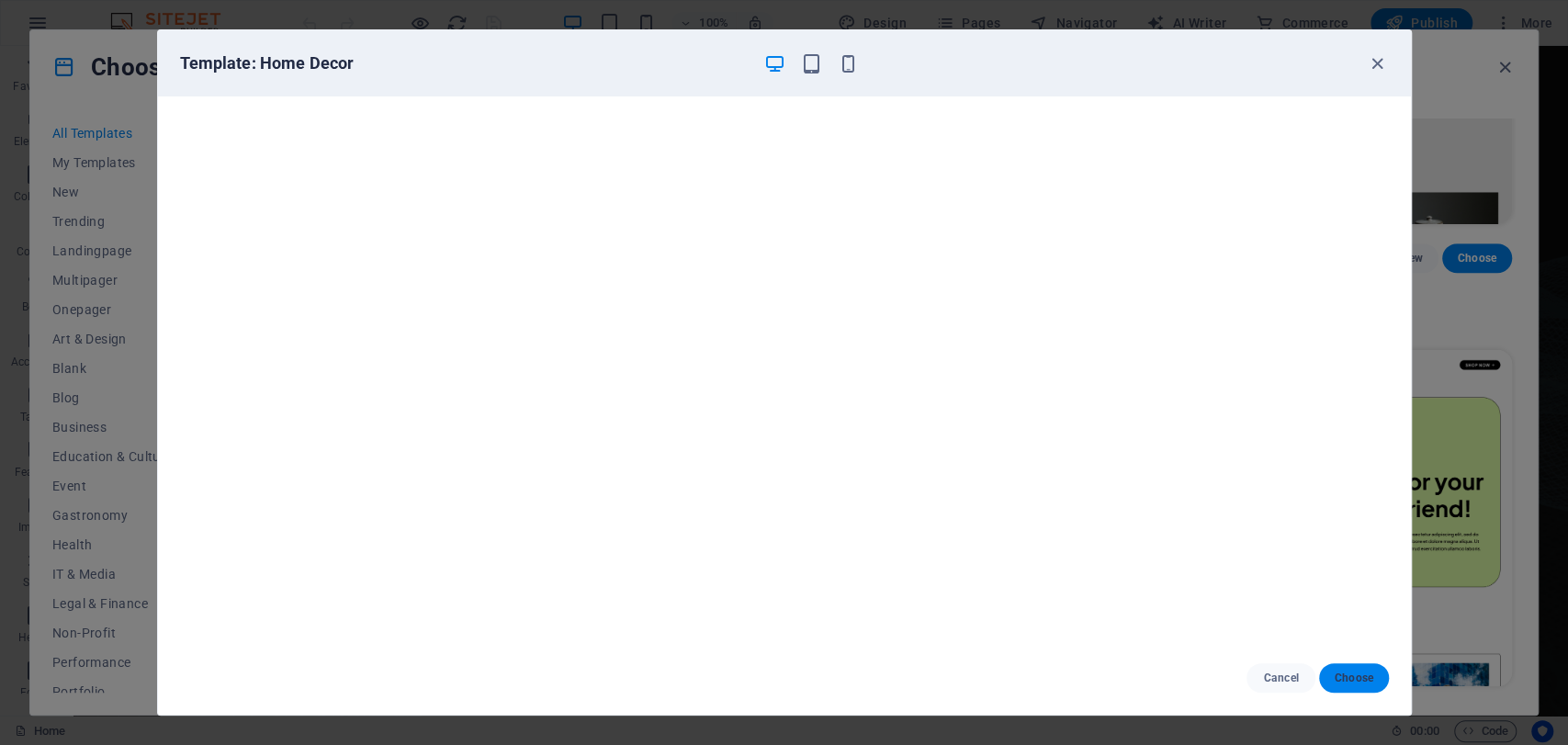 click on "Choose" at bounding box center [1353, 678] 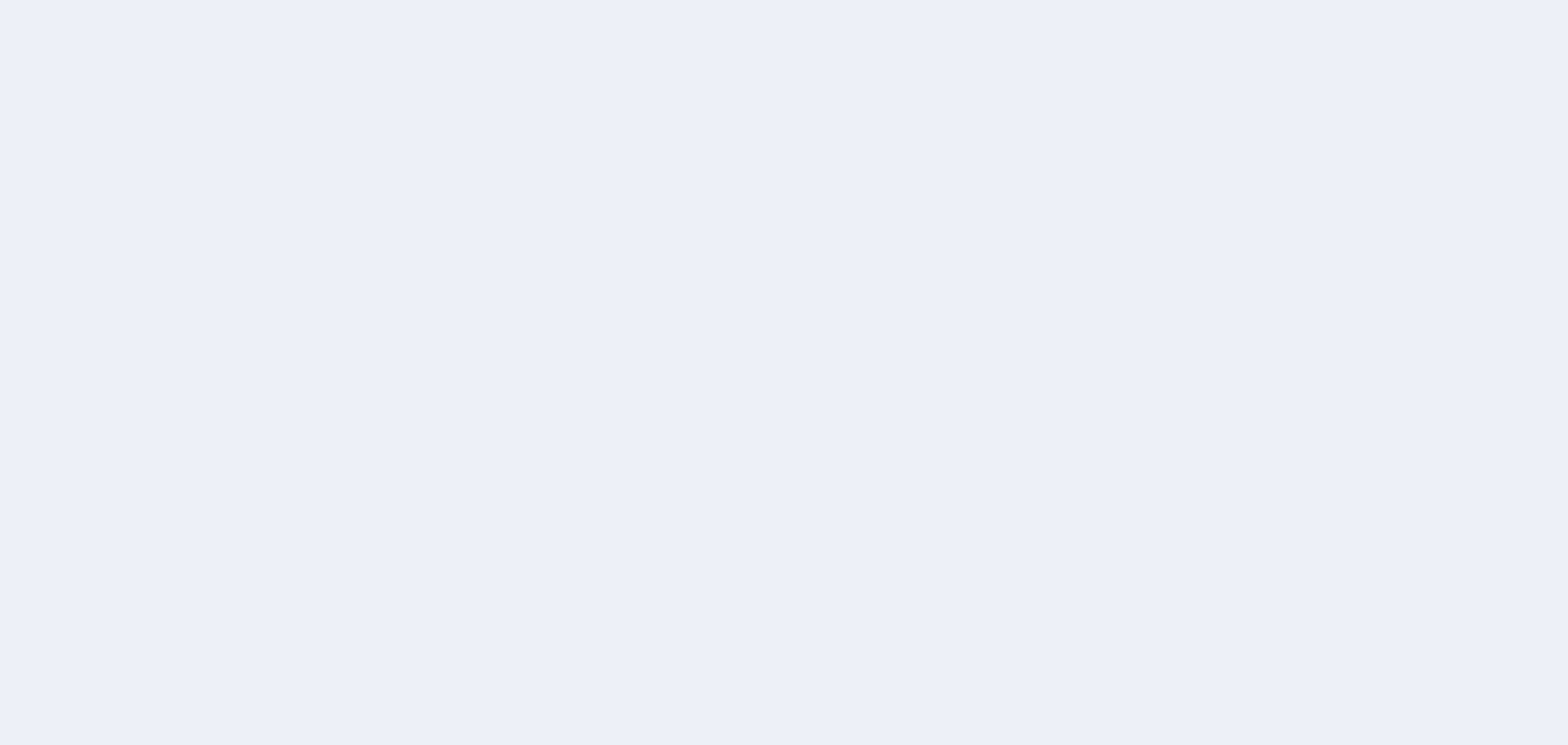scroll, scrollTop: 0, scrollLeft: 0, axis: both 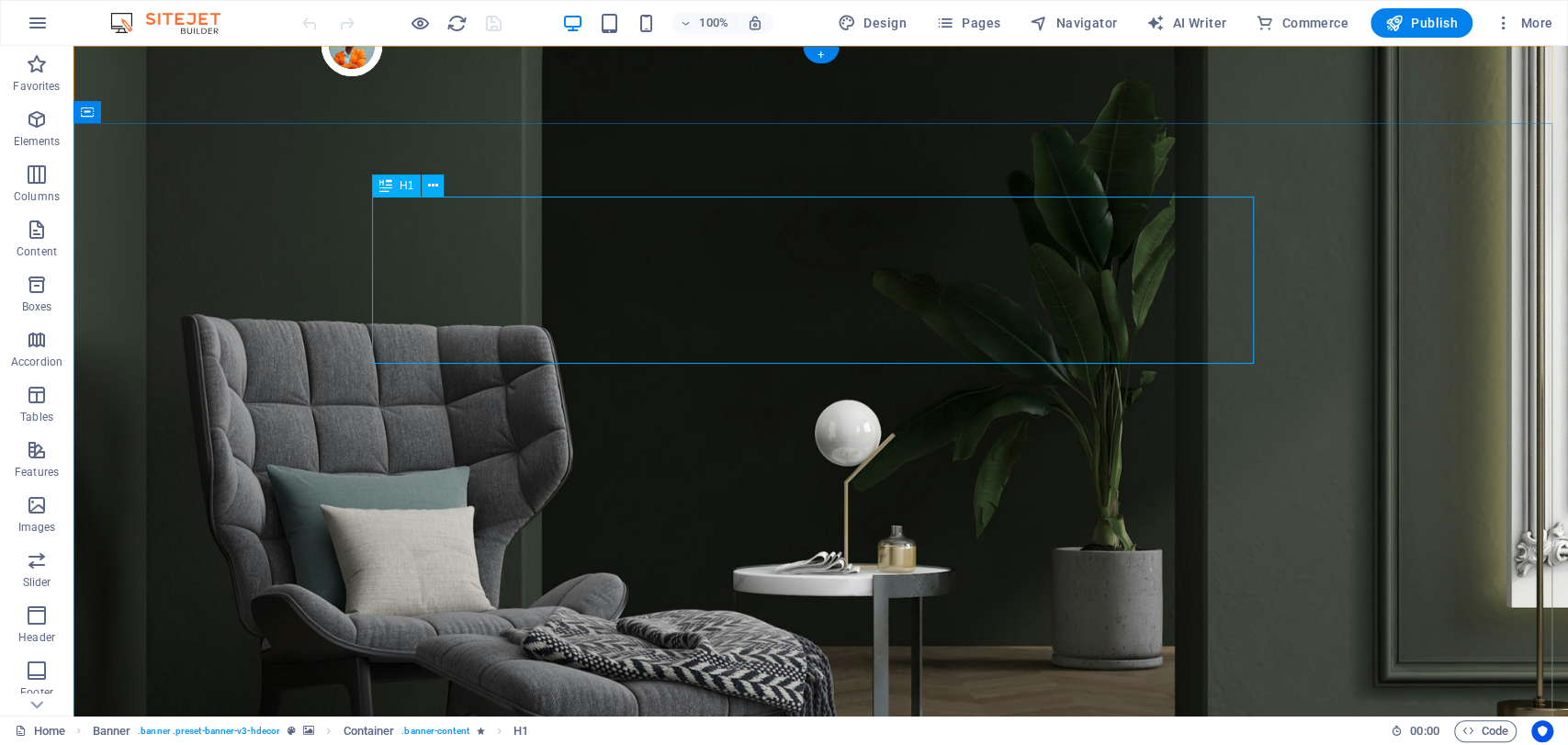 click on "Make Your Interior Minimalistic & Modern" at bounding box center (821, 1172) 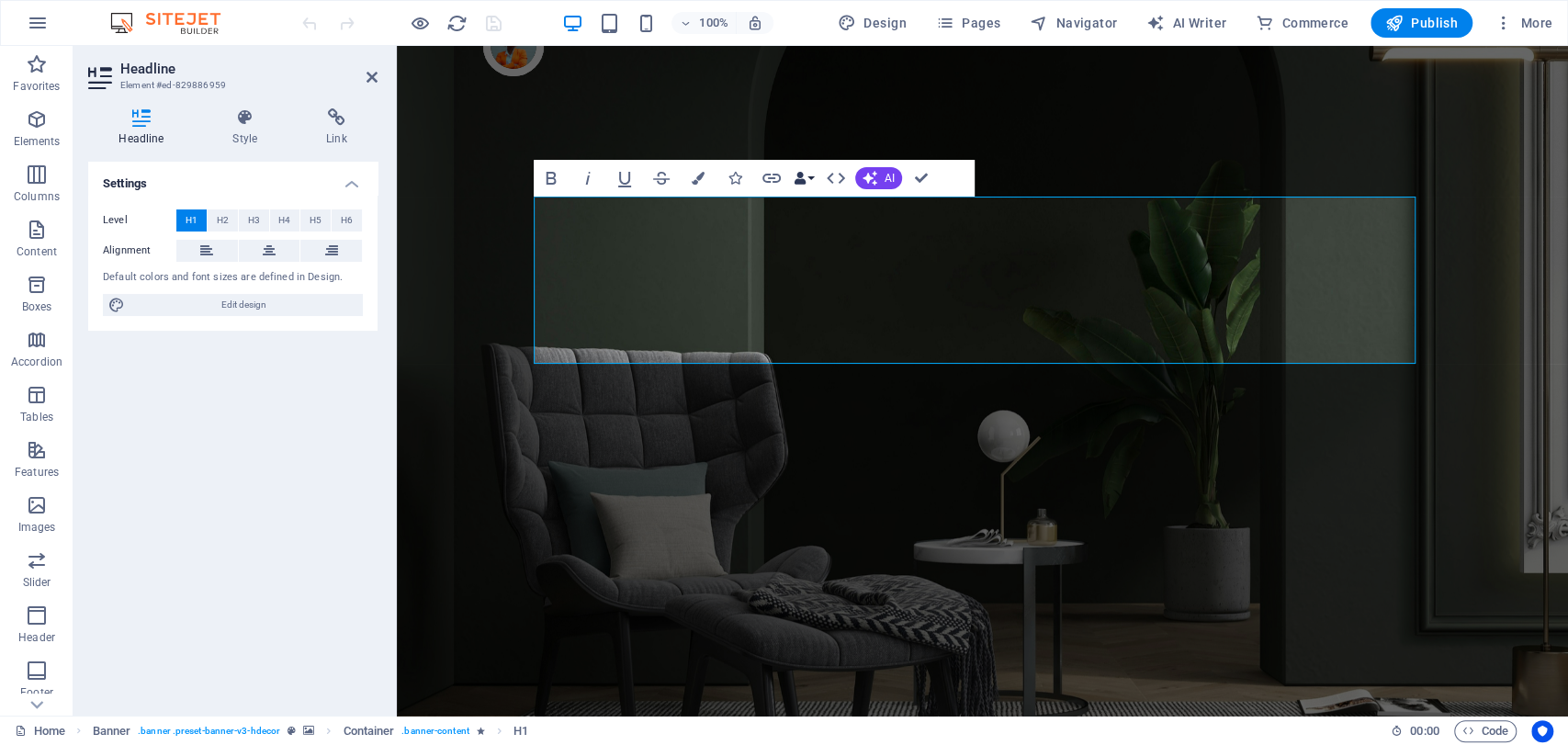 click on "Data Bindings" at bounding box center [804, 178] 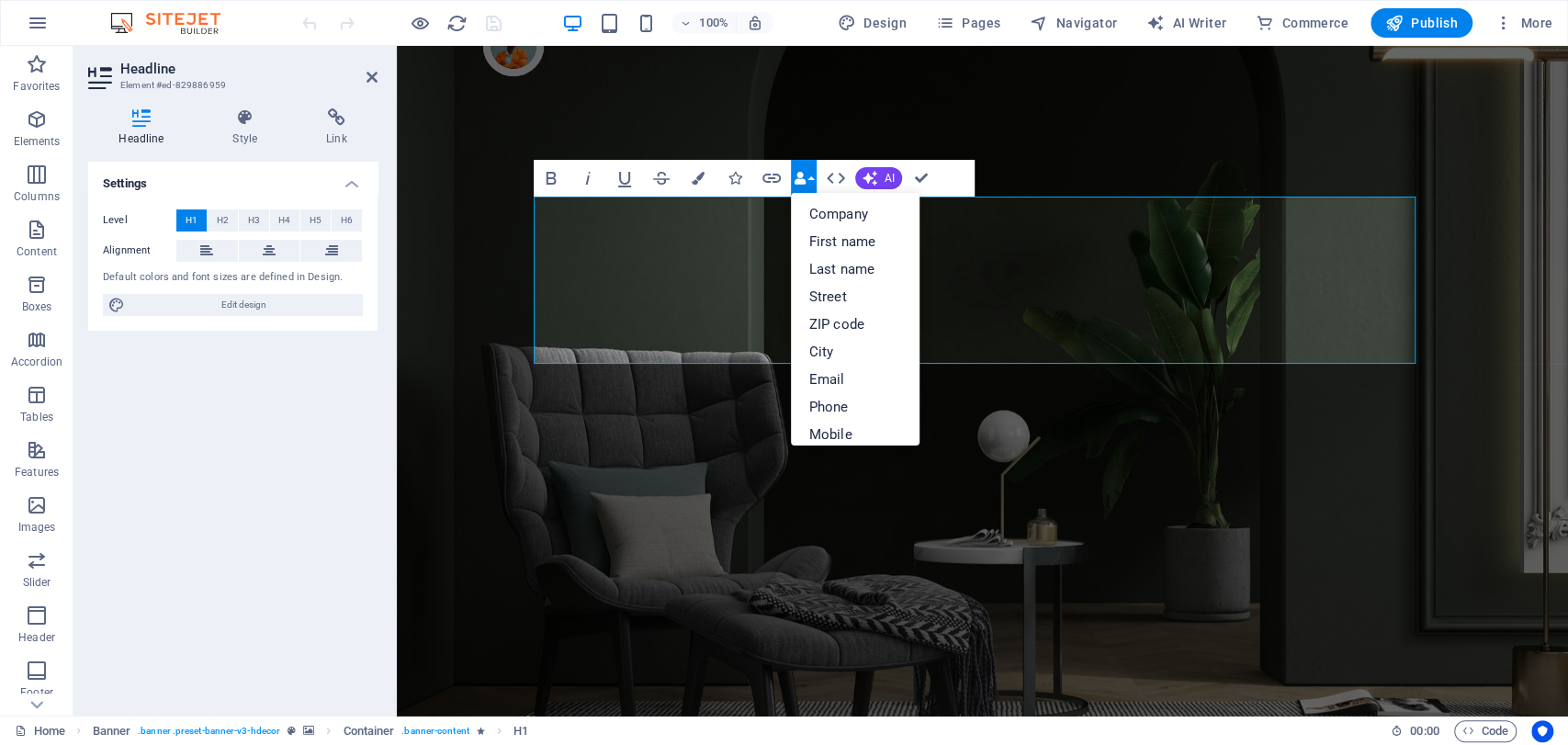 click on "Data Bindings" at bounding box center (804, 178) 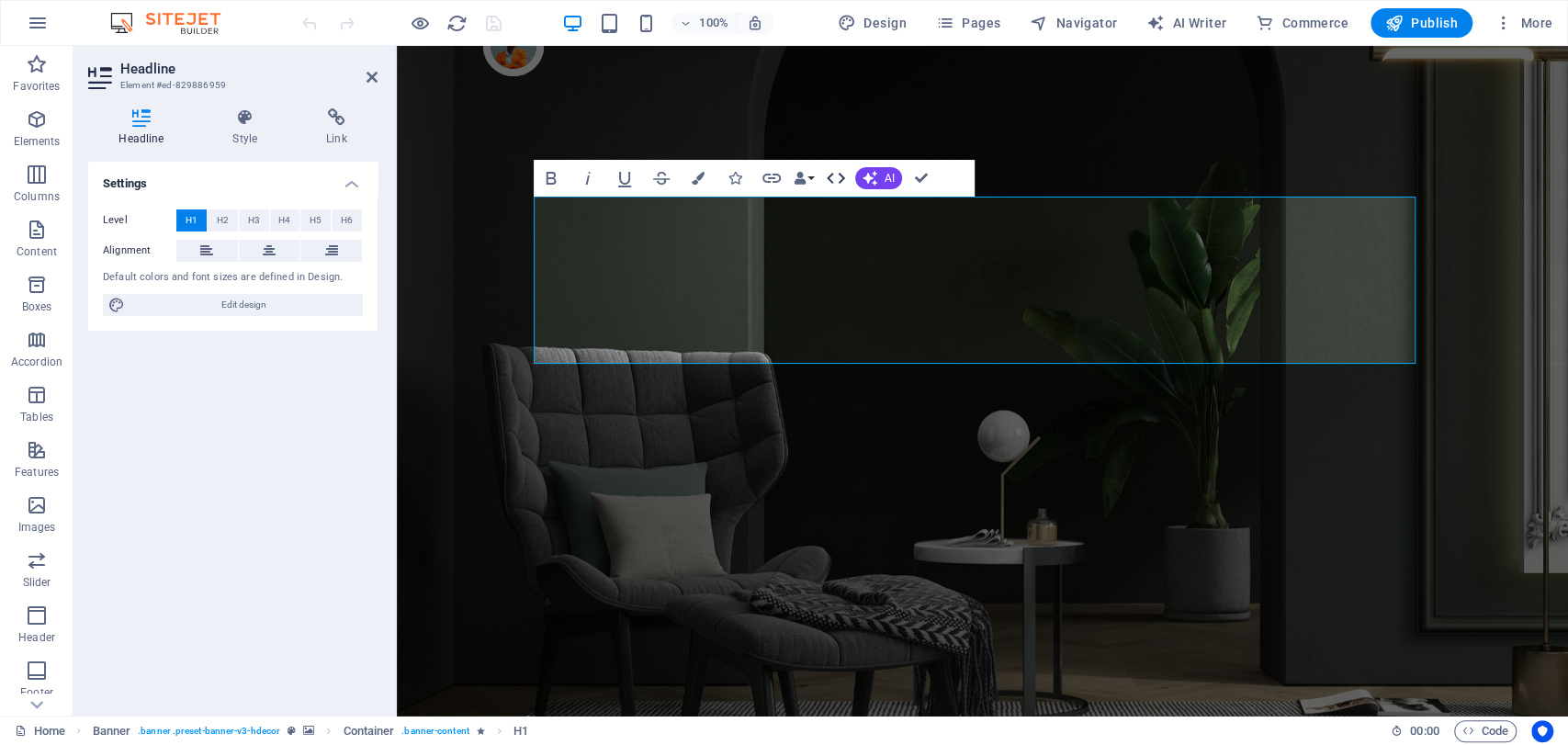 click 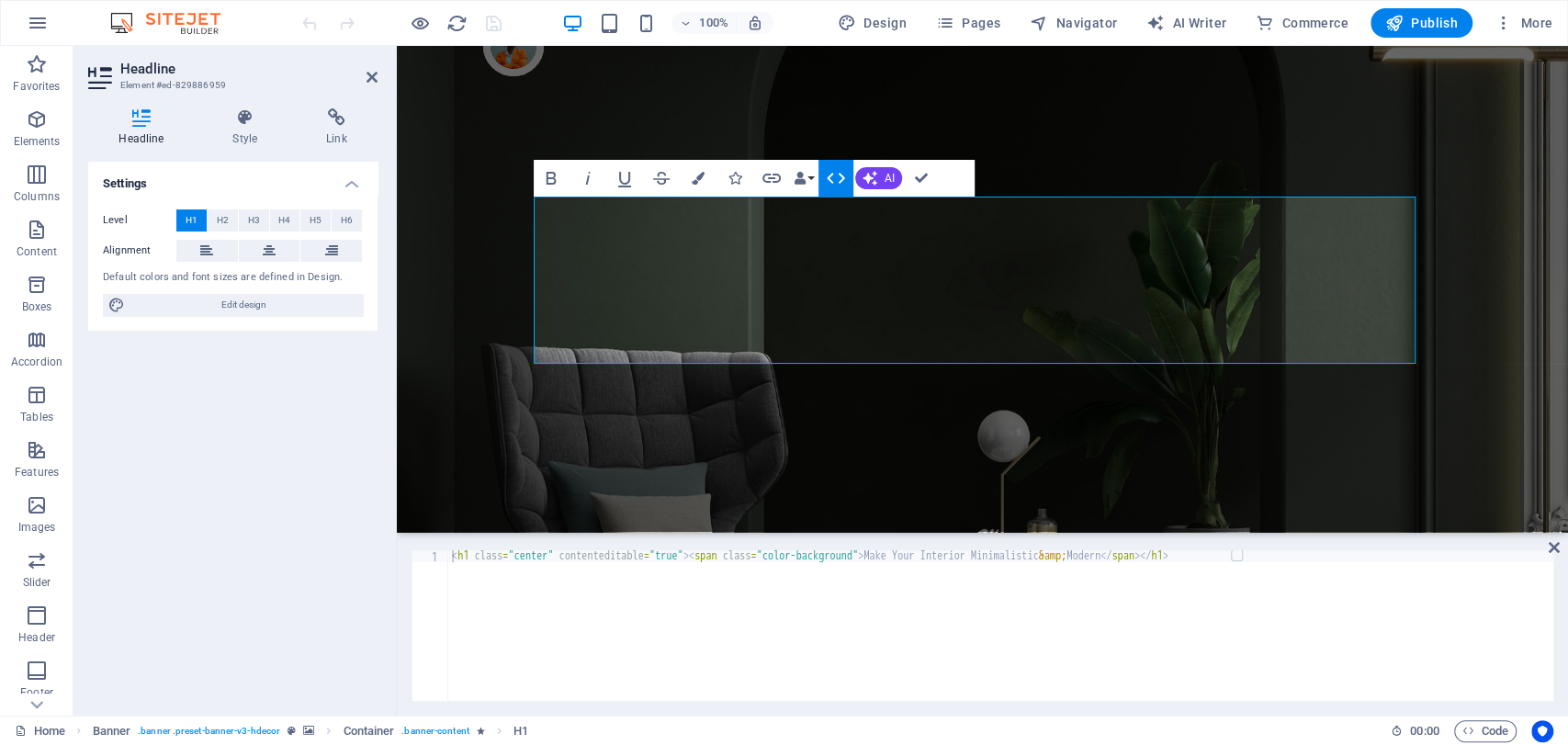 click 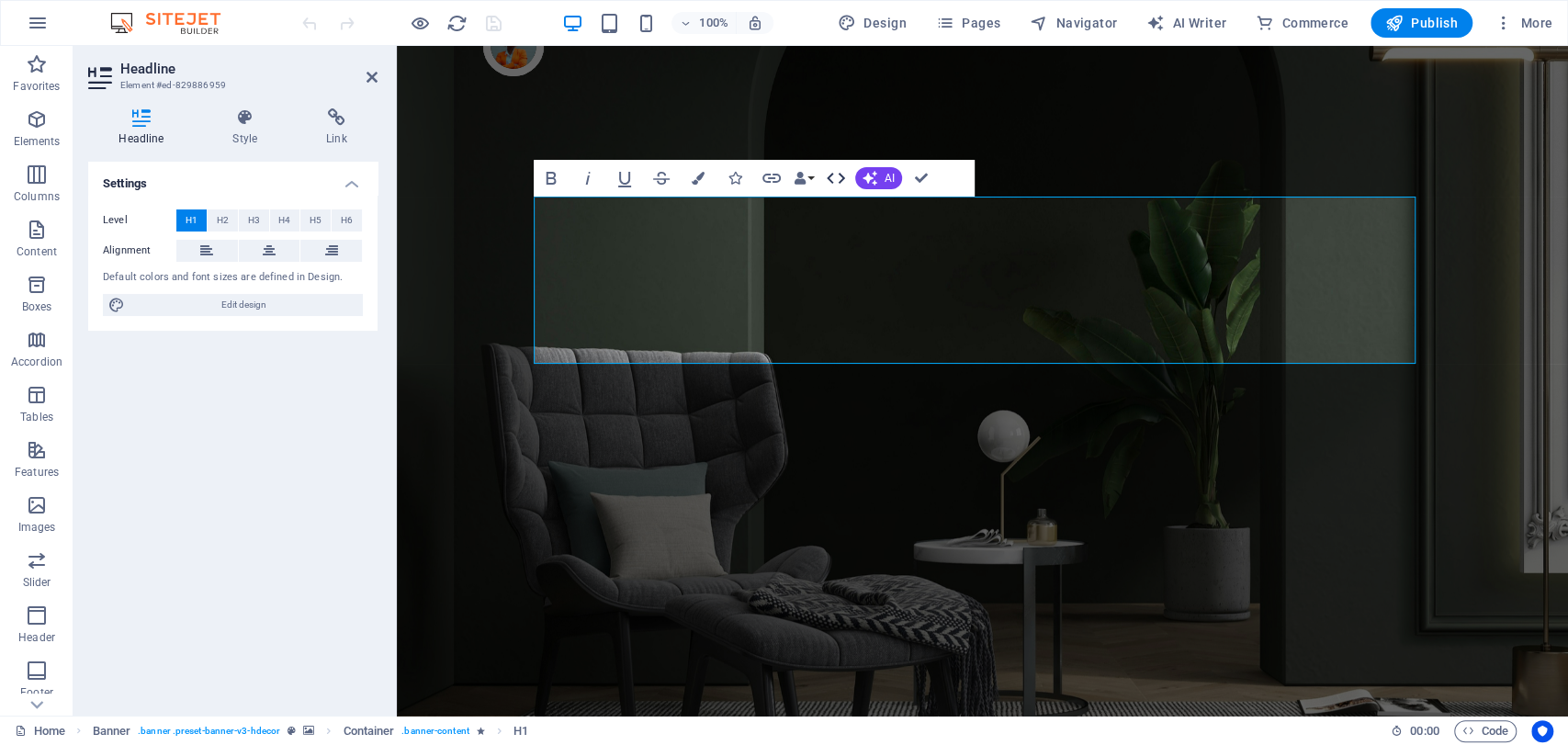 click 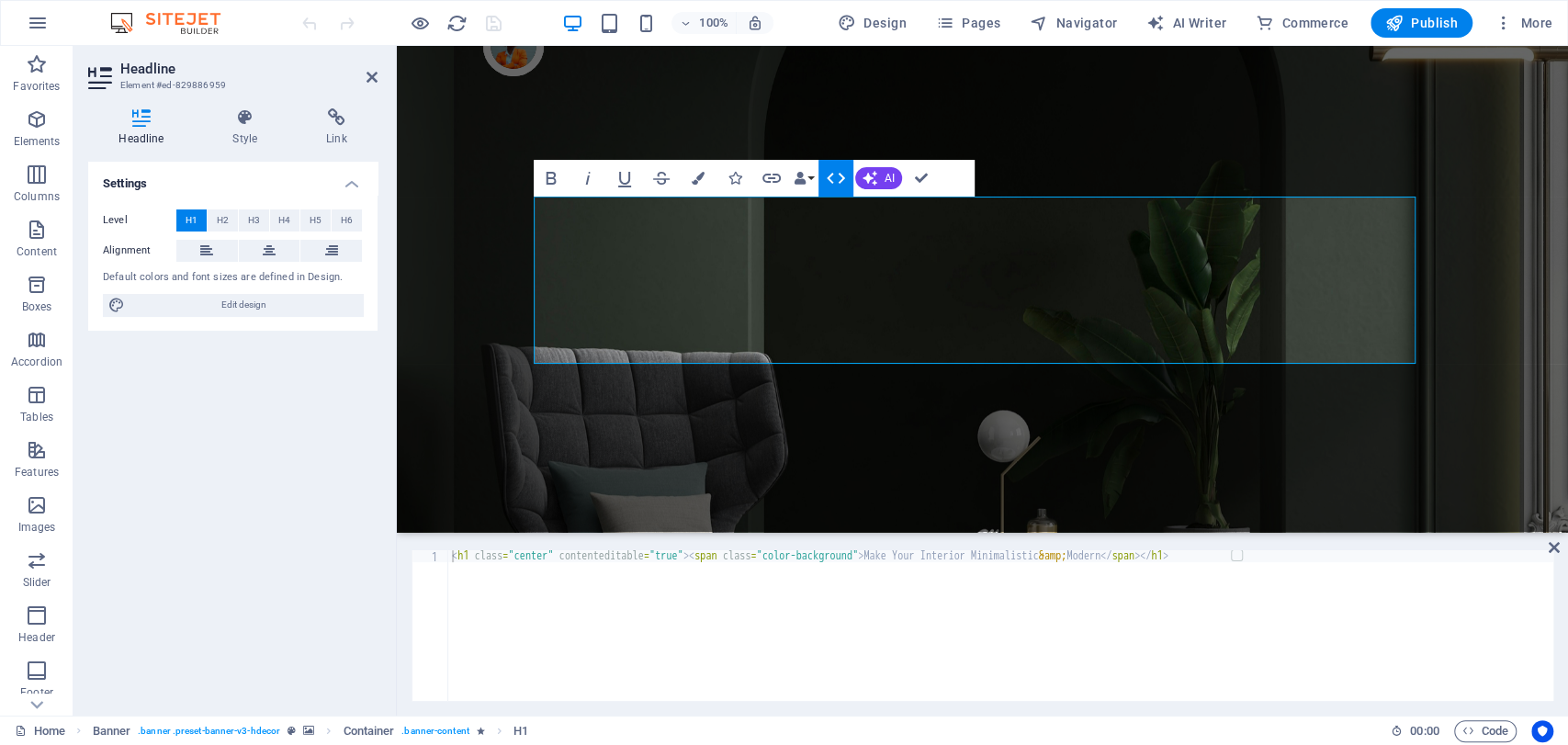 click 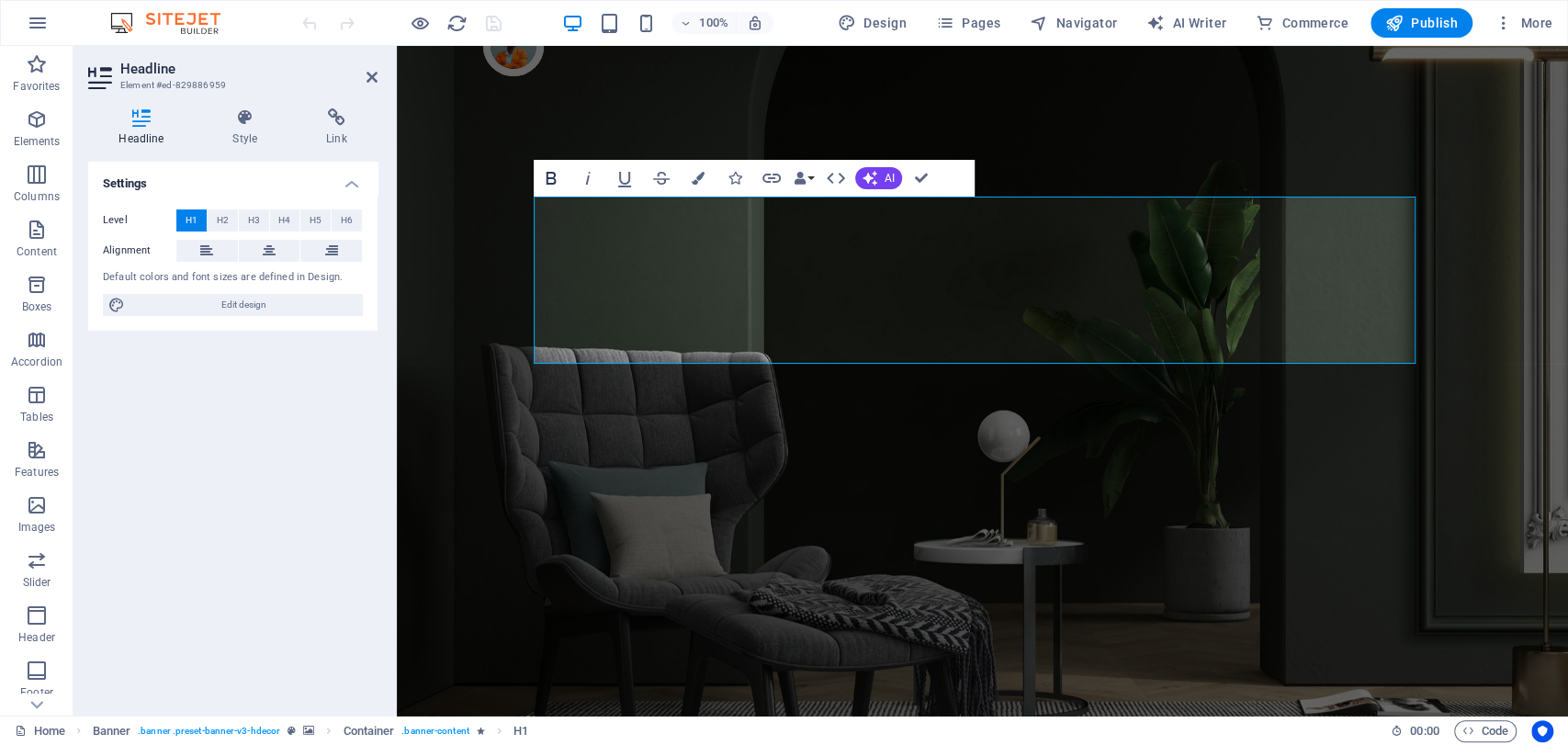 click 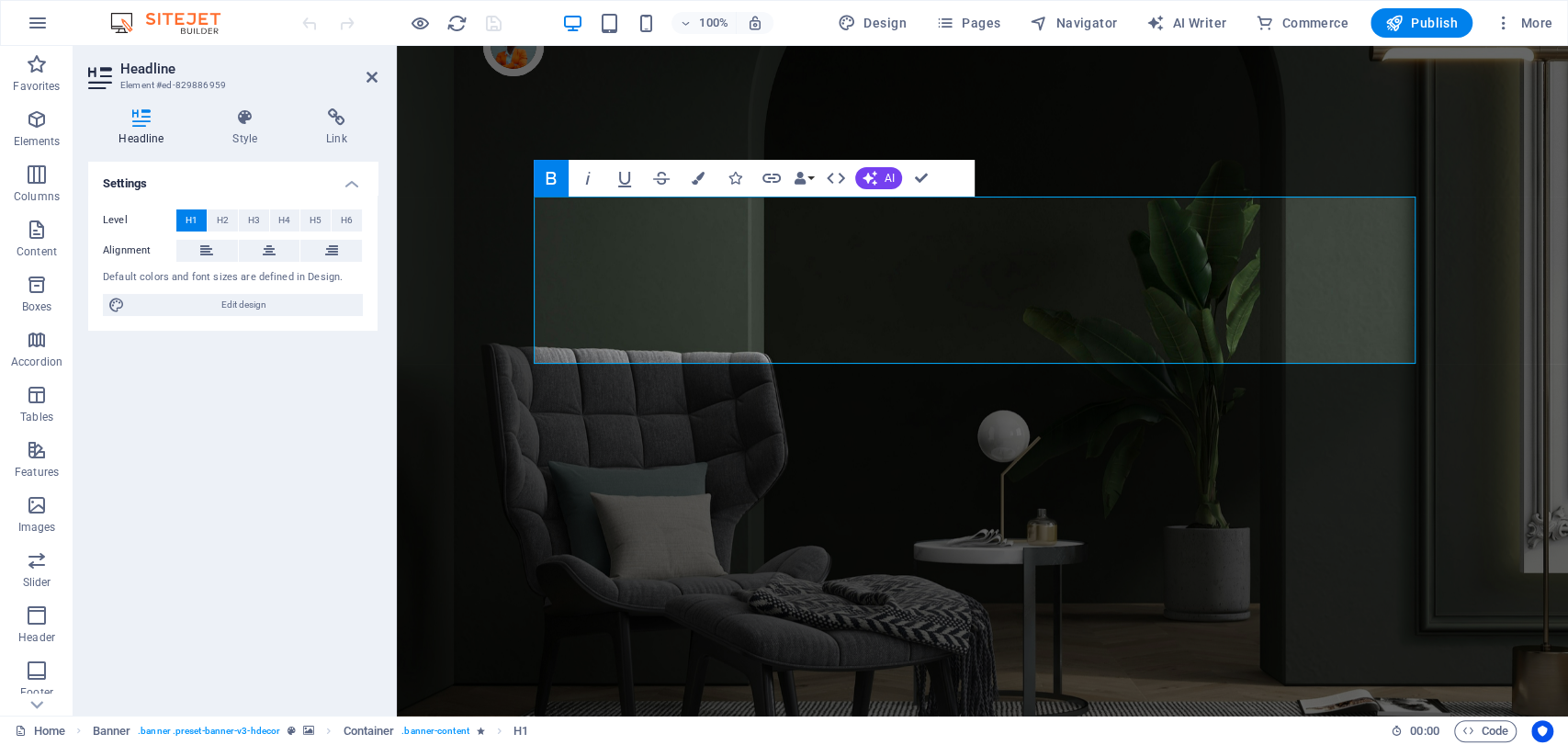 click 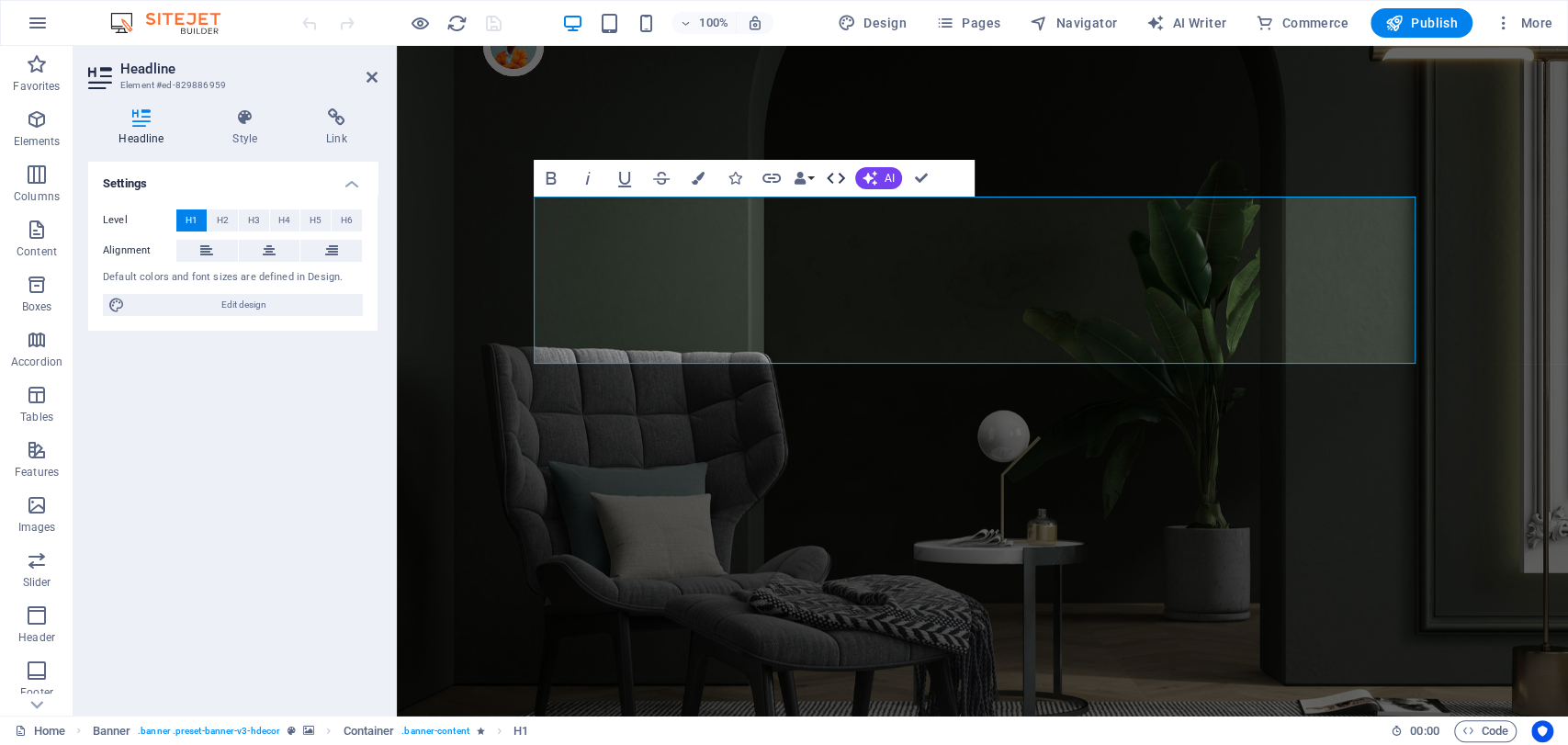 click 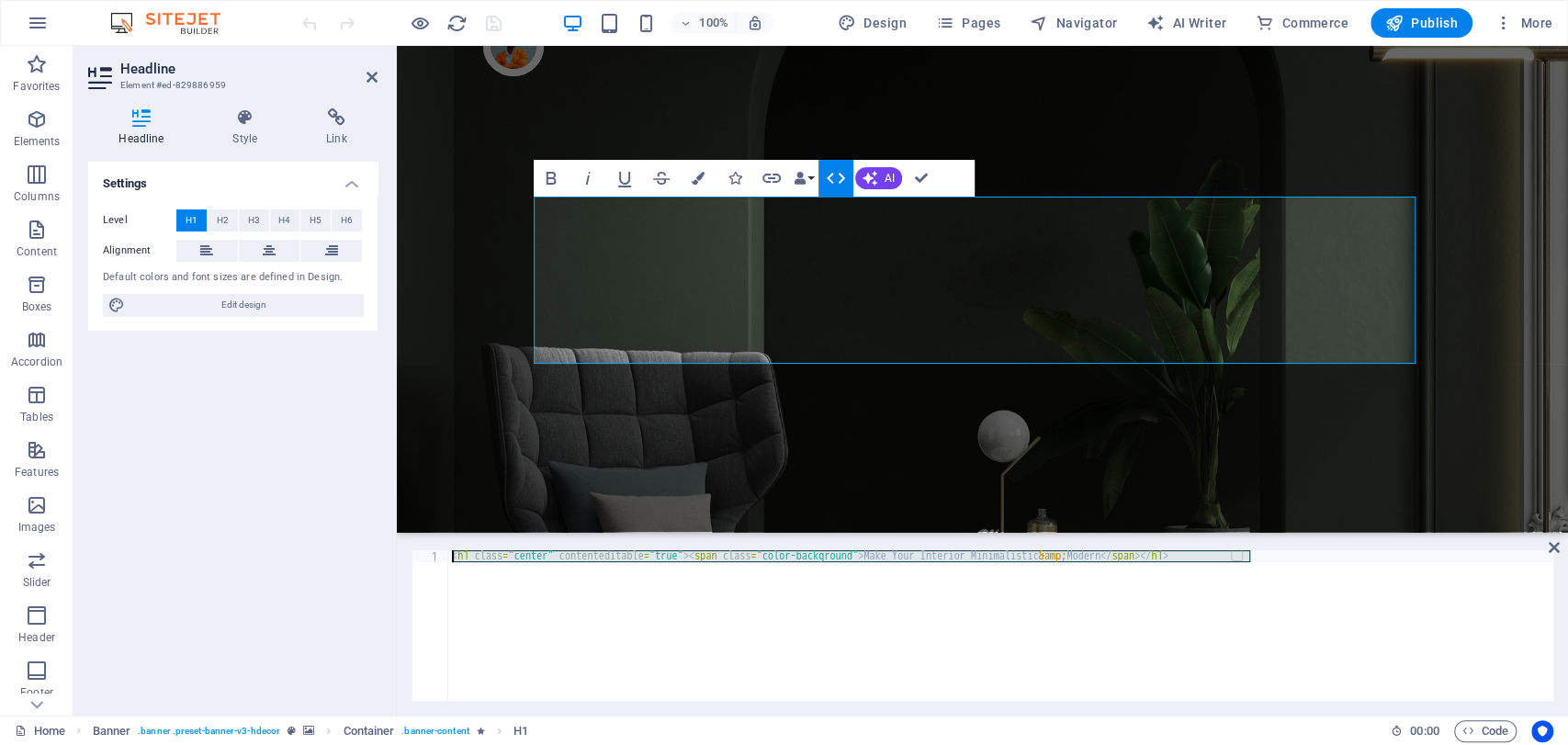 drag, startPoint x: 1274, startPoint y: 559, endPoint x: 463, endPoint y: 561, distance: 811.00247 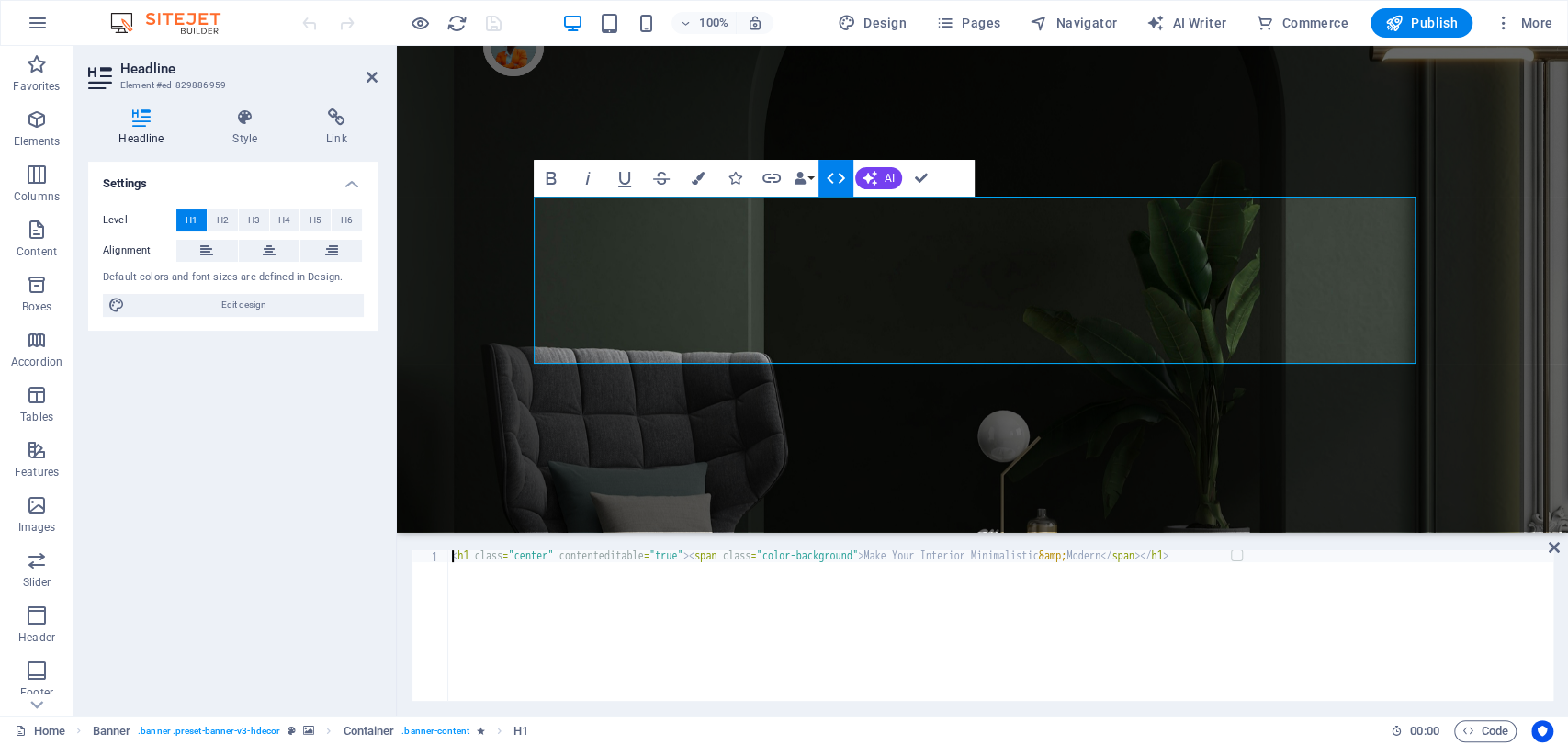 drag, startPoint x: 449, startPoint y: 553, endPoint x: 660, endPoint y: 547, distance: 211.08529 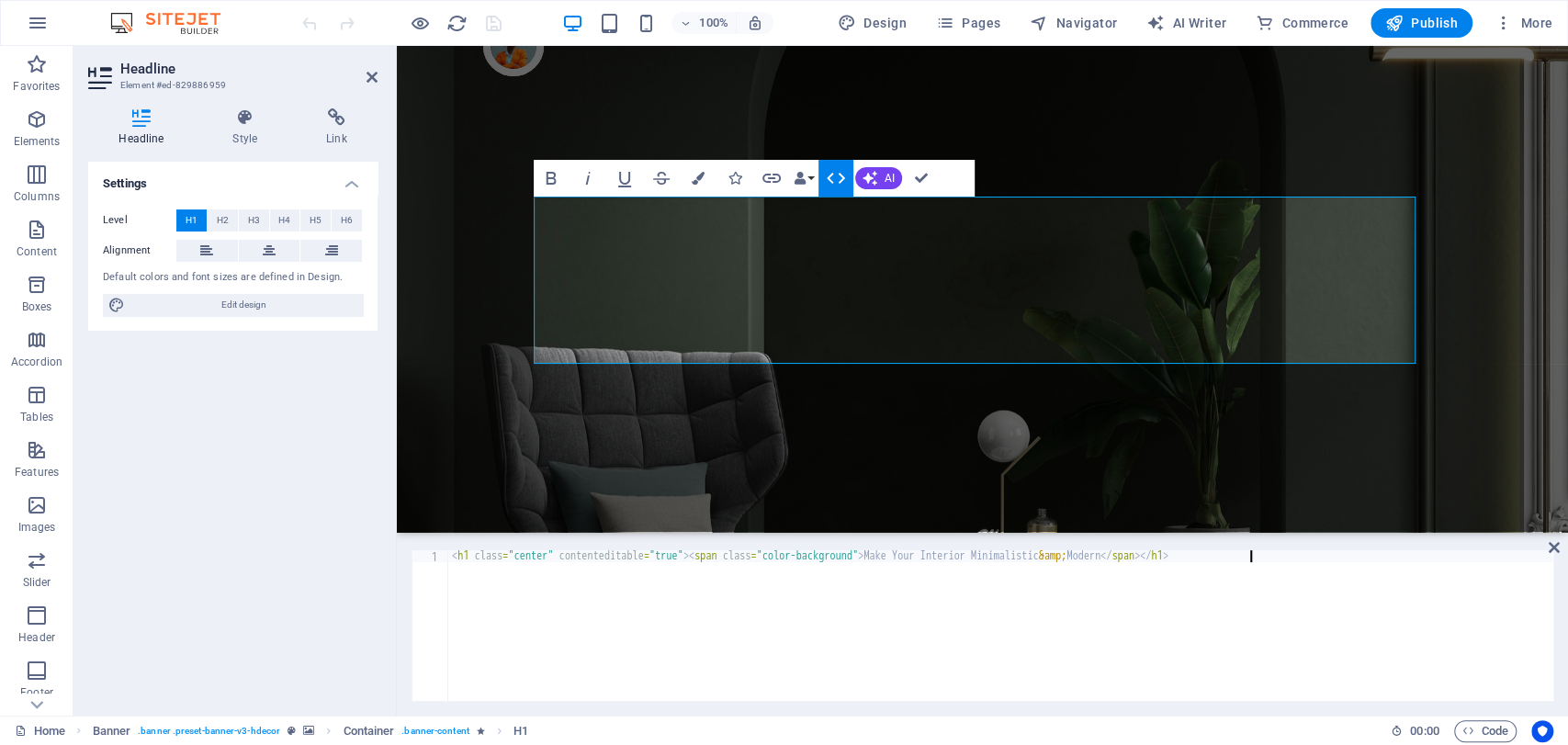 click on "< h1   class = "center"   contenteditable = "true" > < span   class = "color-background" > Make Your Interior Minimalistic  &amp;  Modern </ span > </ h1 >" at bounding box center (1000, 638) 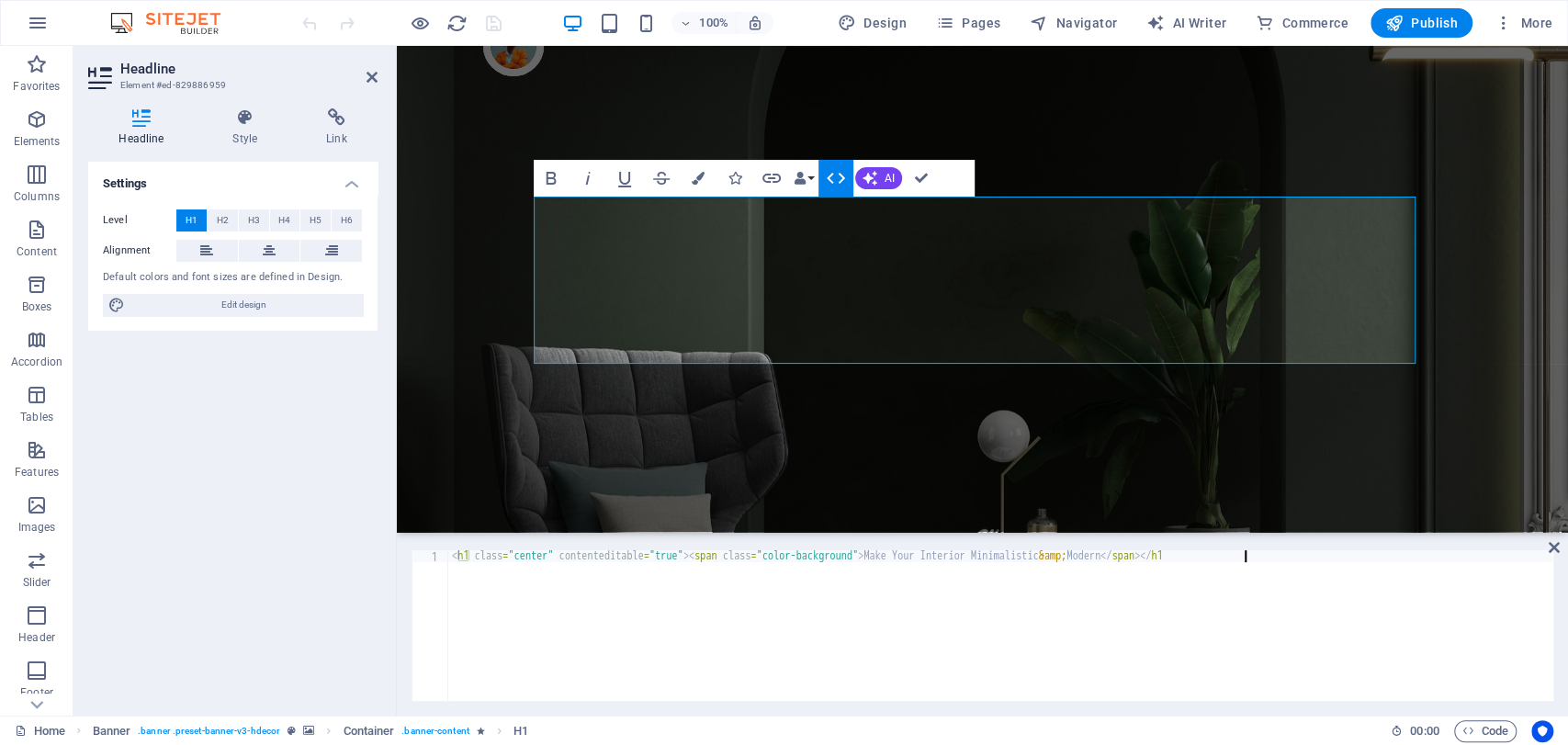 scroll, scrollTop: 0, scrollLeft: 64, axis: horizontal 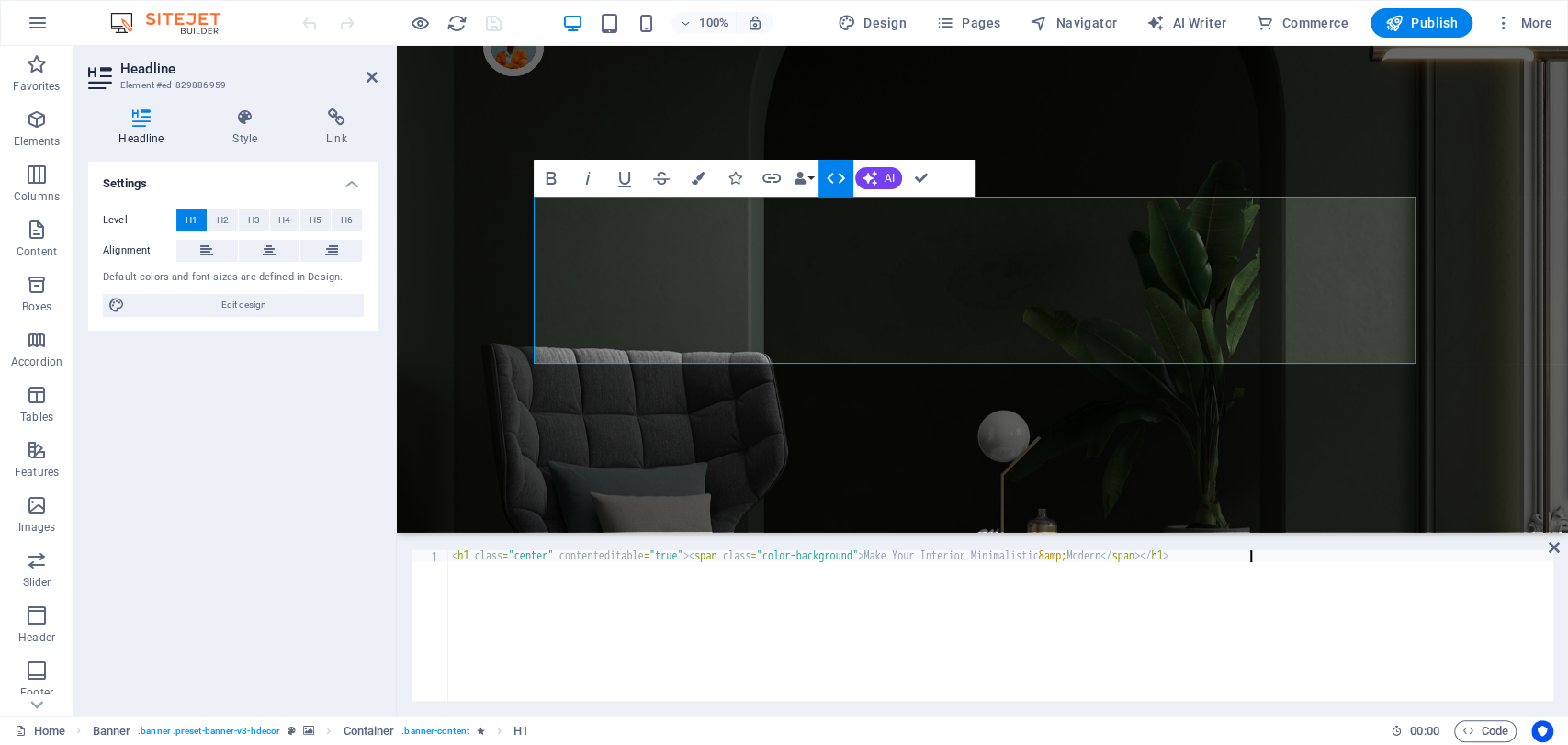 drag, startPoint x: 1281, startPoint y: 560, endPoint x: 1065, endPoint y: 570, distance: 216.23136 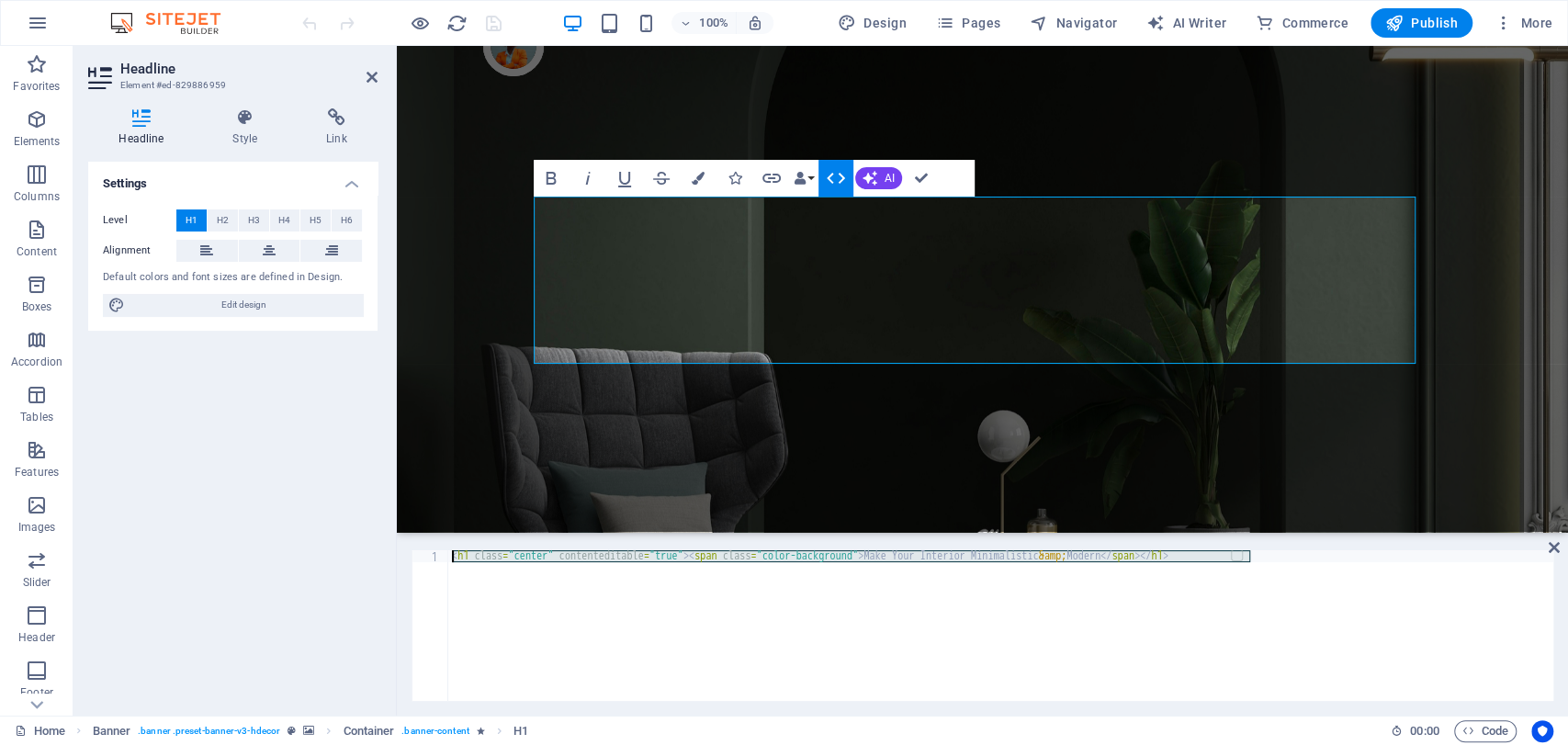 drag, startPoint x: 1254, startPoint y: 556, endPoint x: 517, endPoint y: 549, distance: 737.0332 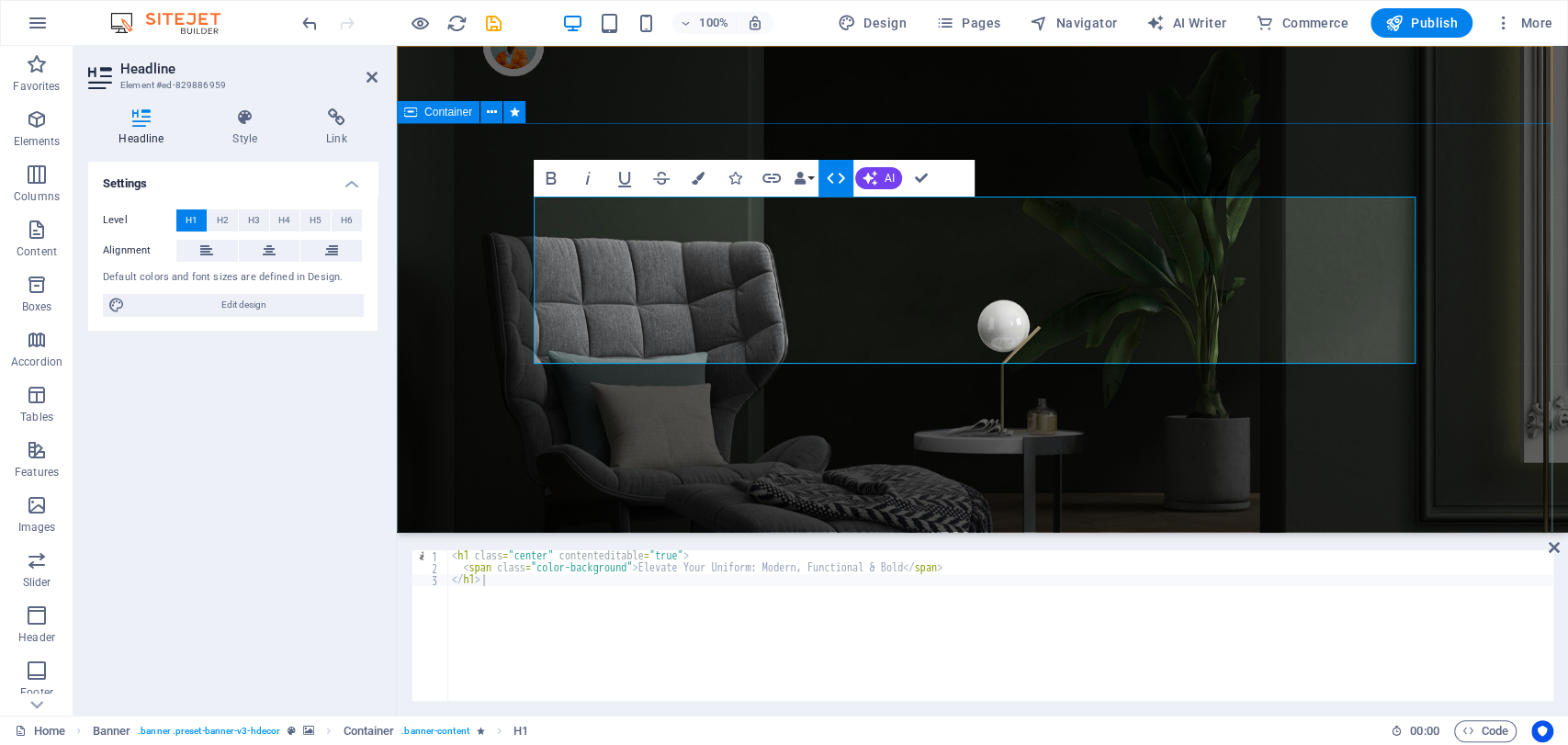 click on "Elevate Your Uniform: Modern, Functional & Bold Turn your room with panto into a lot more minimalist and modern with ease and speed" at bounding box center [982, 976] 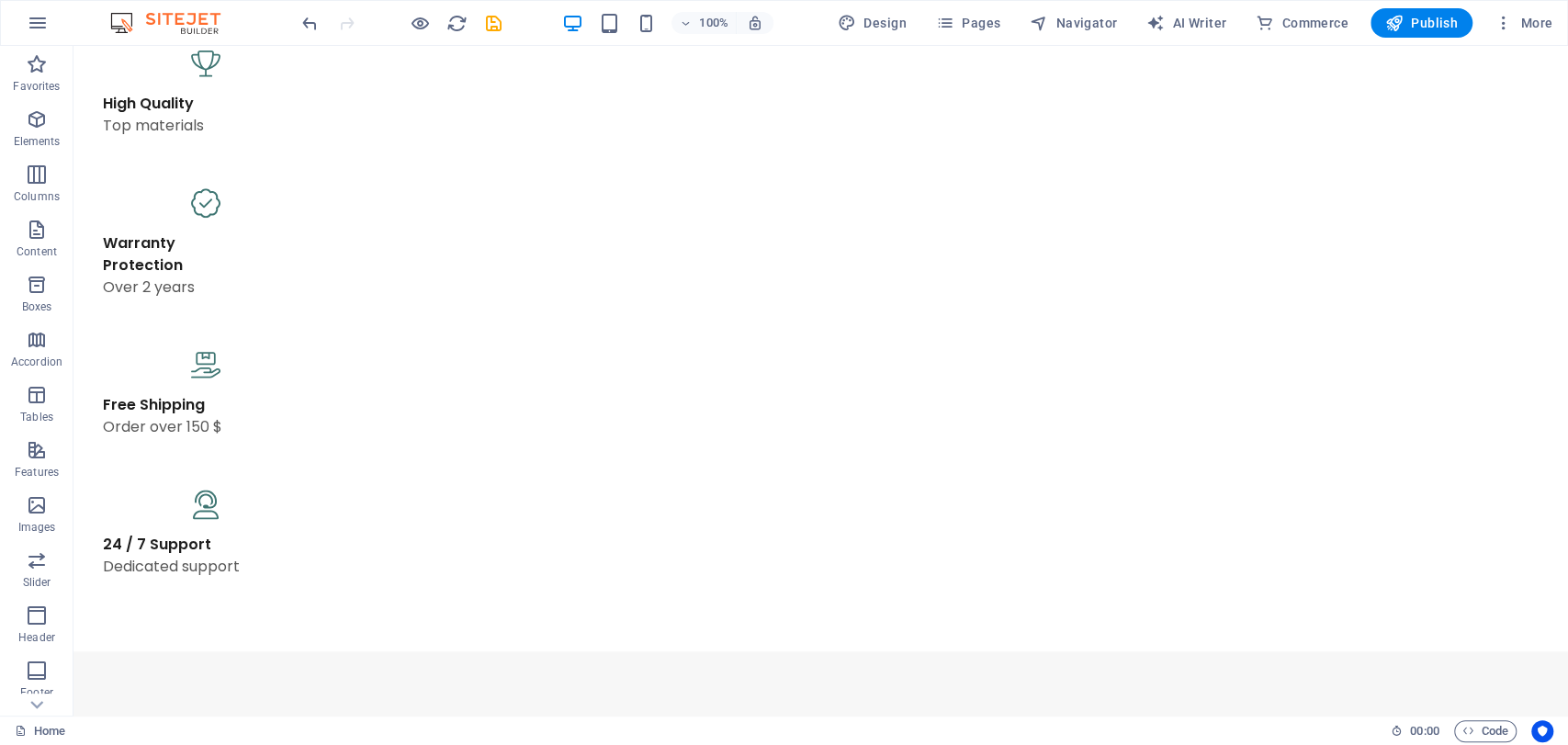 scroll, scrollTop: 0, scrollLeft: 0, axis: both 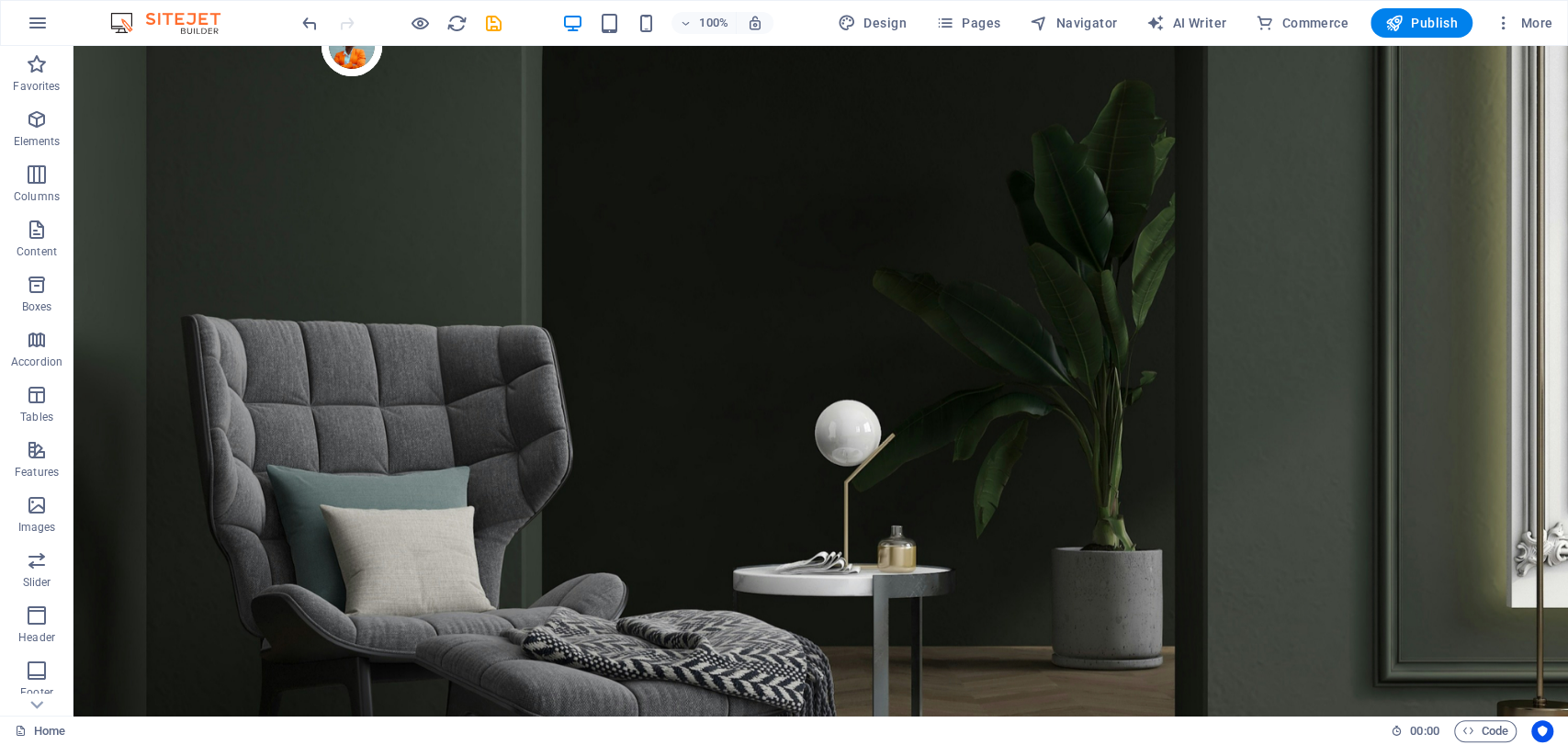 drag, startPoint x: 1562, startPoint y: 75, endPoint x: 1640, endPoint y: 54, distance: 80.7775 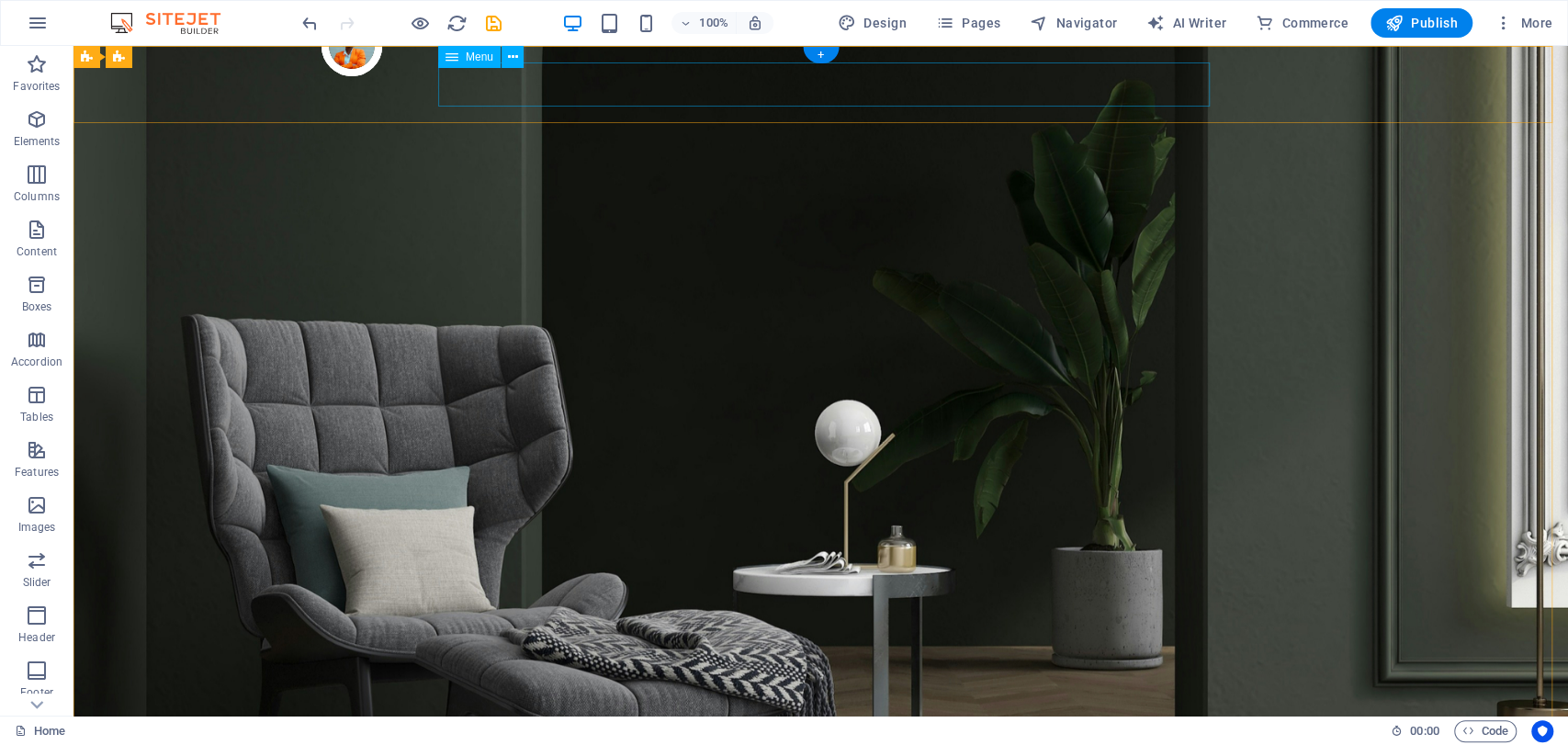 click on "Products About Us Testimonials Stores Contact" at bounding box center [821, 931] 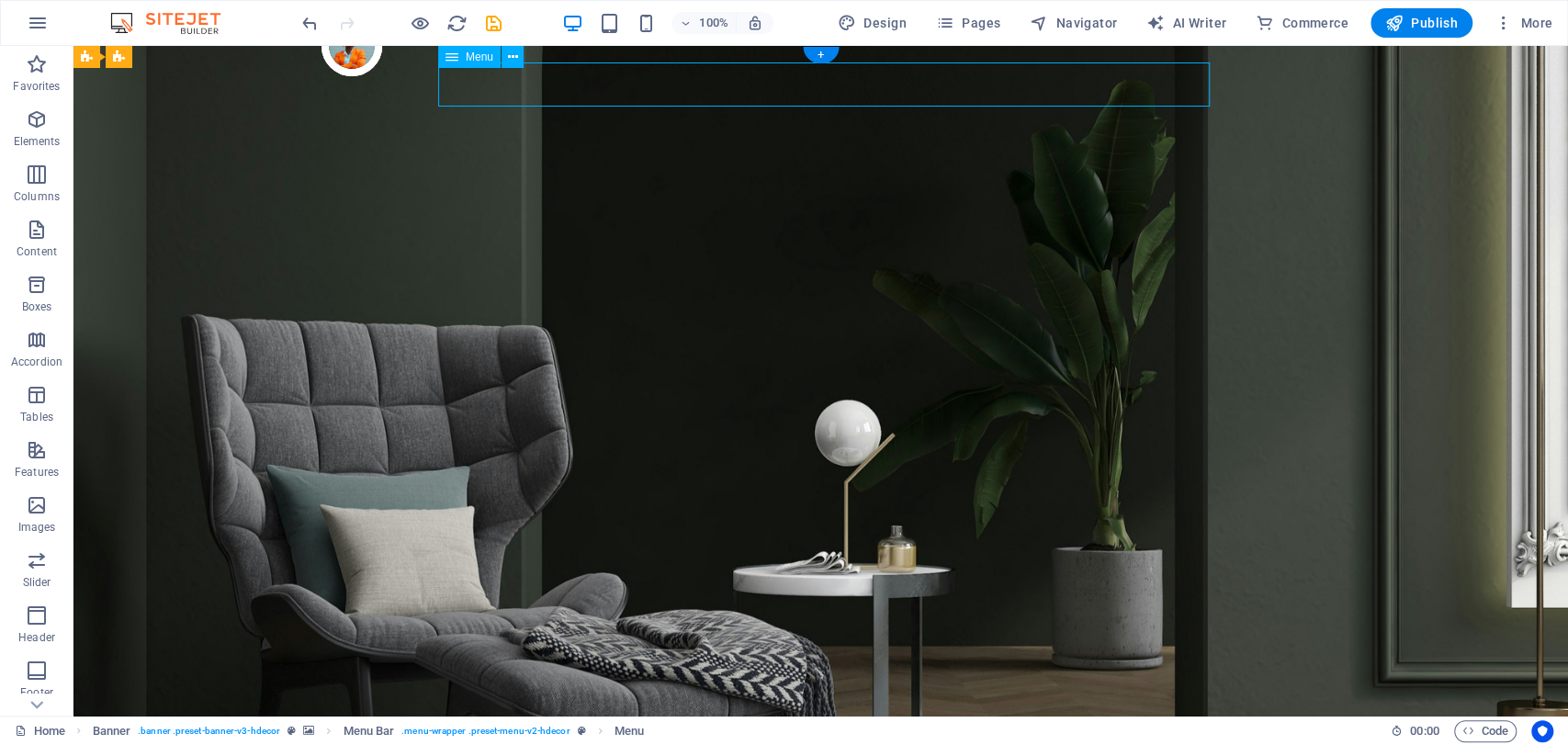 click on "Products About Us Testimonials Stores Contact" at bounding box center (821, 931) 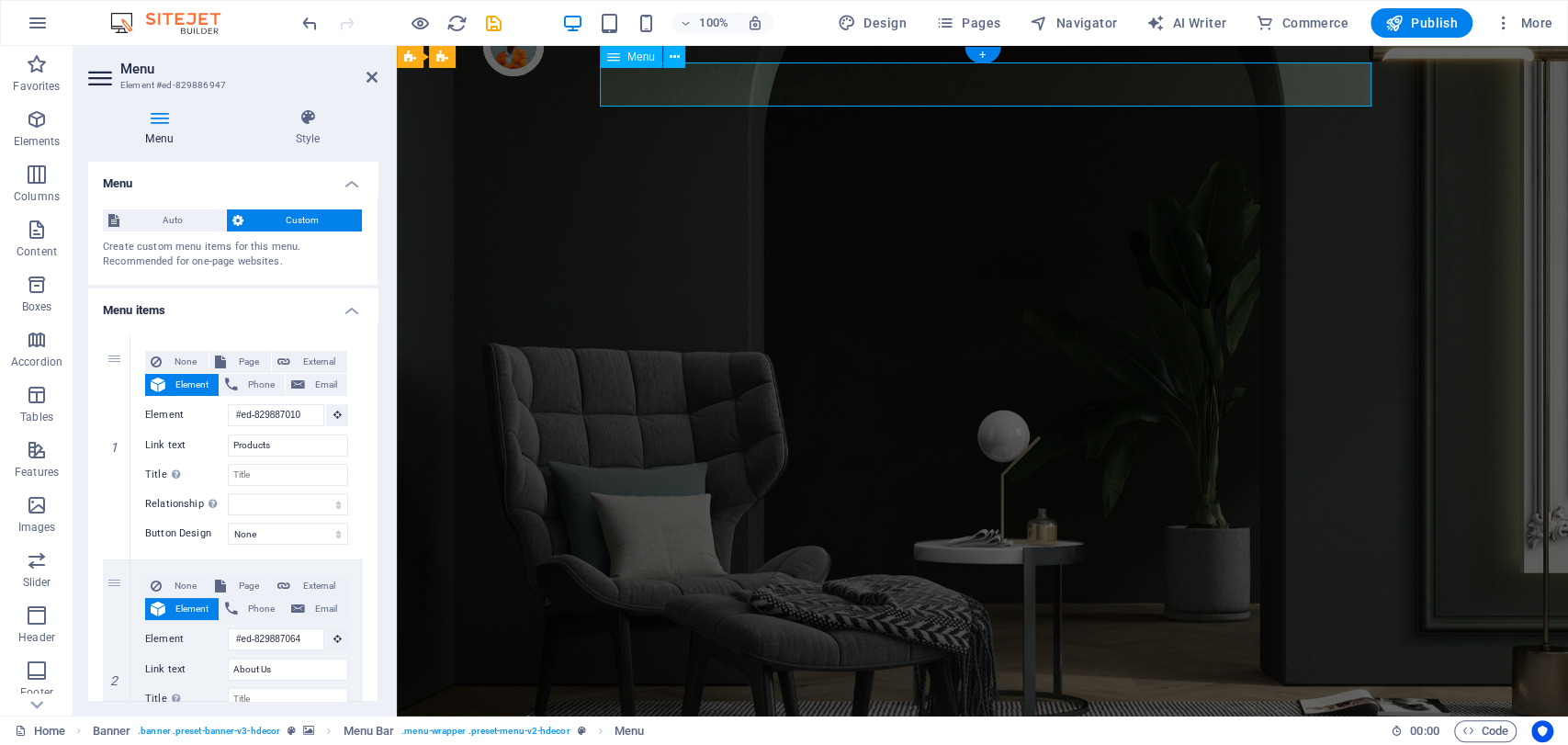 click on "Products About Us Testimonials Stores Contact" at bounding box center [983, 931] 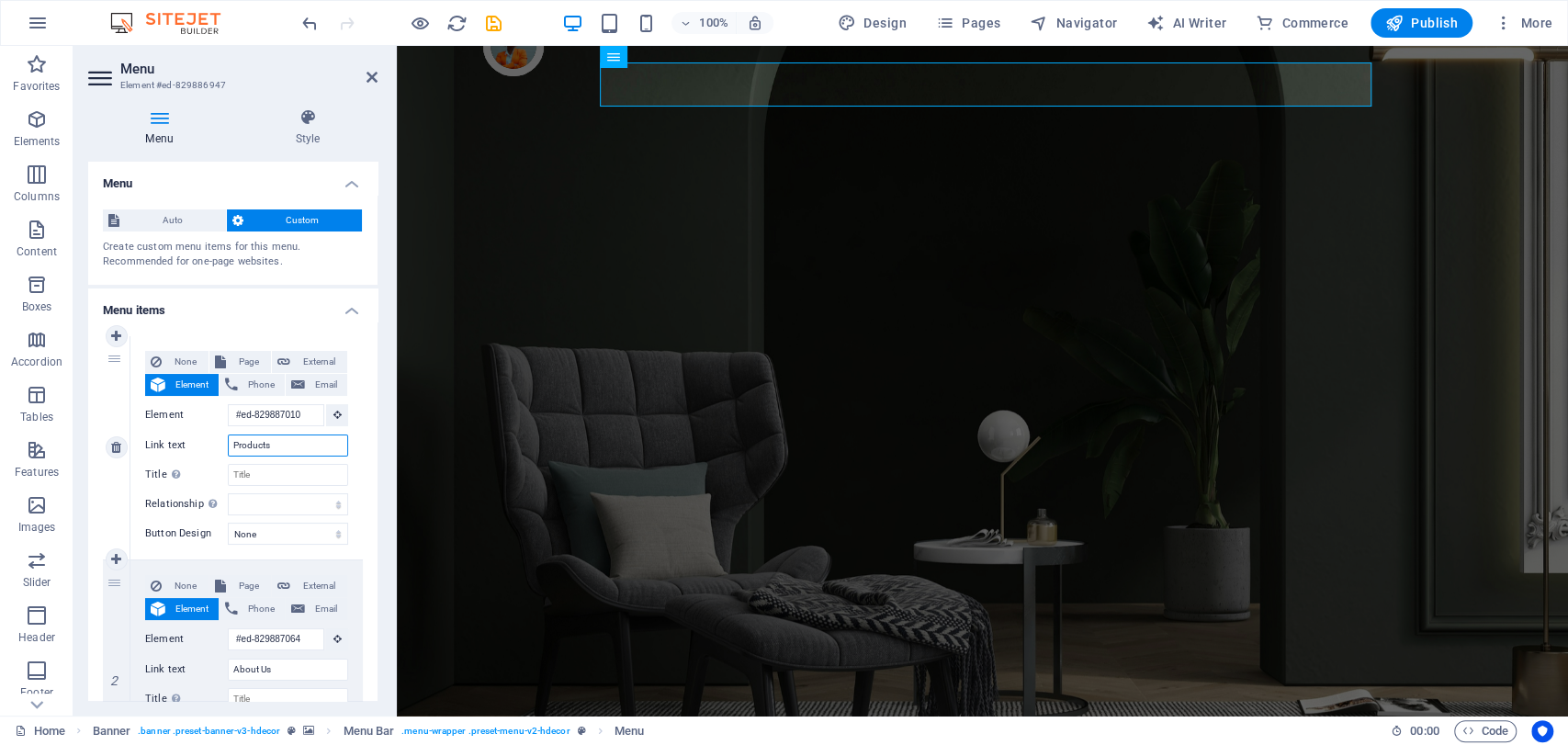 drag, startPoint x: 279, startPoint y: 448, endPoint x: 226, endPoint y: 450, distance: 53.037722 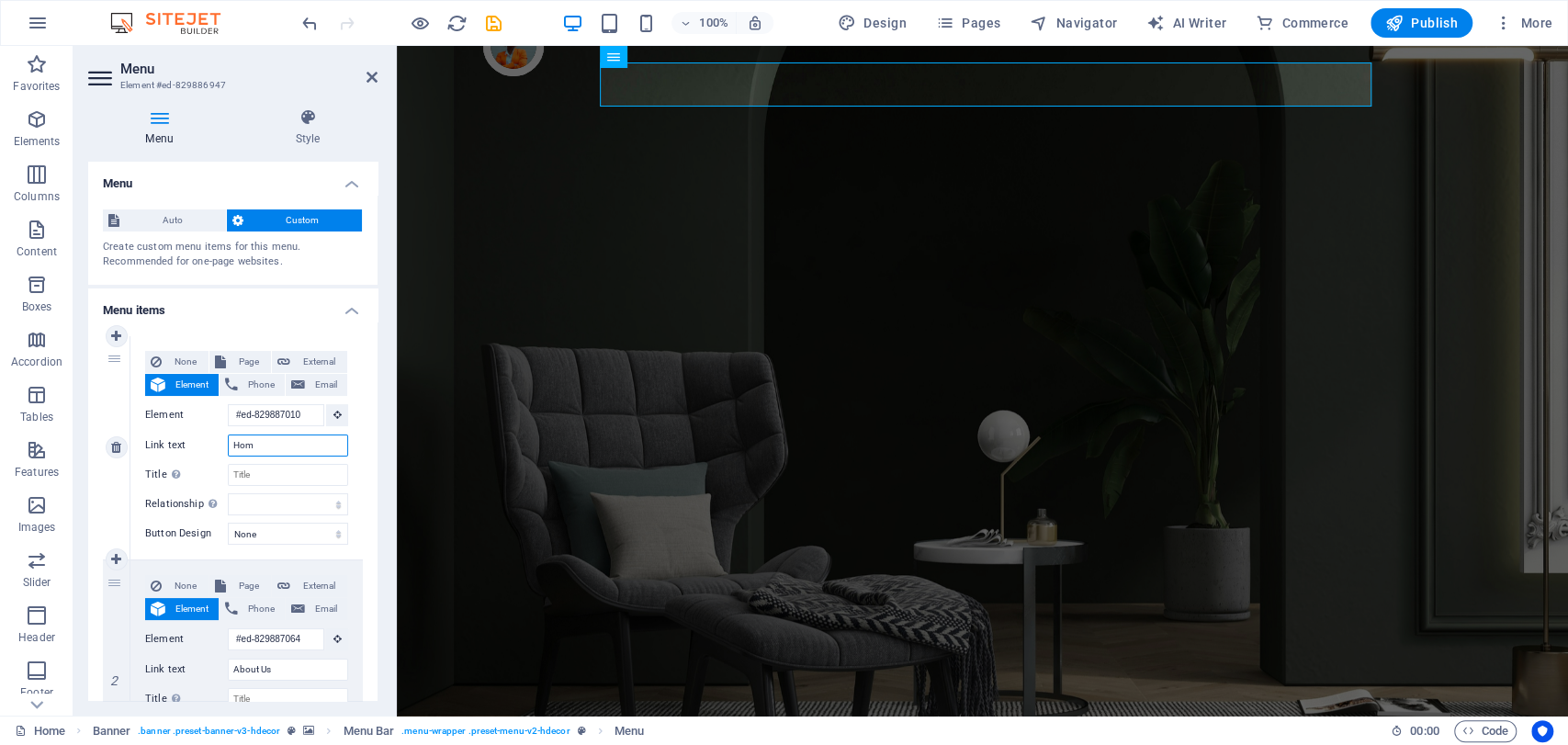 type on "Home" 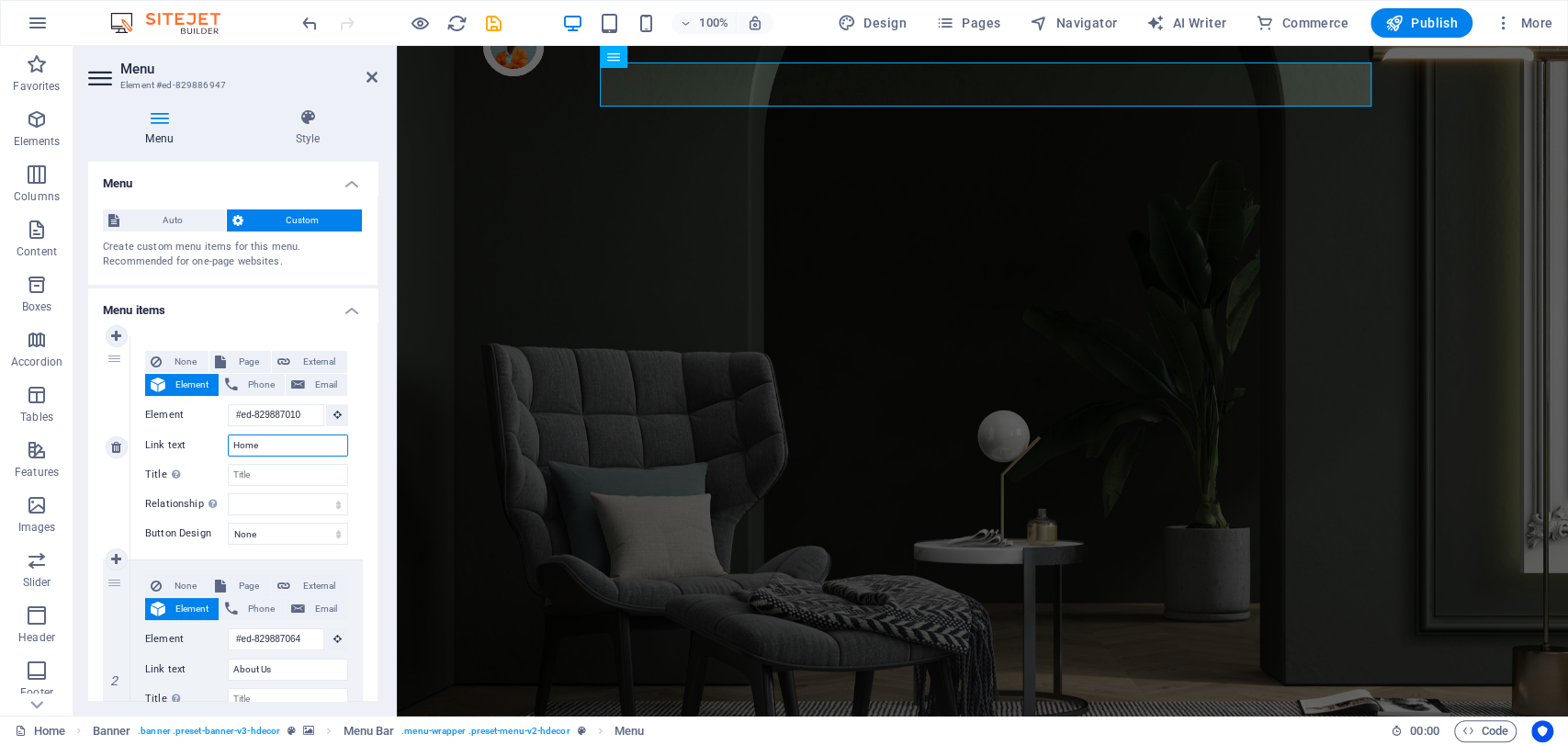 select 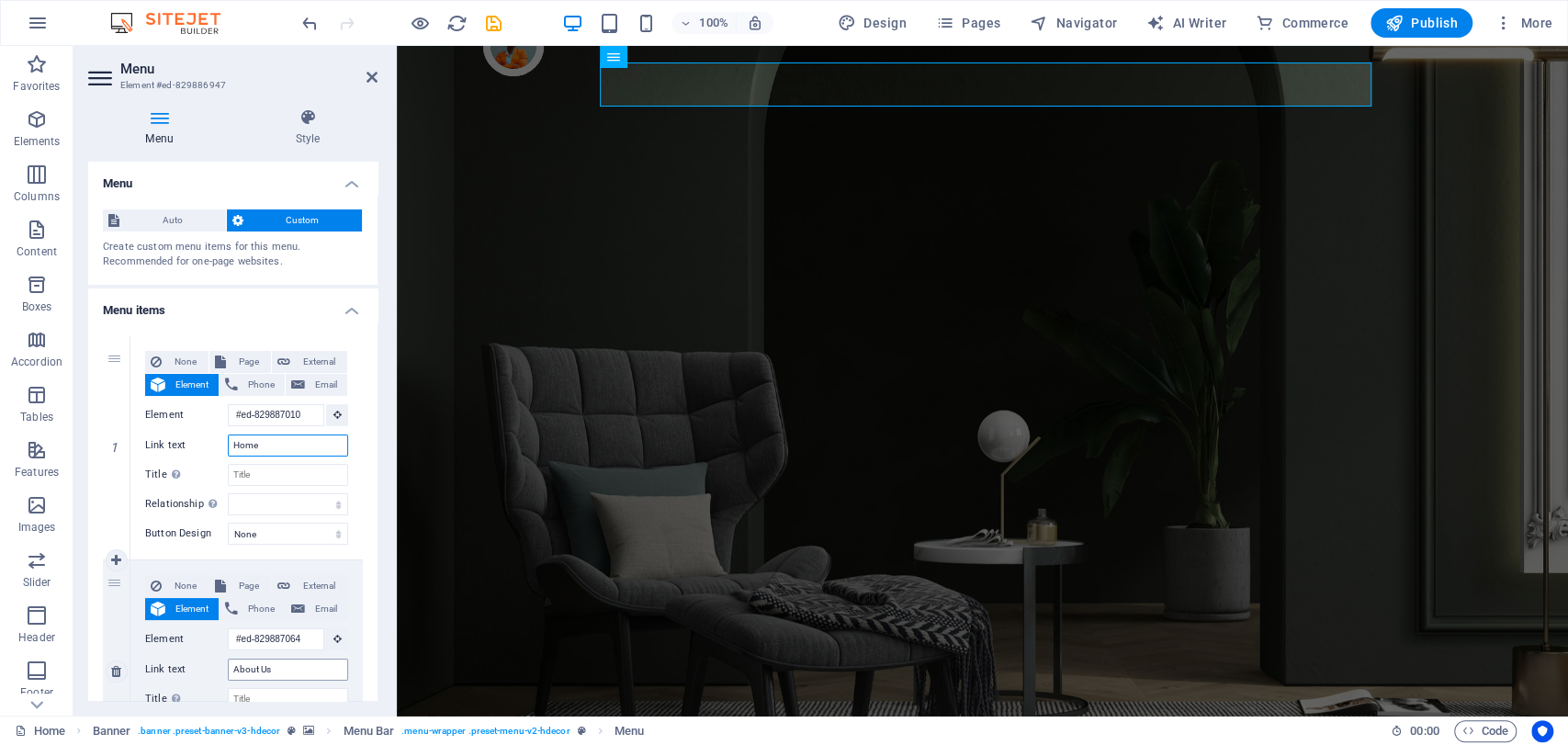type on "Home" 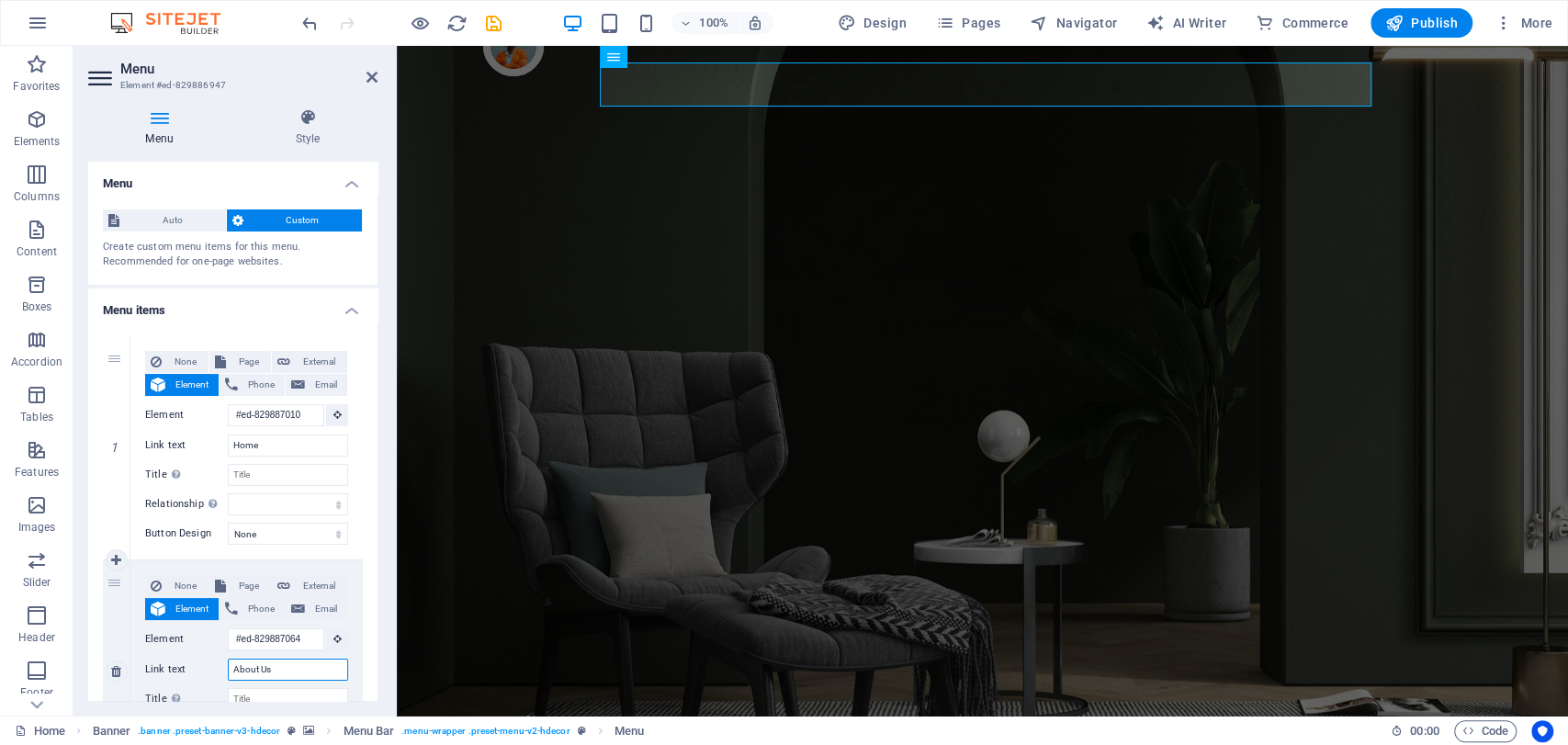 click on "About Us" at bounding box center [288, 670] 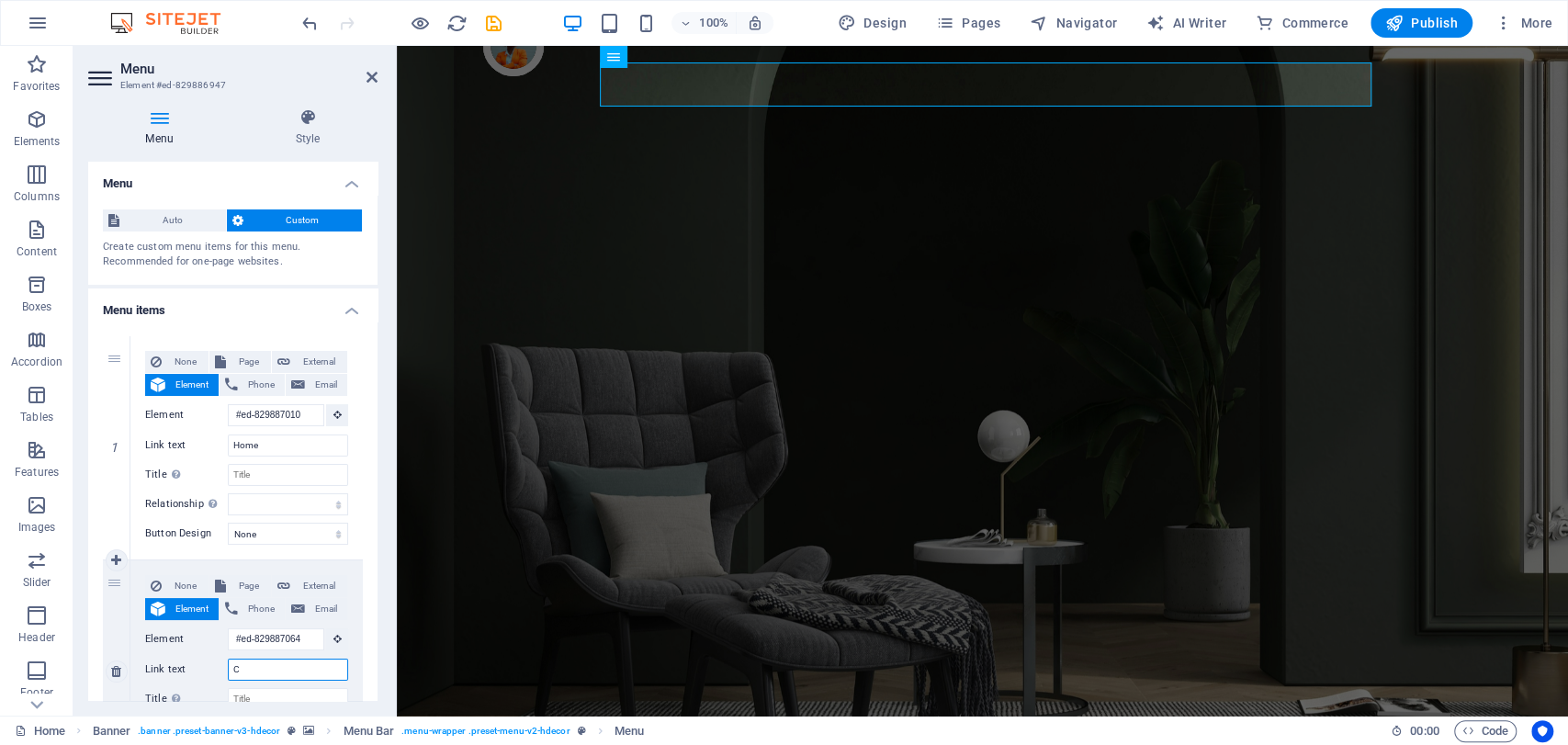 type on "Ca" 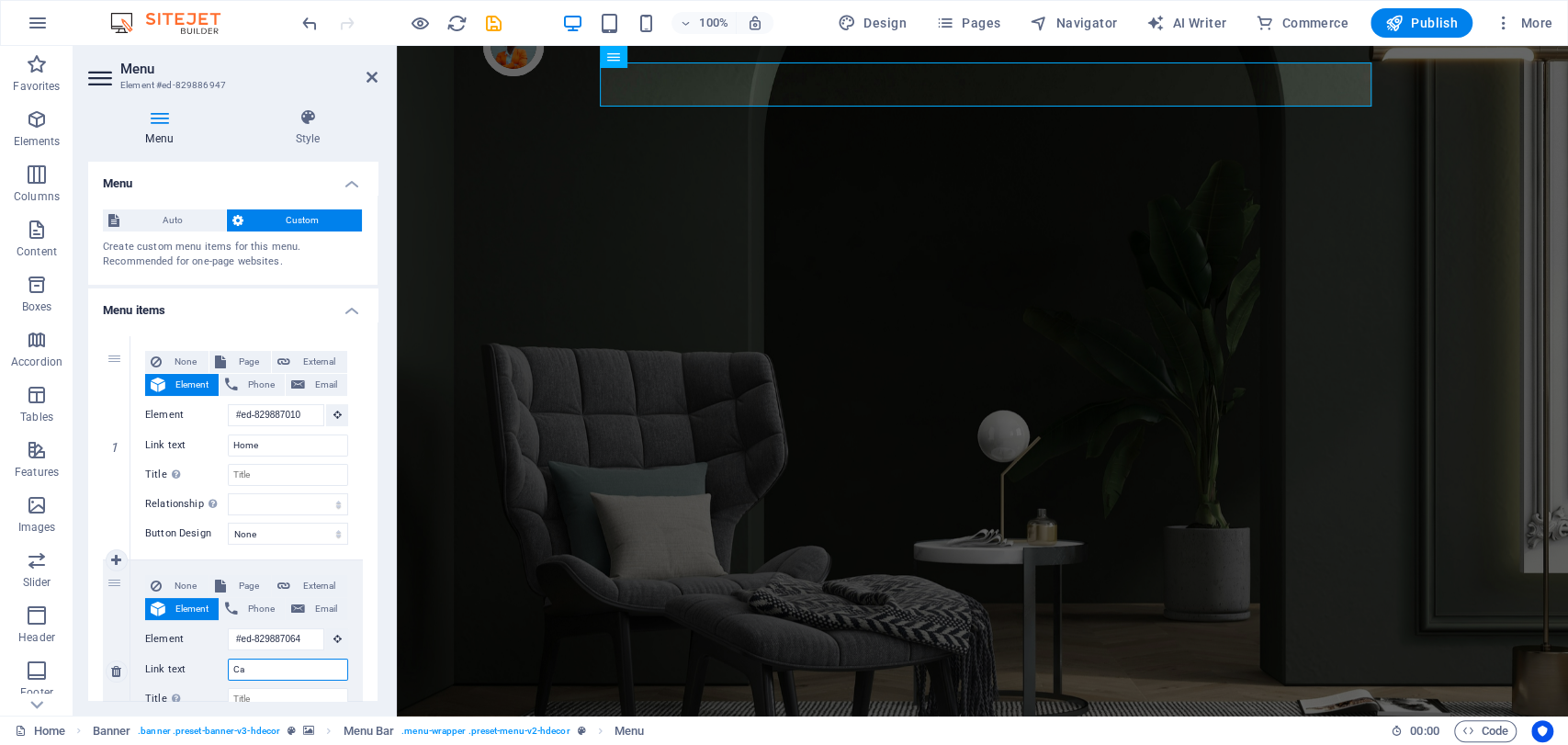 select 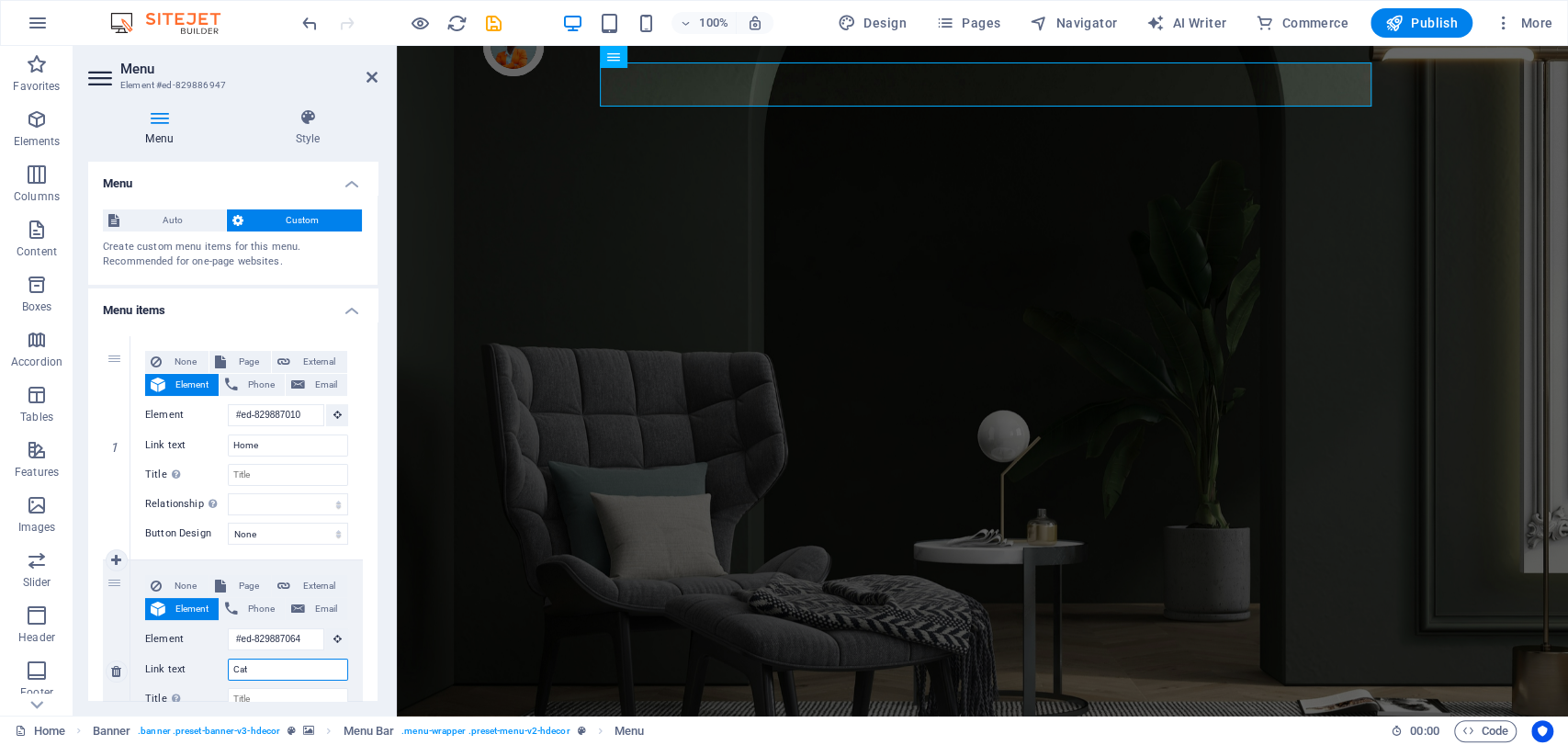 type on "Cata" 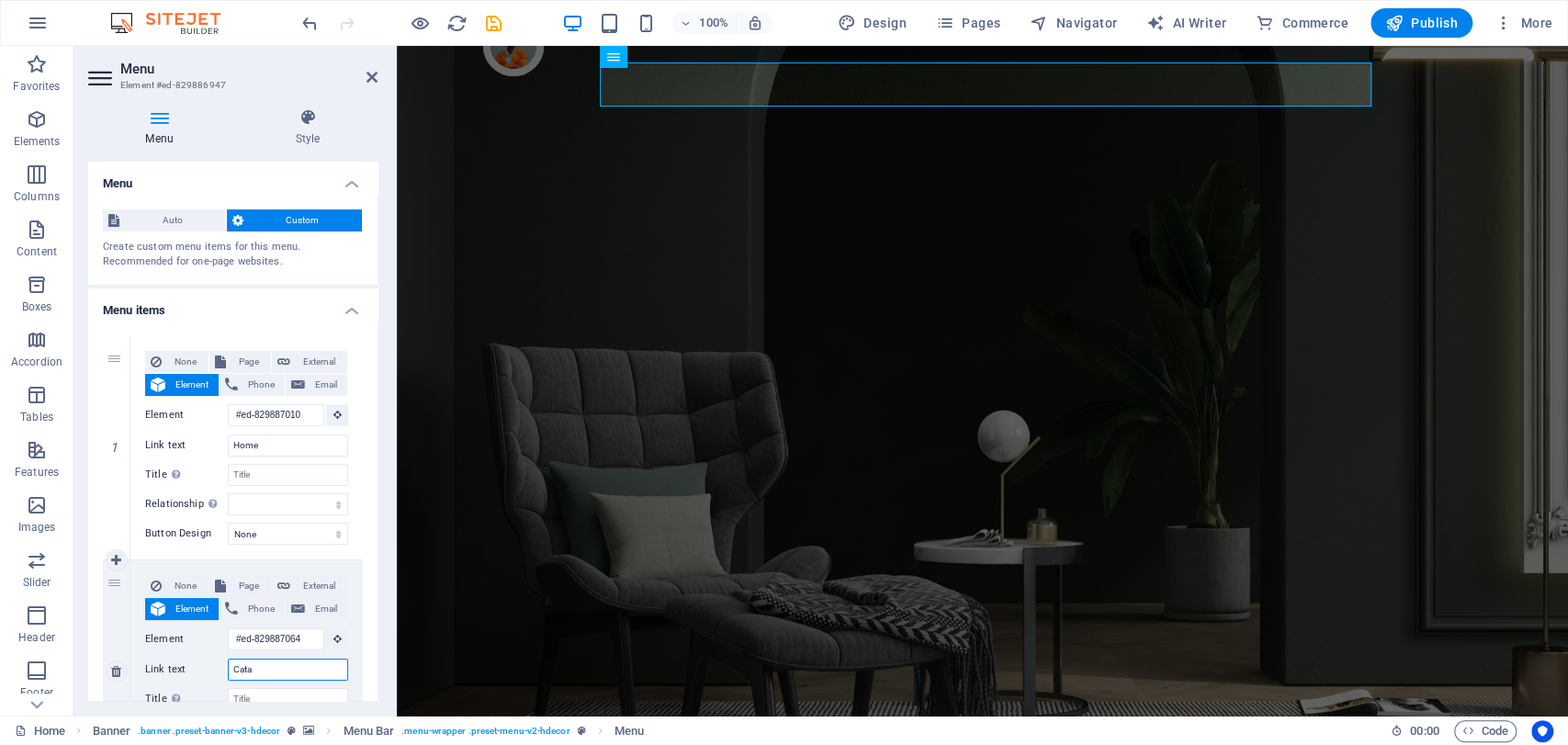 select 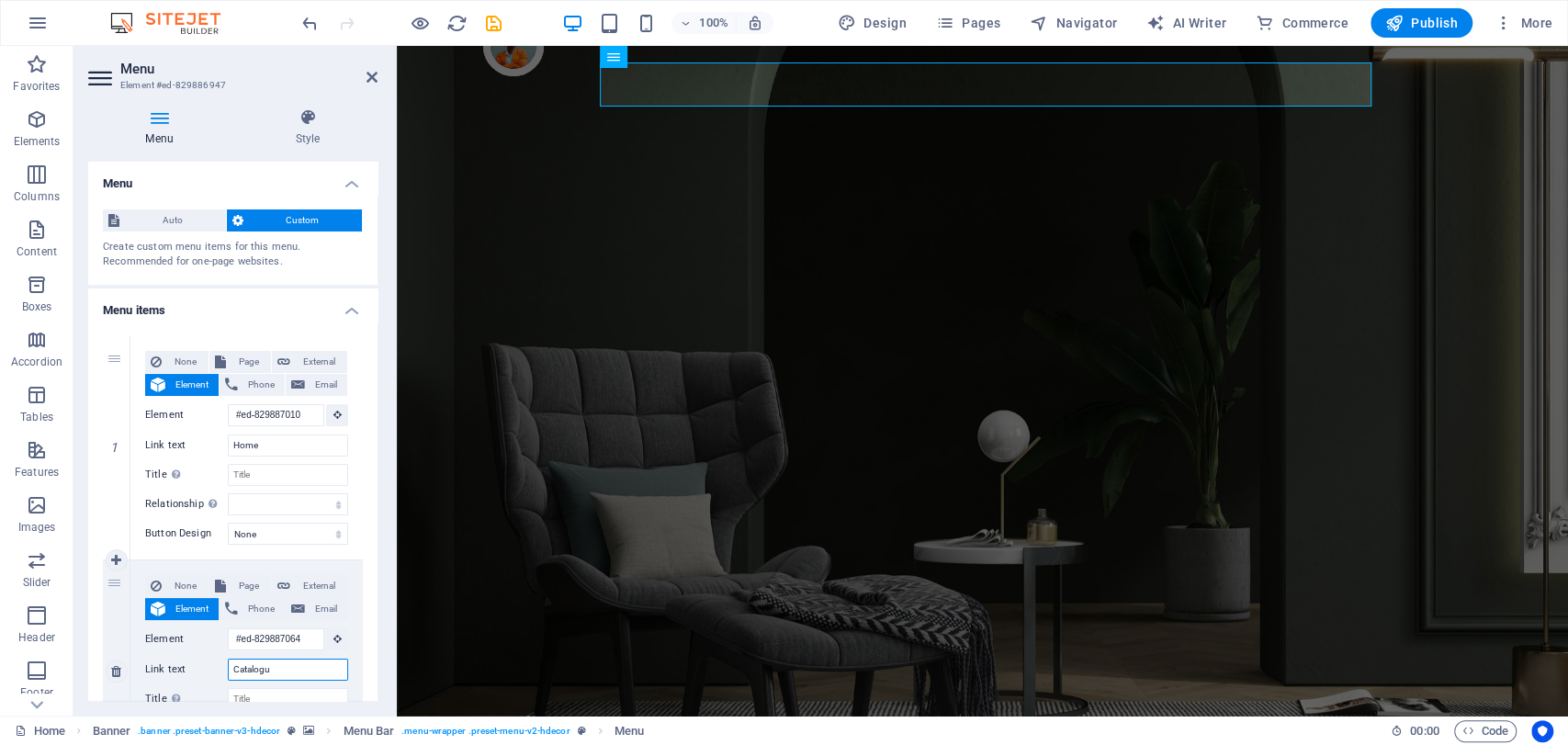 type on "Catalogue" 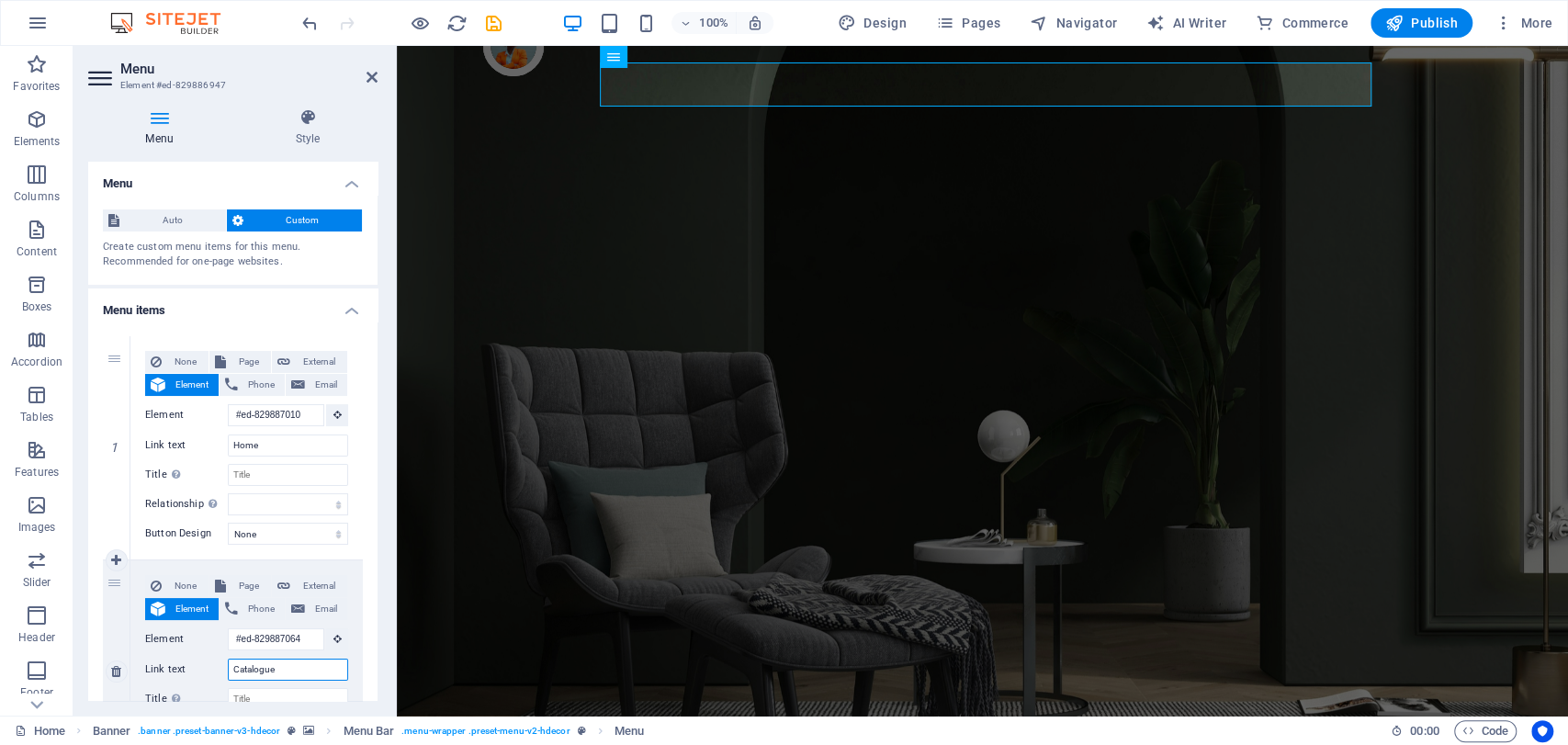 select 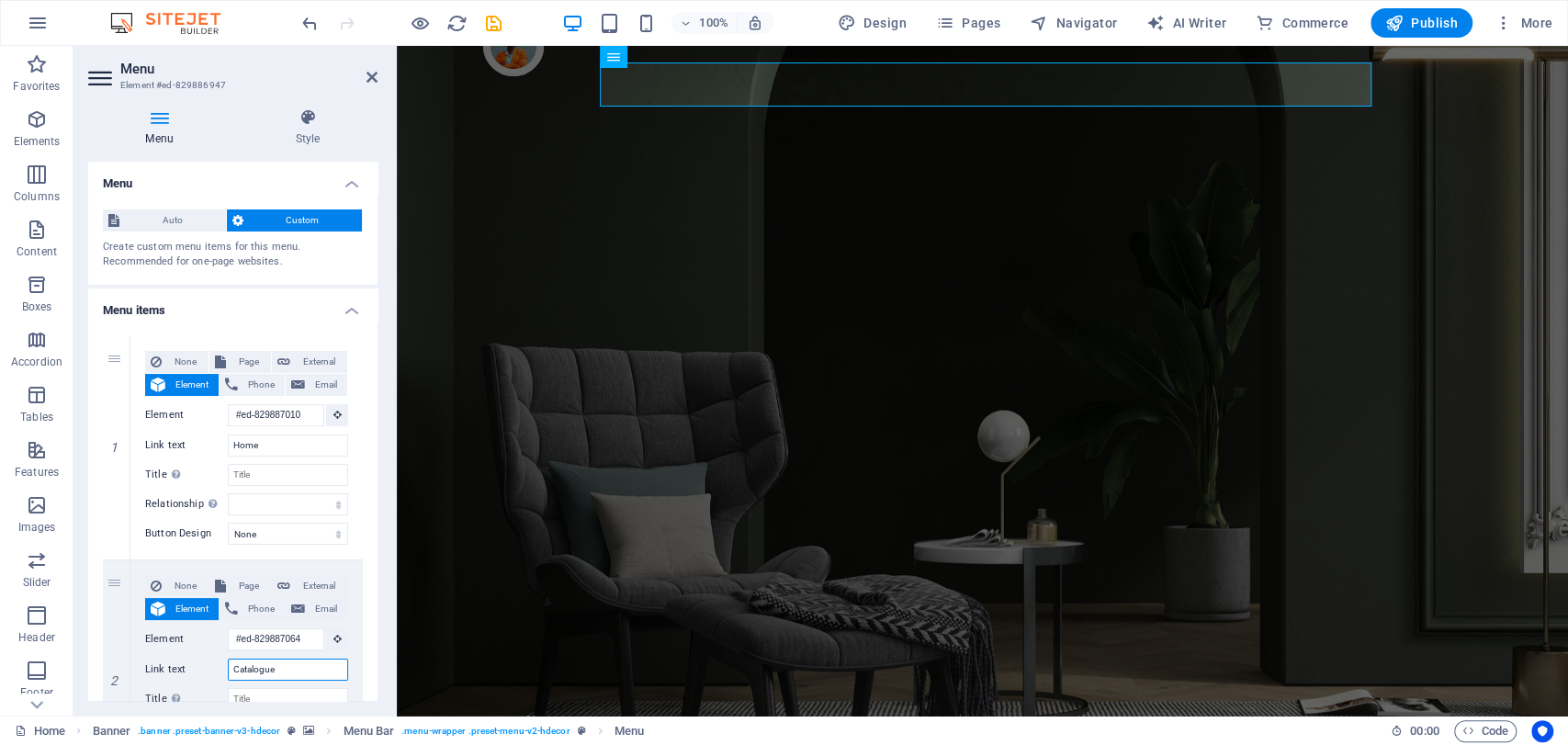 type on "Catalogue" 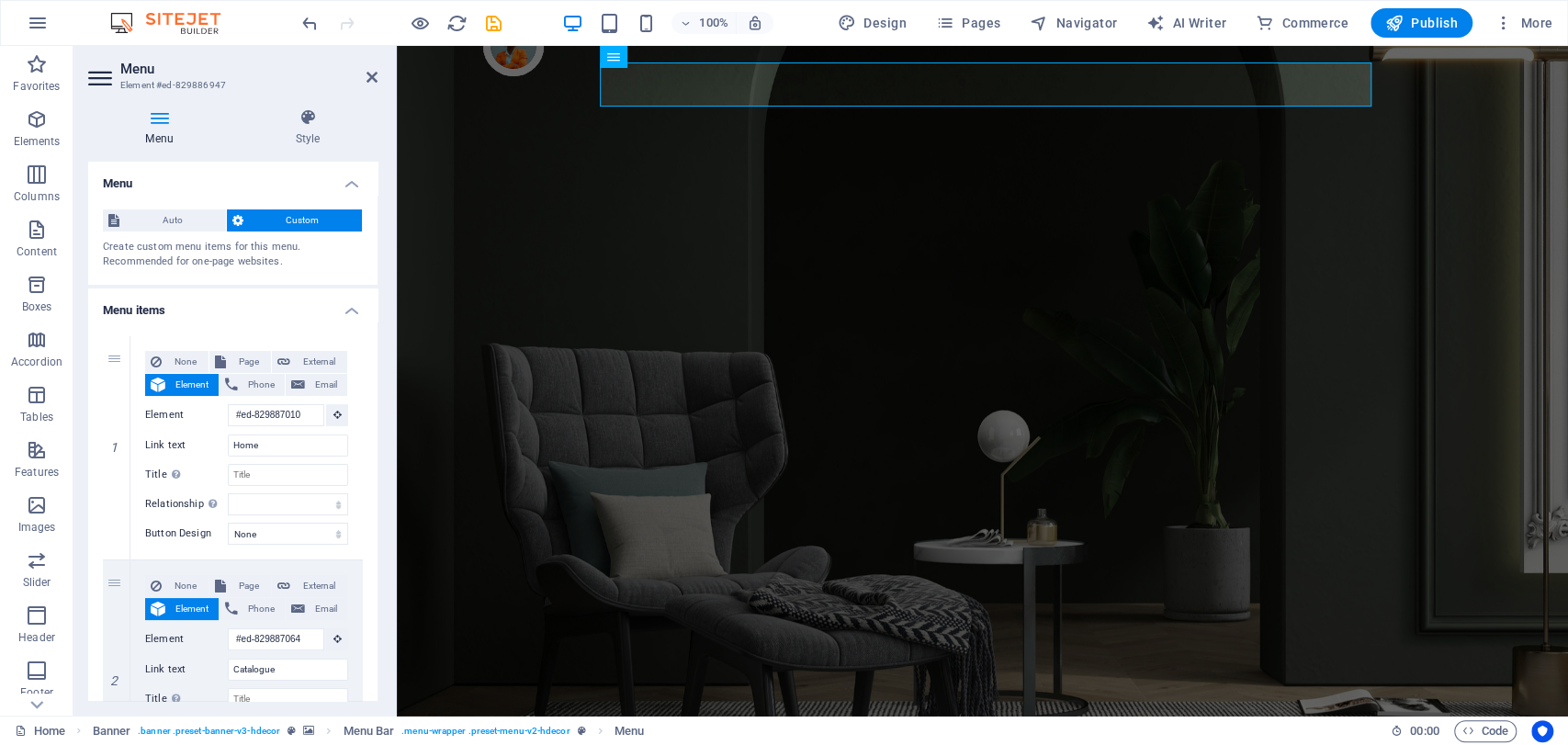 drag, startPoint x: 374, startPoint y: 364, endPoint x: 378, endPoint y: 405, distance: 41.19466 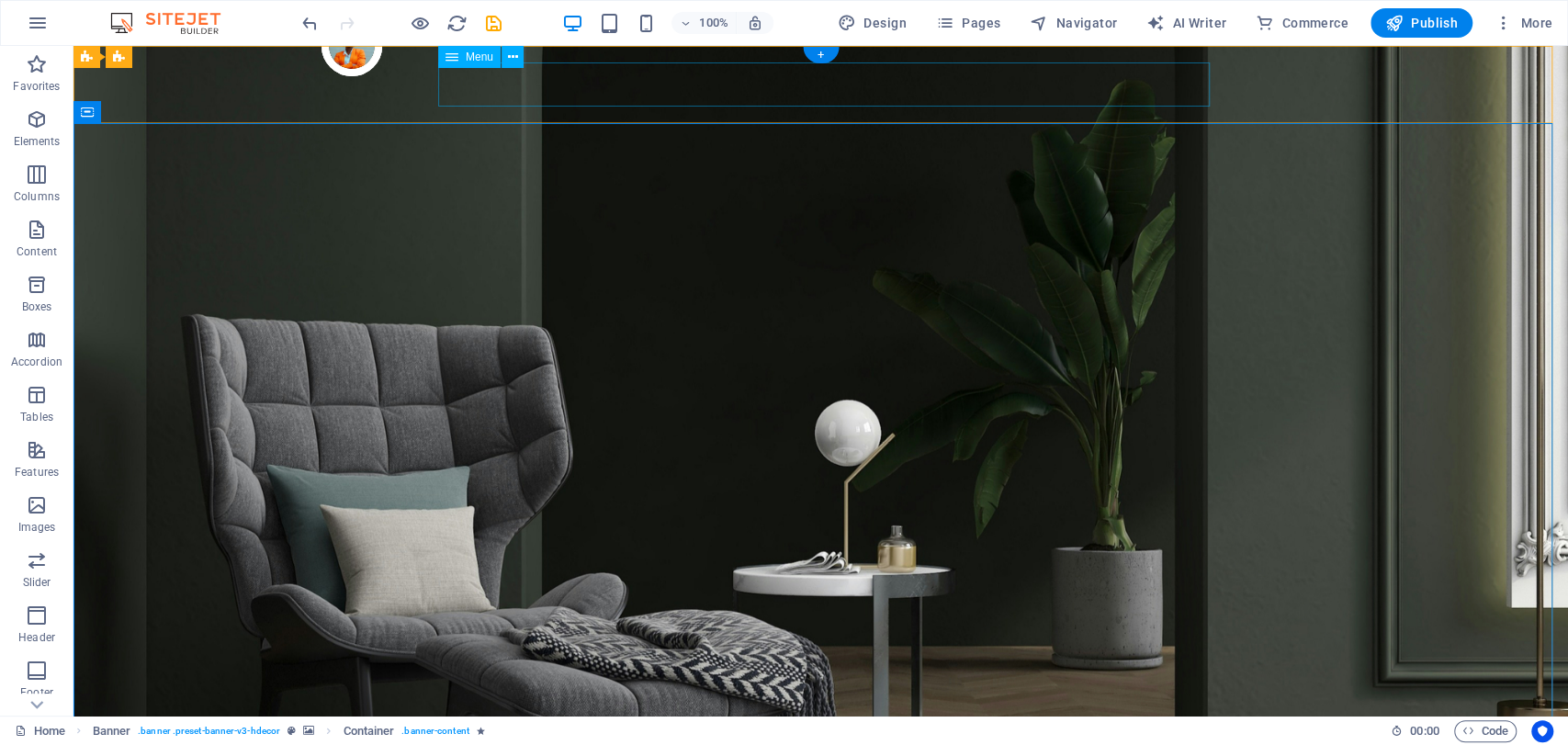 click on "Home Catalogue Testimonials Stores Contact" at bounding box center [821, 931] 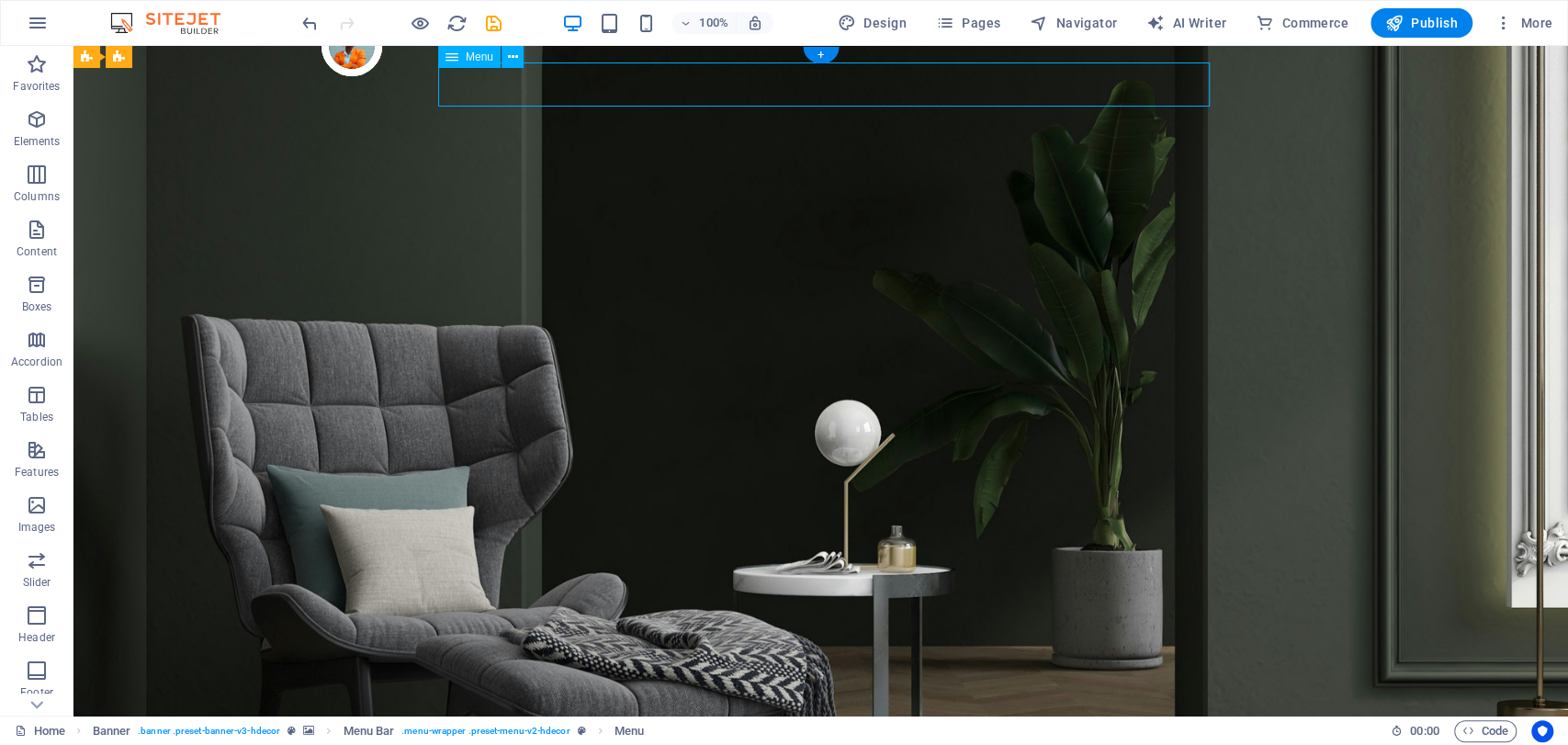 click on "Home Catalogue Testimonials Stores Contact" at bounding box center [821, 931] 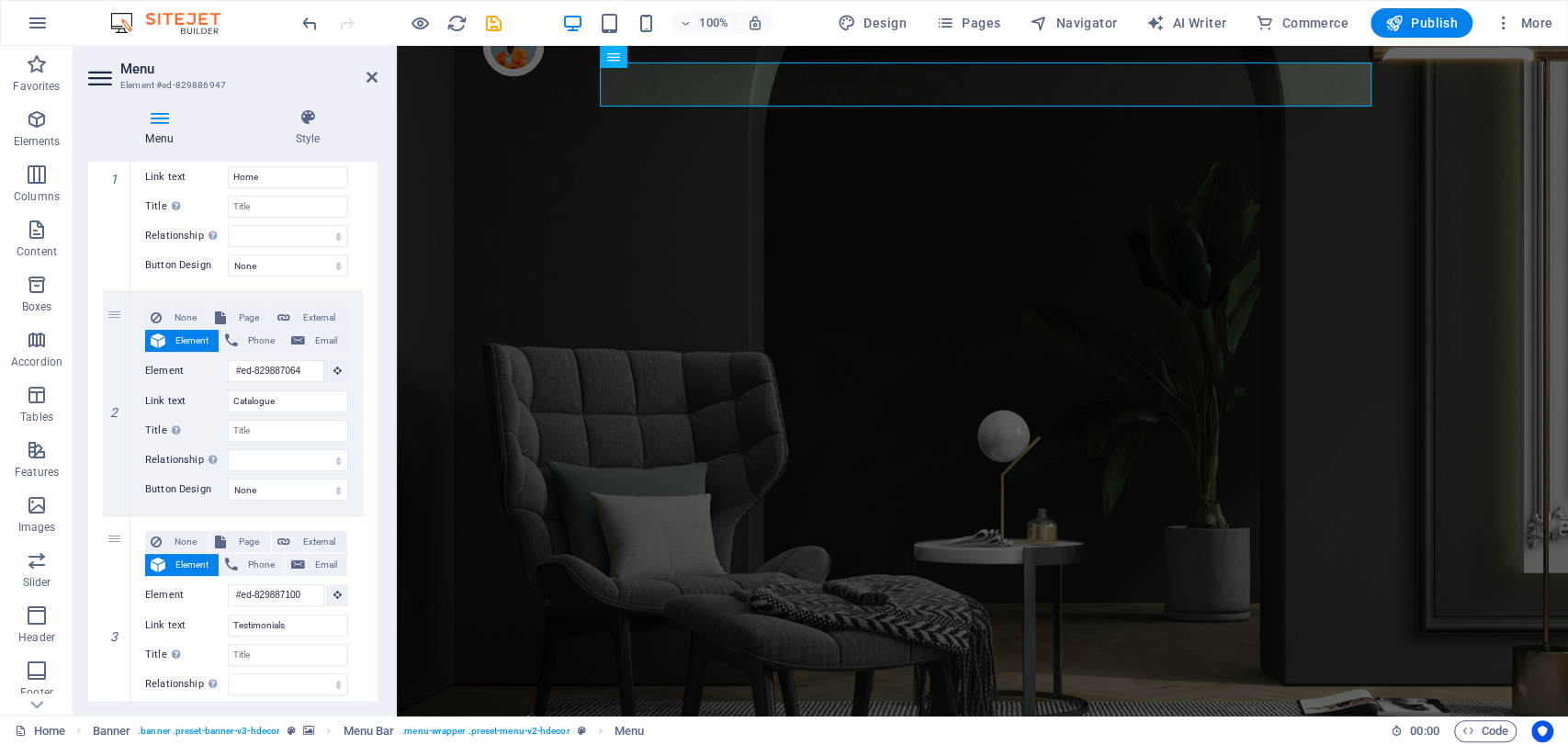 scroll, scrollTop: 245, scrollLeft: 0, axis: vertical 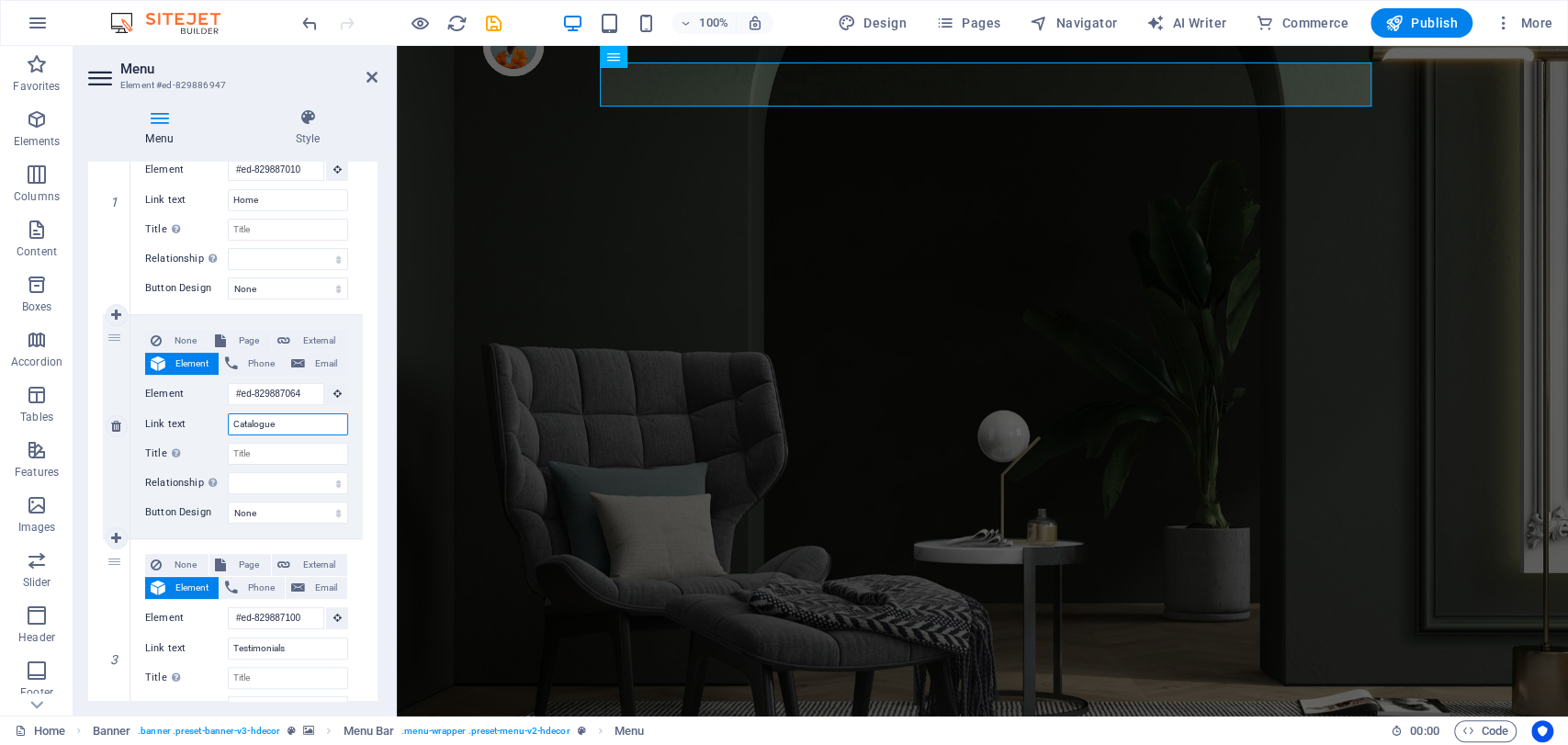 drag, startPoint x: 282, startPoint y: 428, endPoint x: 221, endPoint y: 428, distance: 61 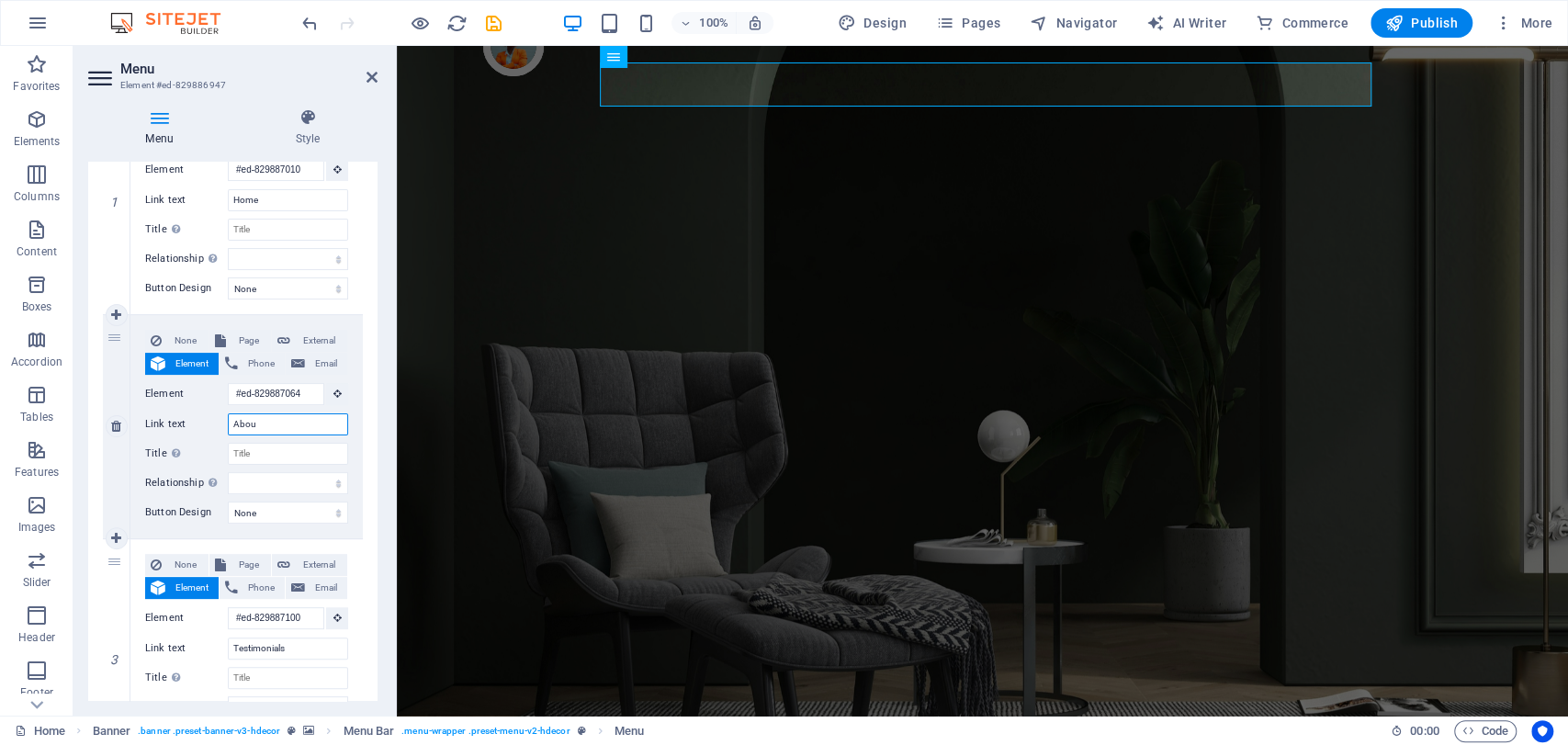 type on "About" 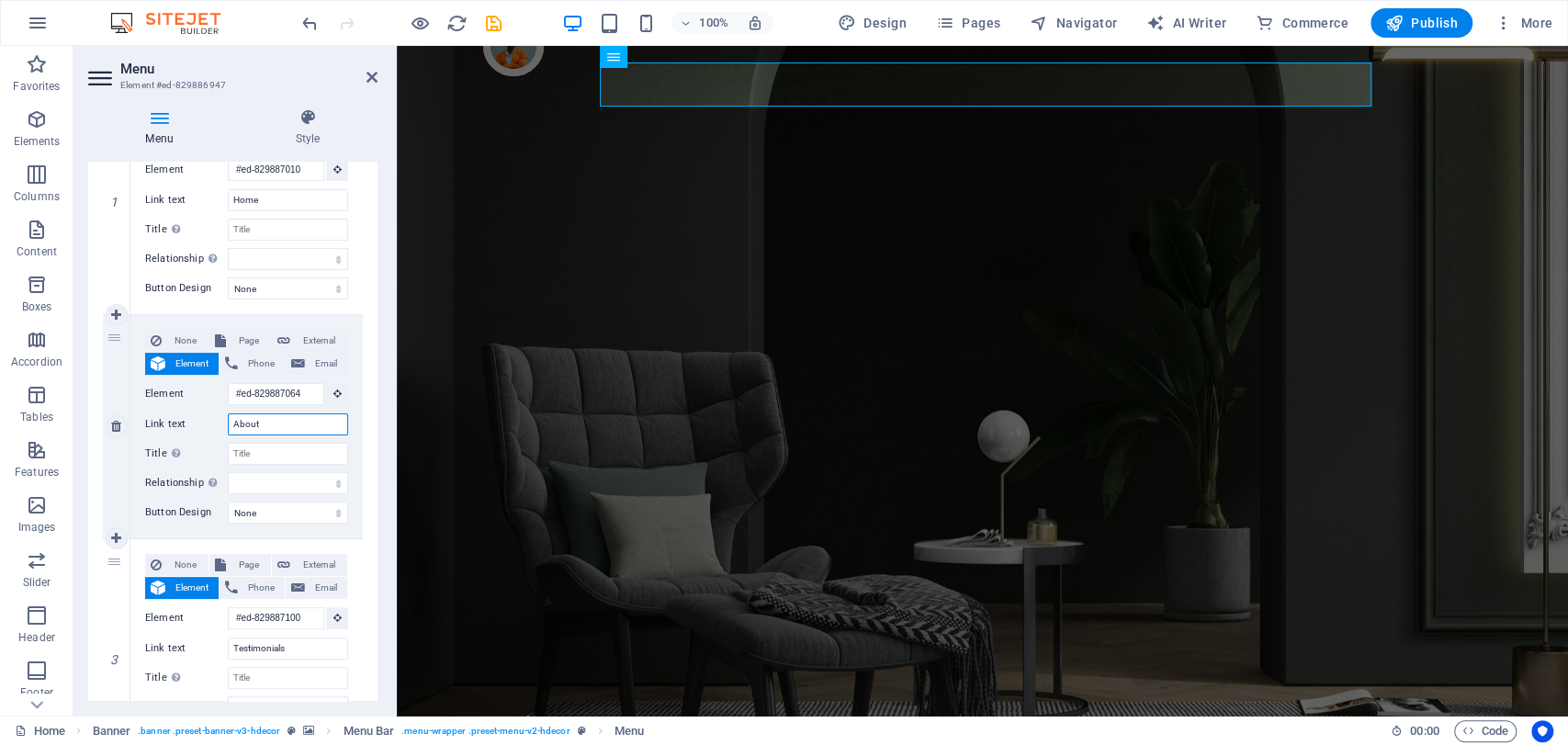 select 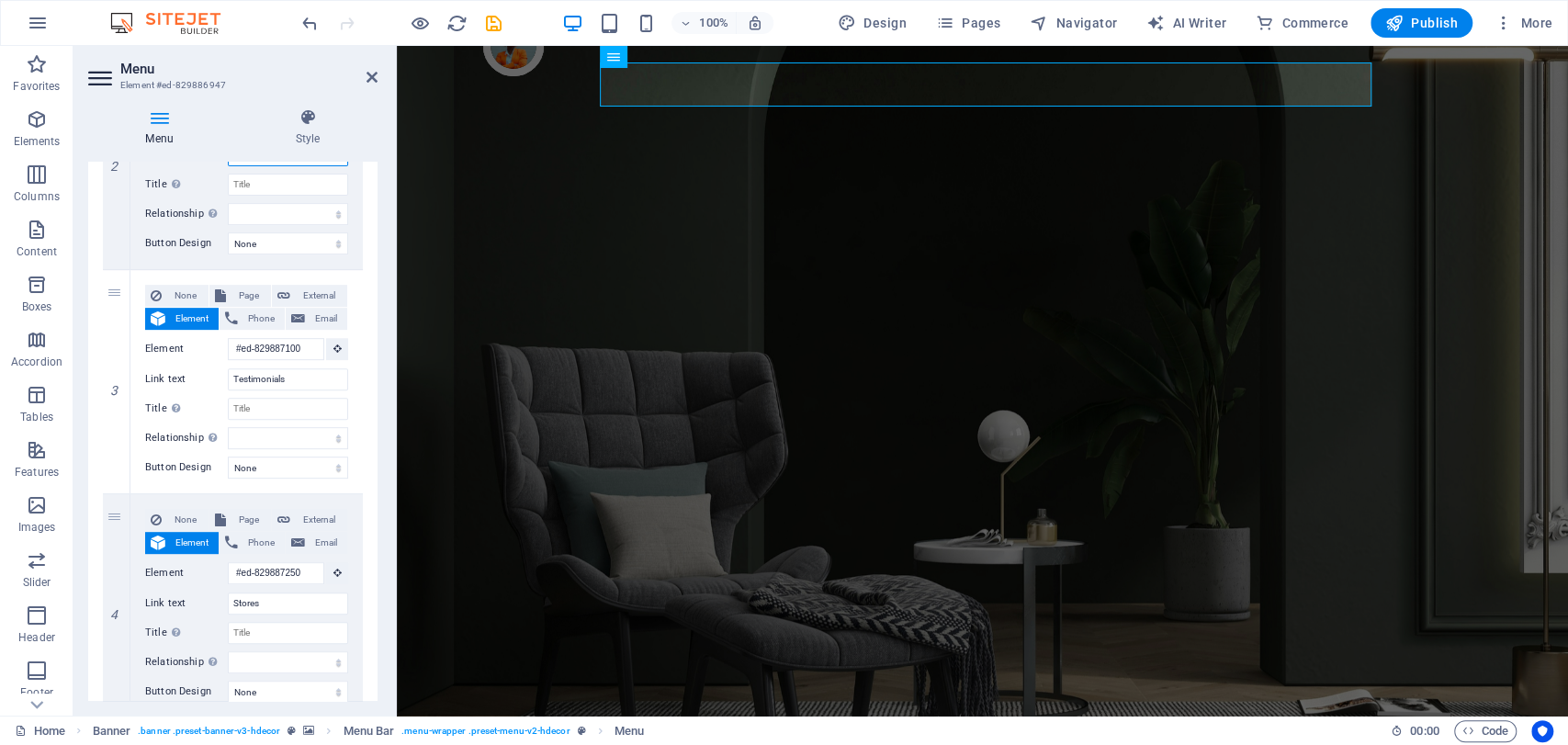 scroll, scrollTop: 518, scrollLeft: 0, axis: vertical 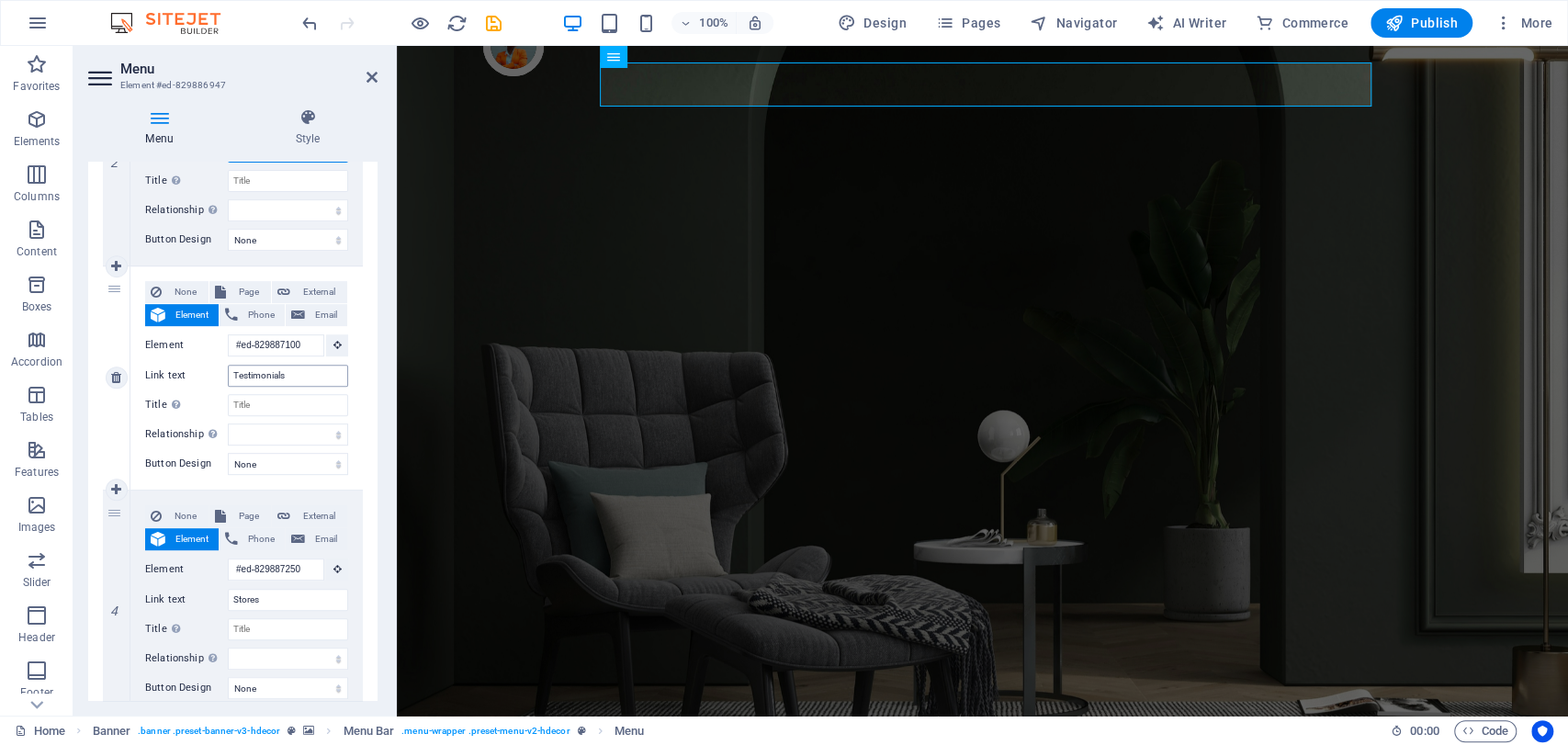 type on "About" 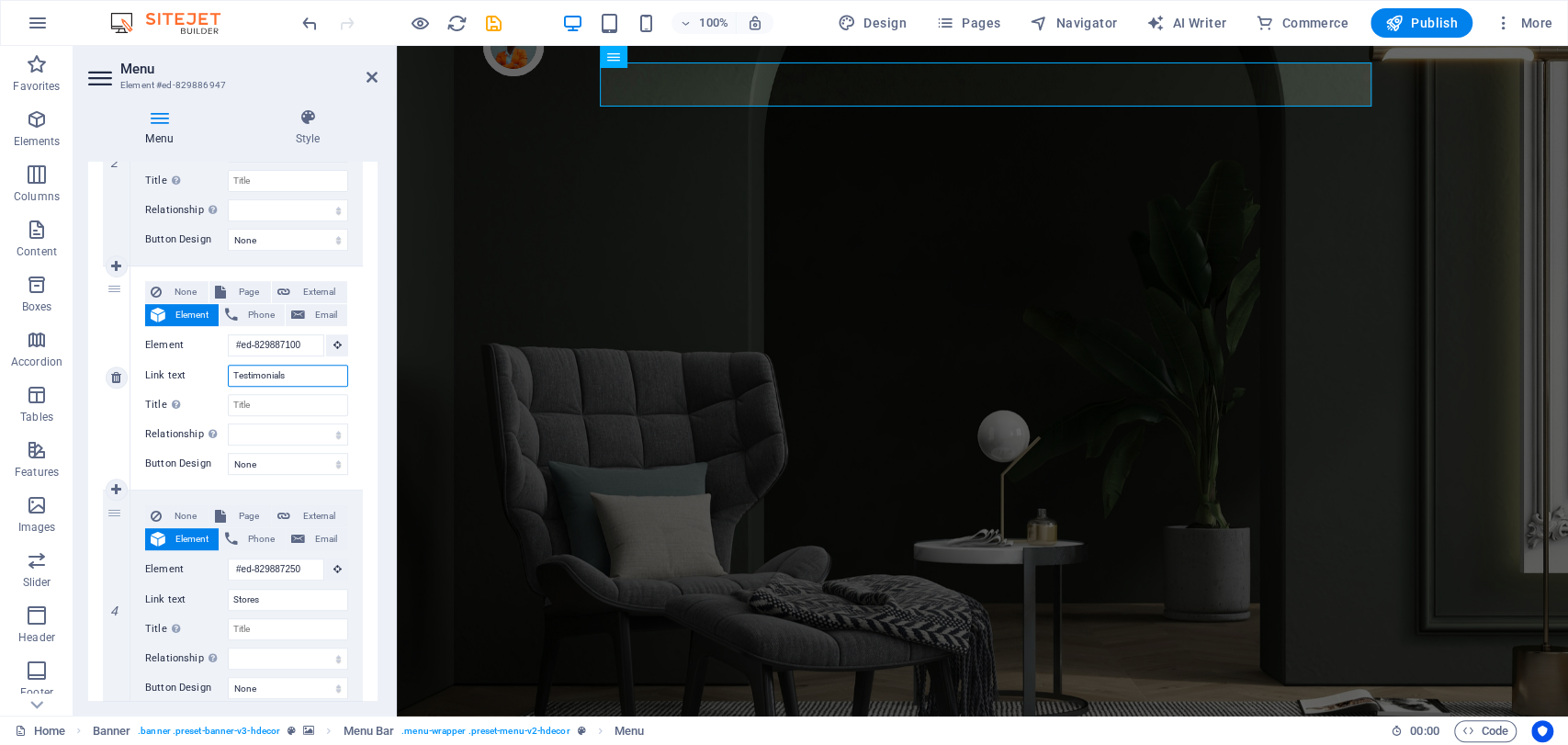 click on "Testimonials" at bounding box center [288, 376] 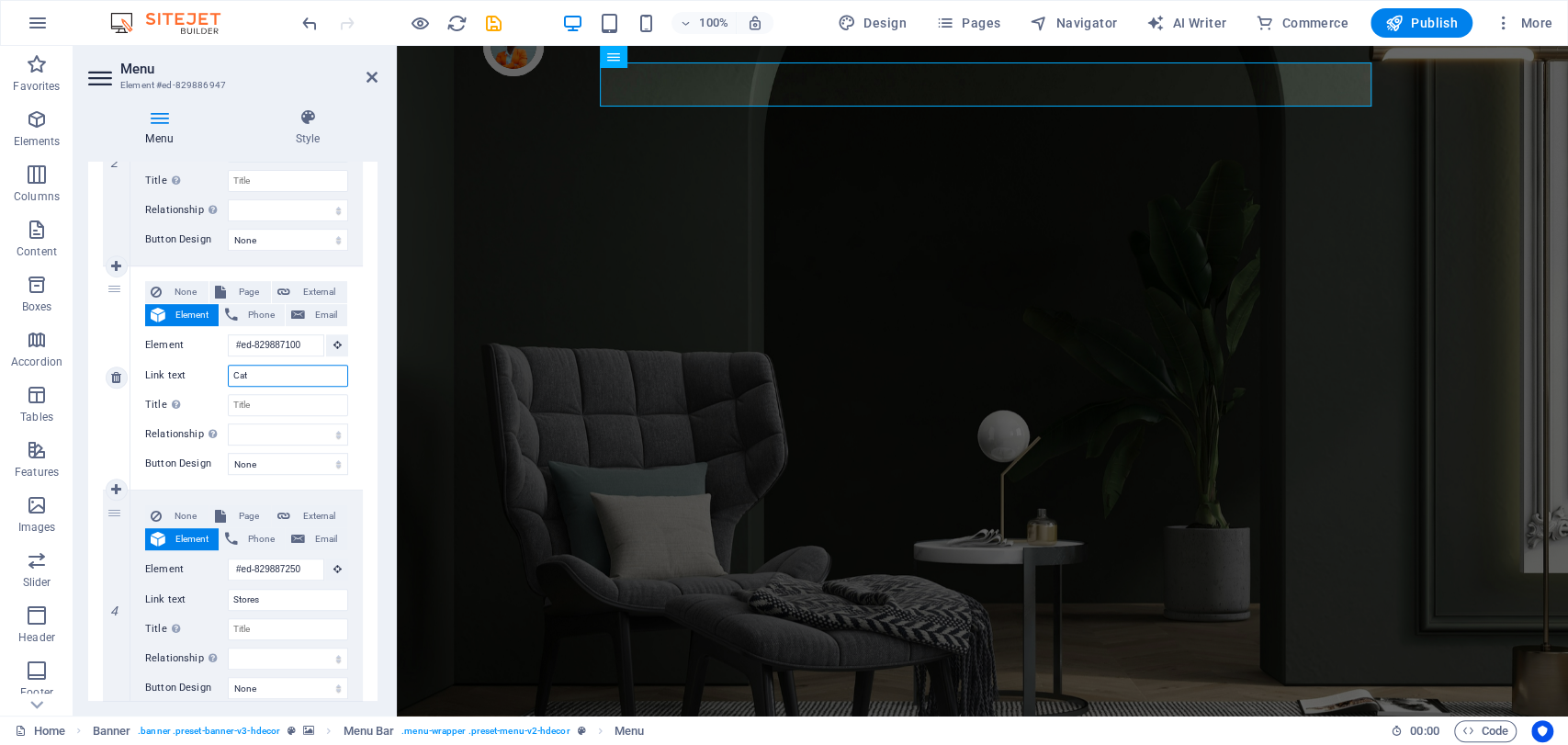 type on "Cata" 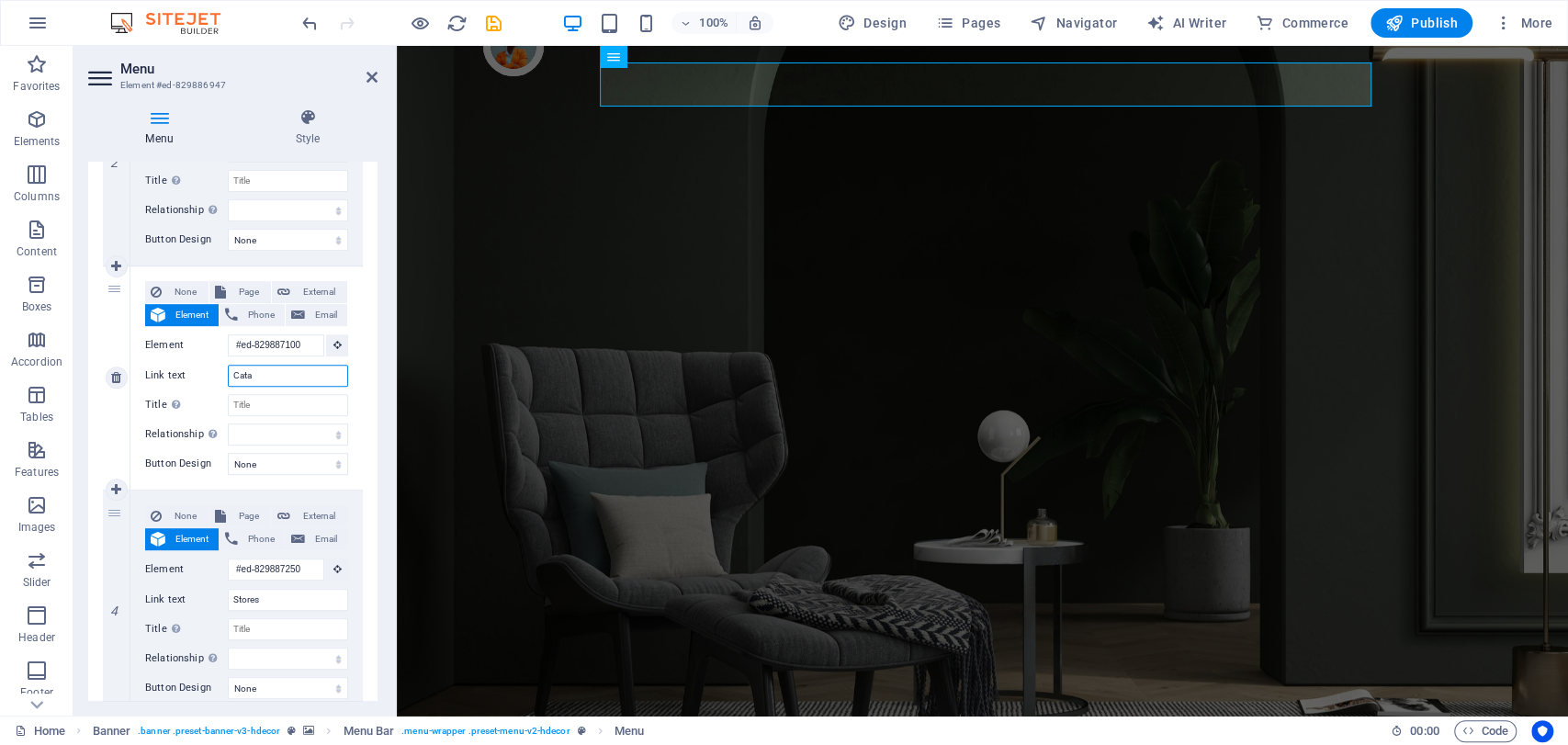 select 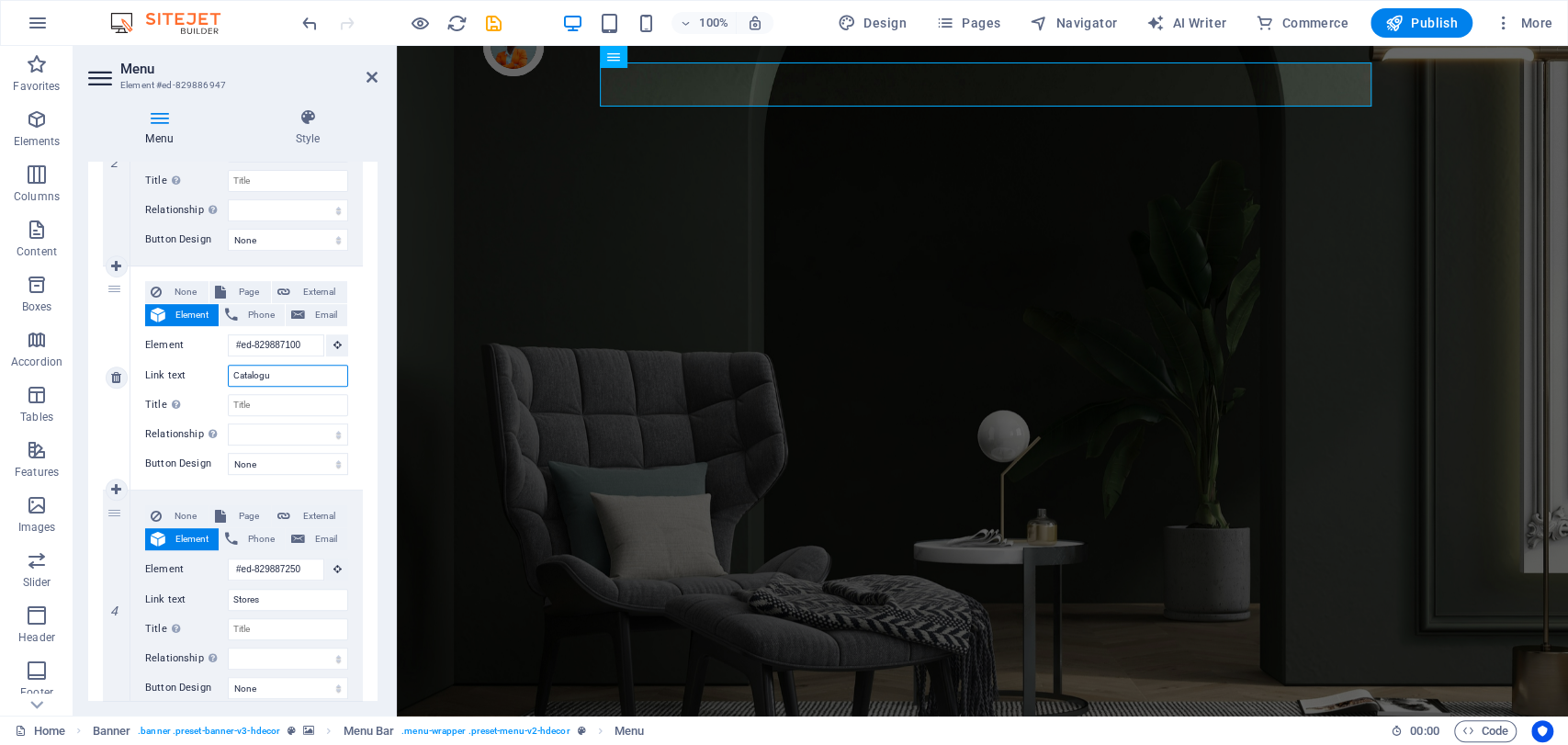 type on "Catalogue" 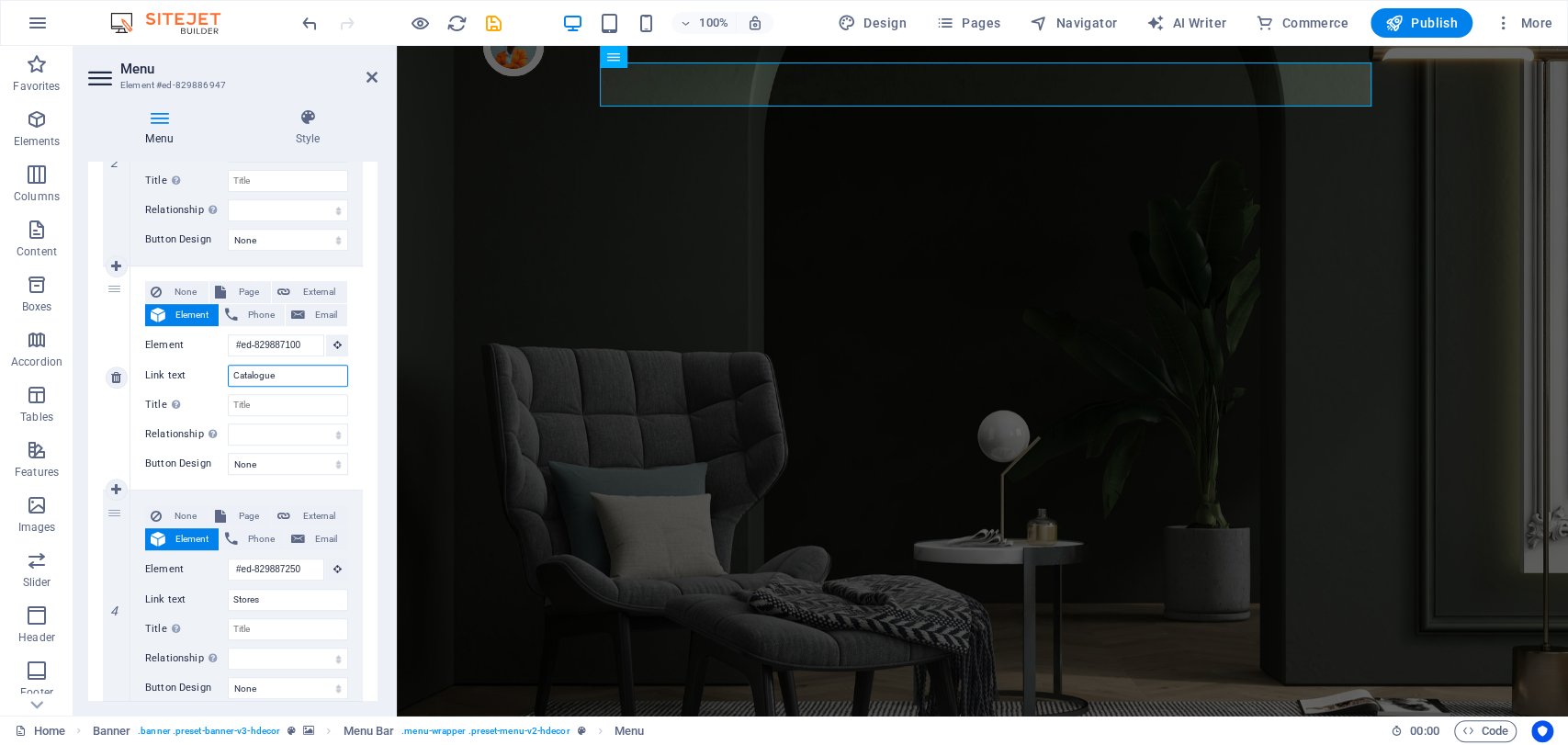 select 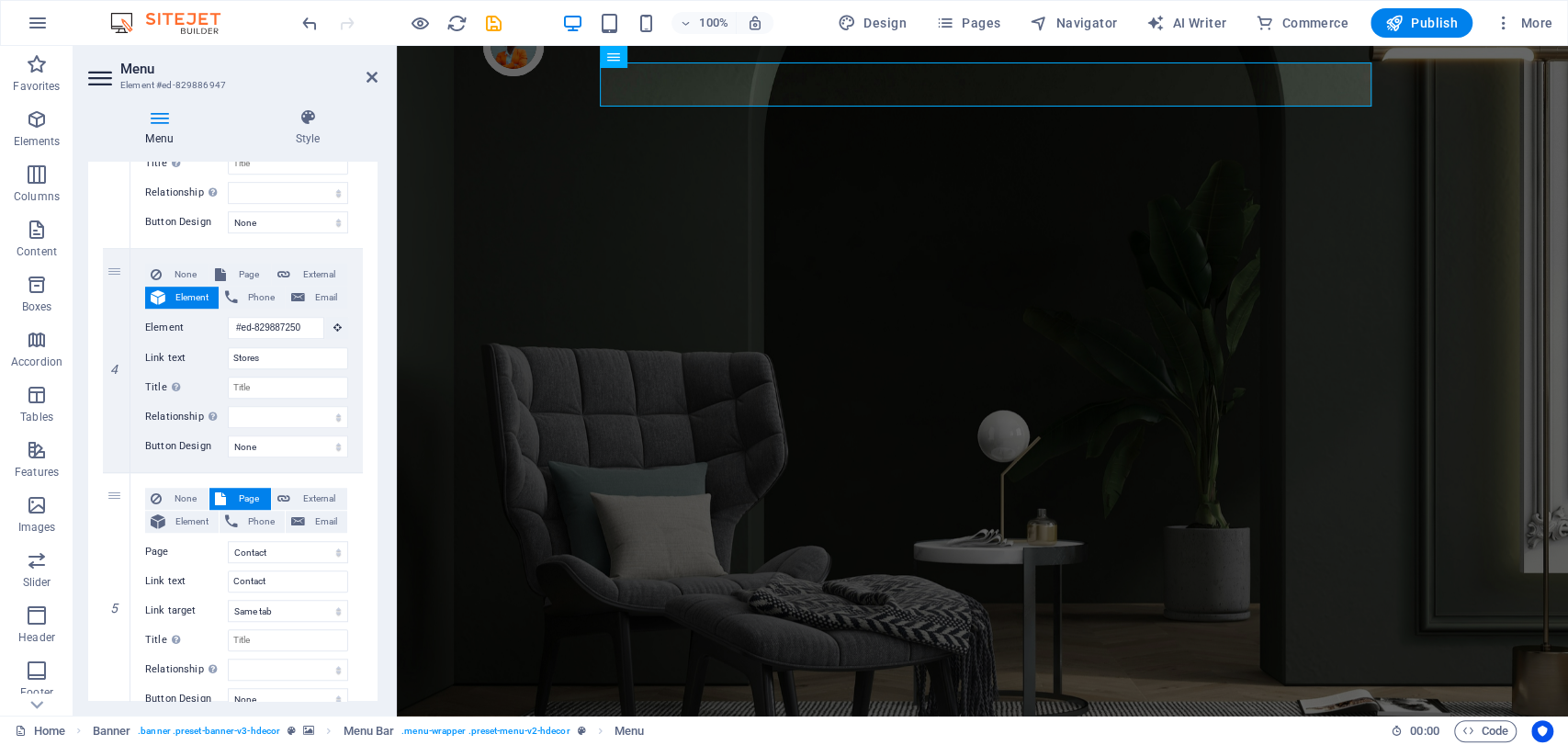 scroll, scrollTop: 766, scrollLeft: 0, axis: vertical 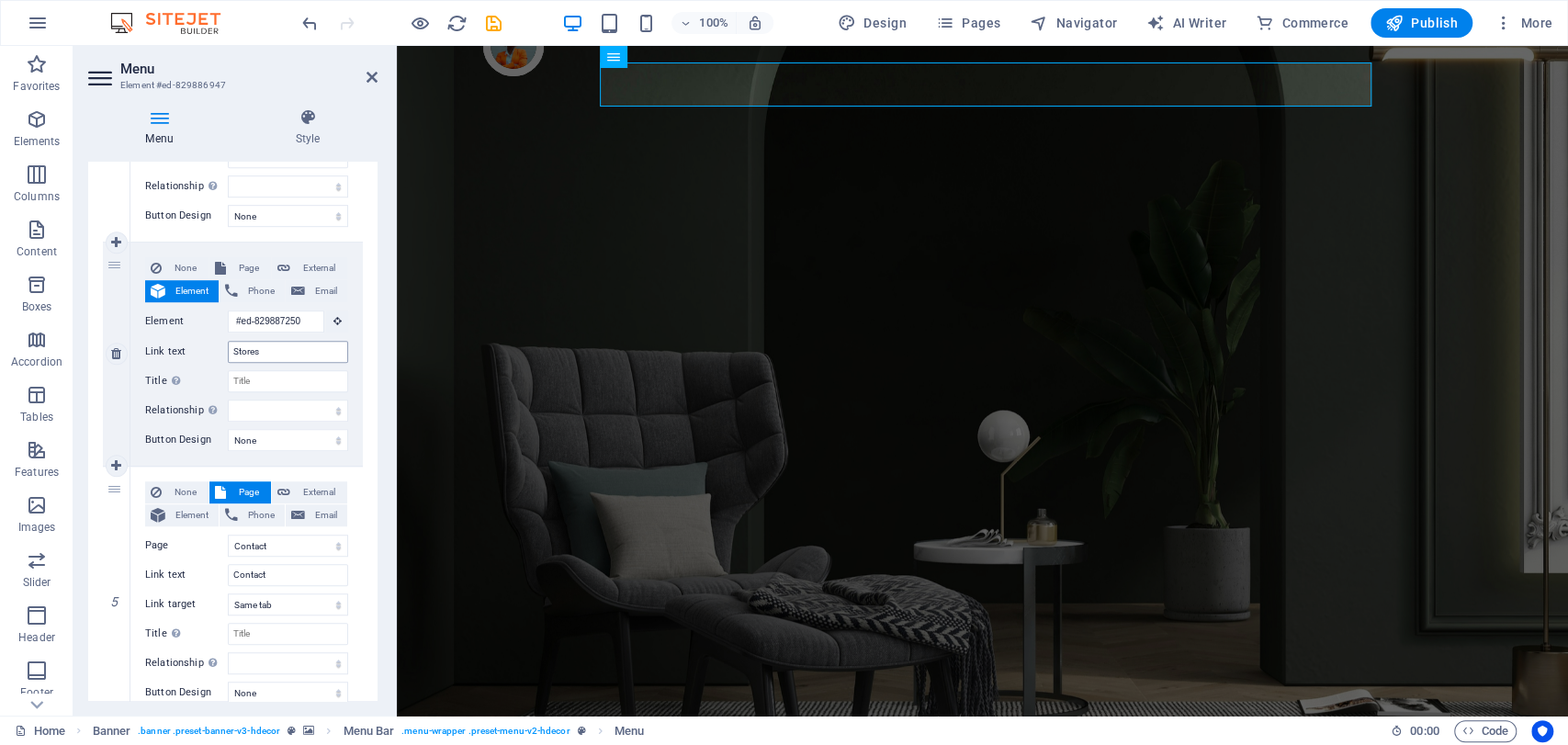type on "Catalogue" 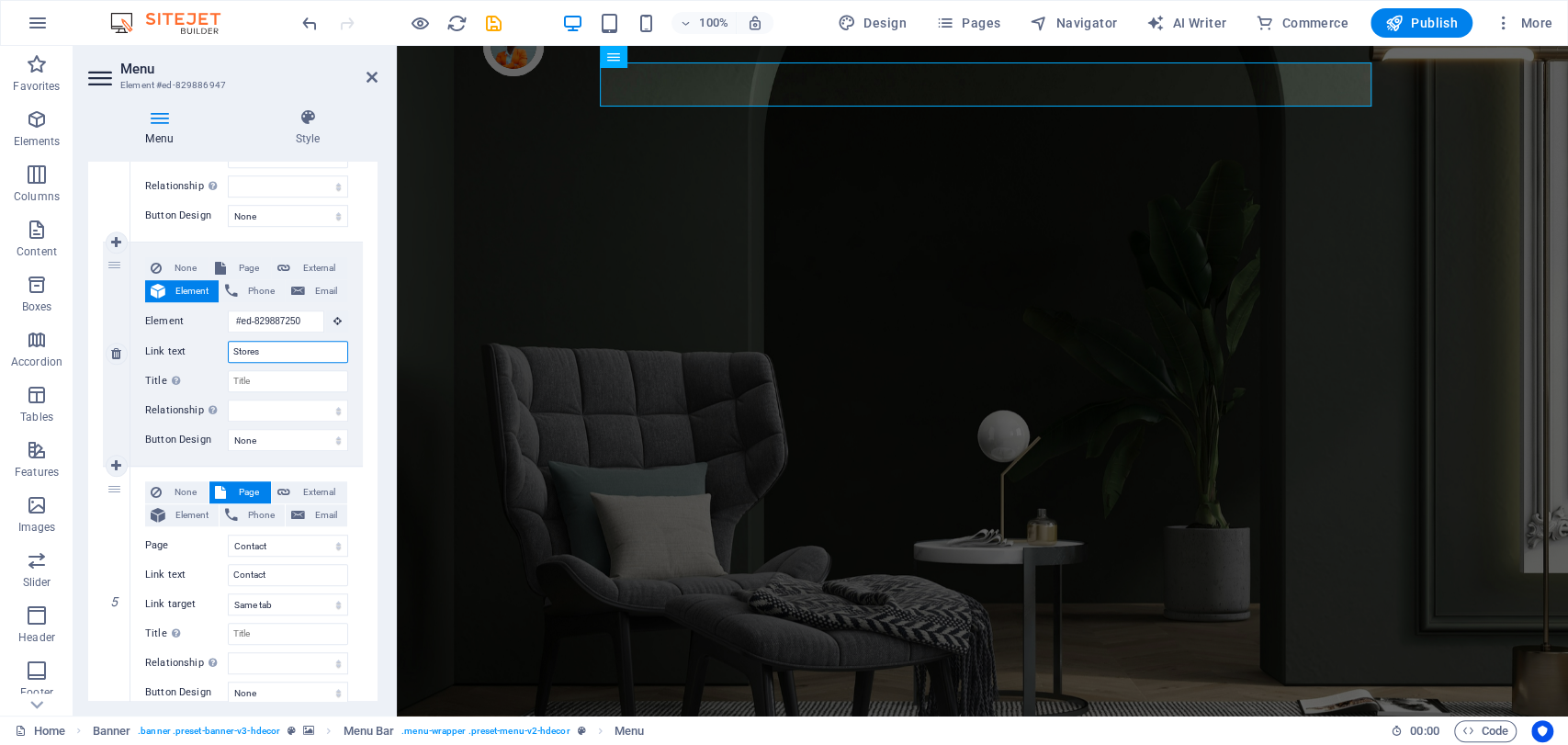 click on "Stores" at bounding box center [288, 352] 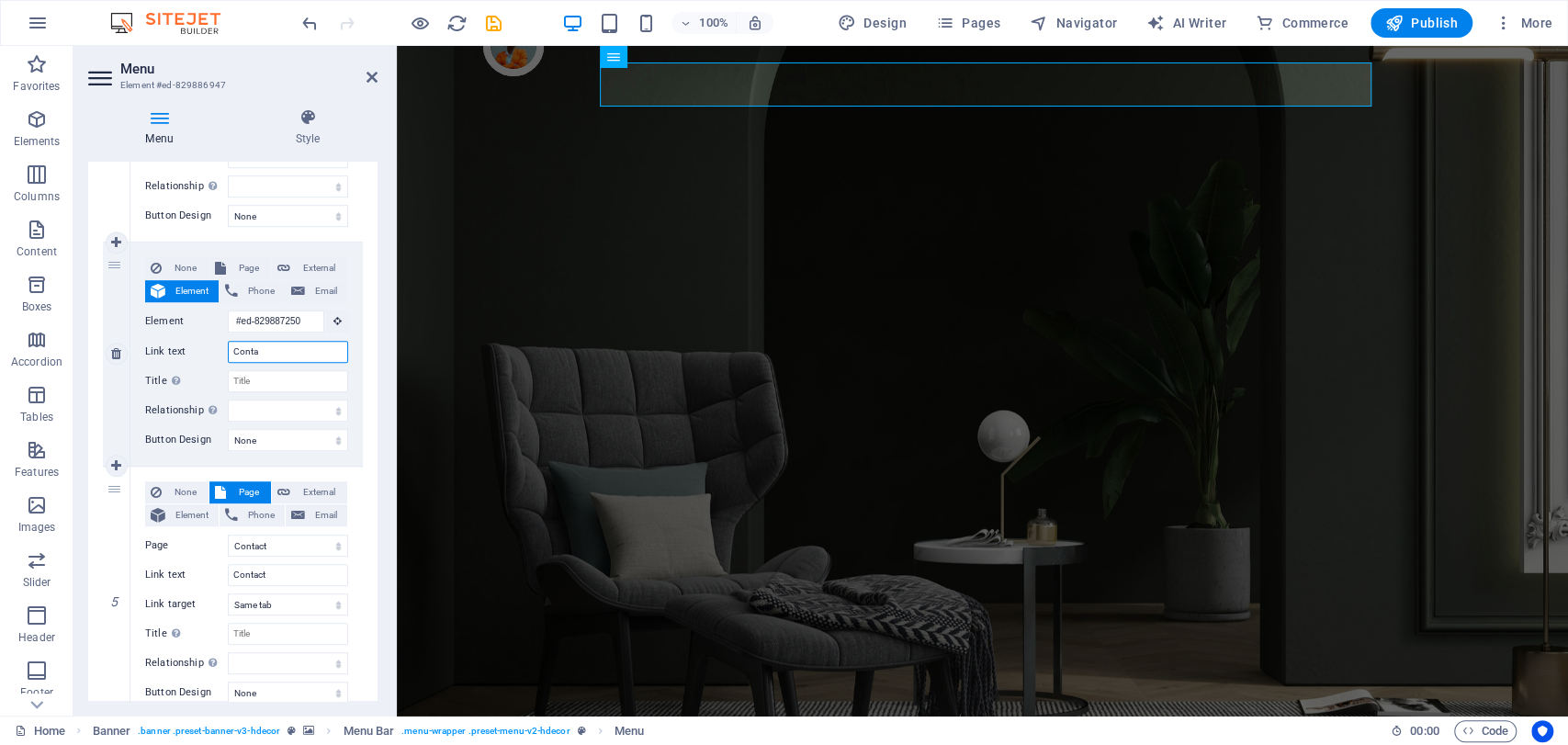 type on "Contac" 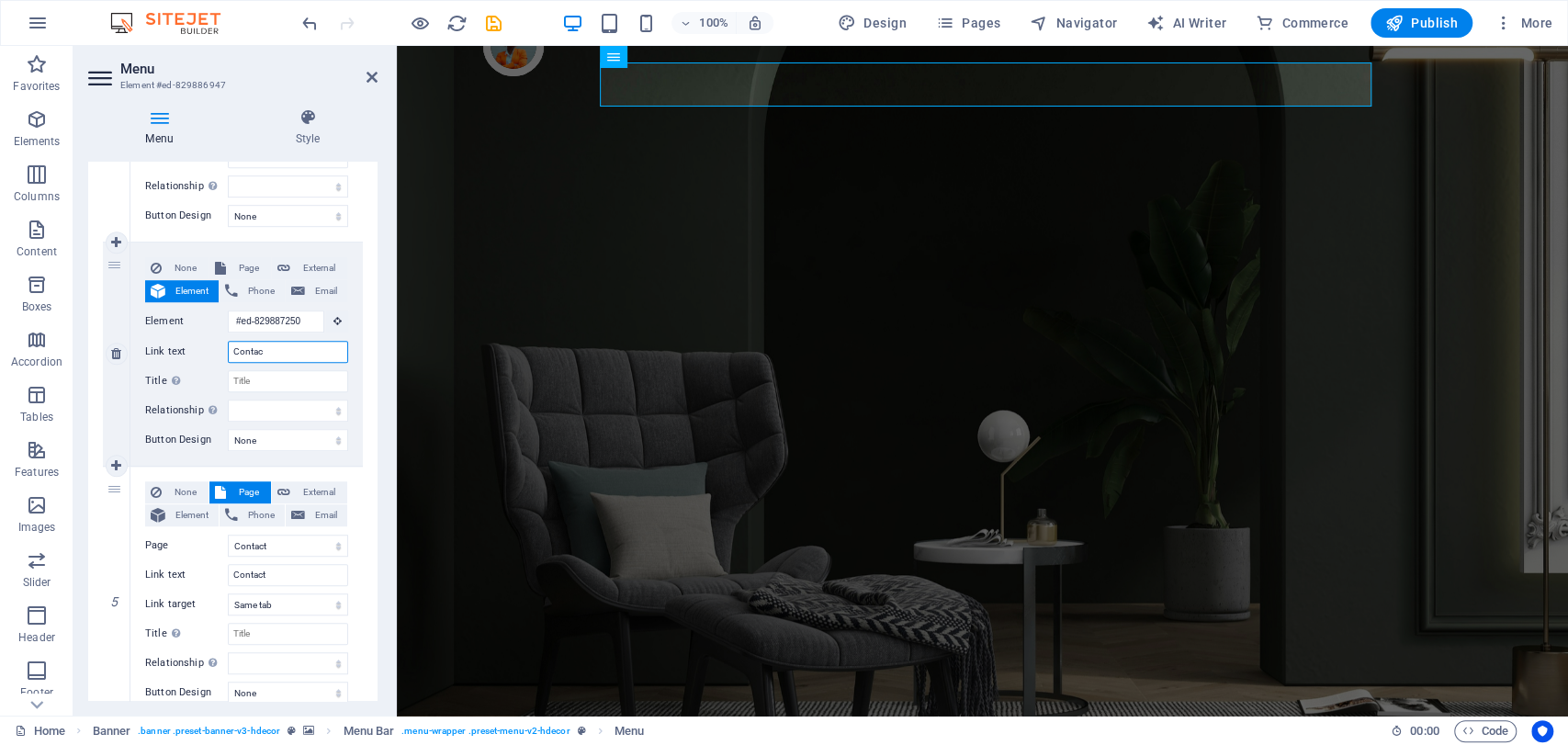 select 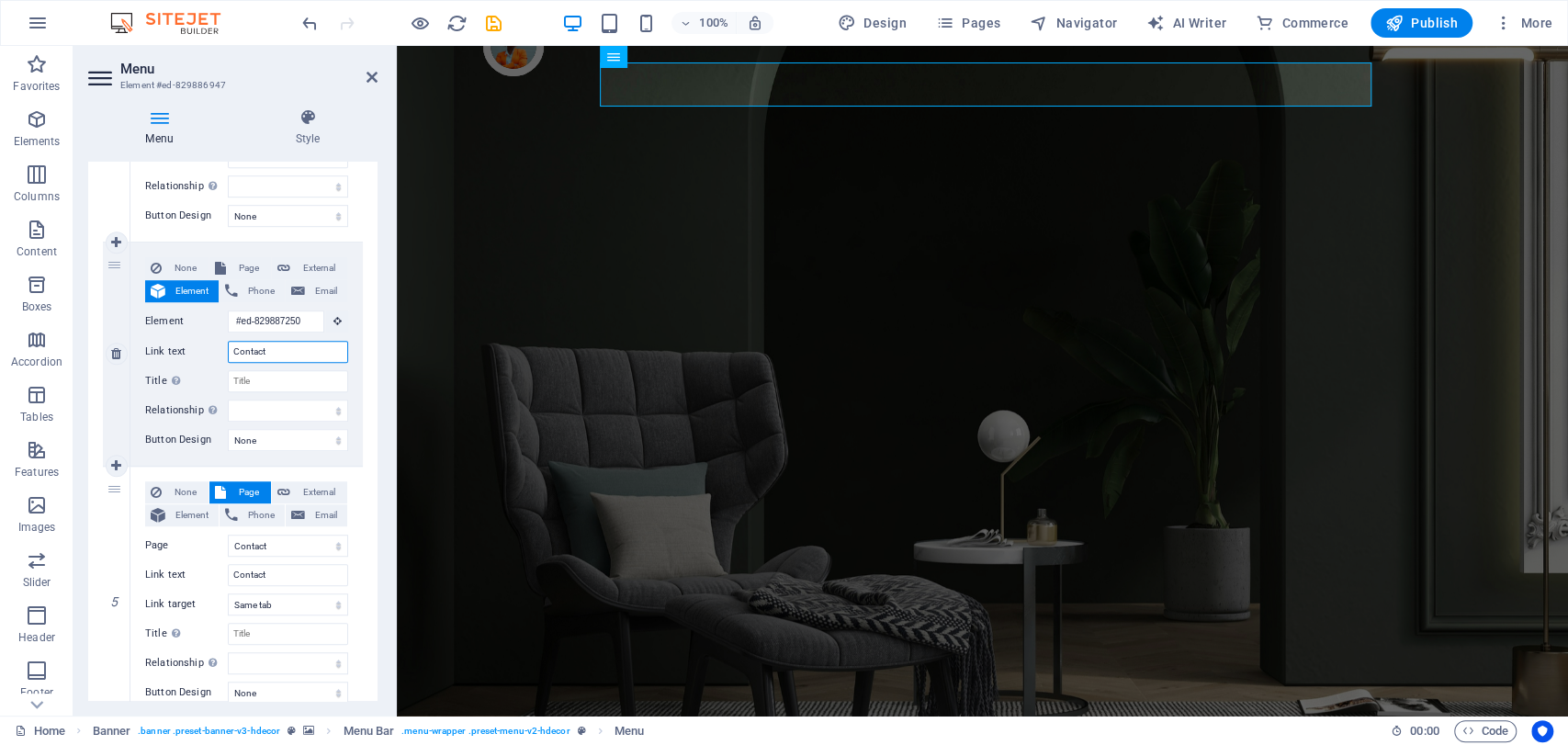 select 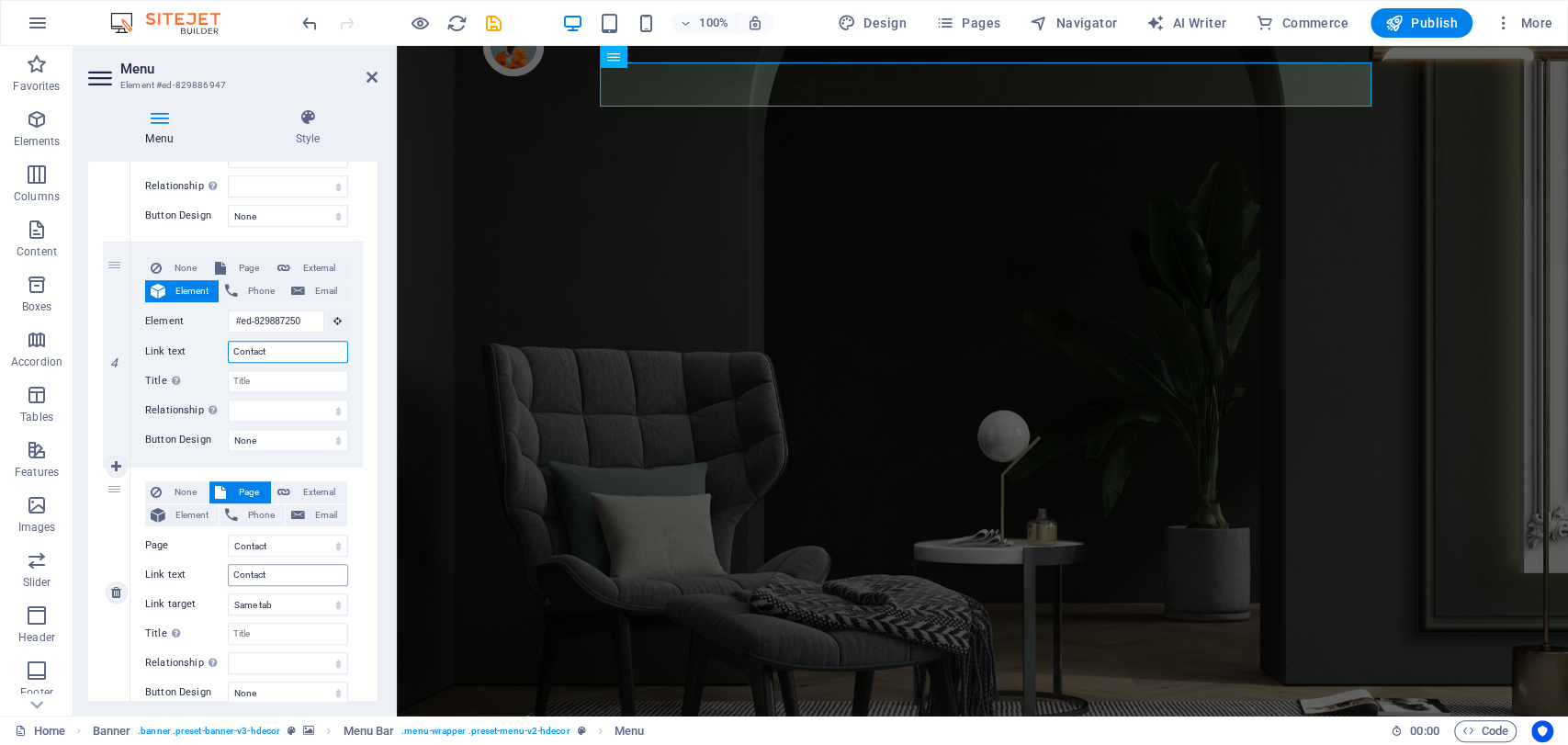 type on "Contact" 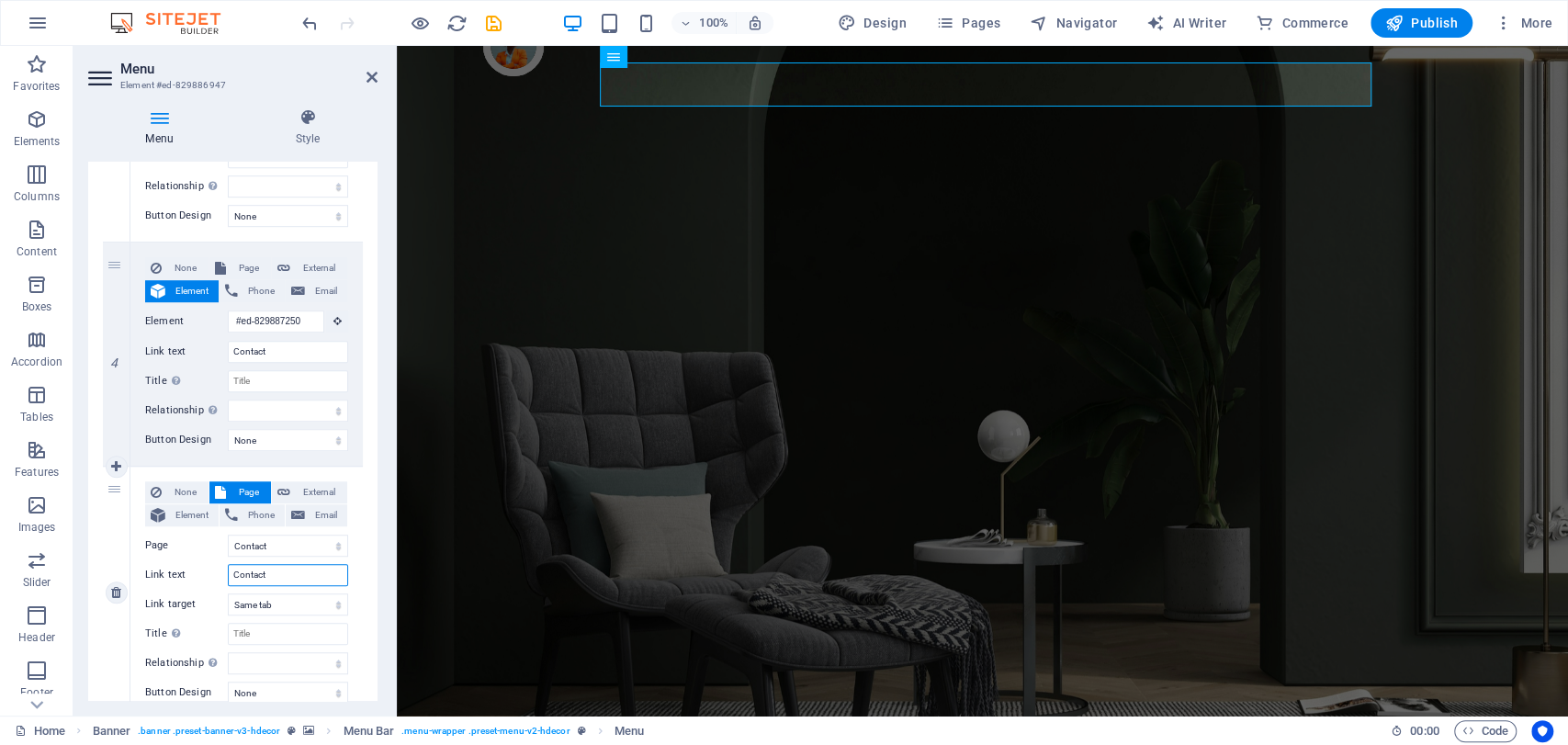 click on "Contact" at bounding box center (288, 575) 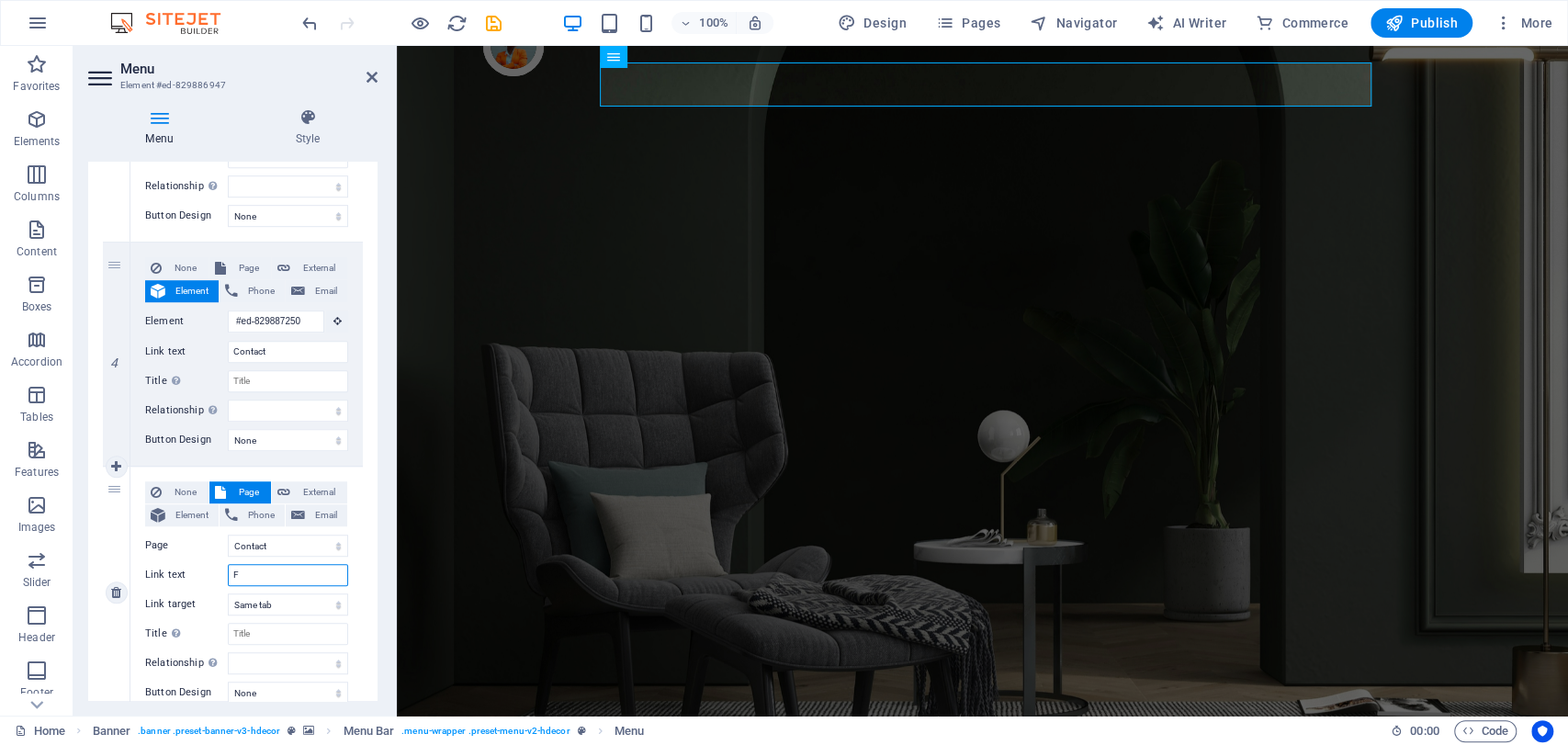 type on "FA" 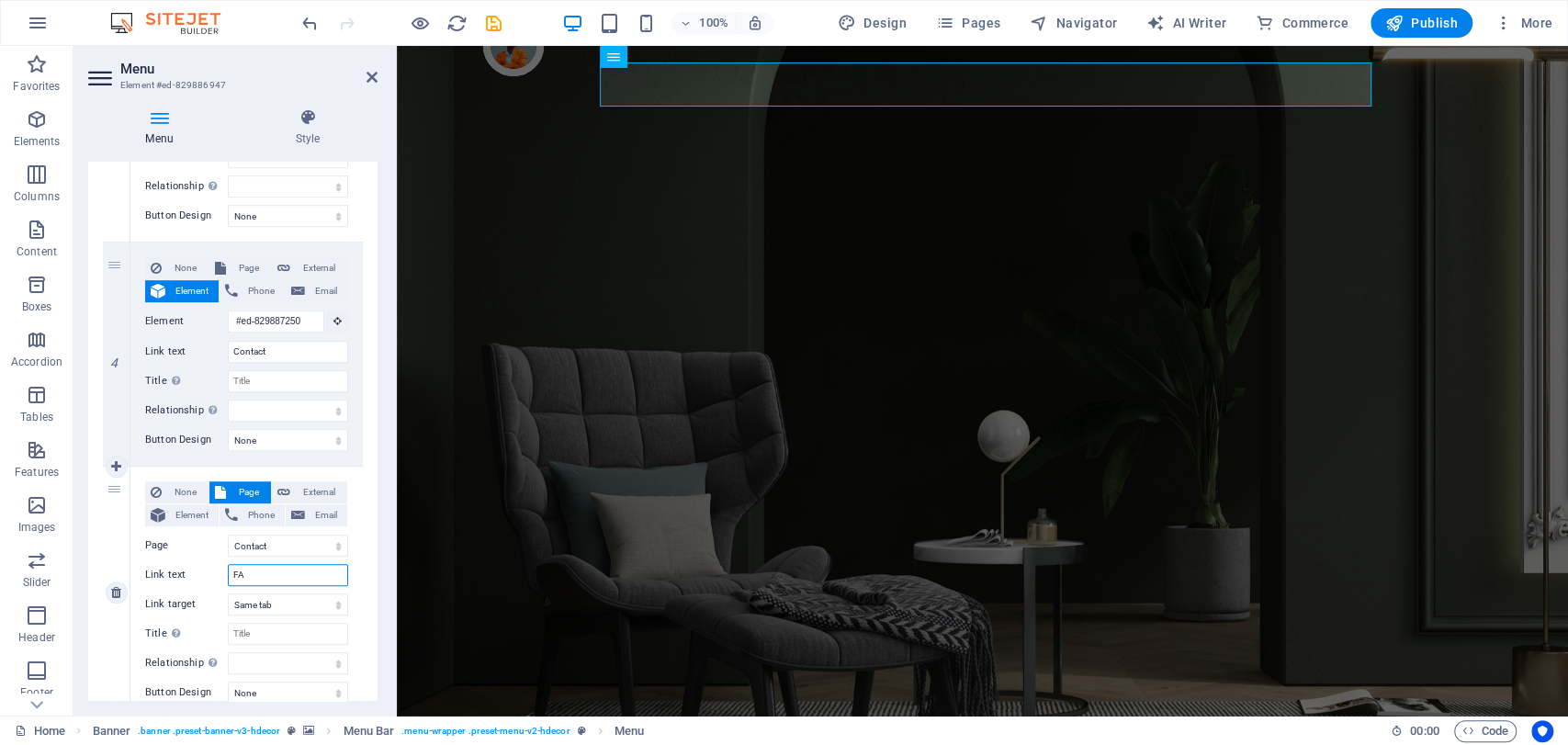 select 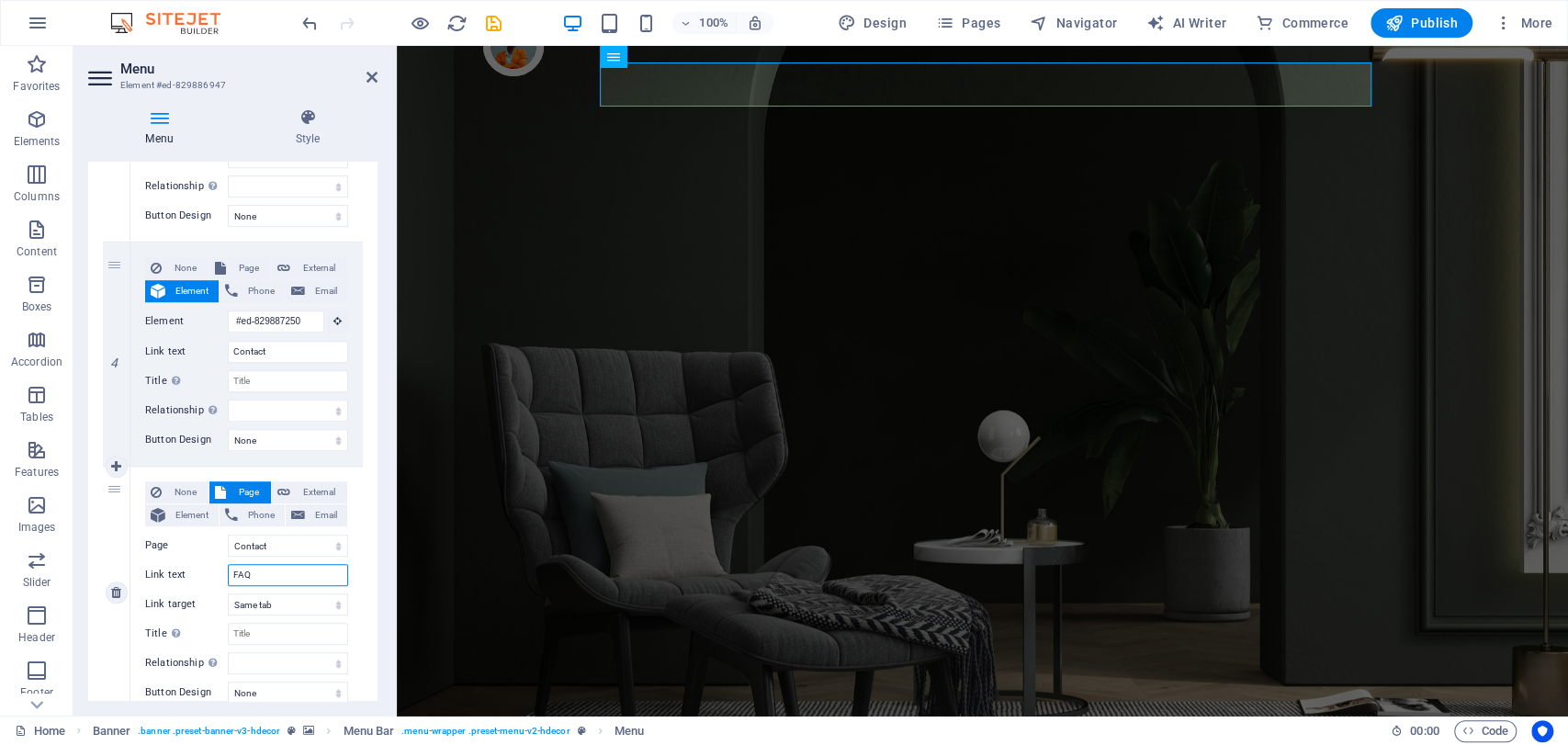 type on "FAQS" 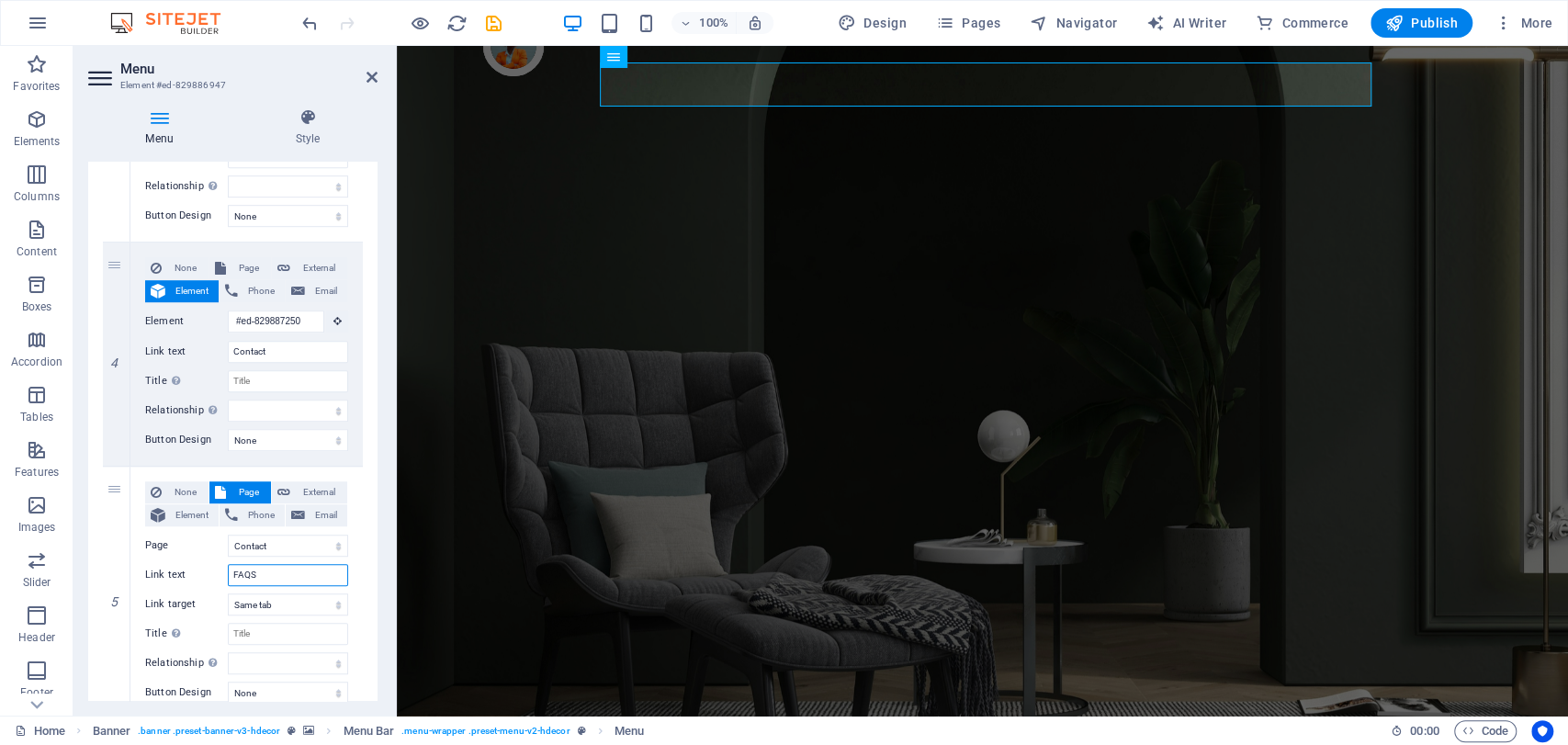 select 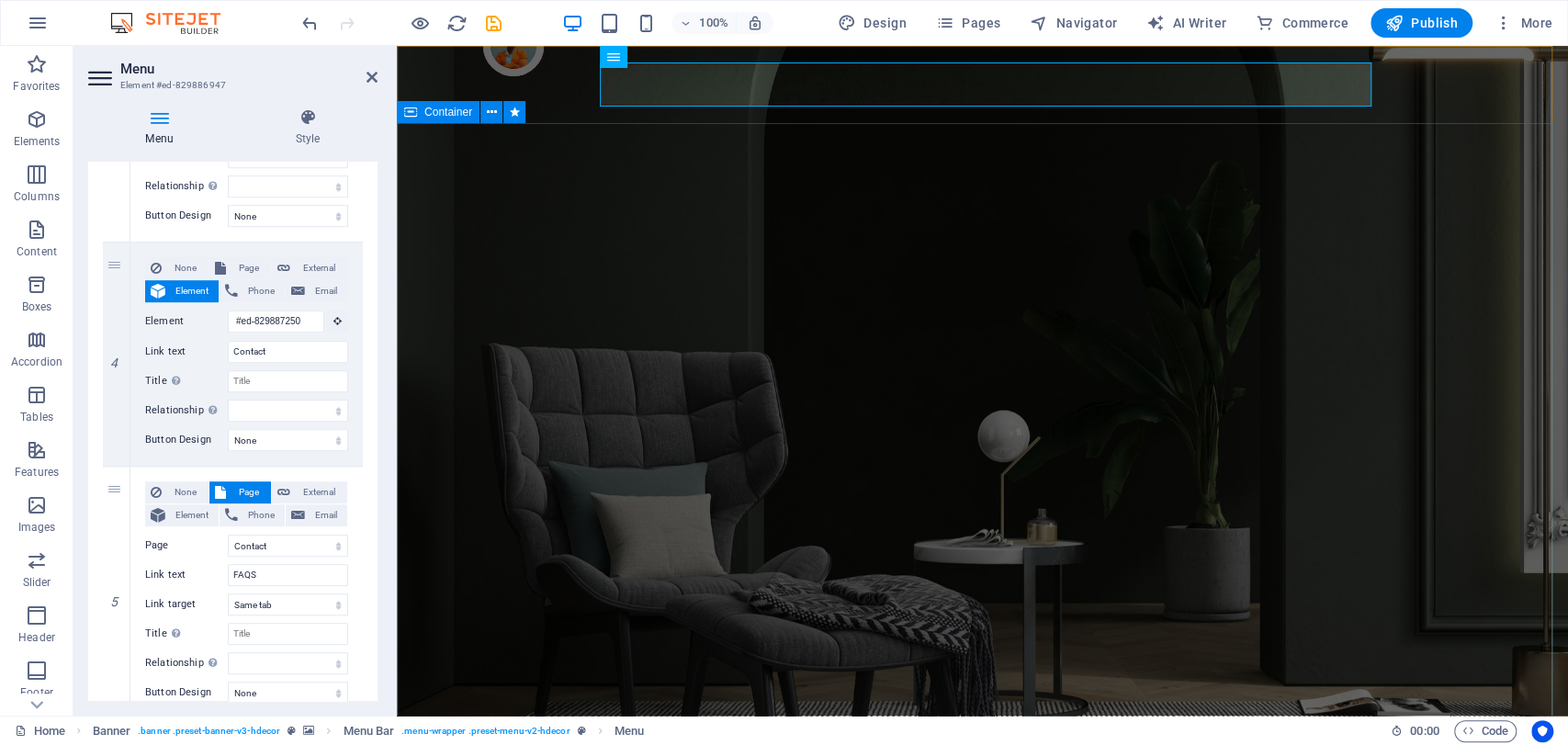 click on "Elevate Your Uniform: Modern, Functional & Bold Turn your room with panto into a lot more minimalist and modern with ease and speed" at bounding box center (982, 1197) 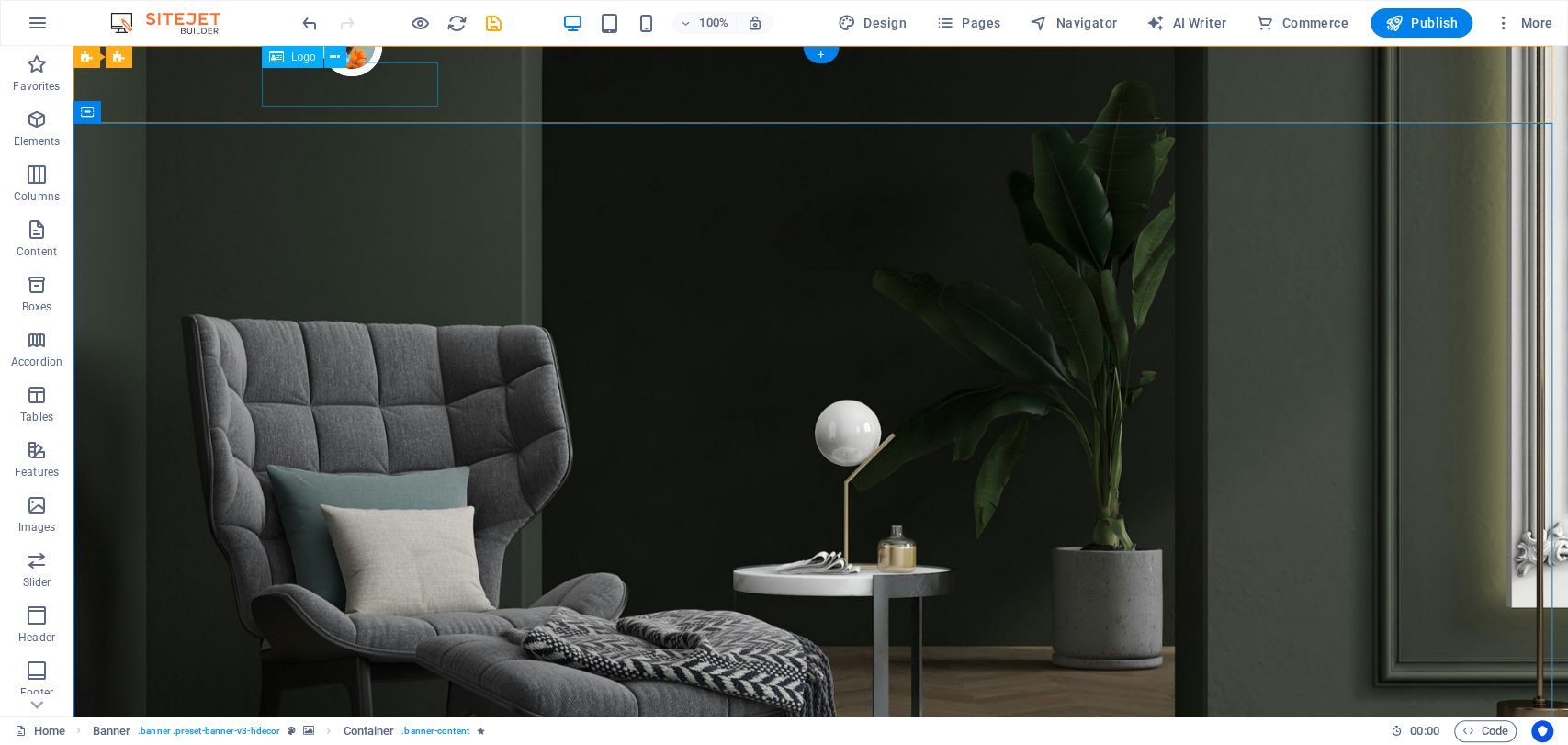 click at bounding box center [821, 886] 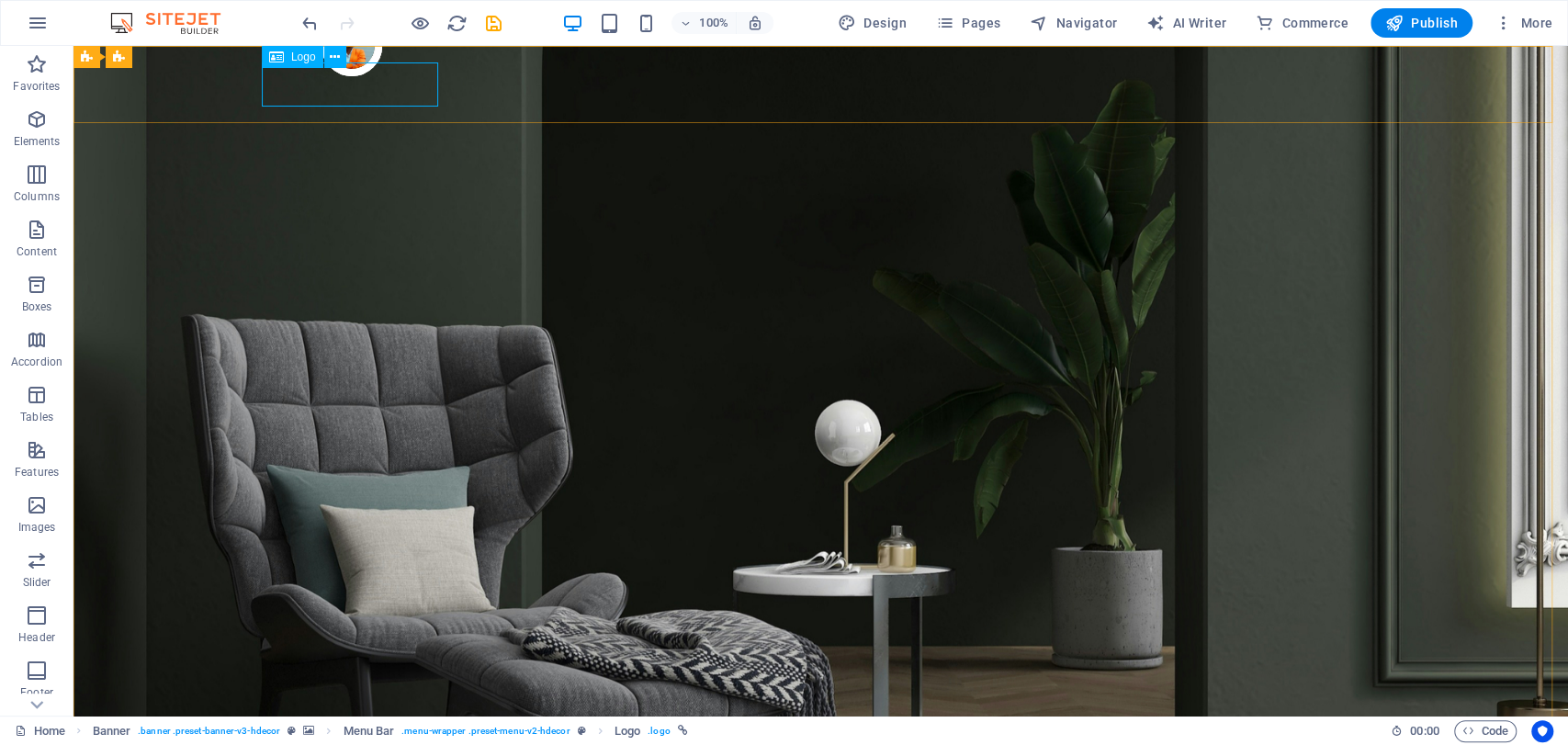 click on "Logo" at bounding box center [303, 57] 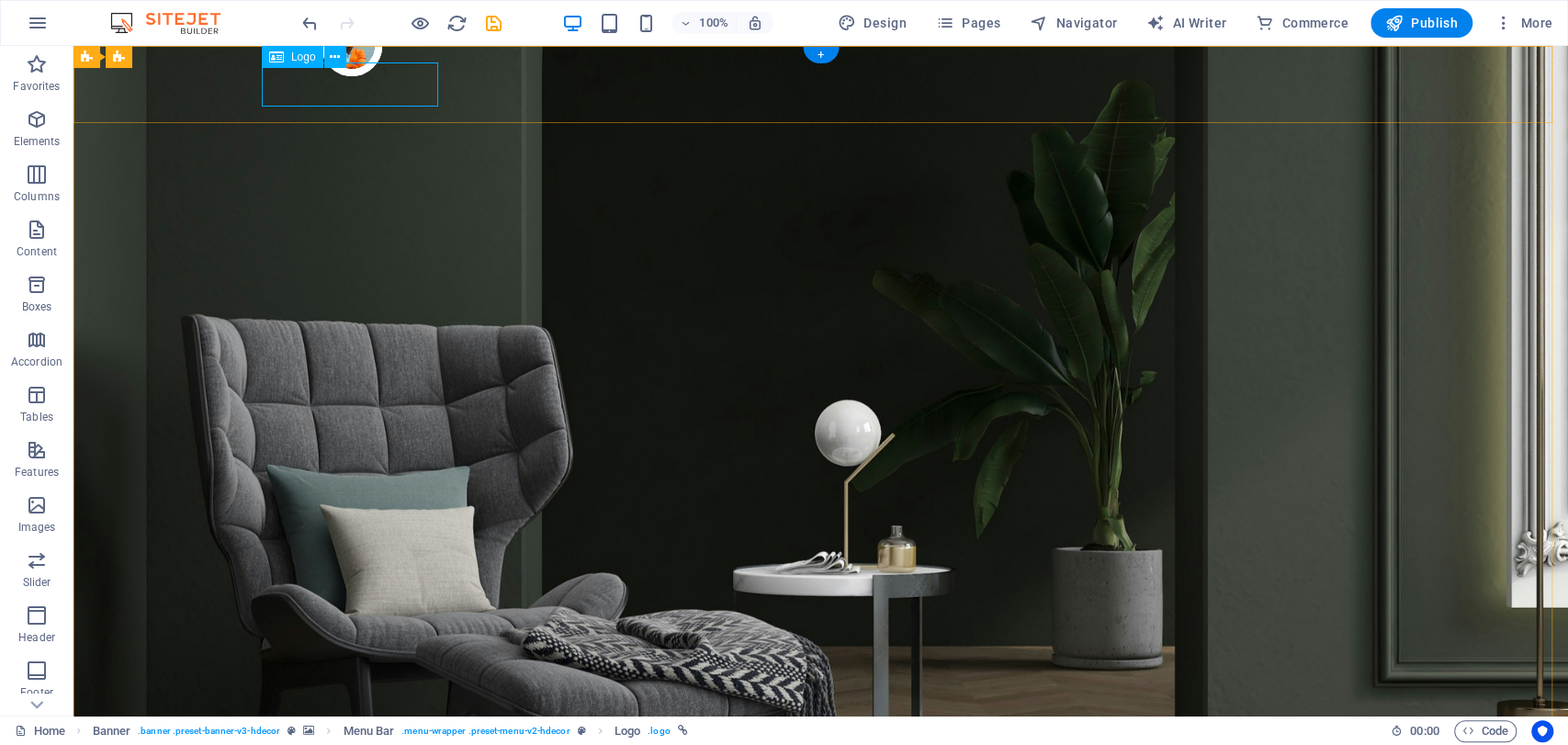 click at bounding box center [821, 886] 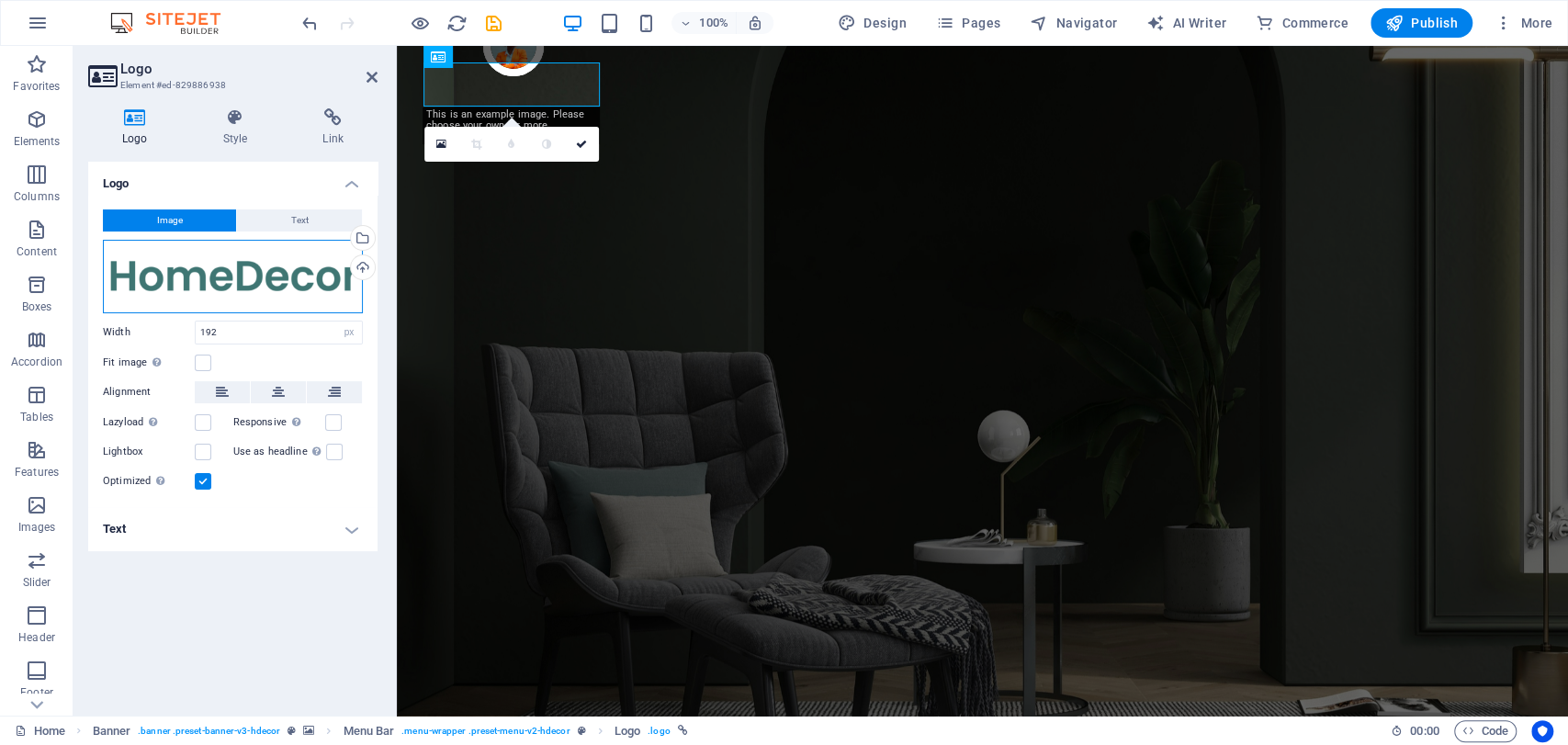 click on "Drag files here, click to choose files or select files from Files or our free stock photos & videos" at bounding box center (232, 277) 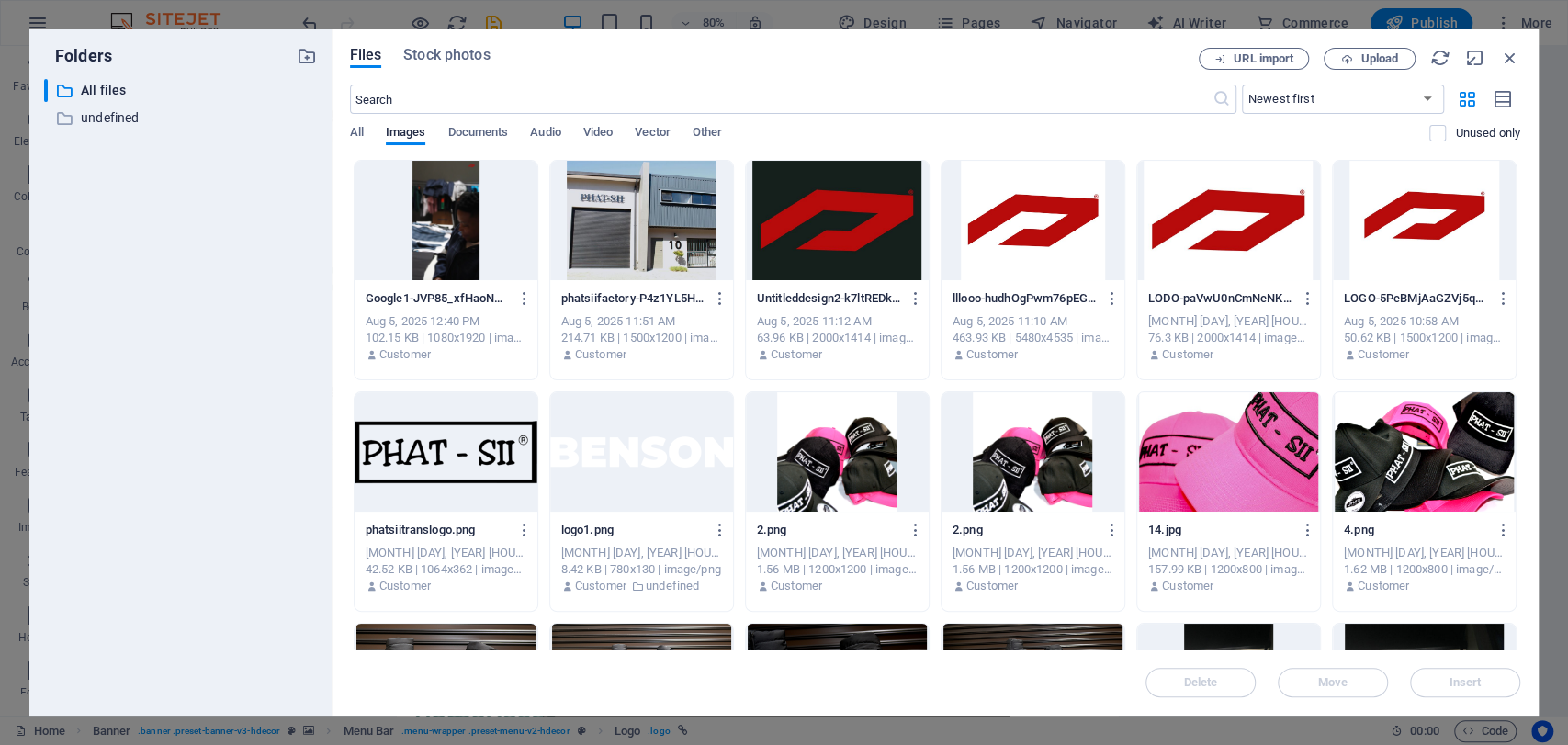 click at bounding box center [837, 220] 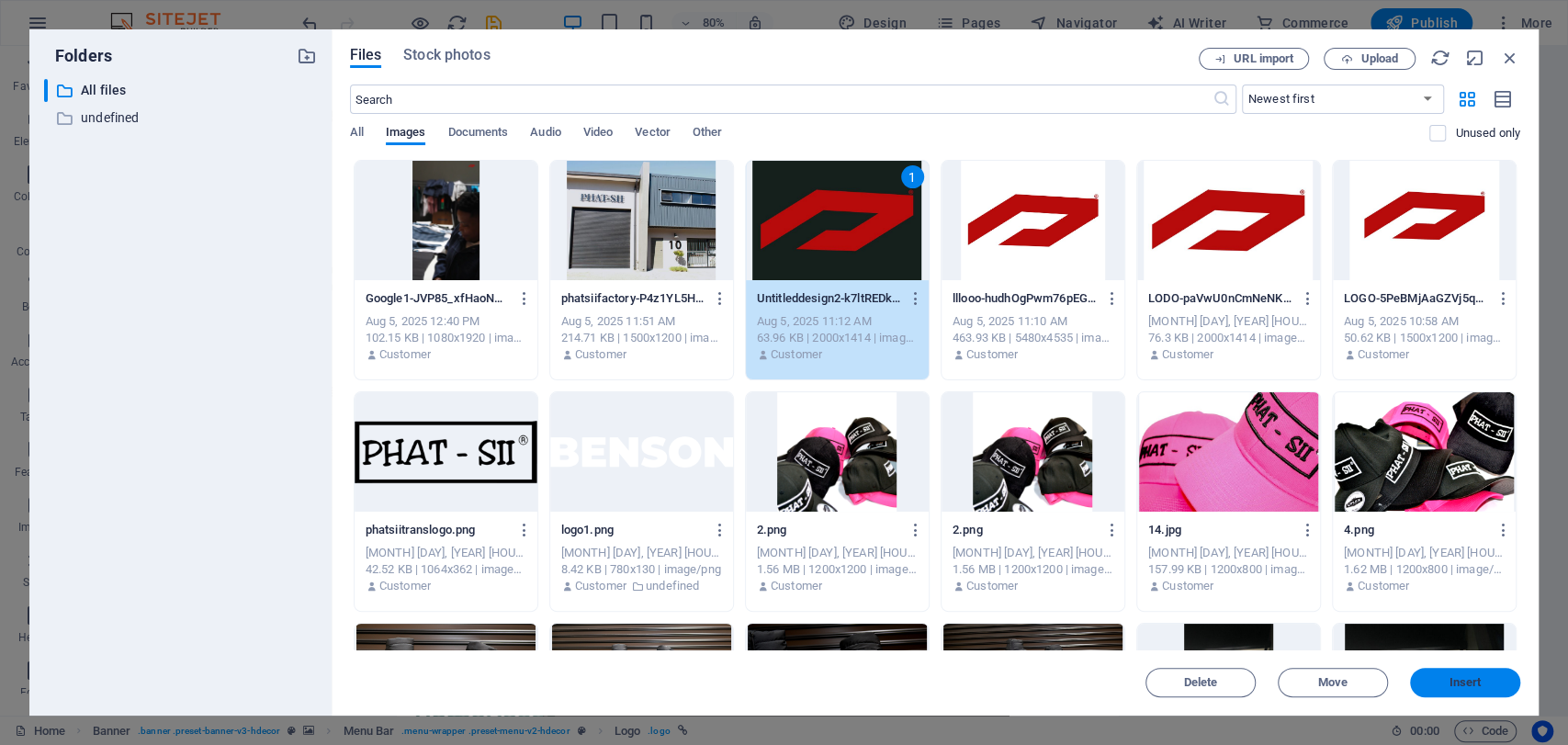 click on "Insert" at bounding box center [1465, 683] 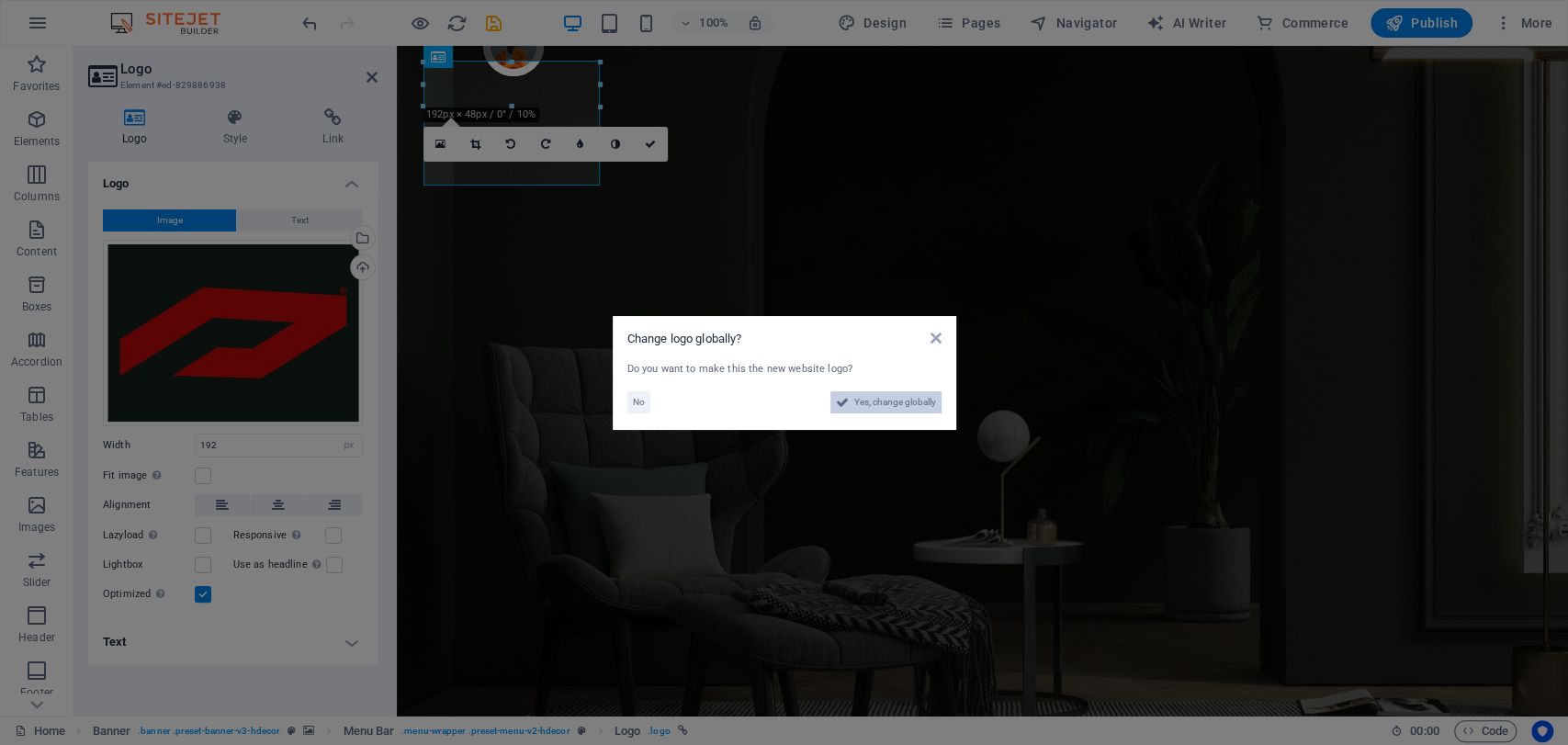 click on "Yes, change globally" at bounding box center (895, 402) 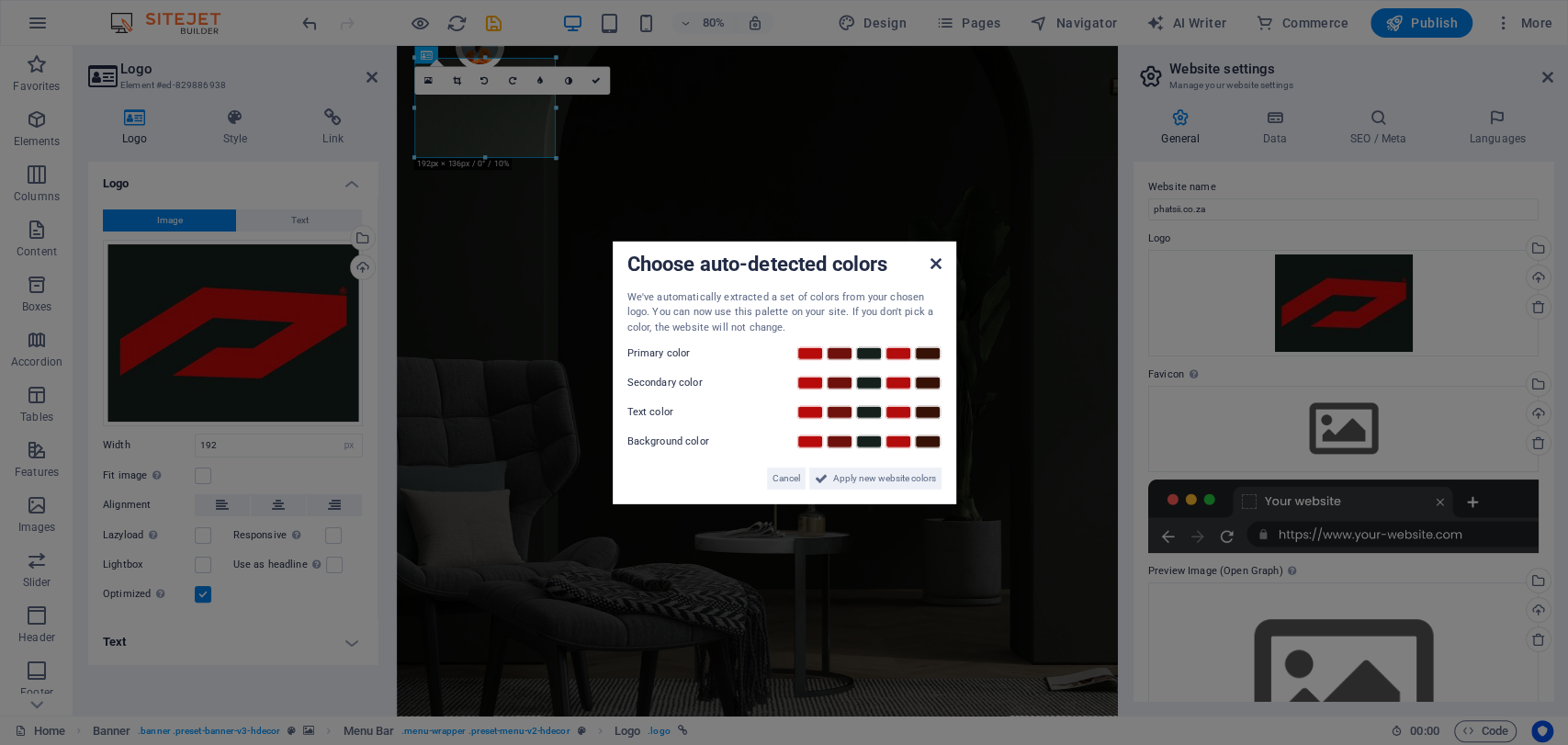 click at bounding box center (935, 263) 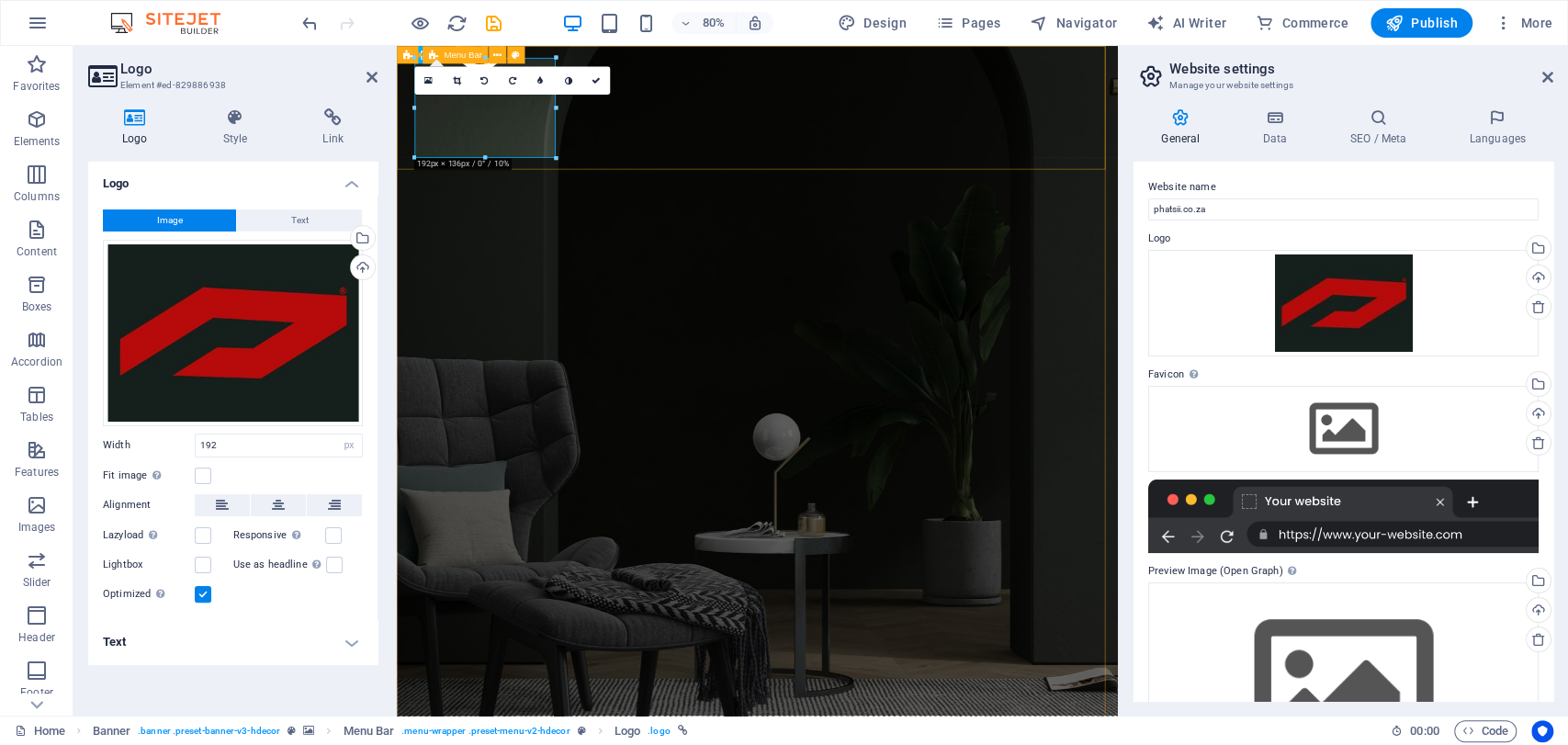 click on "Home About Catalogue Contact FAQS Shop now" at bounding box center [847, 1173] 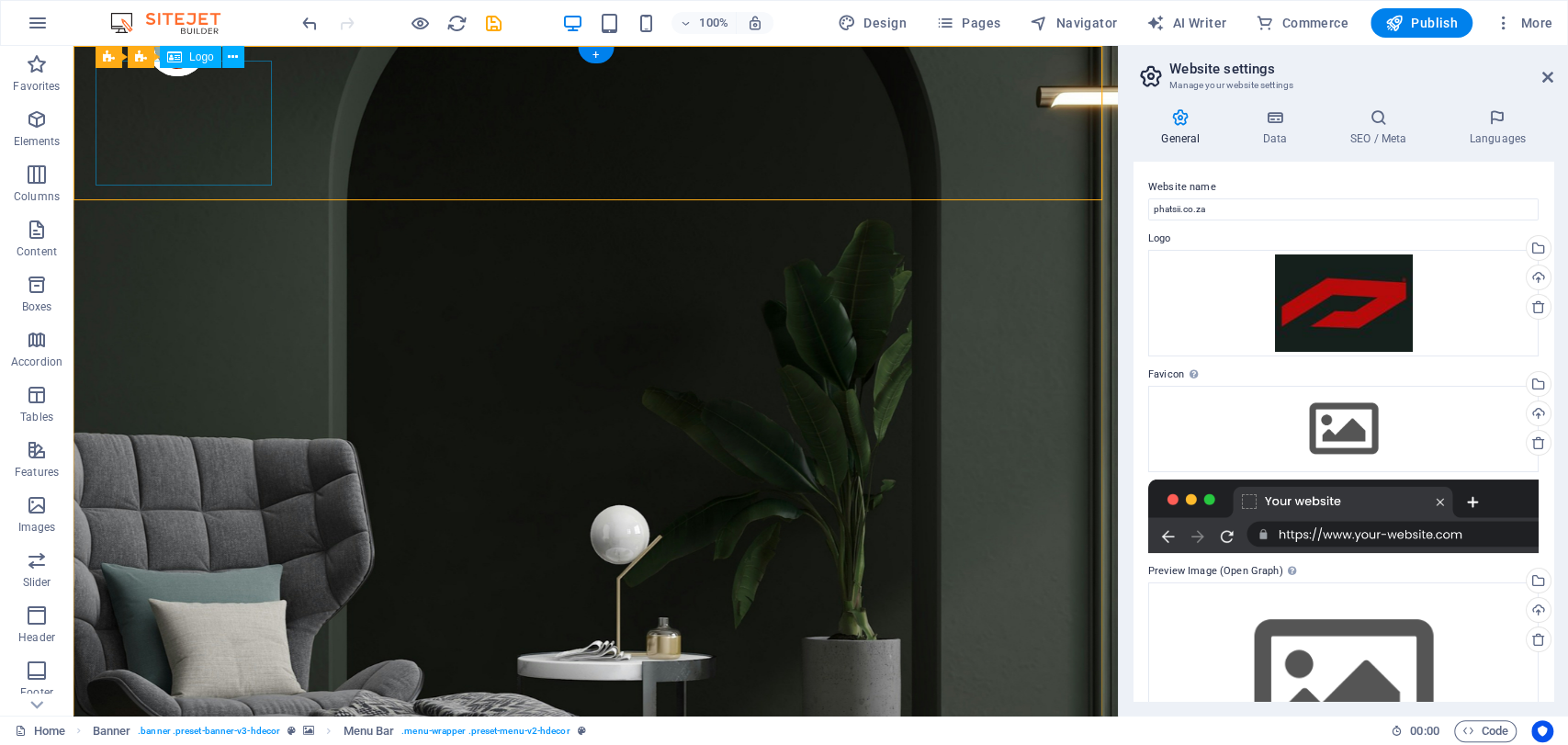 click at bounding box center [595, 1127] 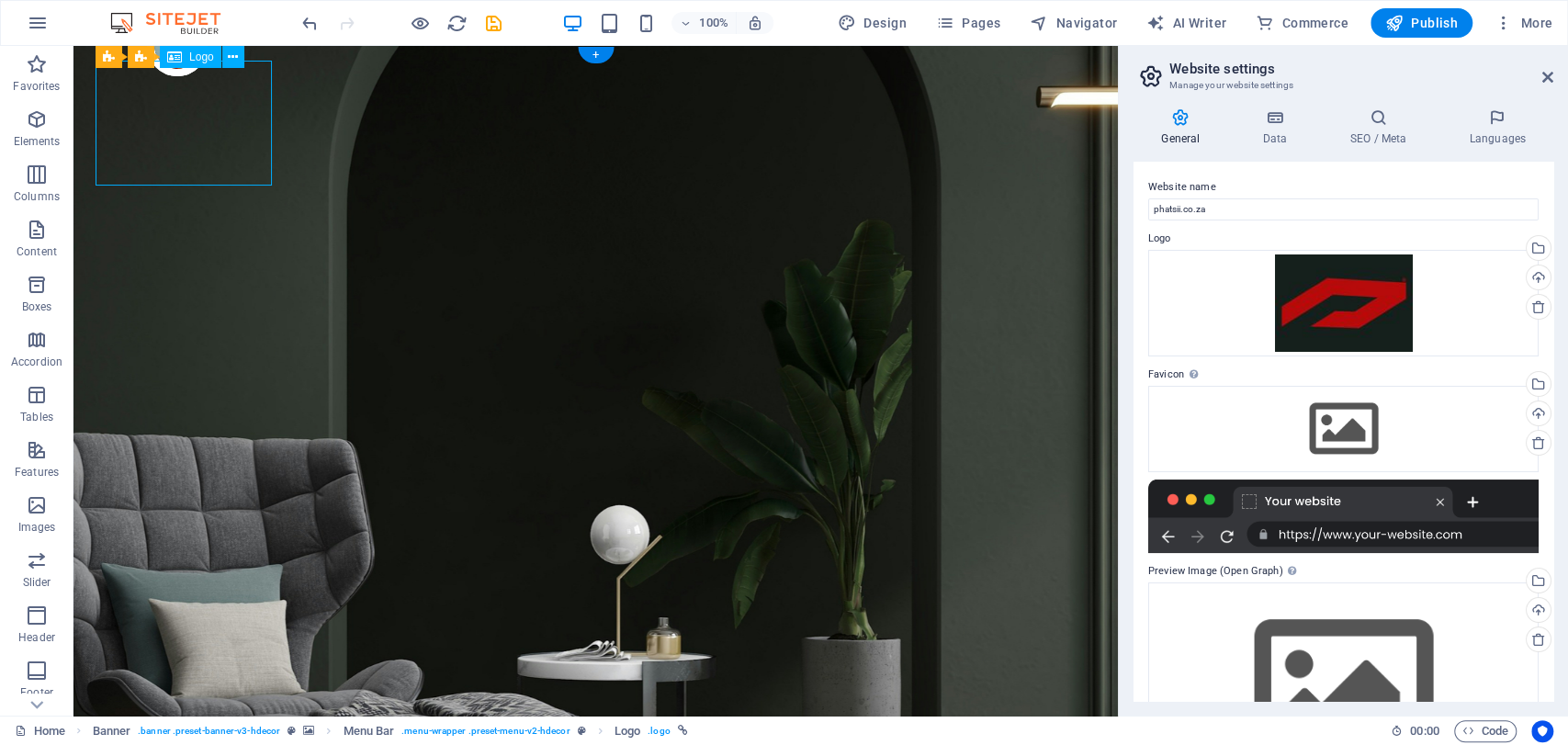 click at bounding box center [595, 1127] 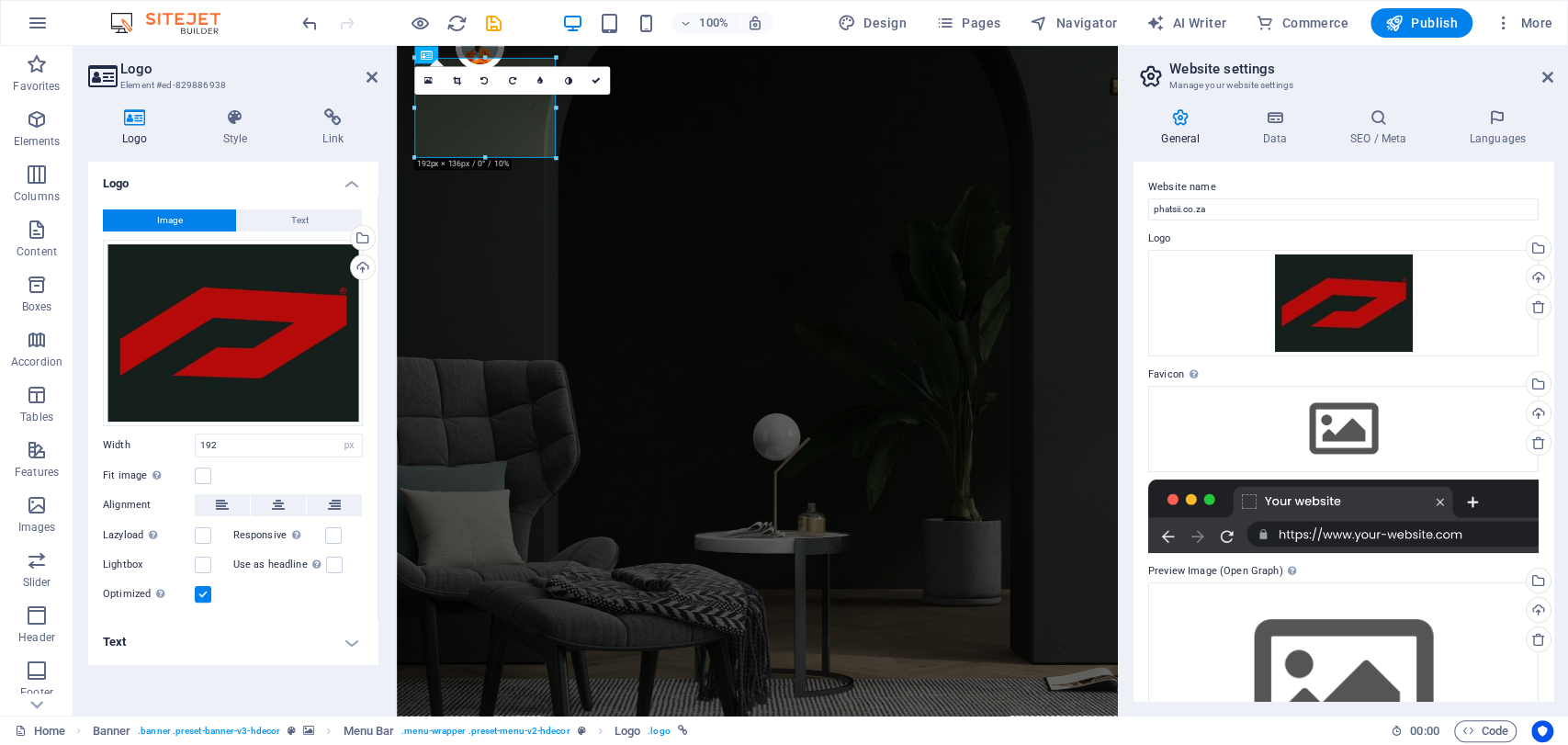 click on "Logo Style Link Logo Image Text Drag files here, click to choose files or select files from Files or our free stock photos & videos Select files from the file manager, stock photos, or upload file(s) Upload Width 192 Default auto px rem % em vh vw Fit image Automatically fit image to a fixed width and height Height Default auto px Alignment Lazyload Loading images after the page loads improves page speed. Responsive Automatically load retina image and smartphone optimized sizes. Lightbox Use as headline The image will be wrapped in an H1 headline tag. Useful for giving alternative text the weight of an H1 headline, e.g. for the logo. Leave unchecked if uncertain. Optimized Images are compressed to improve page speed. Position Direction Custom X offset 50 px rem % vh vw Y offset 50 px rem % vh vw Edit design Text Float No float Image left Image right Determine how text should behave around the image. Text Alternative text Image caption Paragraph Format Normal Heading 1 Heading 2 Heading 3 Heading 4 Heading 5 8" at bounding box center [232, 404] 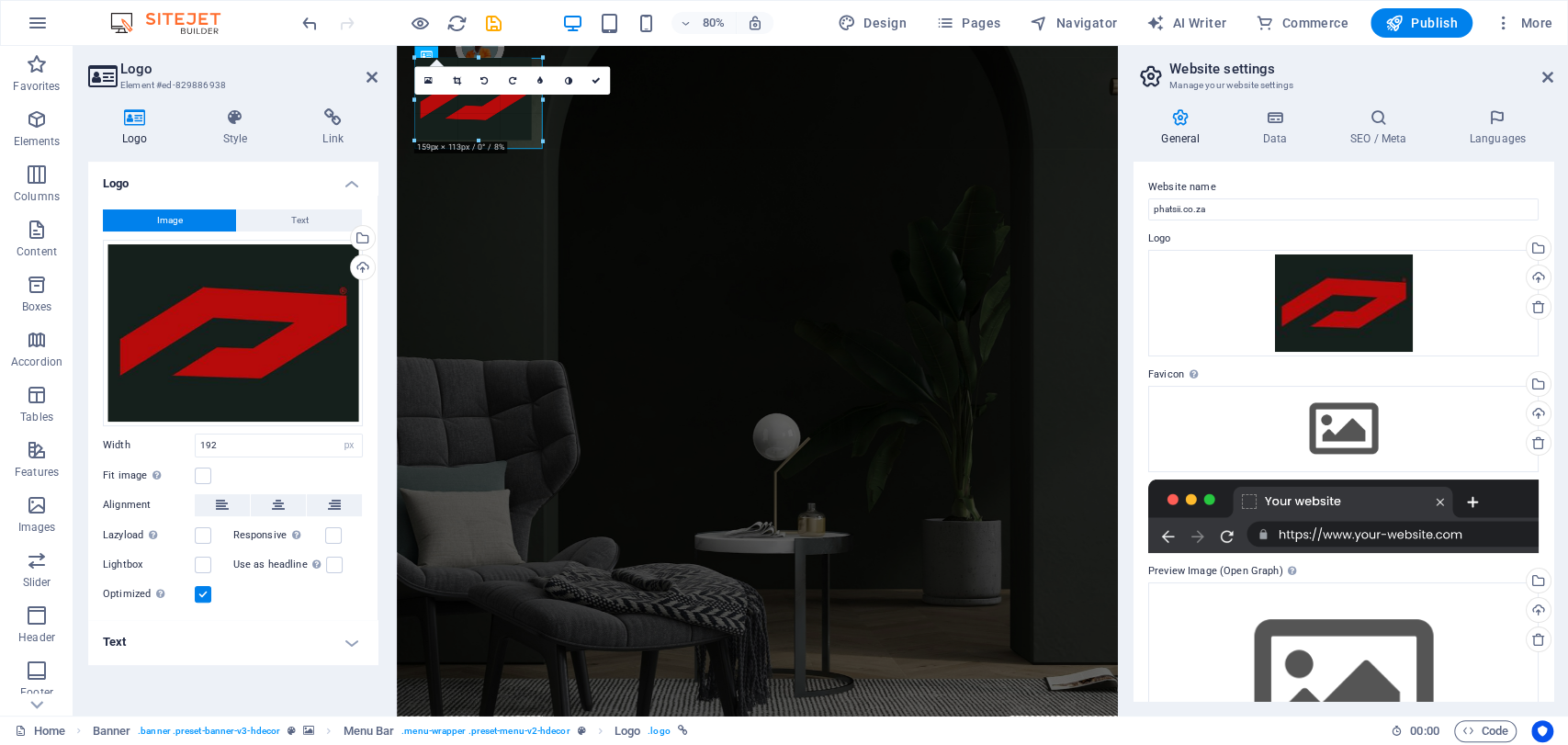 drag, startPoint x: 552, startPoint y: 156, endPoint x: 224, endPoint y: 124, distance: 329.55728 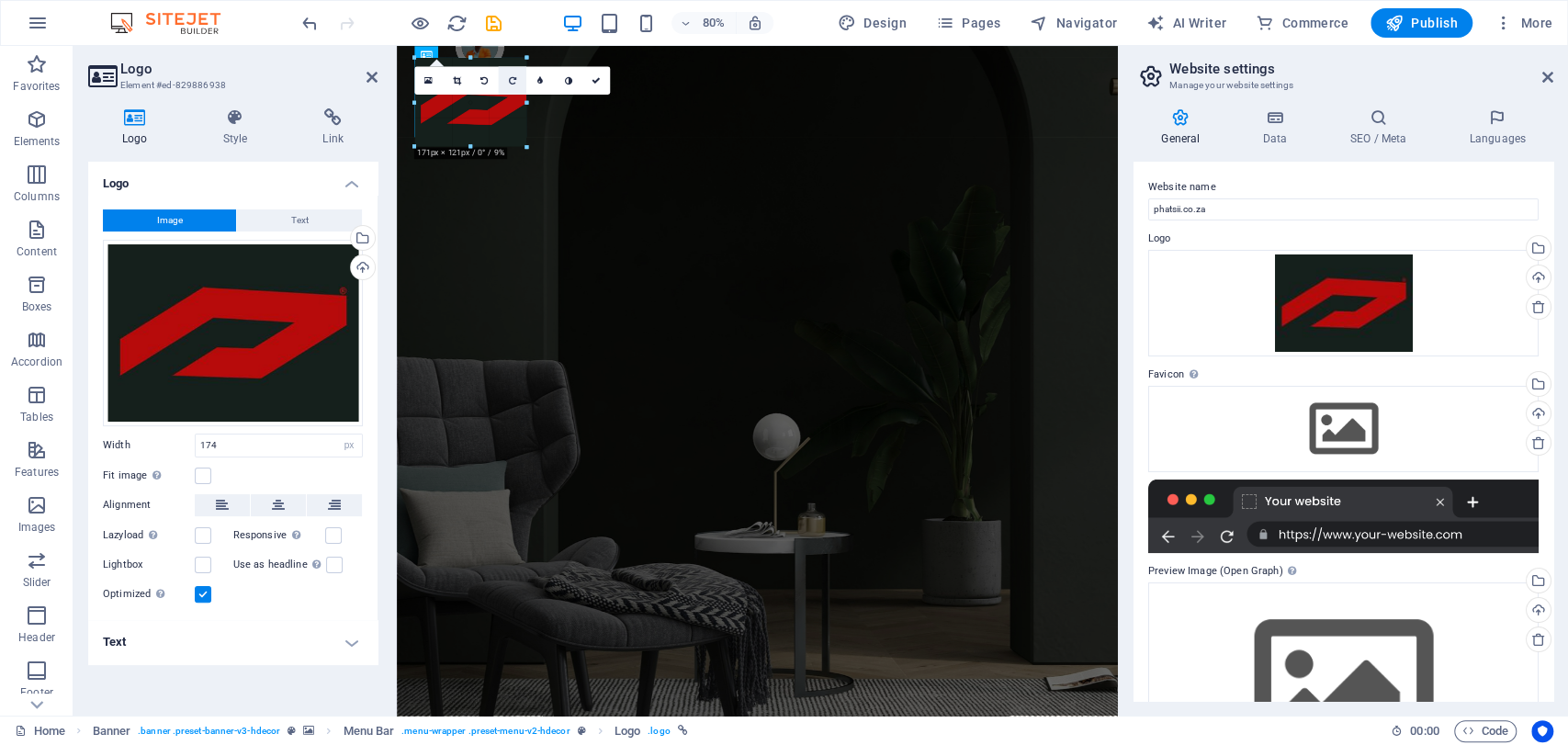 drag, startPoint x: 539, startPoint y: 58, endPoint x: 504, endPoint y: 72, distance: 37.696154 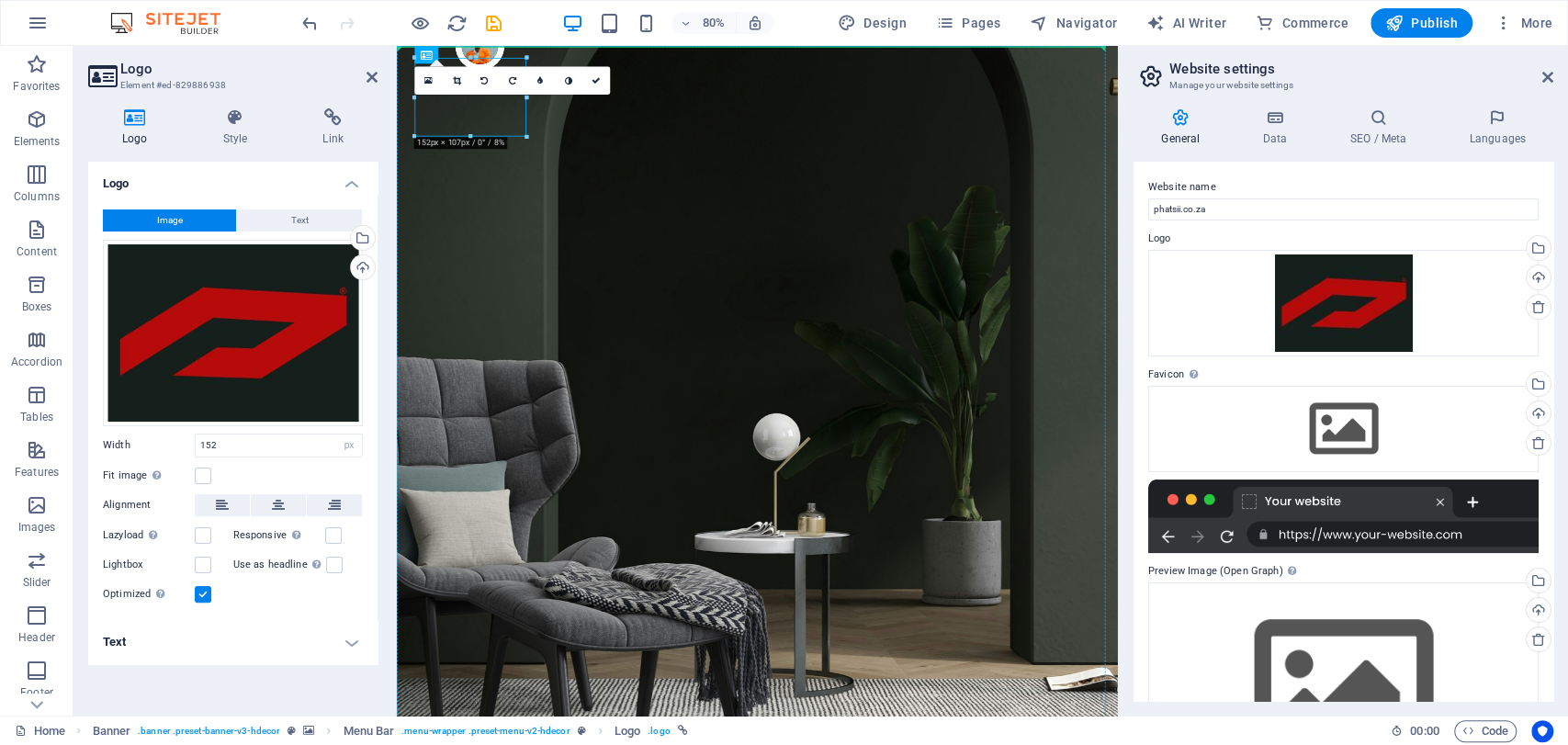 drag, startPoint x: 524, startPoint y: 132, endPoint x: 574, endPoint y: 242, distance: 120.83046 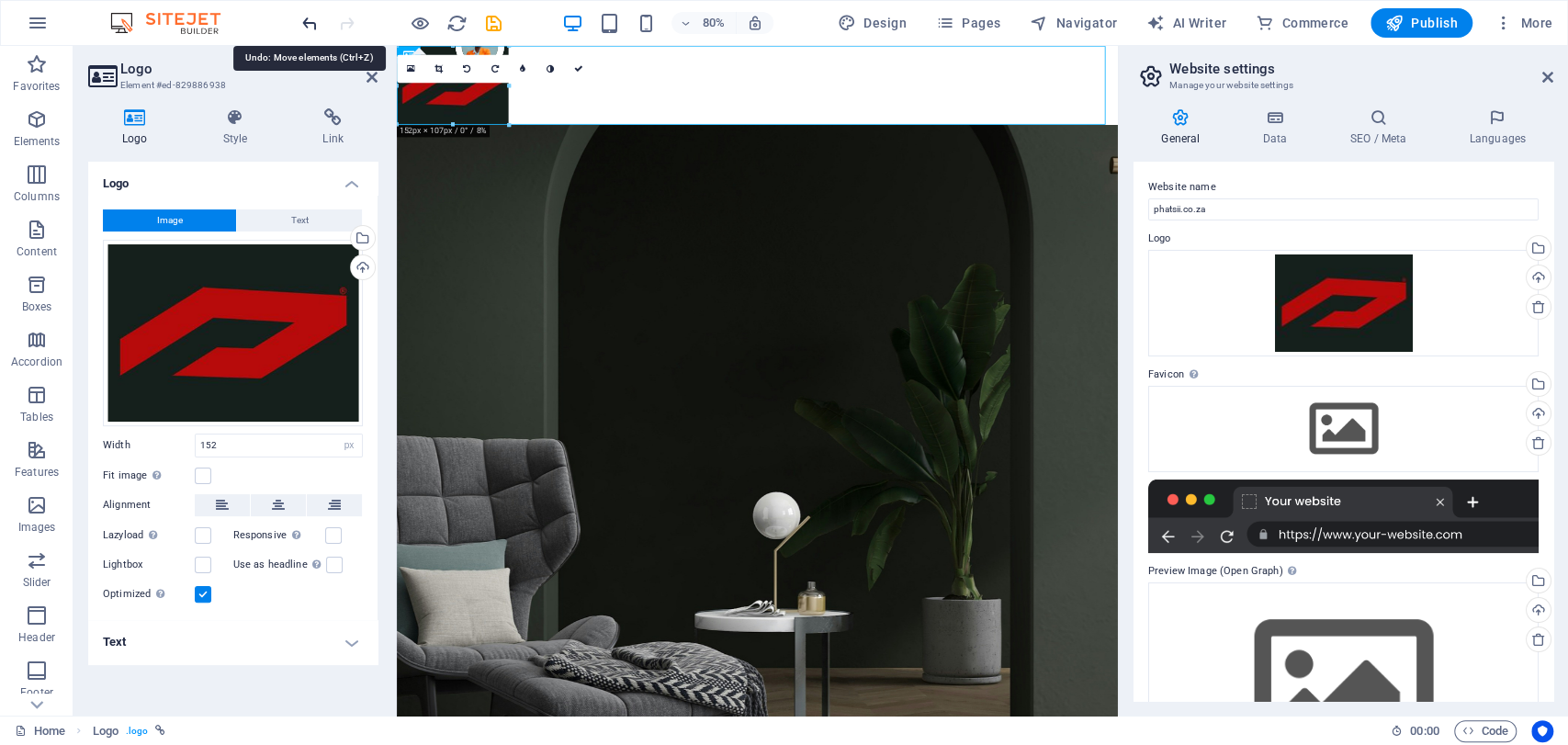 click at bounding box center (310, 23) 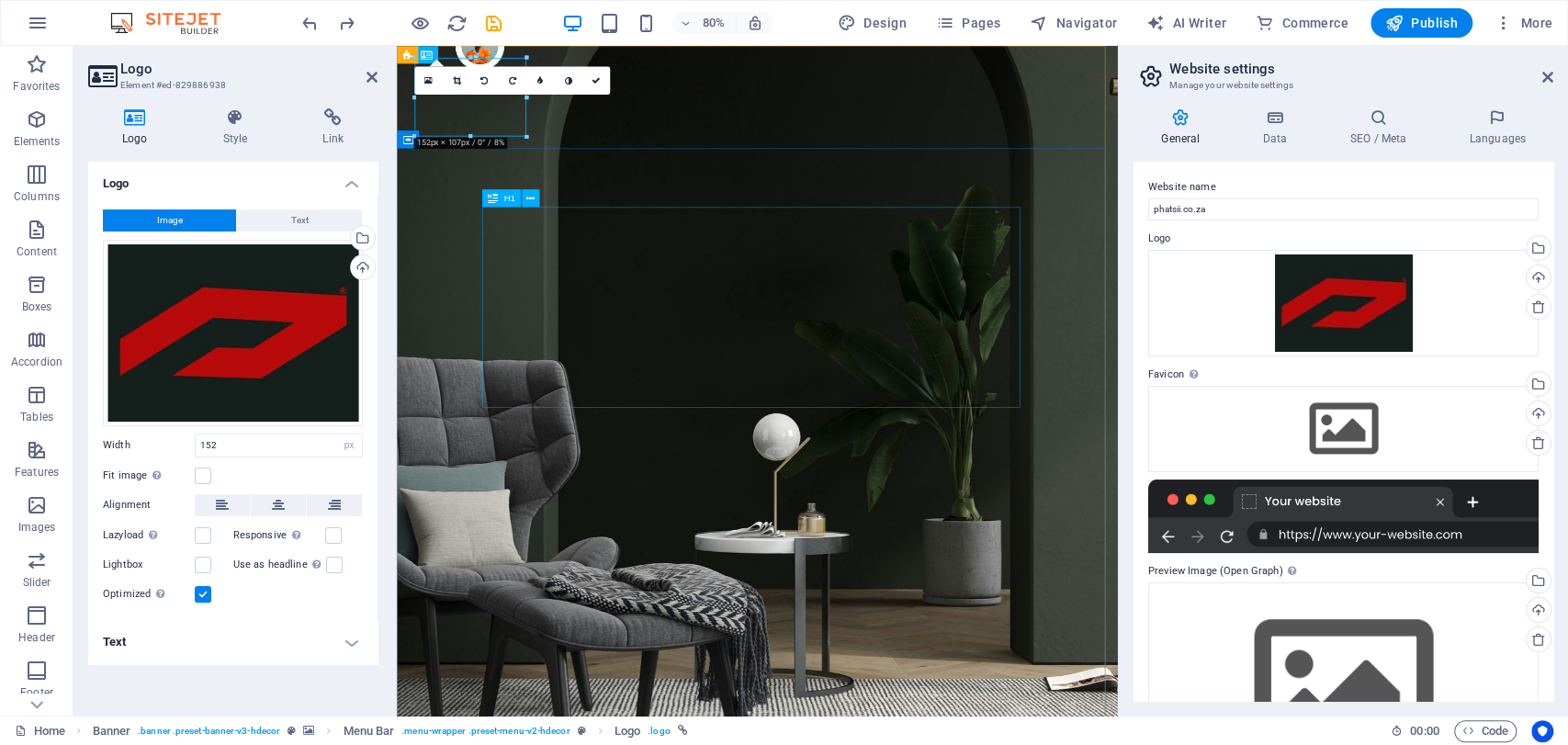click on "Elevate Your Uniform: Modern, Functional & Bold" at bounding box center [847, 1427] 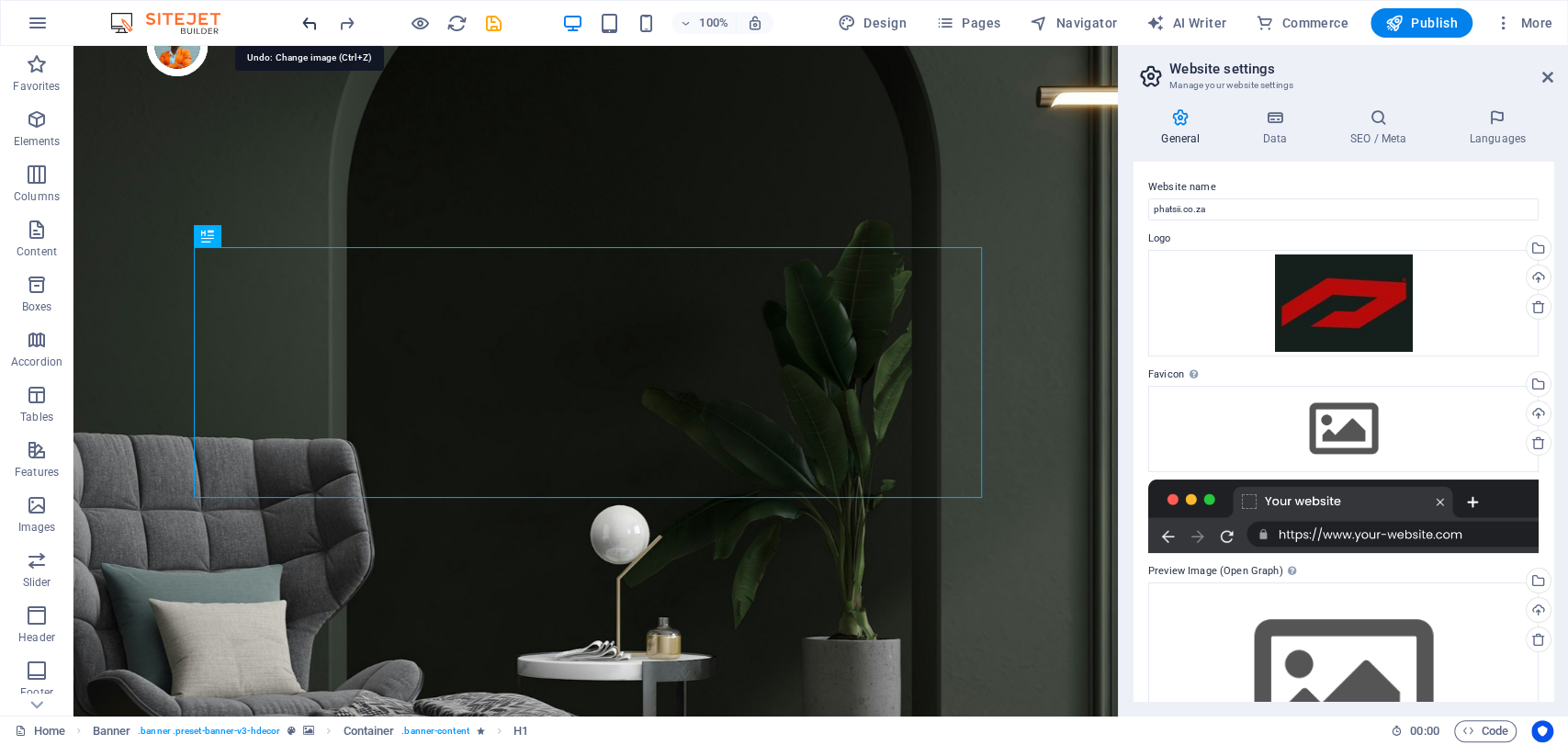 click at bounding box center (310, 23) 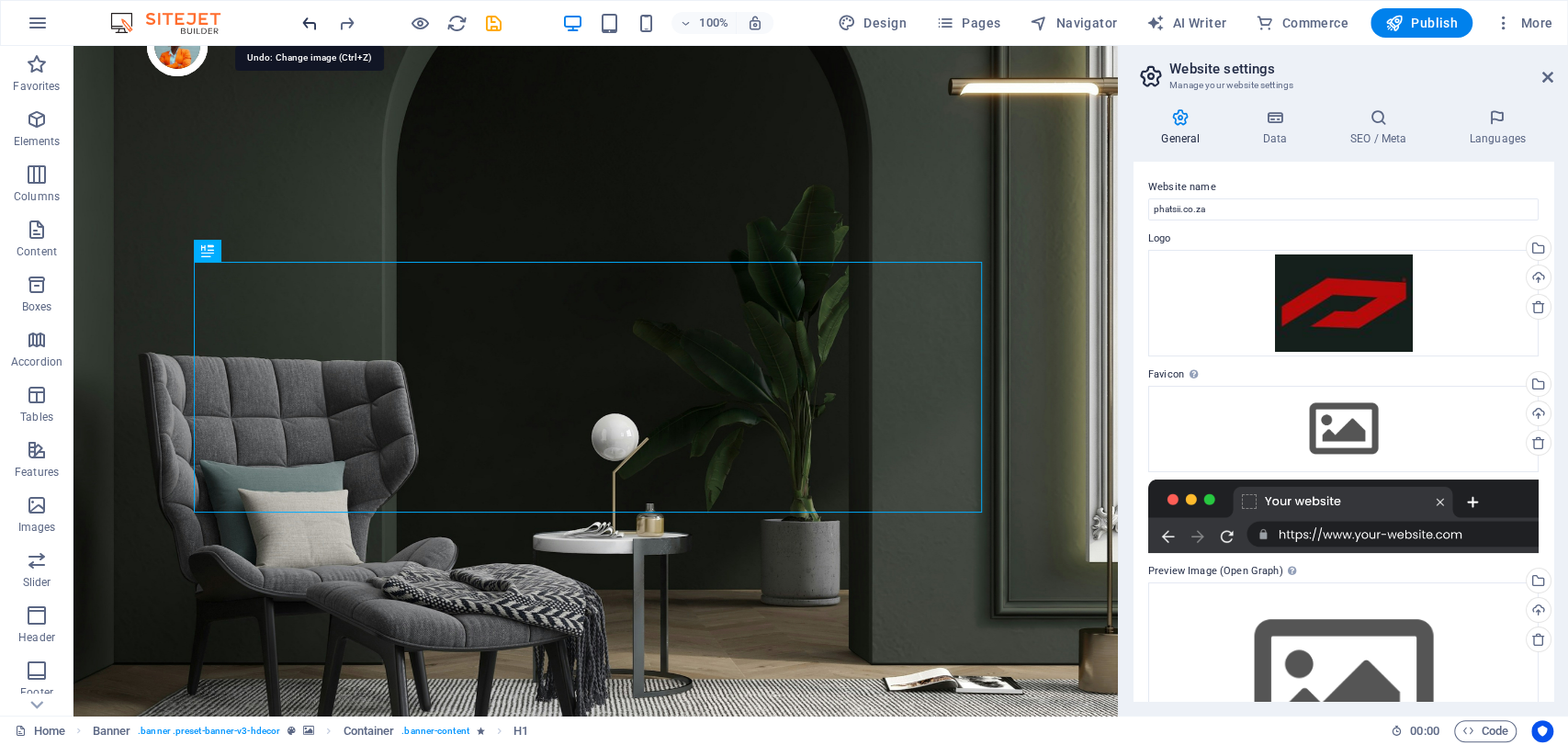 click at bounding box center (310, 23) 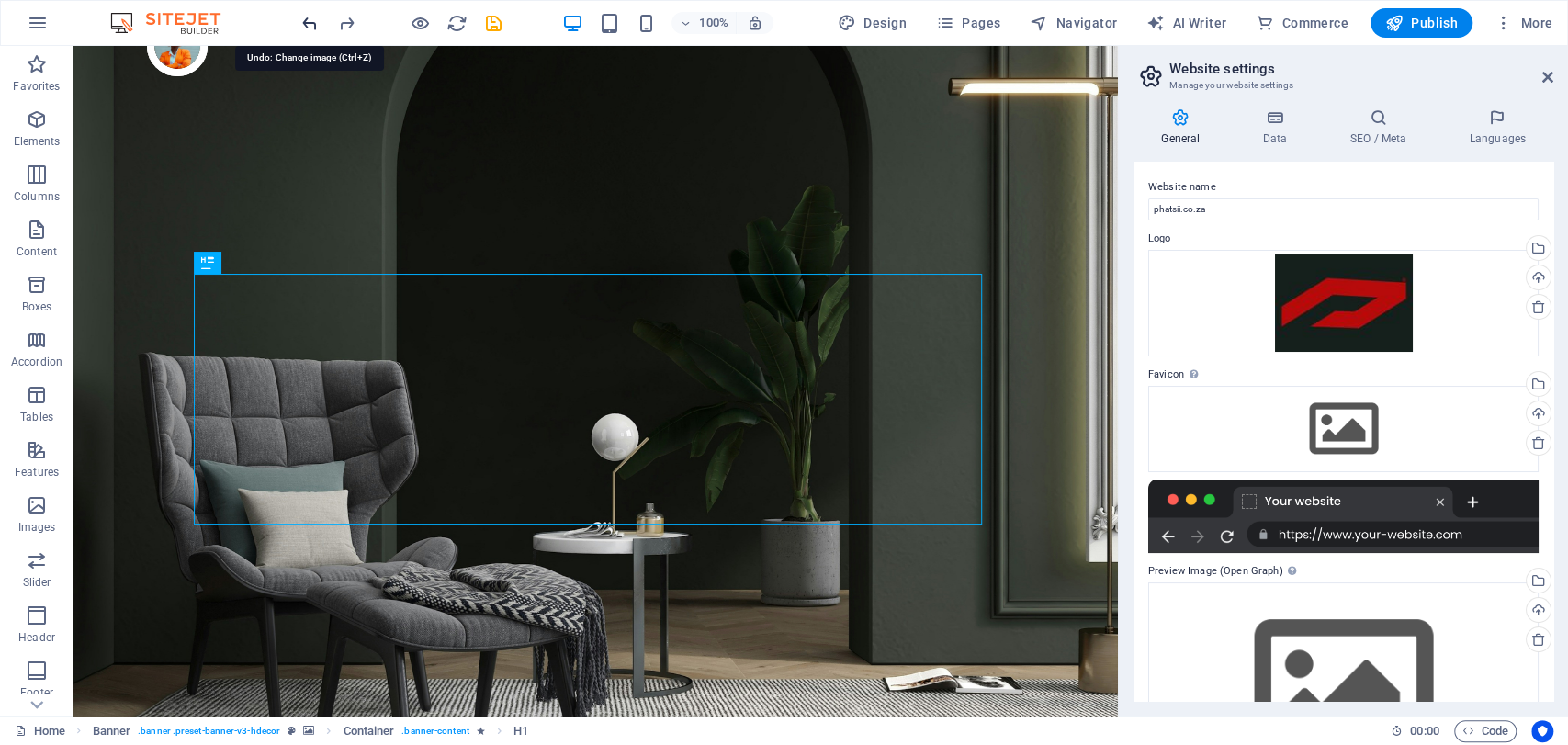 click at bounding box center (310, 23) 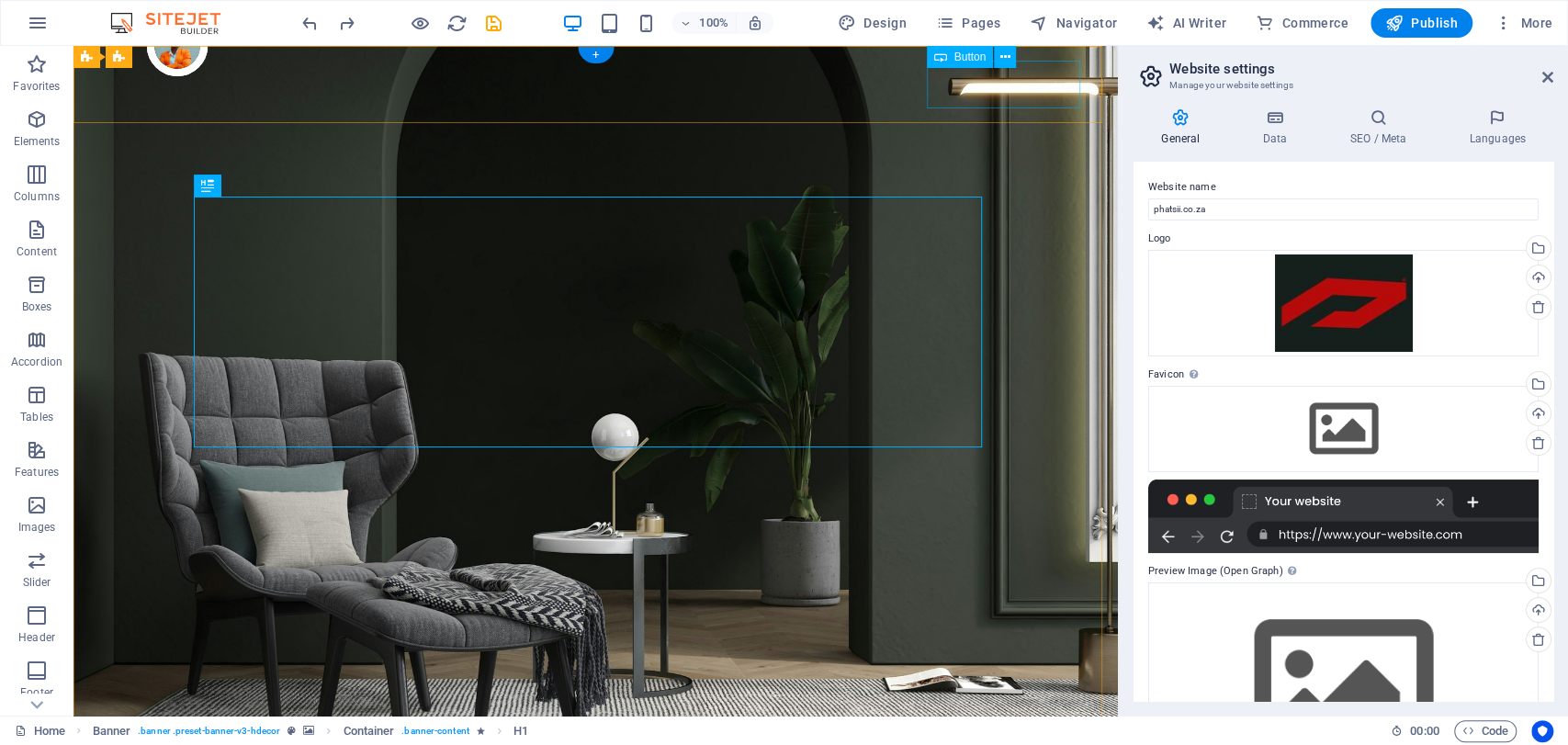 click on "Shop now" at bounding box center [595, 976] 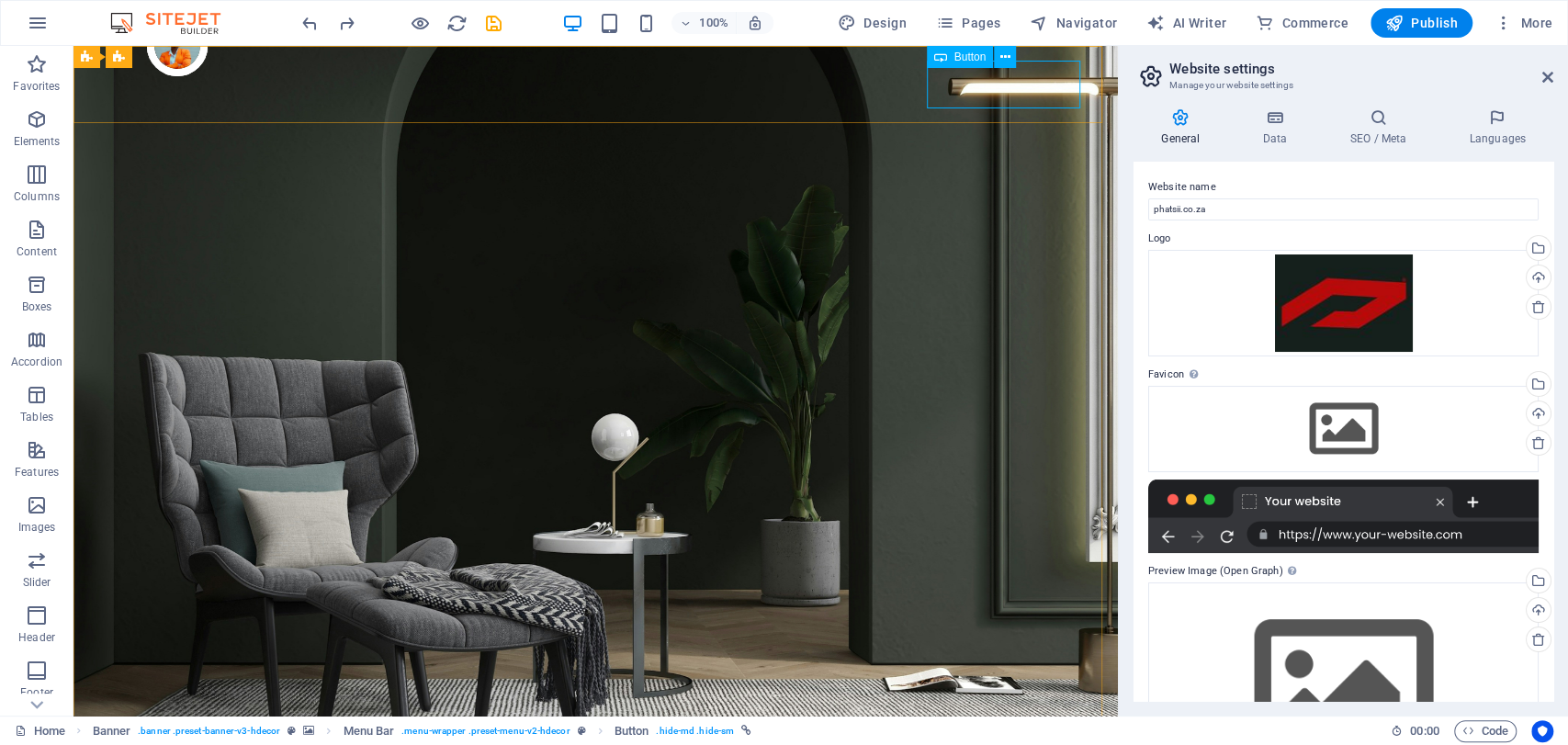 click on "Button" at bounding box center (960, 57) 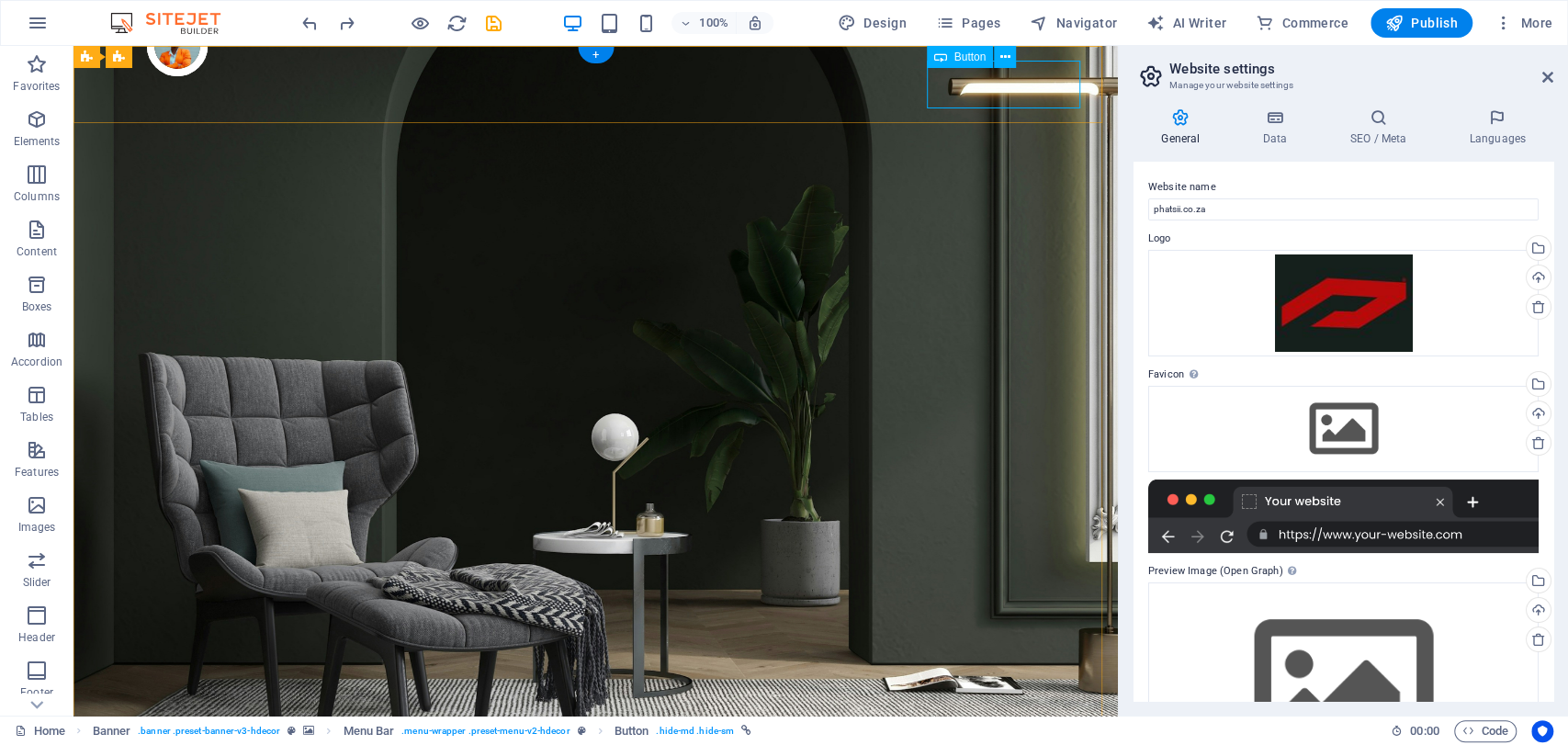 click on "Shop now" at bounding box center (595, 976) 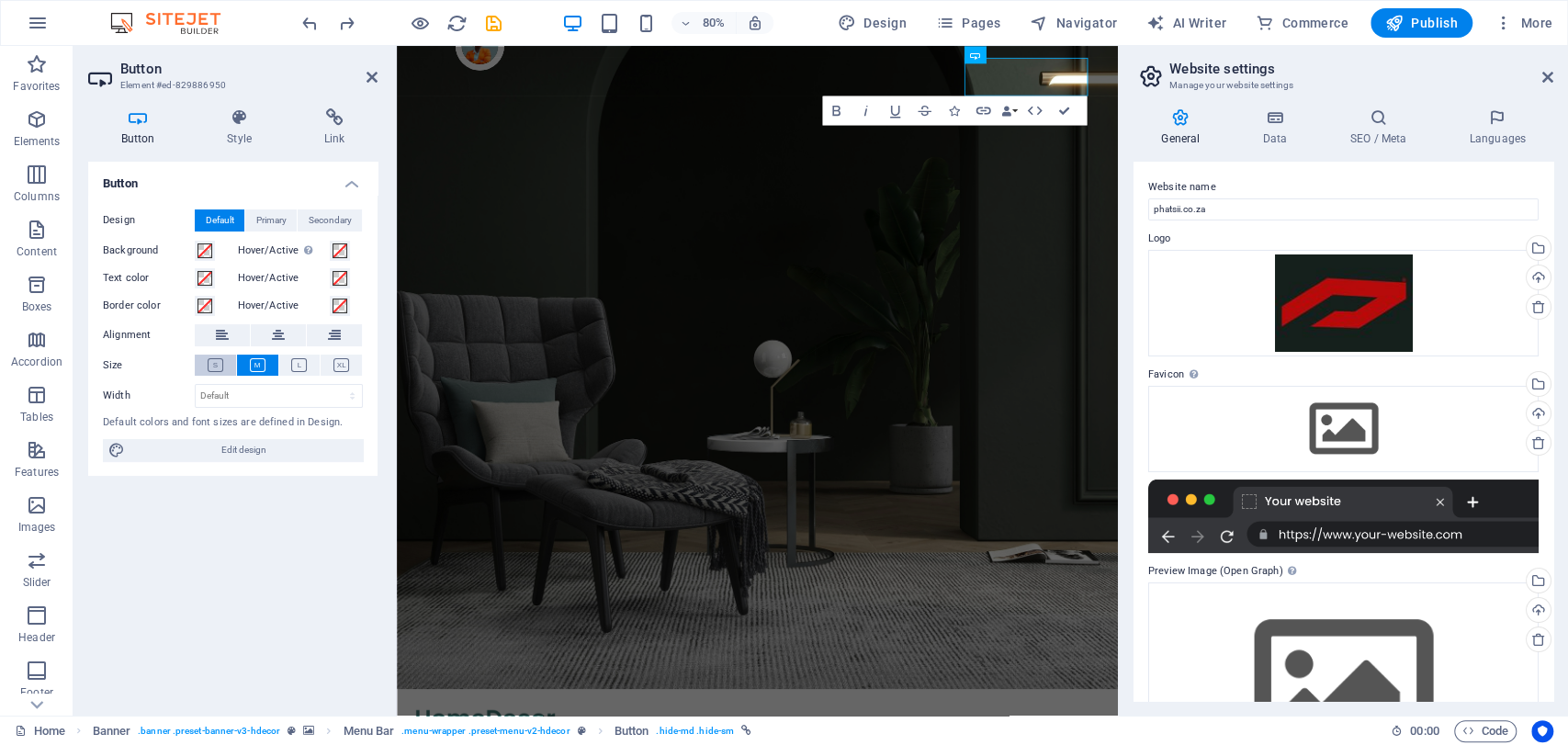 click at bounding box center [215, 365] 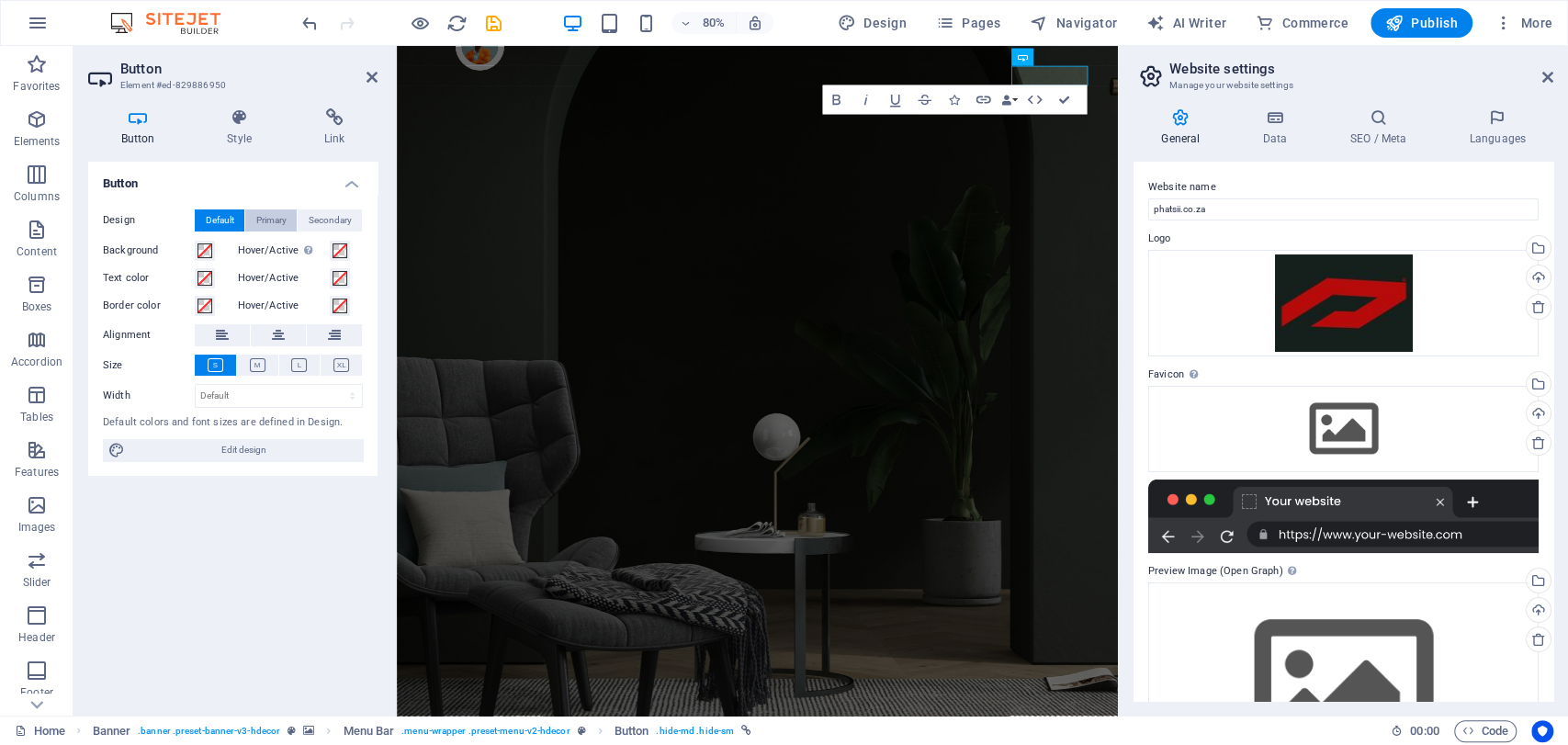 click on "Primary" at bounding box center [271, 220] 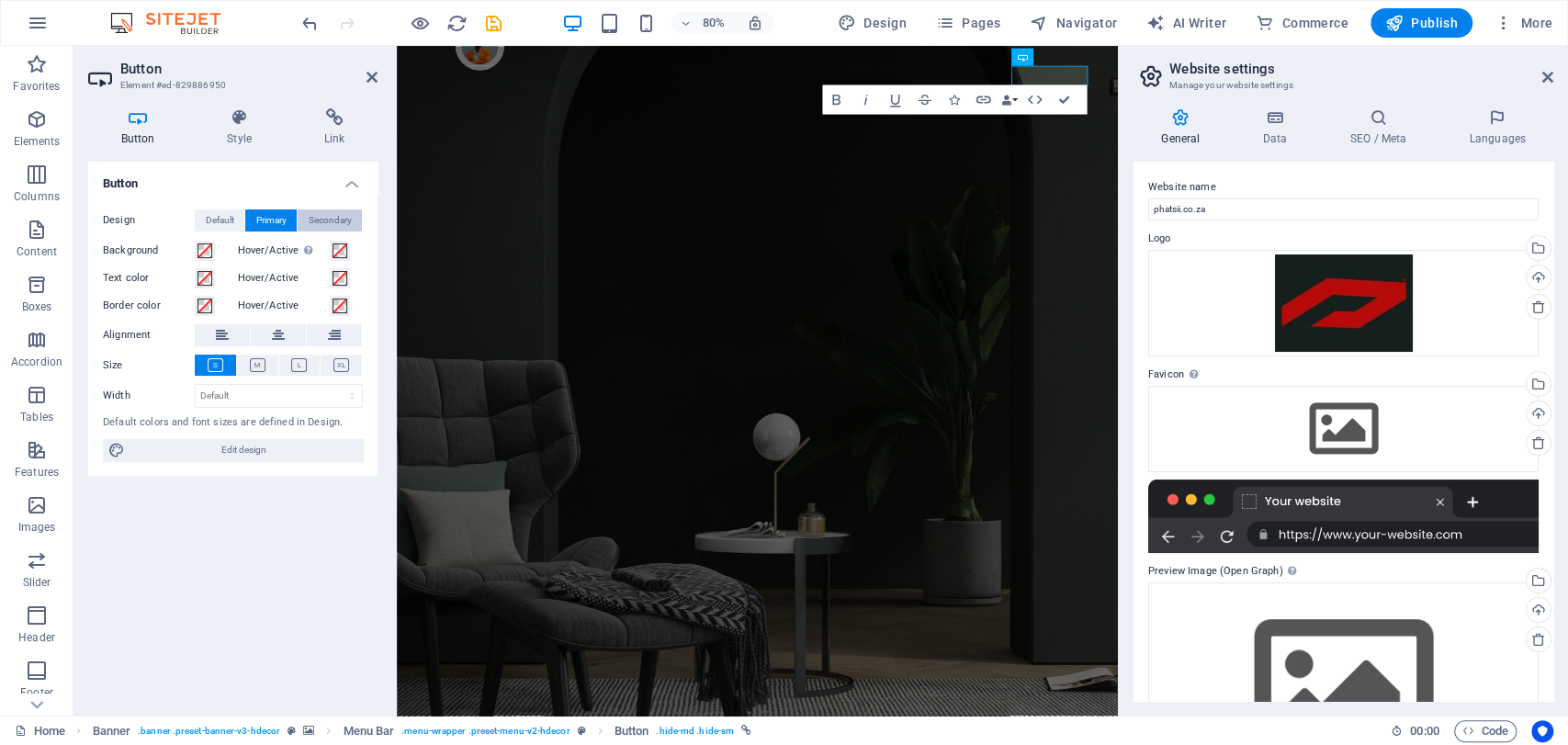 click on "Secondary" at bounding box center [330, 220] 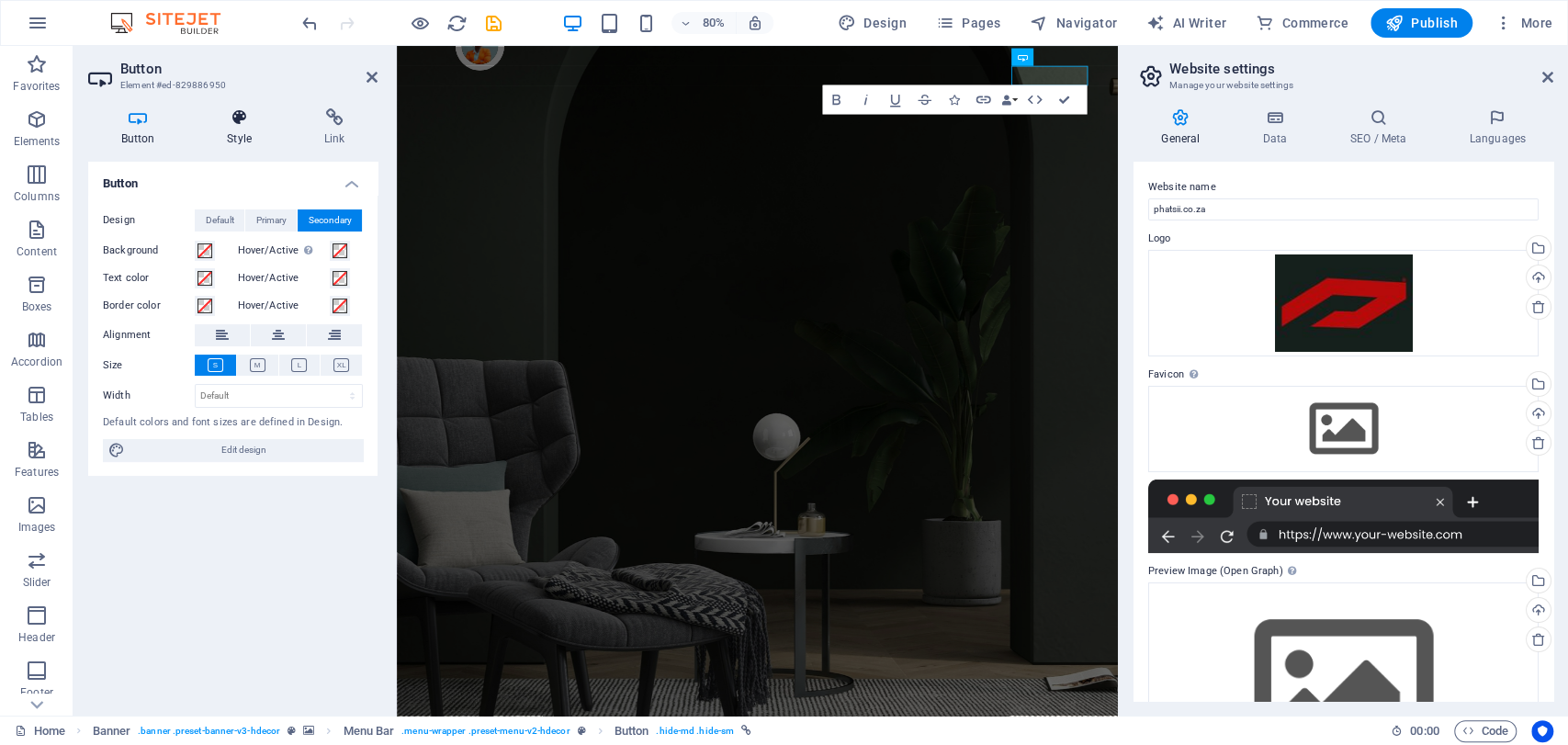 click on "Style" at bounding box center [243, 128] 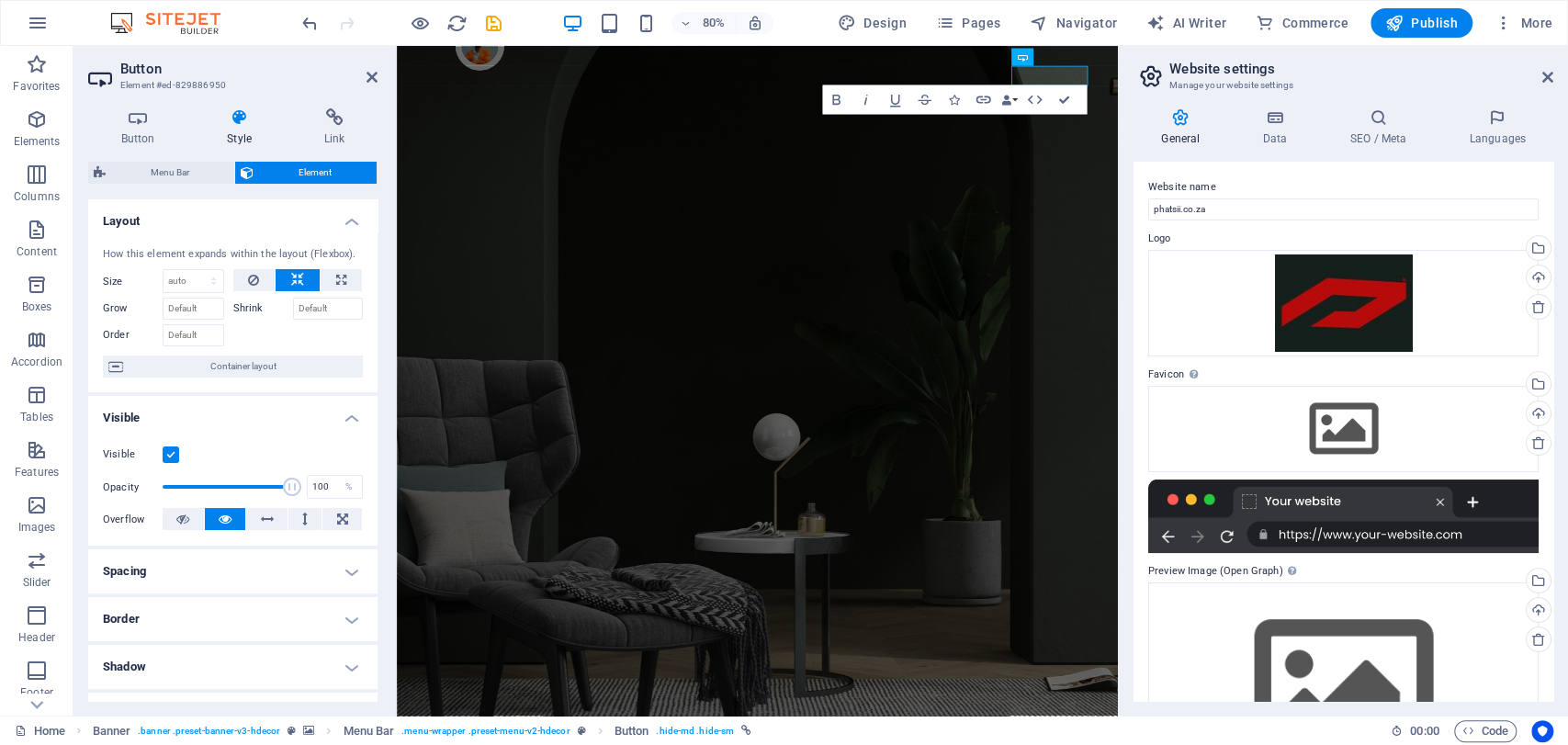 click on "Spacing" at bounding box center (232, 571) 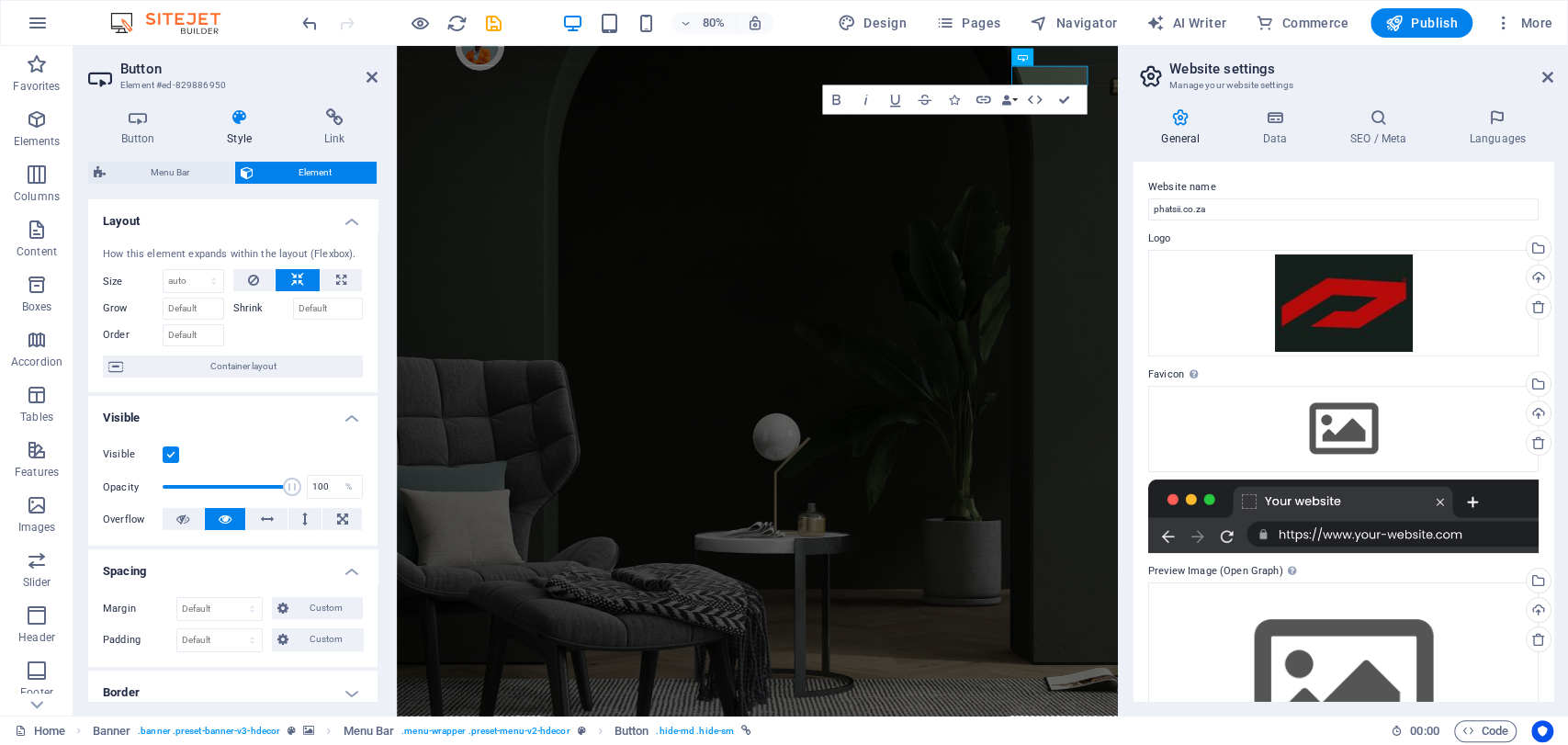 click on "Spacing" at bounding box center (232, 566) 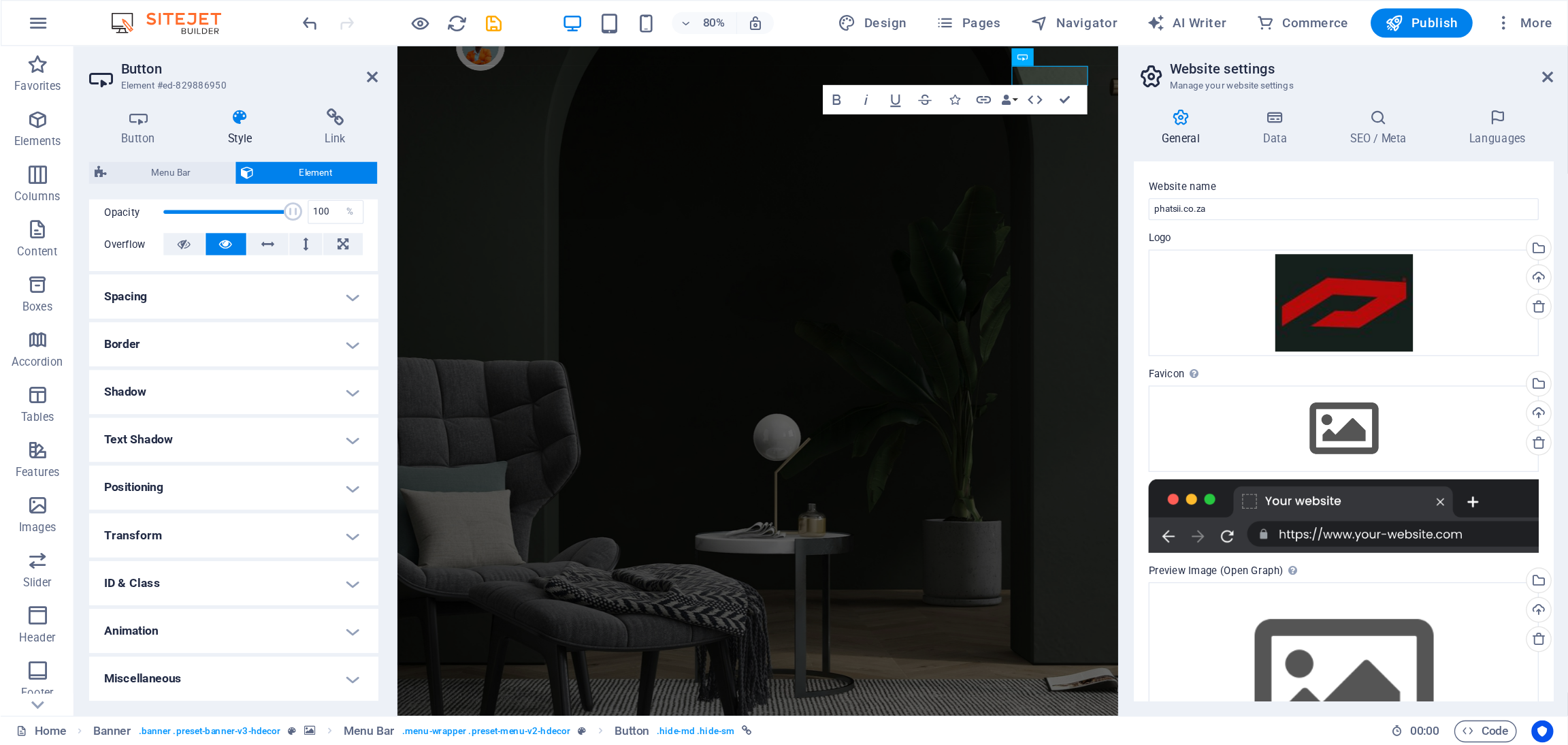 scroll, scrollTop: 0, scrollLeft: 0, axis: both 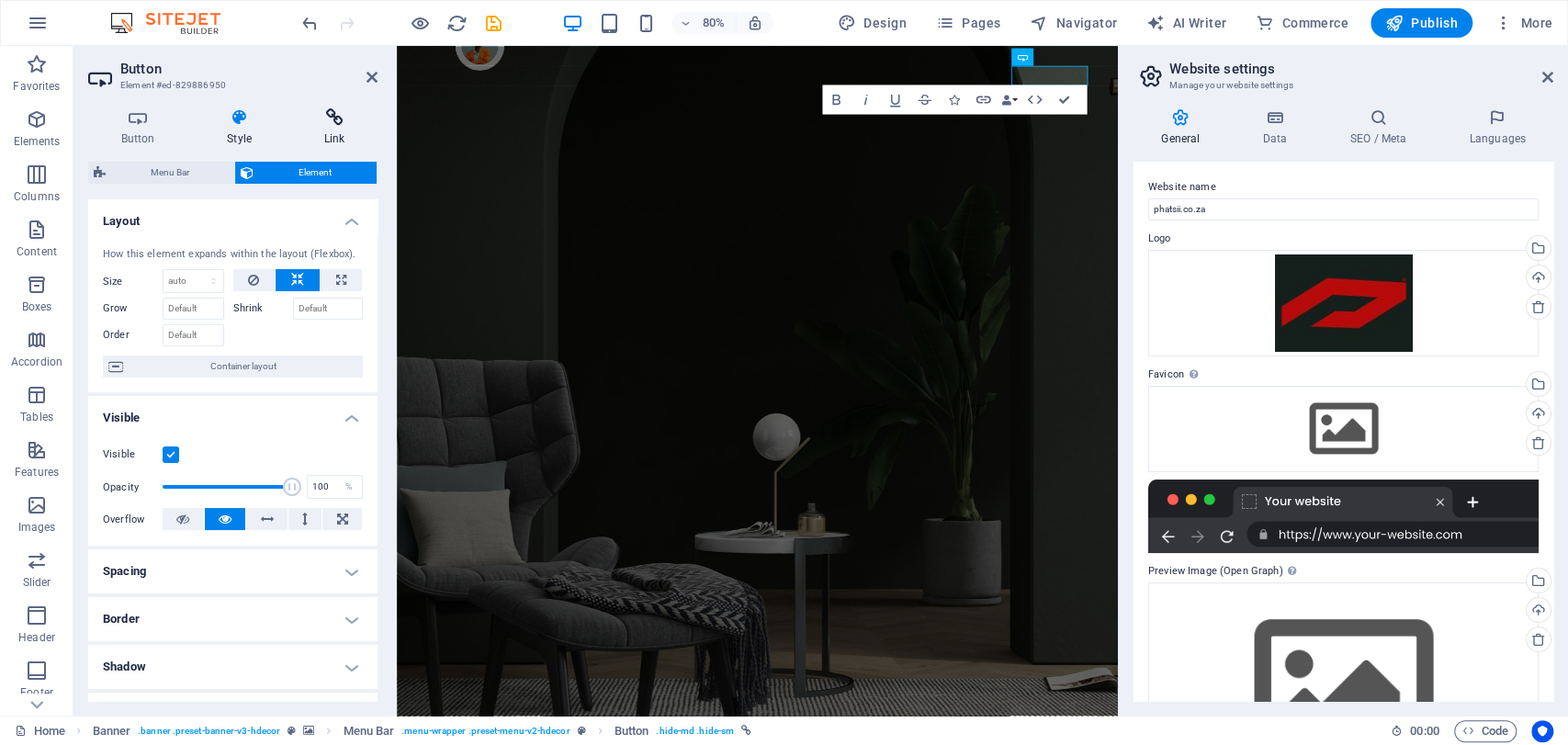 click on "Link" at bounding box center (334, 128) 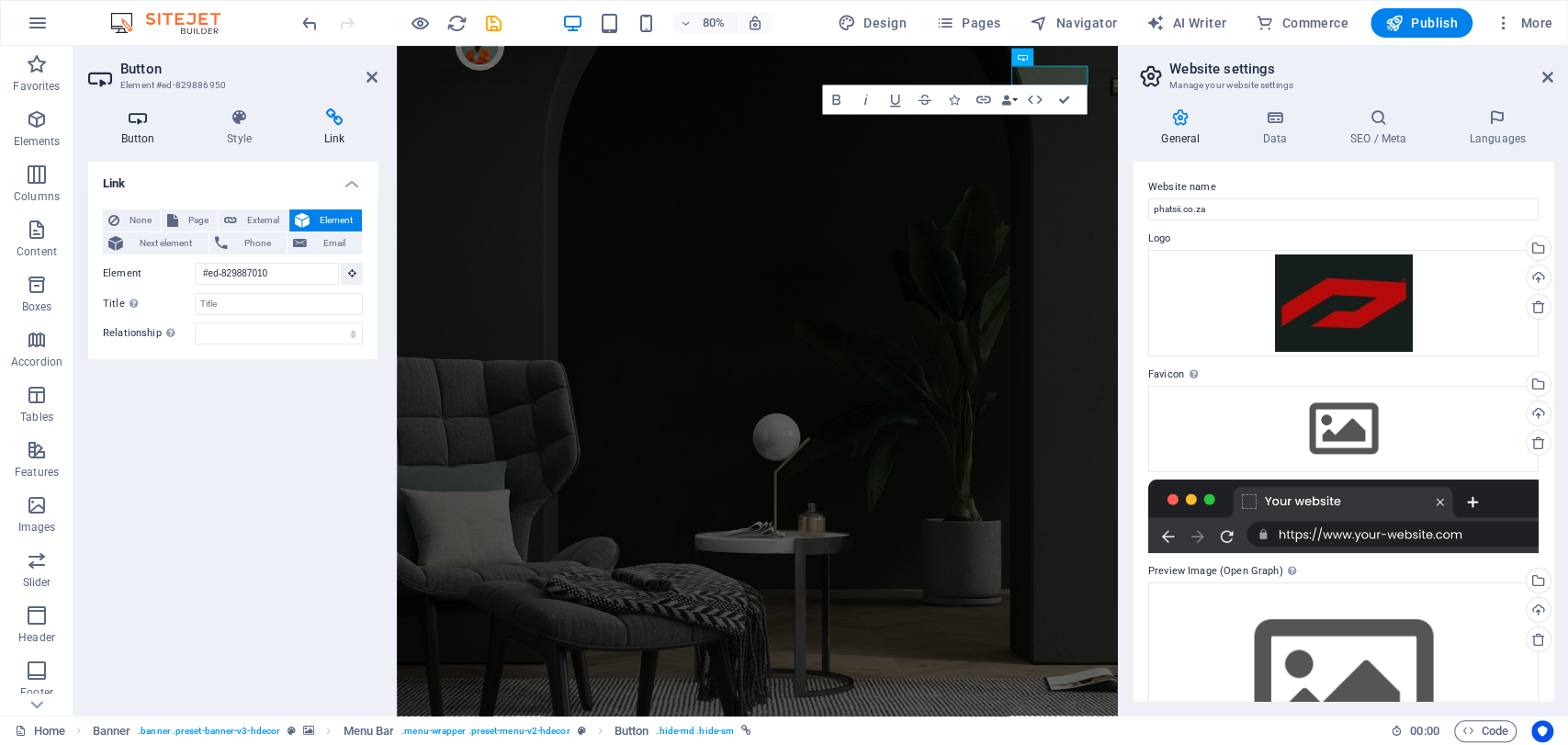 click at bounding box center (138, 118) 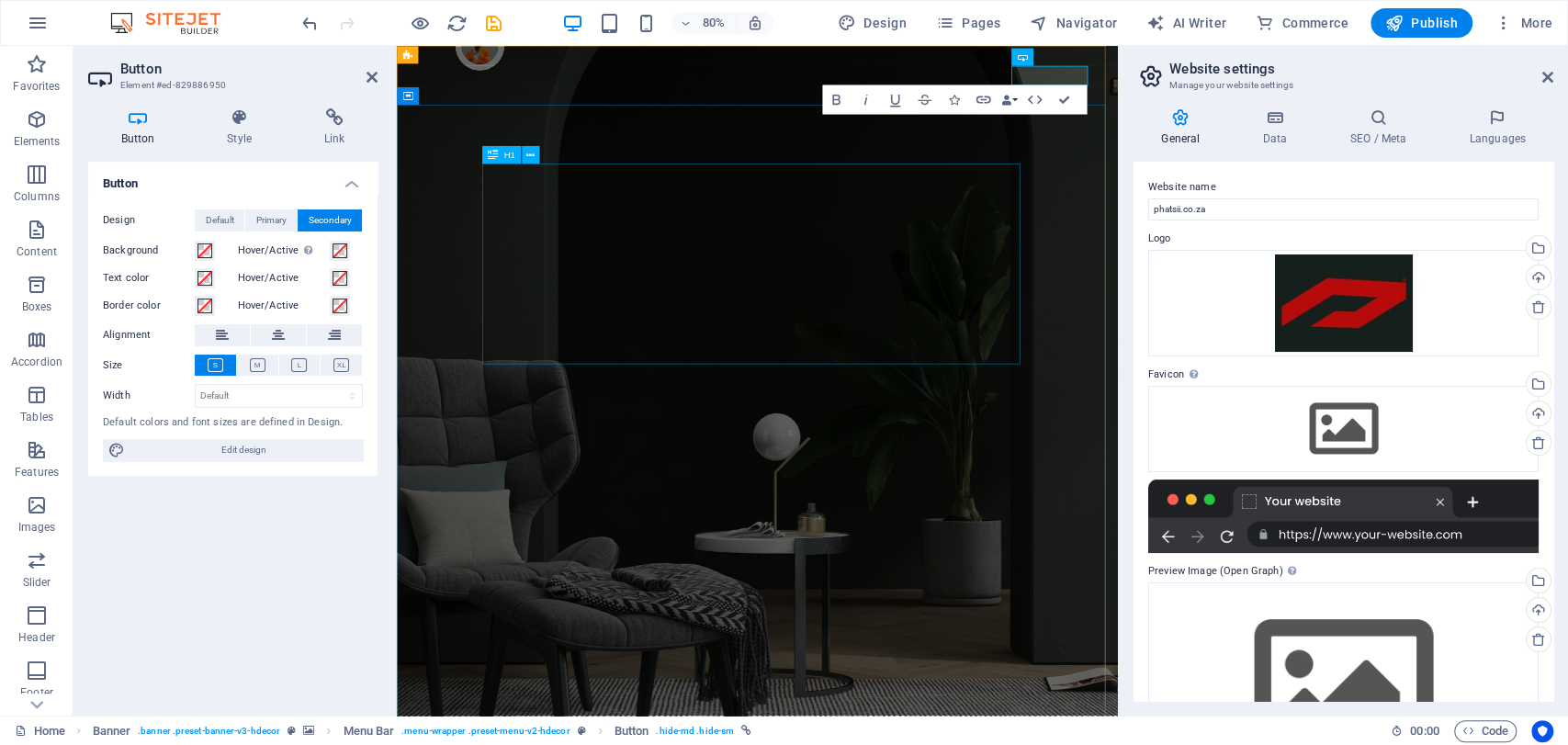 click on "Elevate Your Uniform: Modern, Functional & Bold" at bounding box center [847, 1349] 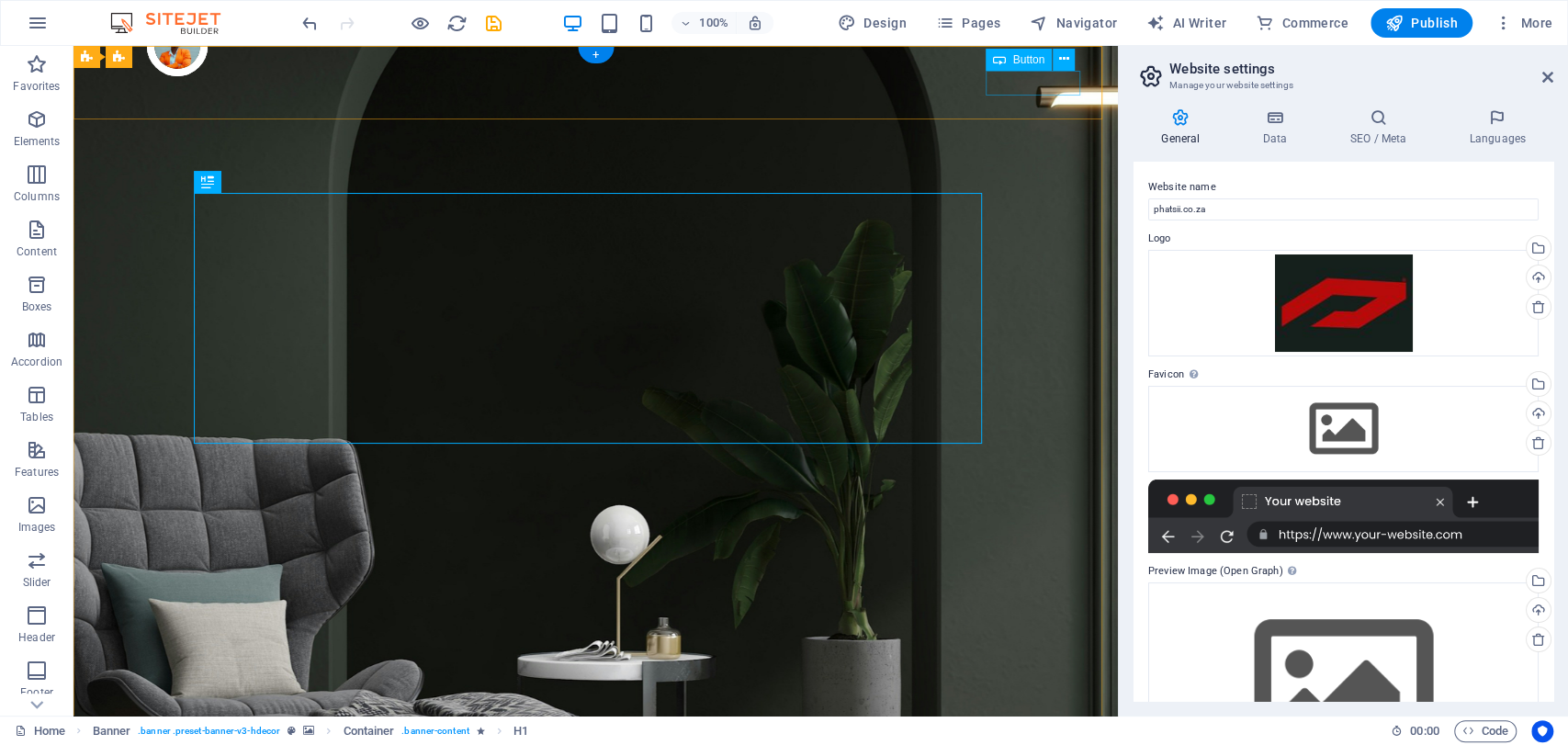 click on "Shop now" at bounding box center (595, 1165) 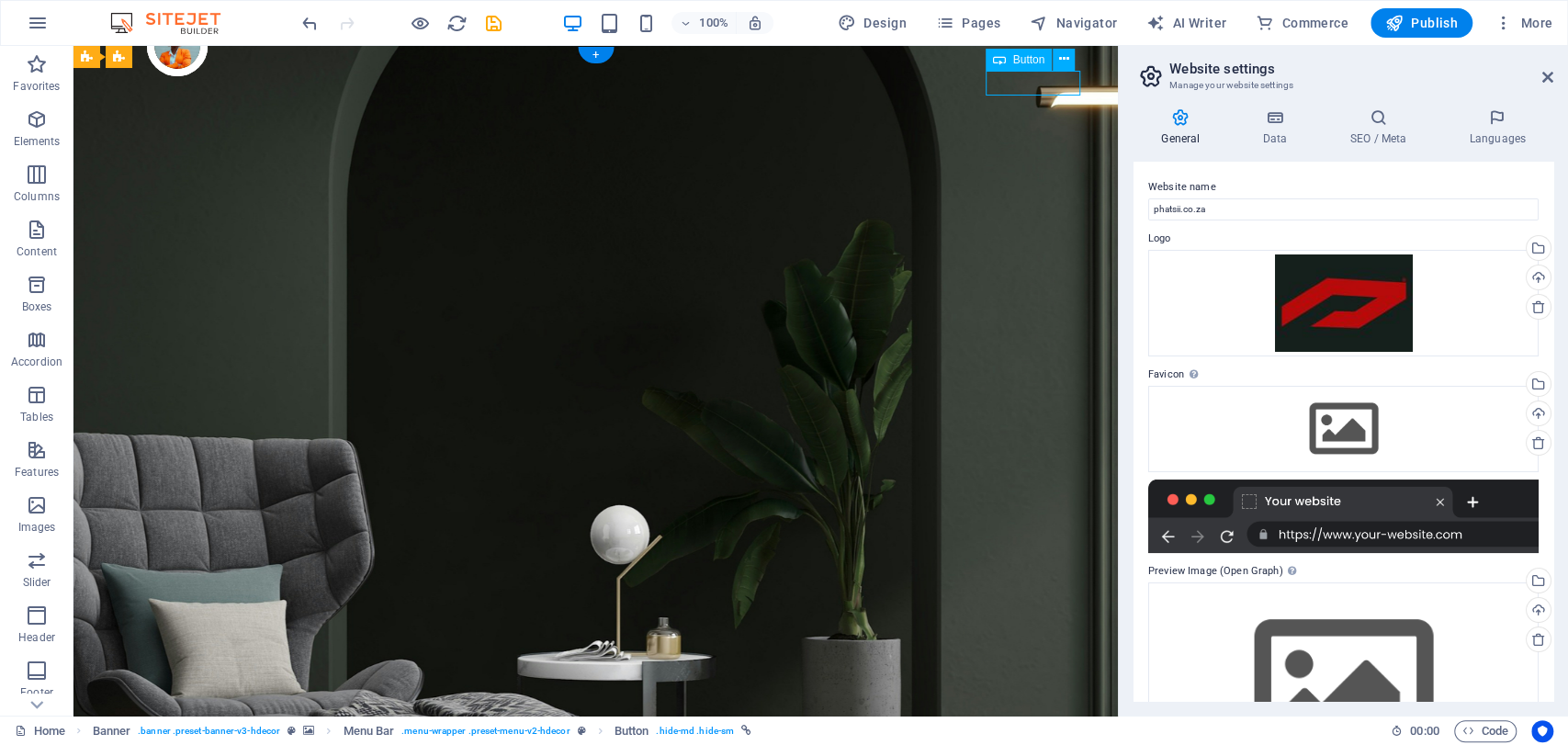 click on "Shop now" at bounding box center [595, 1165] 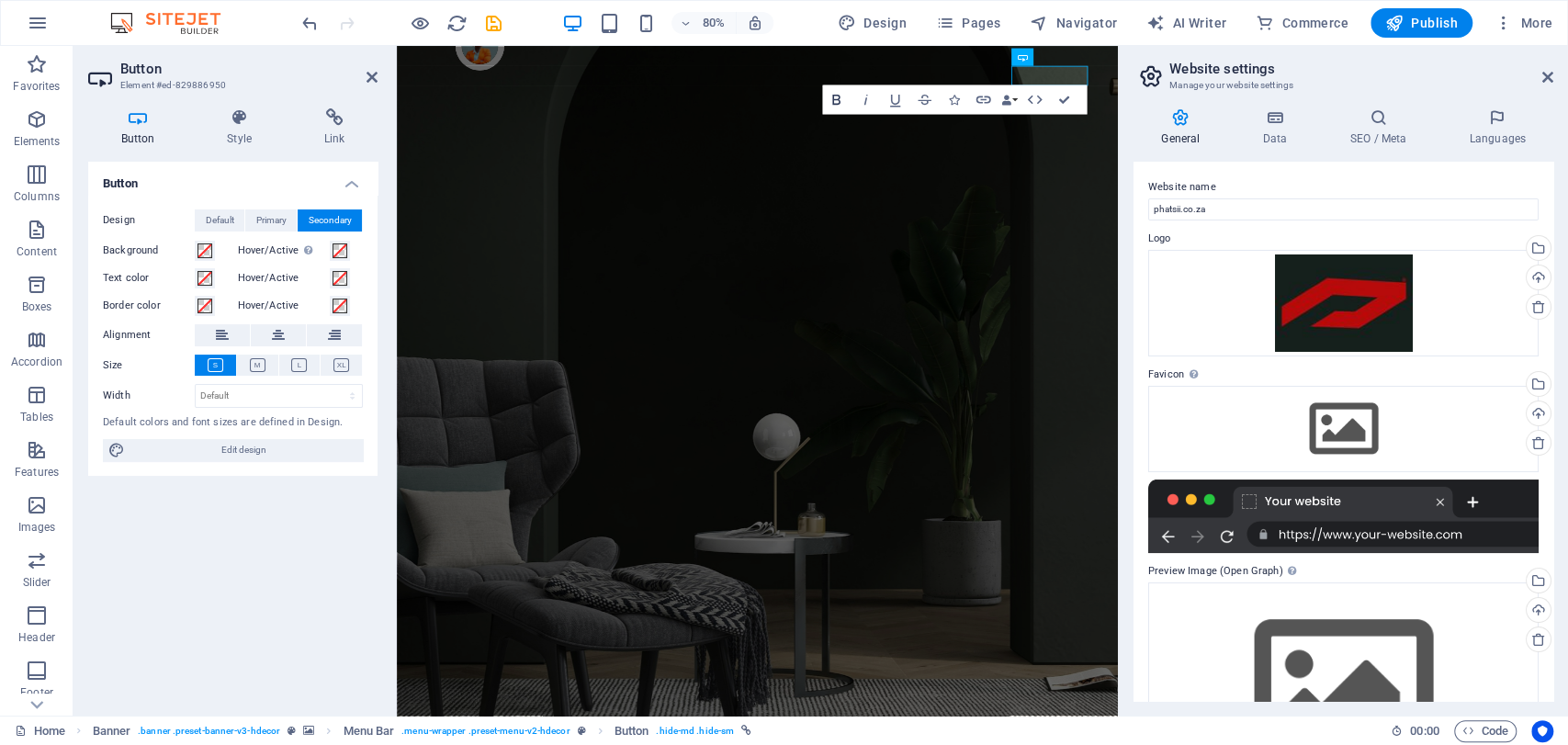 click 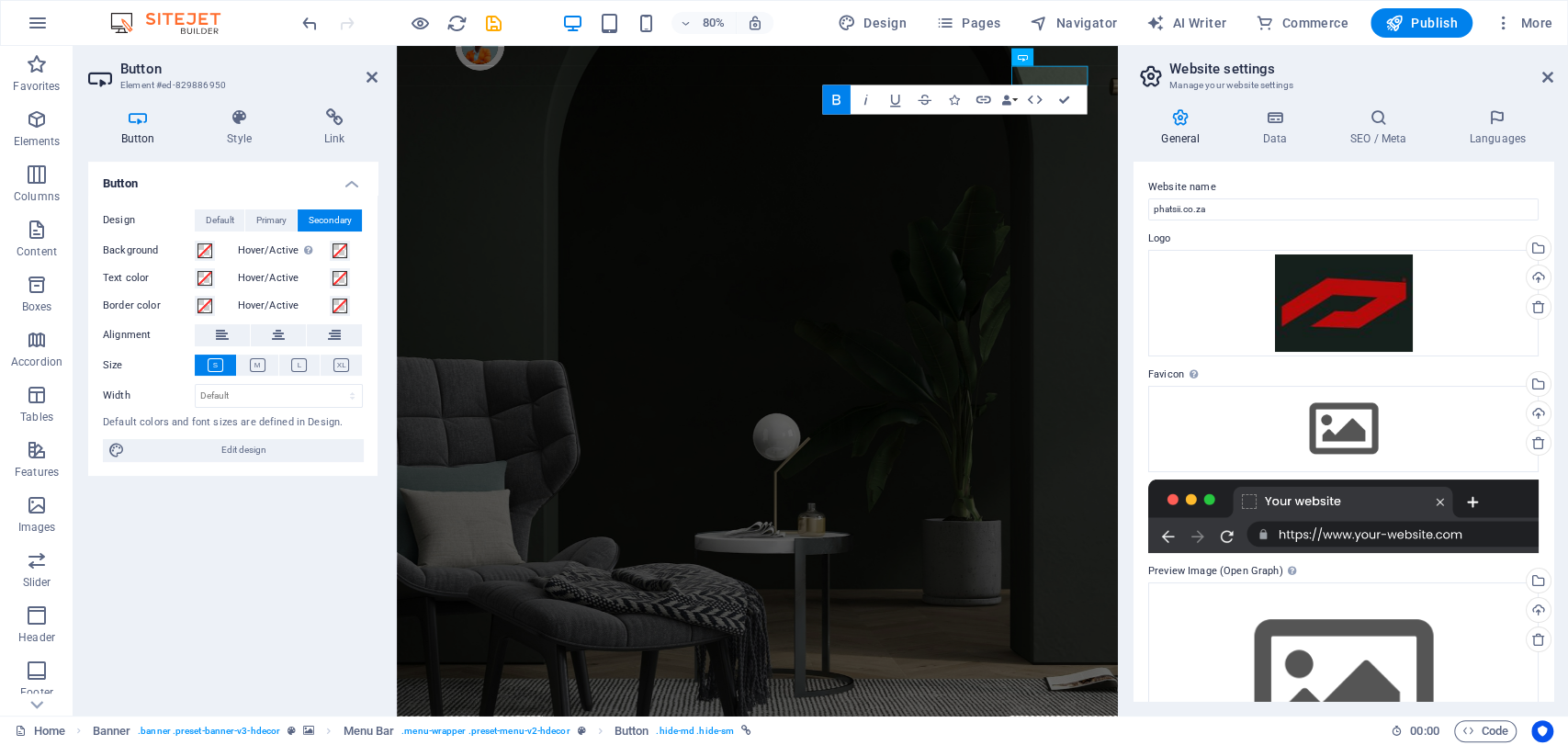 click 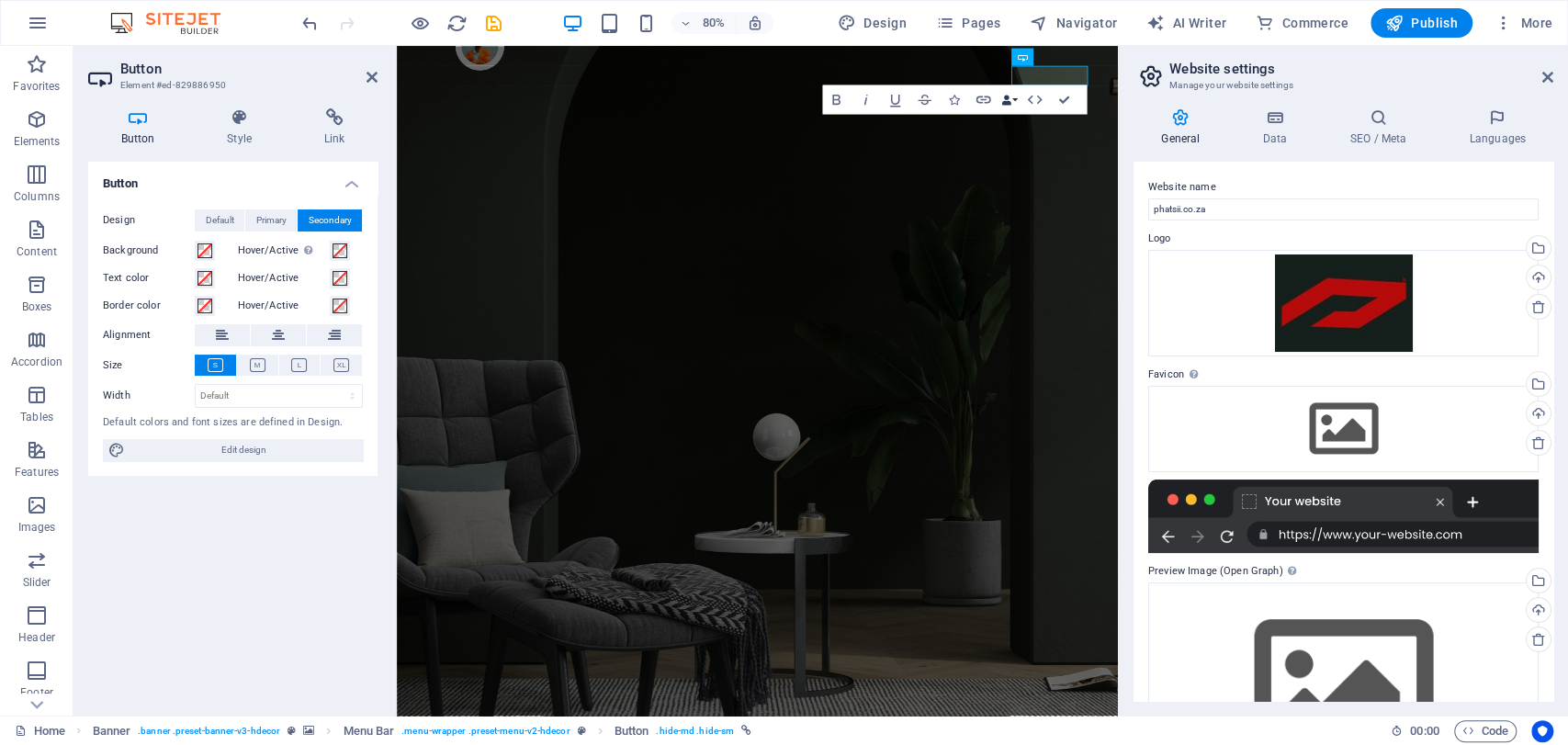 click on "Data Bindings" at bounding box center (1009, 99) 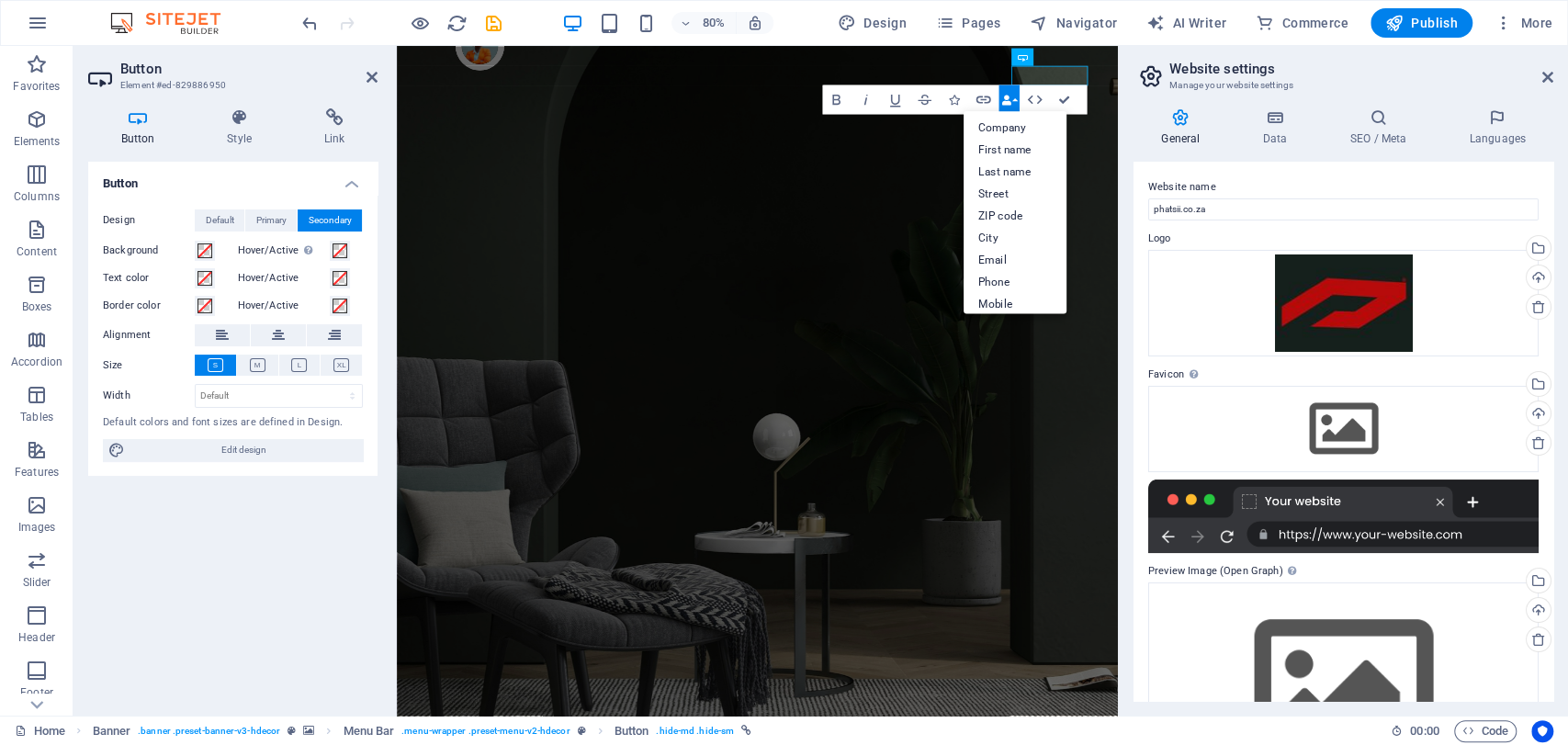 click on "Data Bindings" at bounding box center (1009, 99) 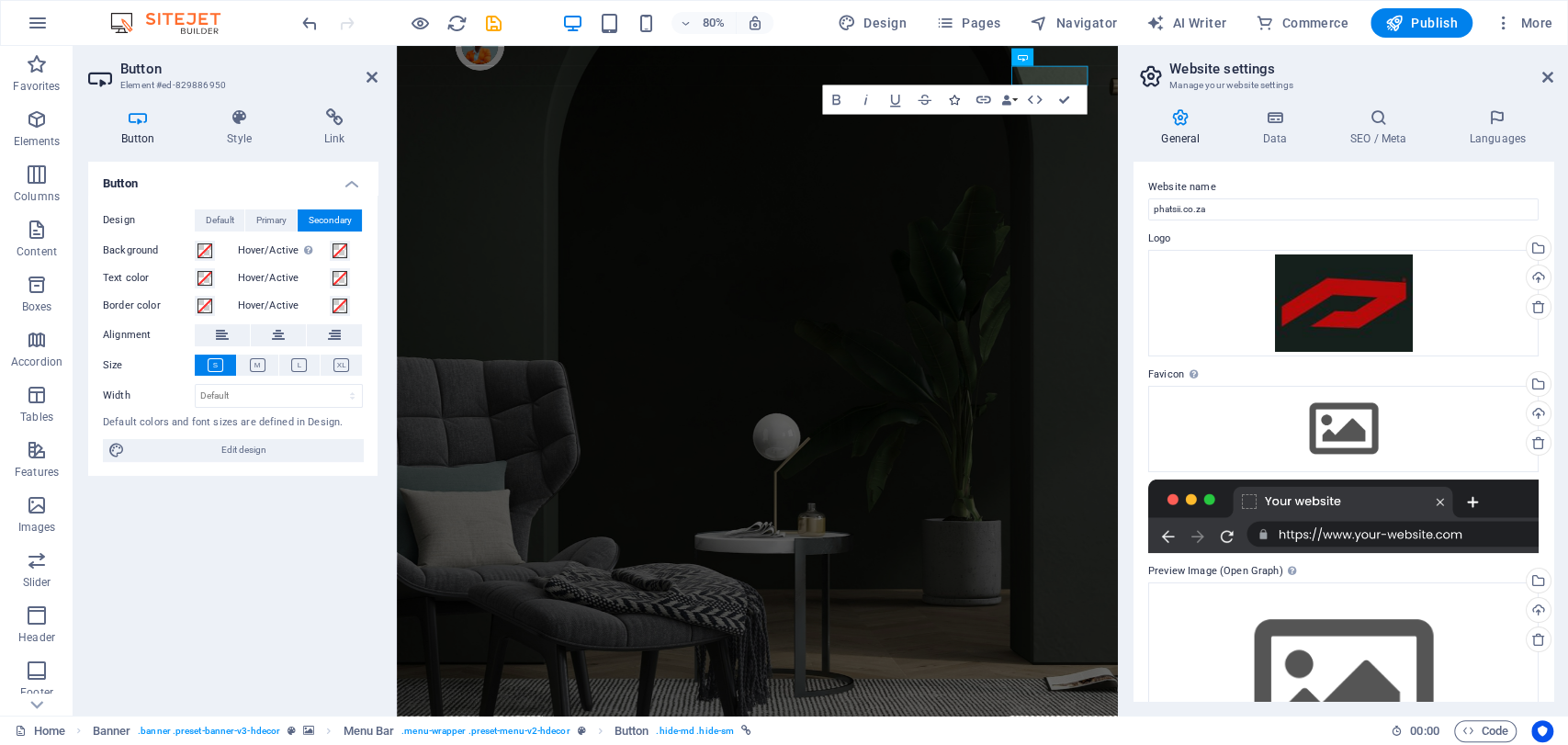 click at bounding box center [953, 99] 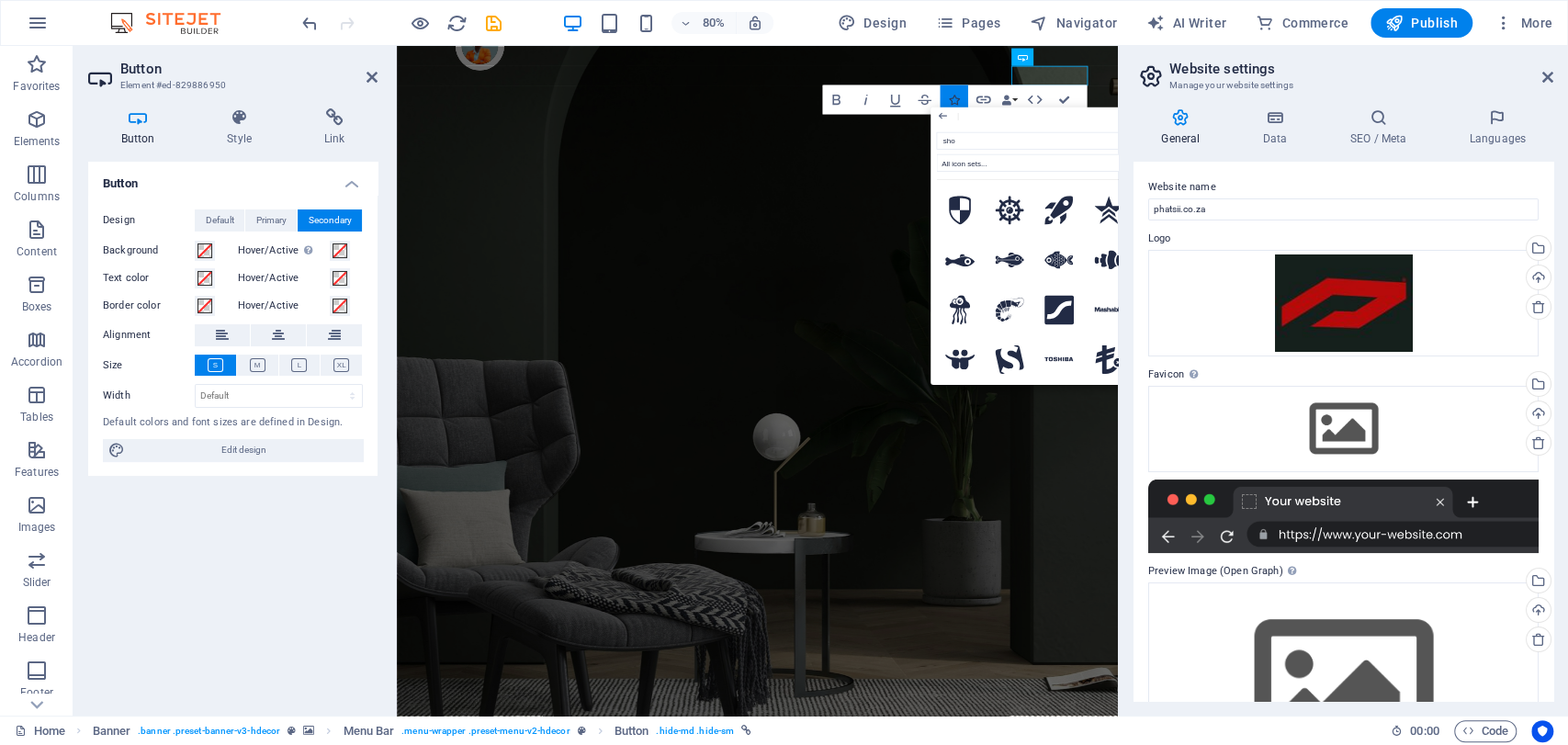 type on "shop" 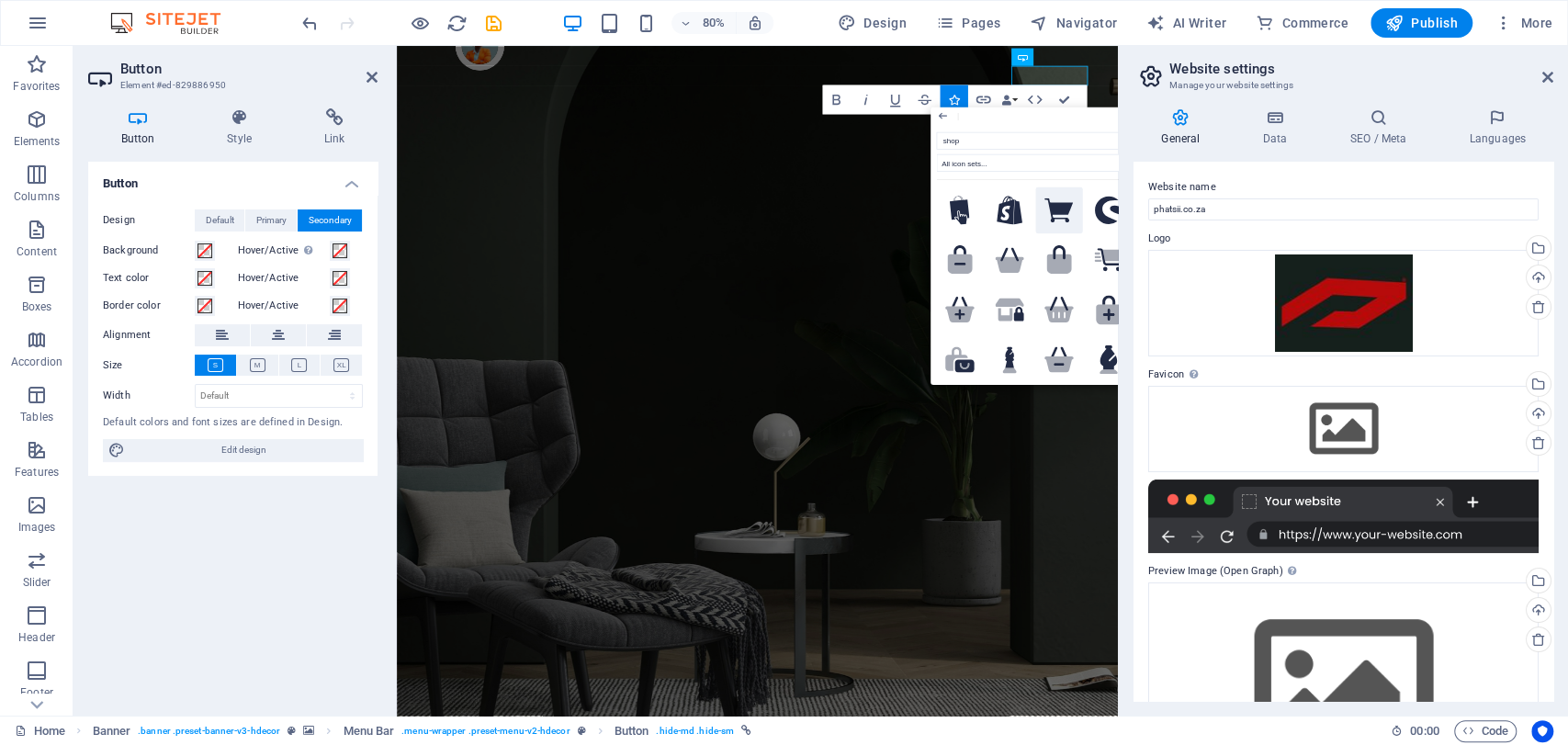 click 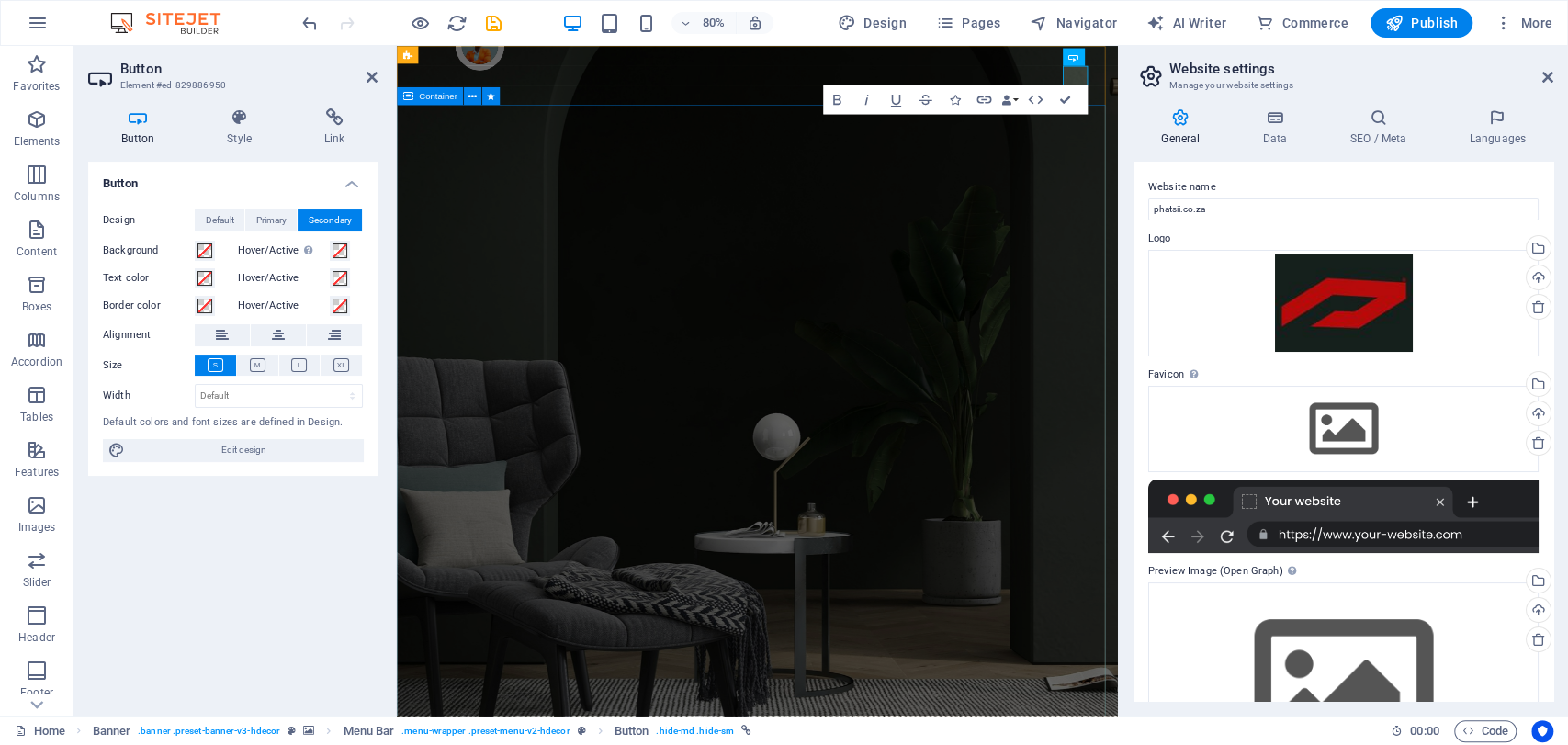 click on "Elevate Your Uniform: Modern, Functional & Bold Turn your room with panto into a lot more minimalist and modern with ease and speed" at bounding box center (847, 1401) 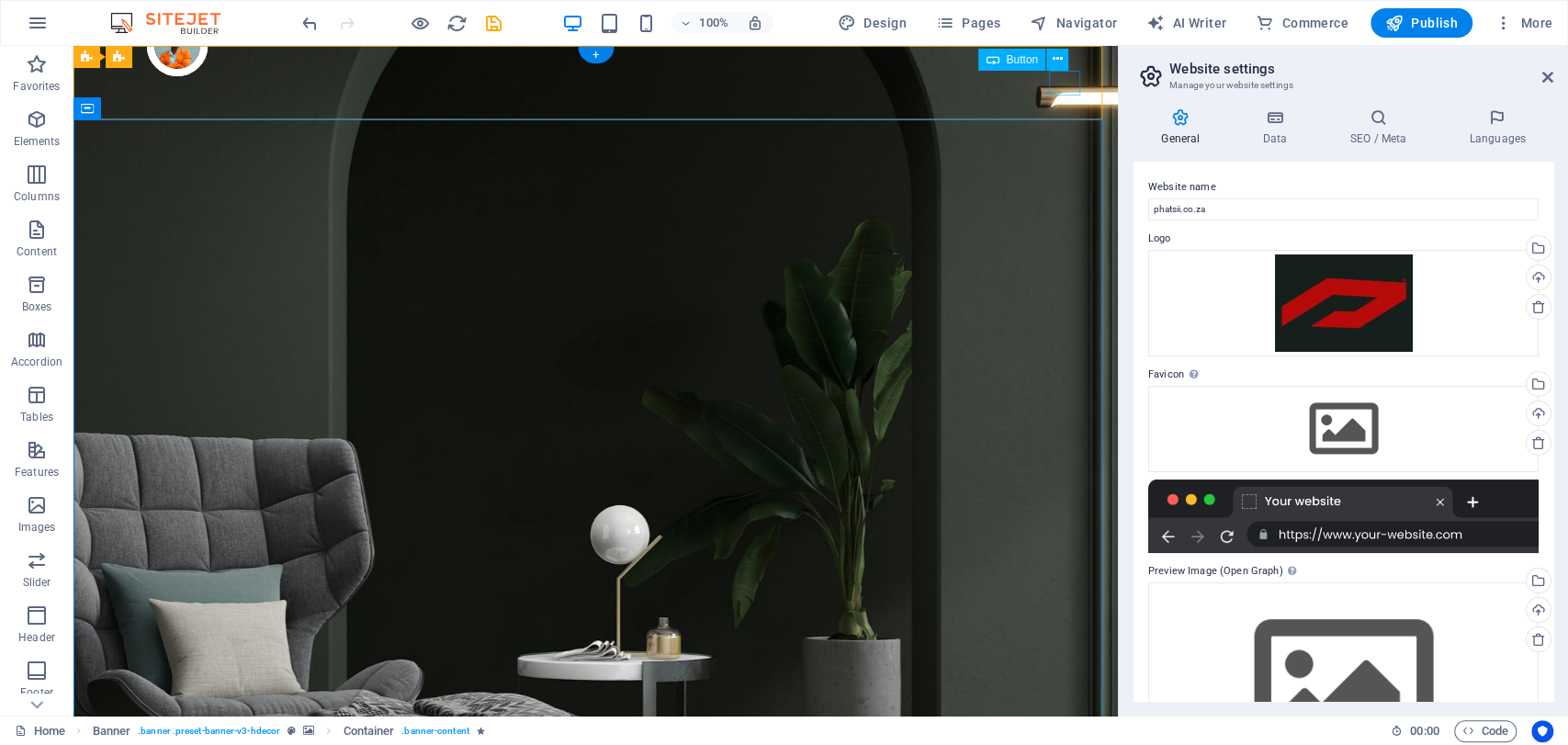click at bounding box center [595, 1179] 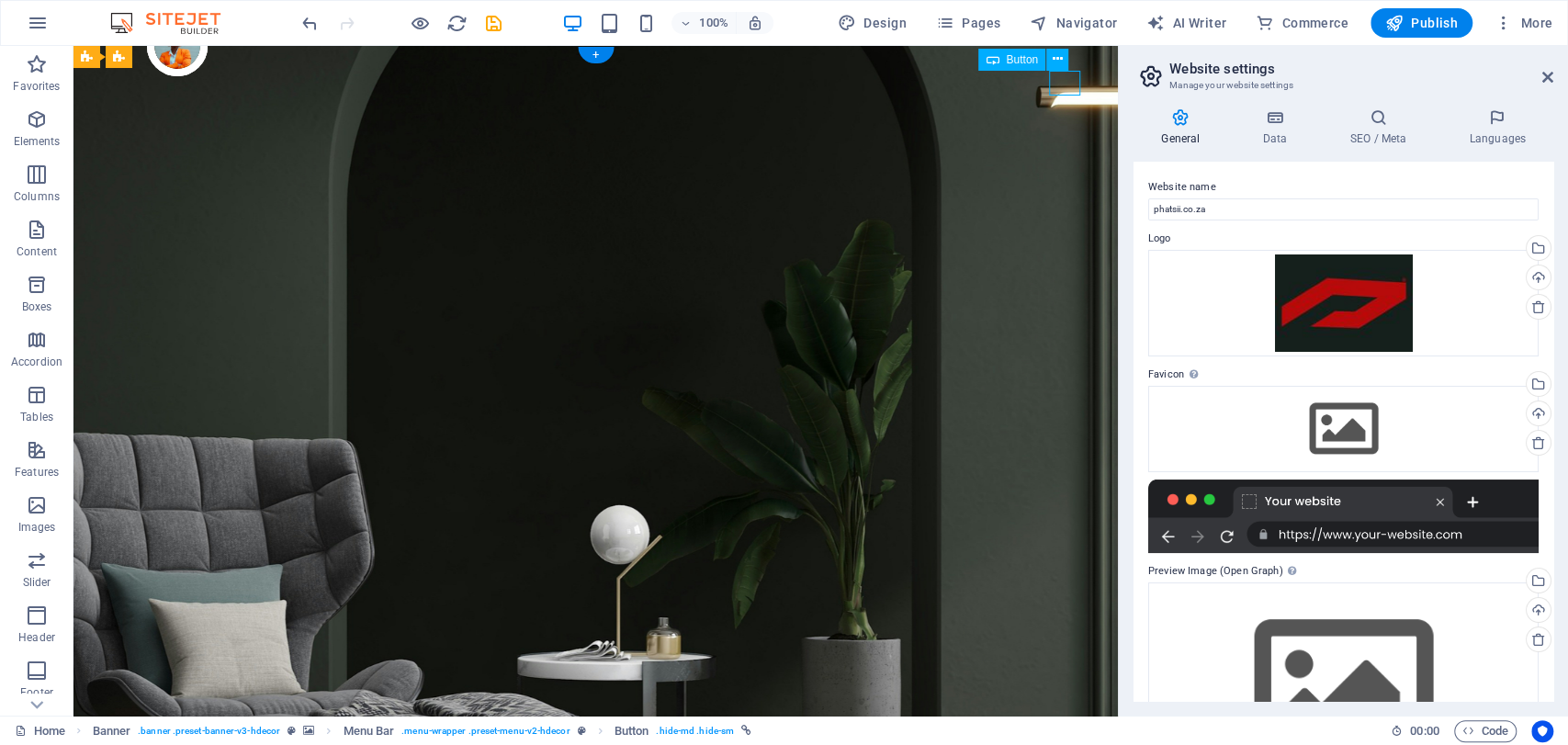 click at bounding box center (595, 1179) 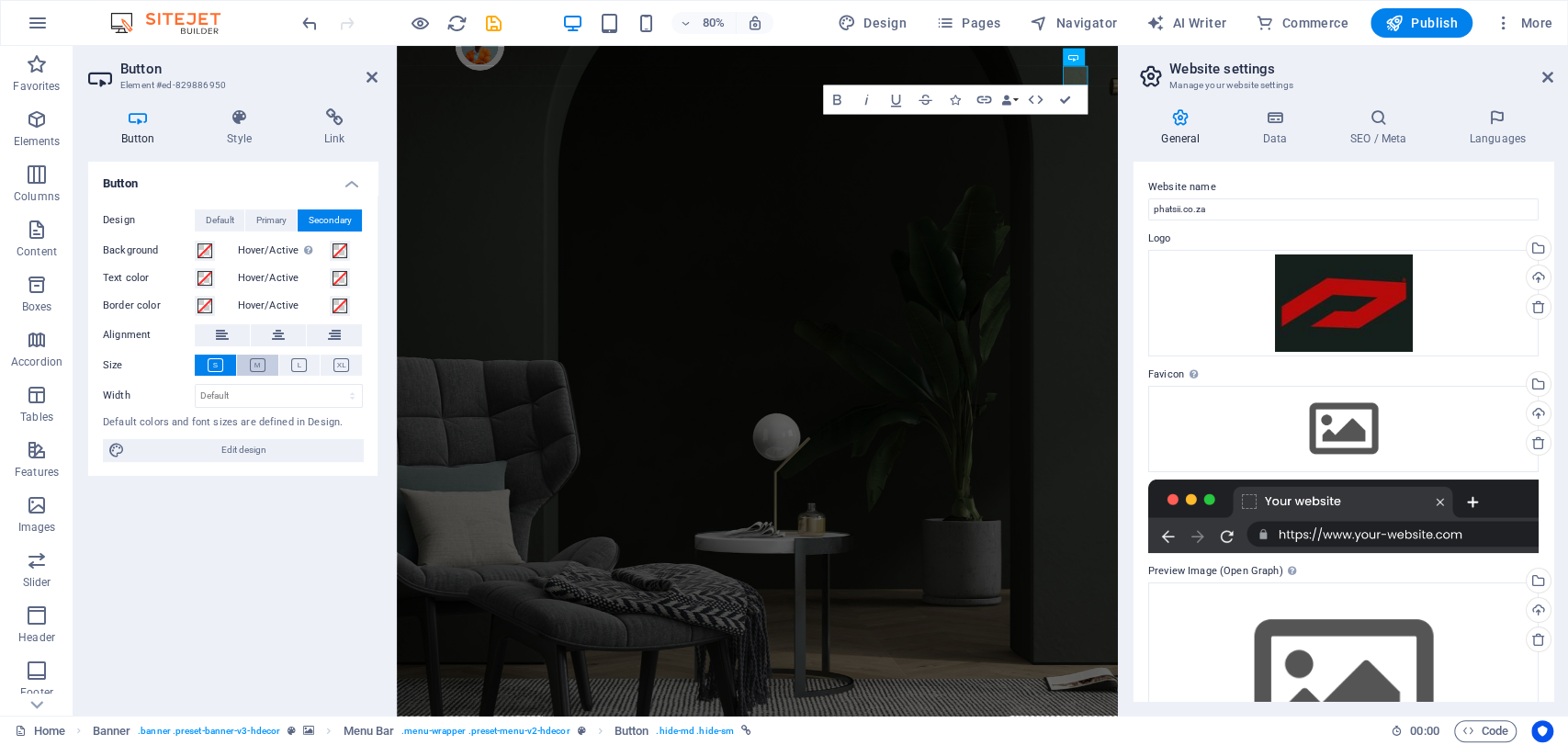 click at bounding box center (257, 365) 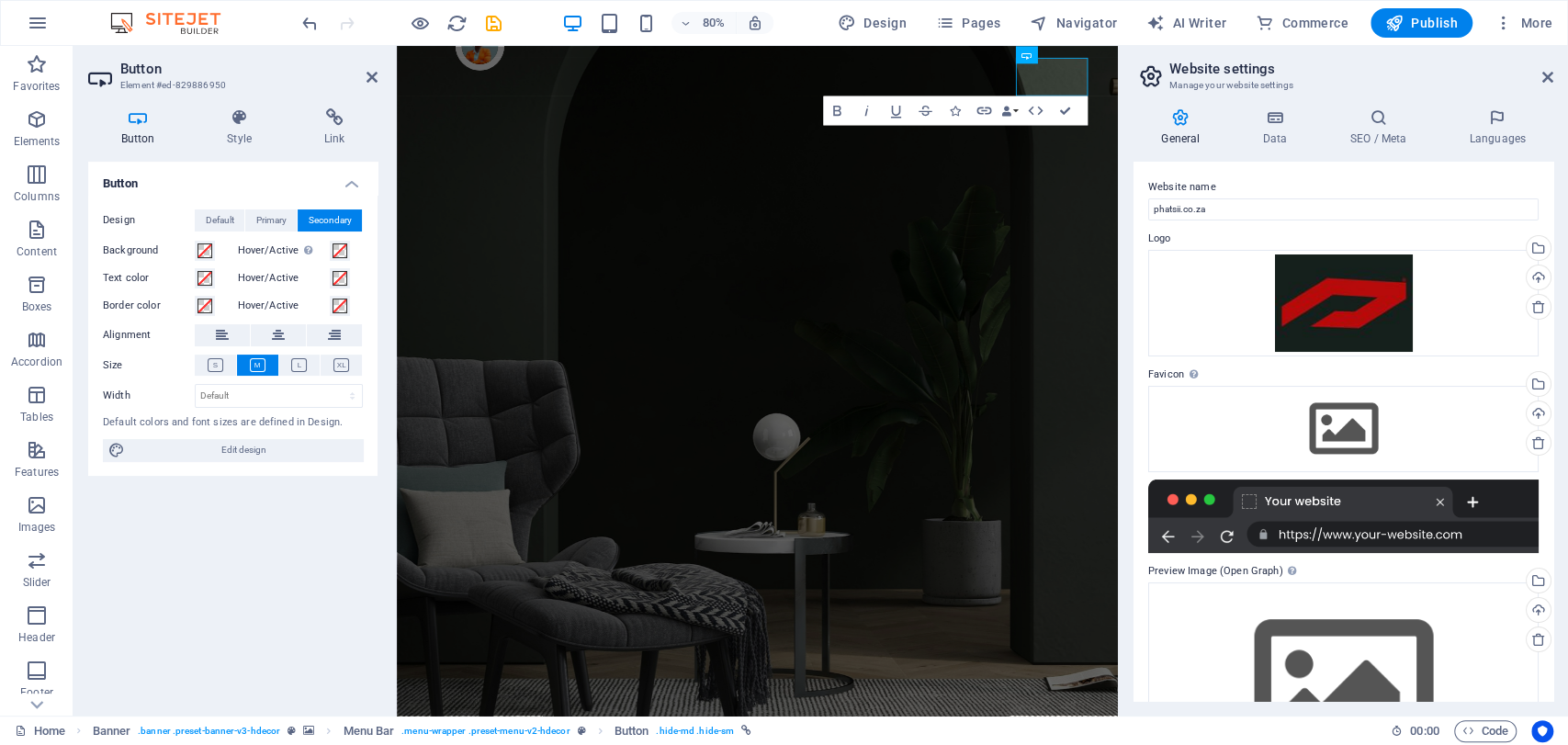 click at bounding box center (257, 365) 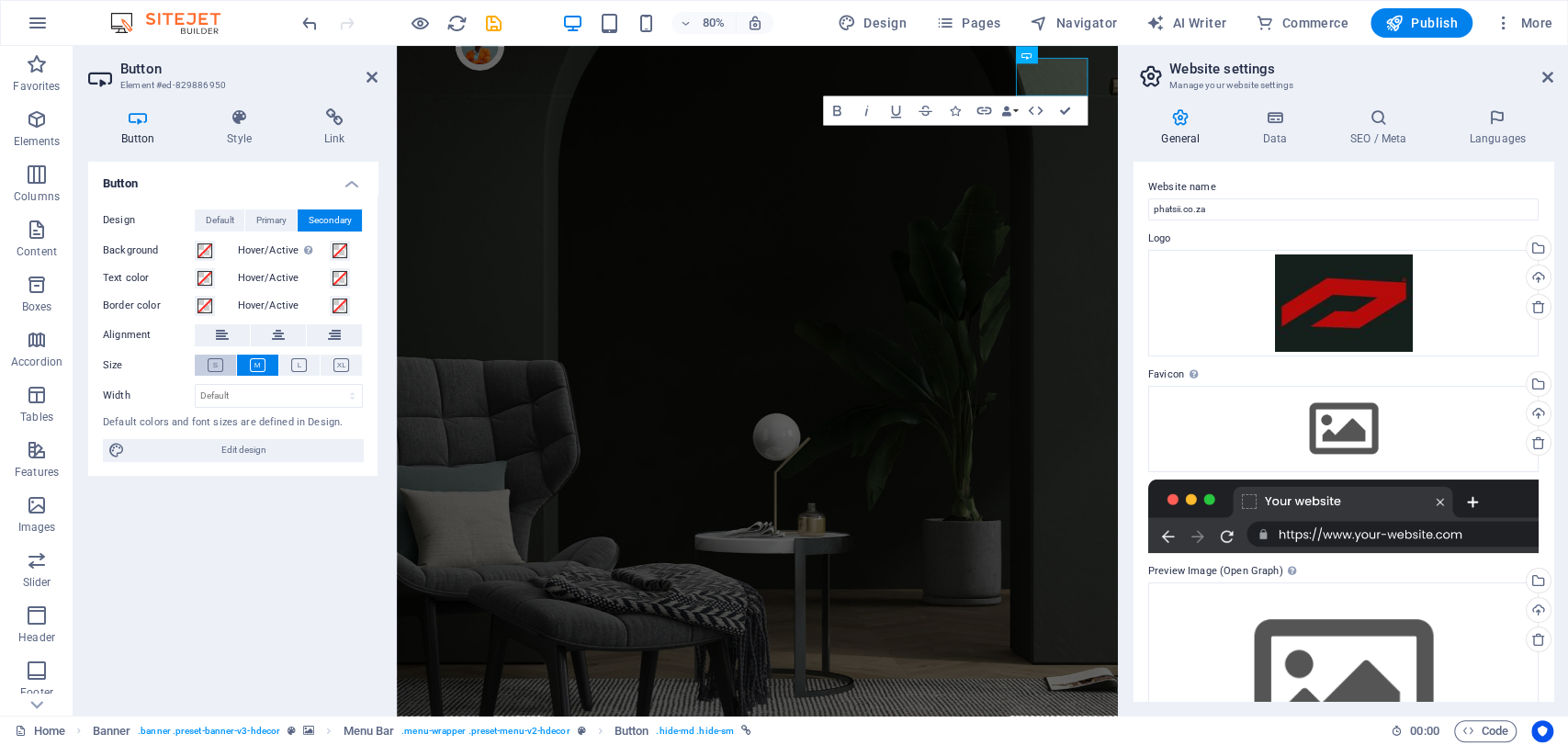 click at bounding box center [215, 365] 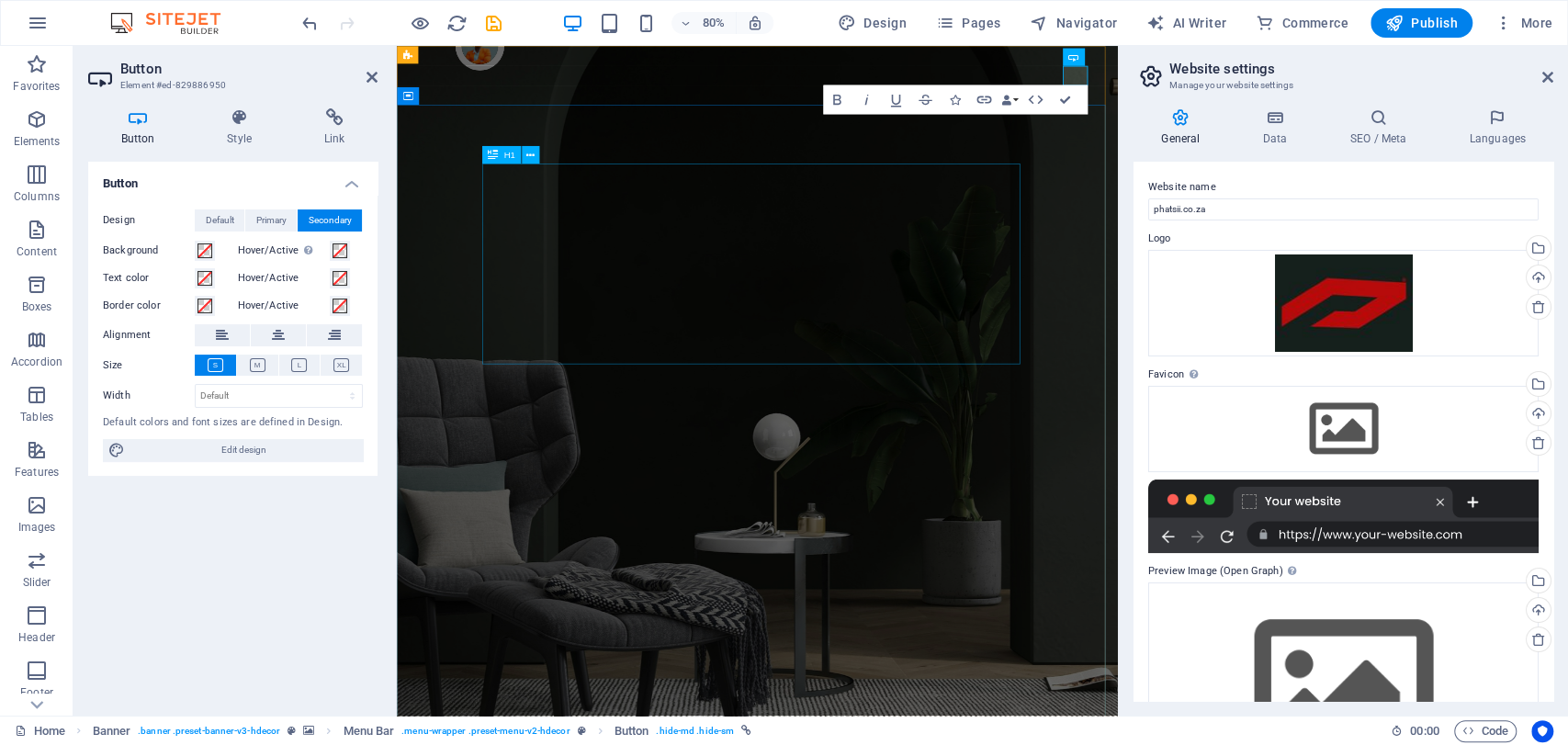 click on "Elevate Your Uniform: Modern, Functional & Bold" at bounding box center [847, 1376] 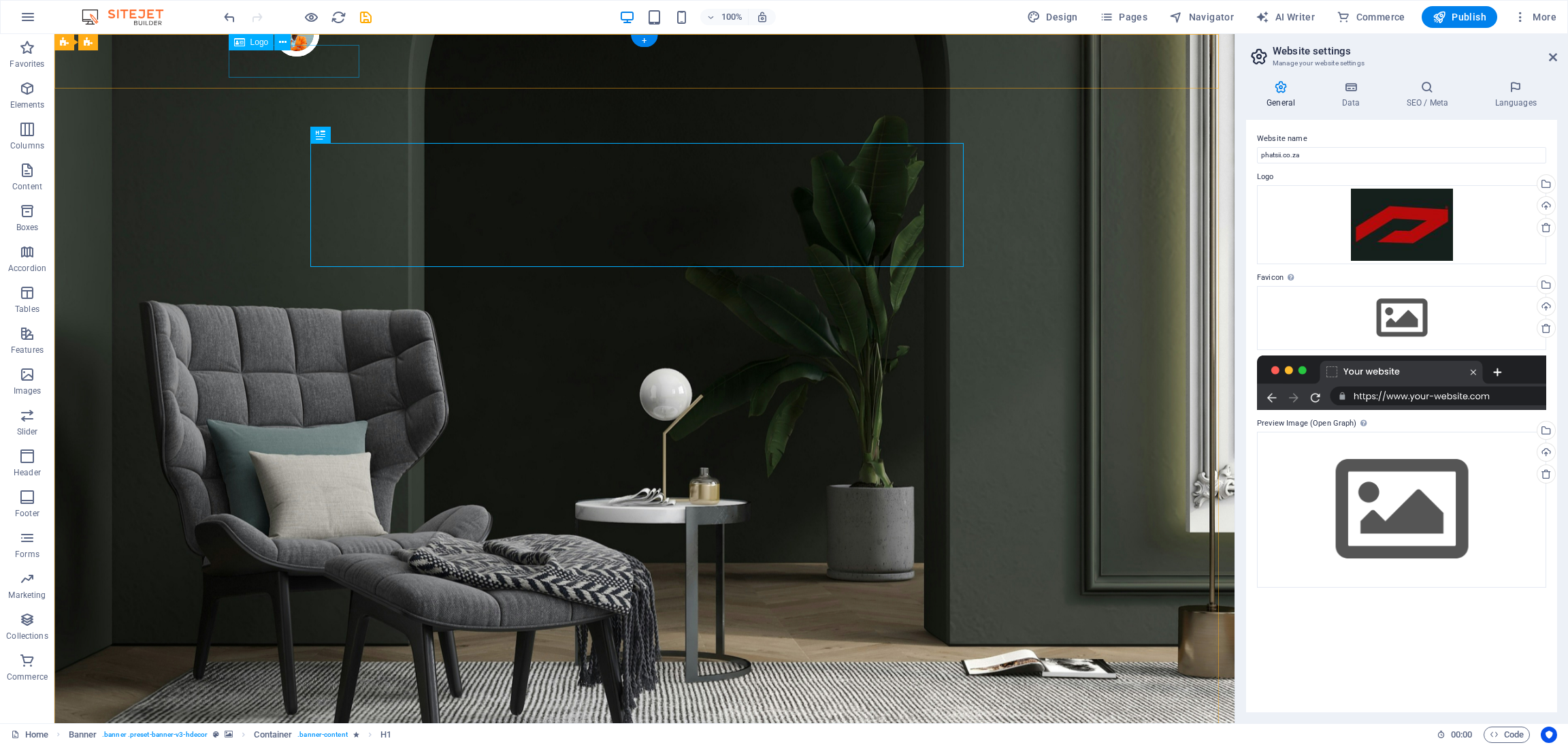 click at bounding box center (644, 806) 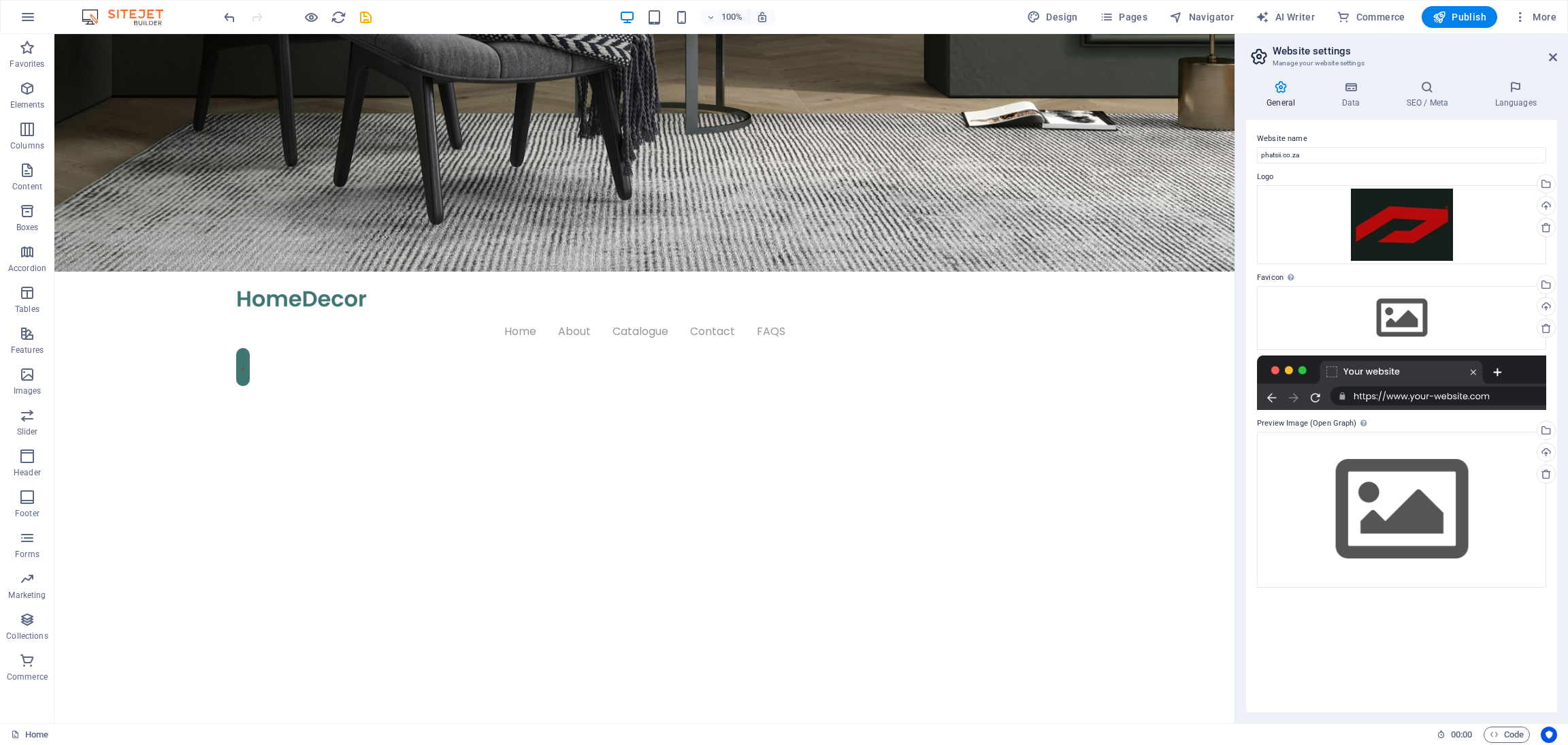 scroll, scrollTop: 0, scrollLeft: 0, axis: both 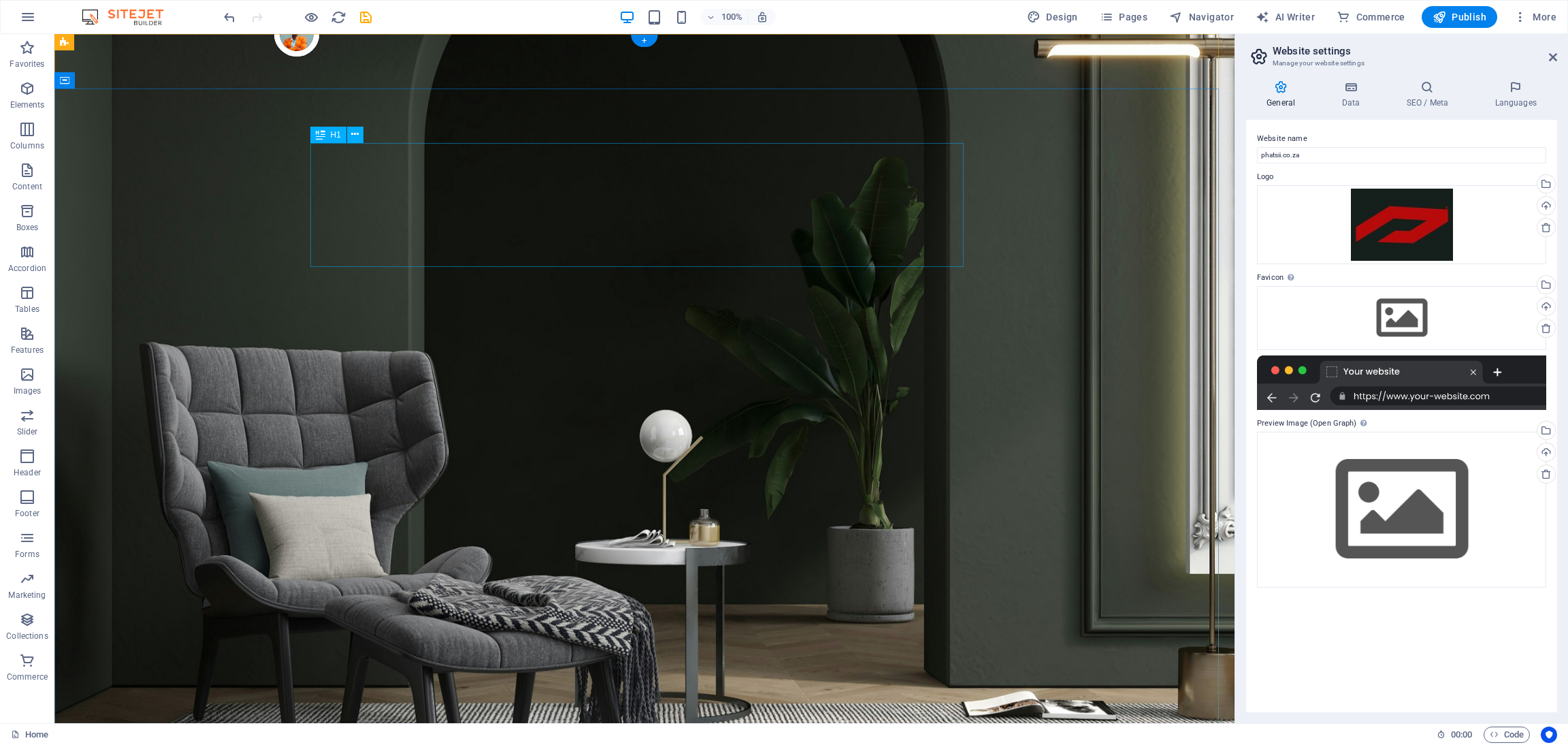 click on "Elevate Your Uniform: Modern, Functional & Bold" at bounding box center (644, 1103) 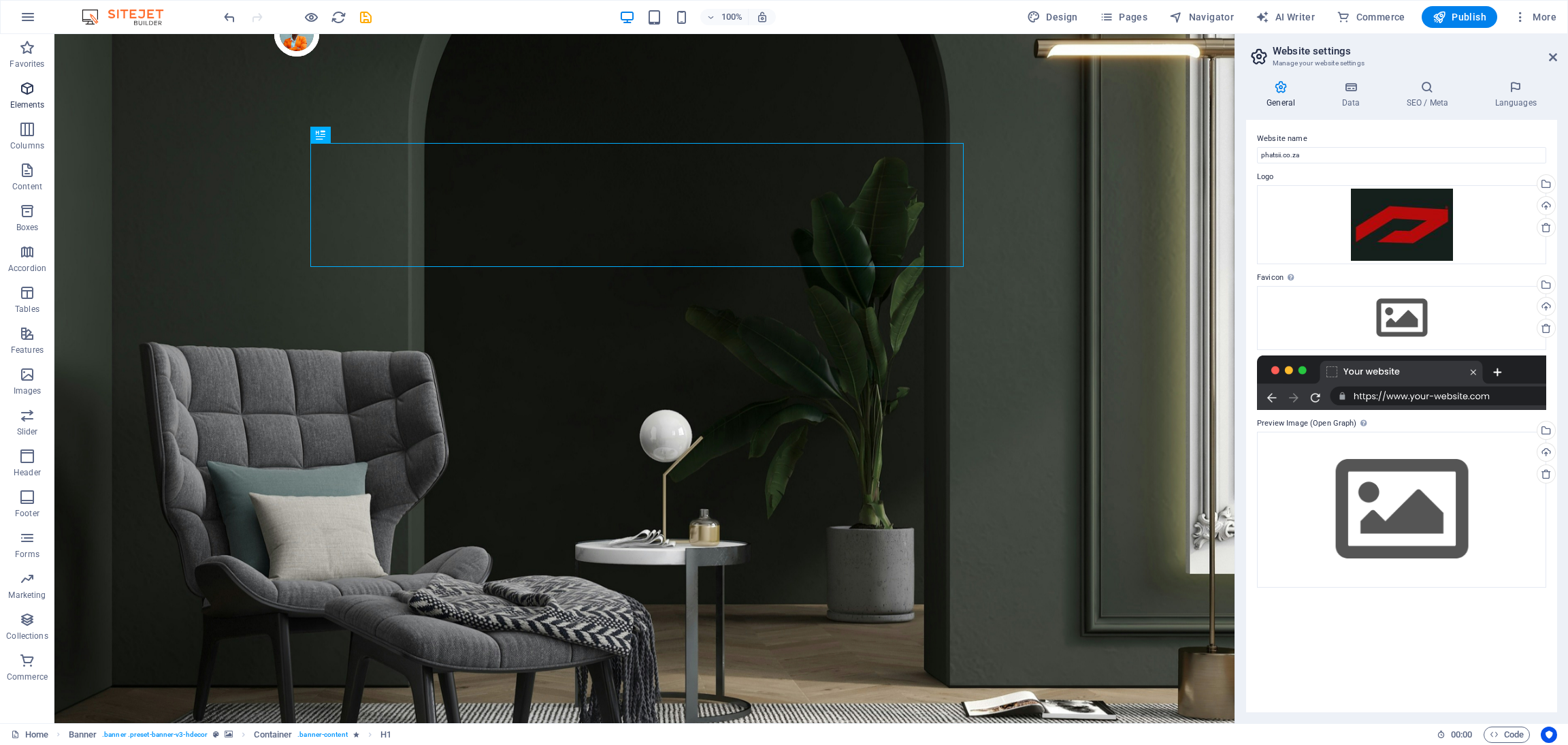 click at bounding box center [27, 89] 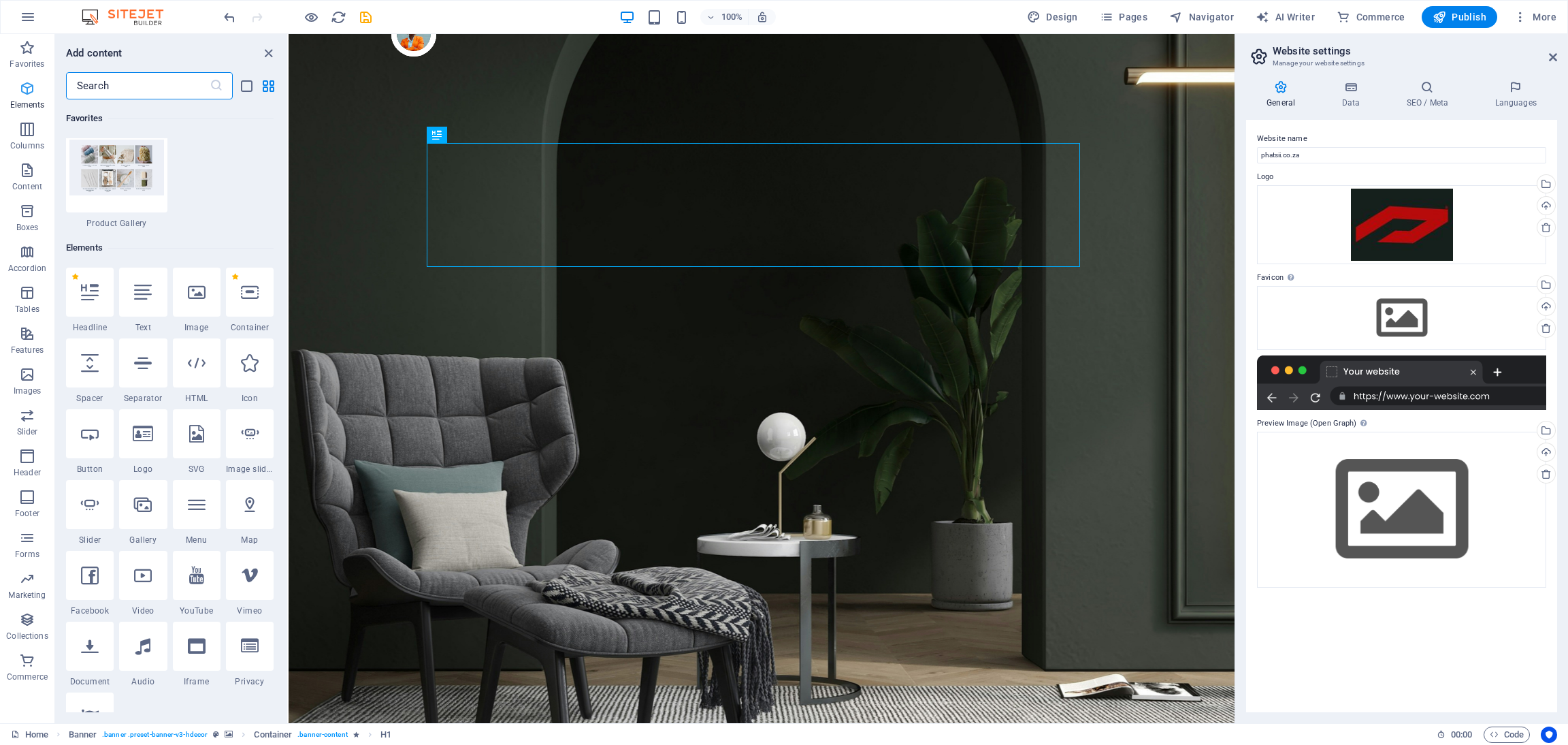 scroll, scrollTop: 256, scrollLeft: 0, axis: vertical 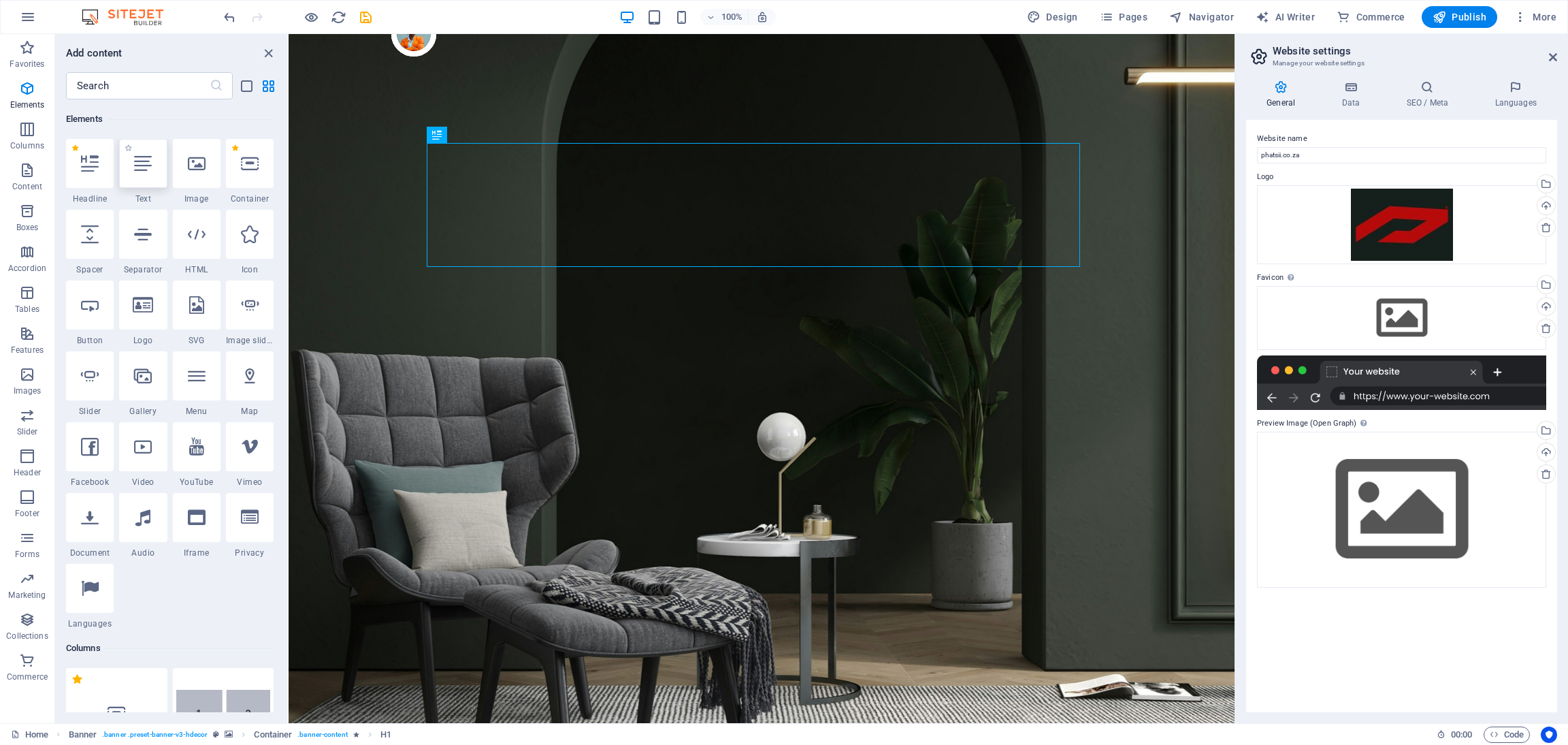 click at bounding box center (143, 163) 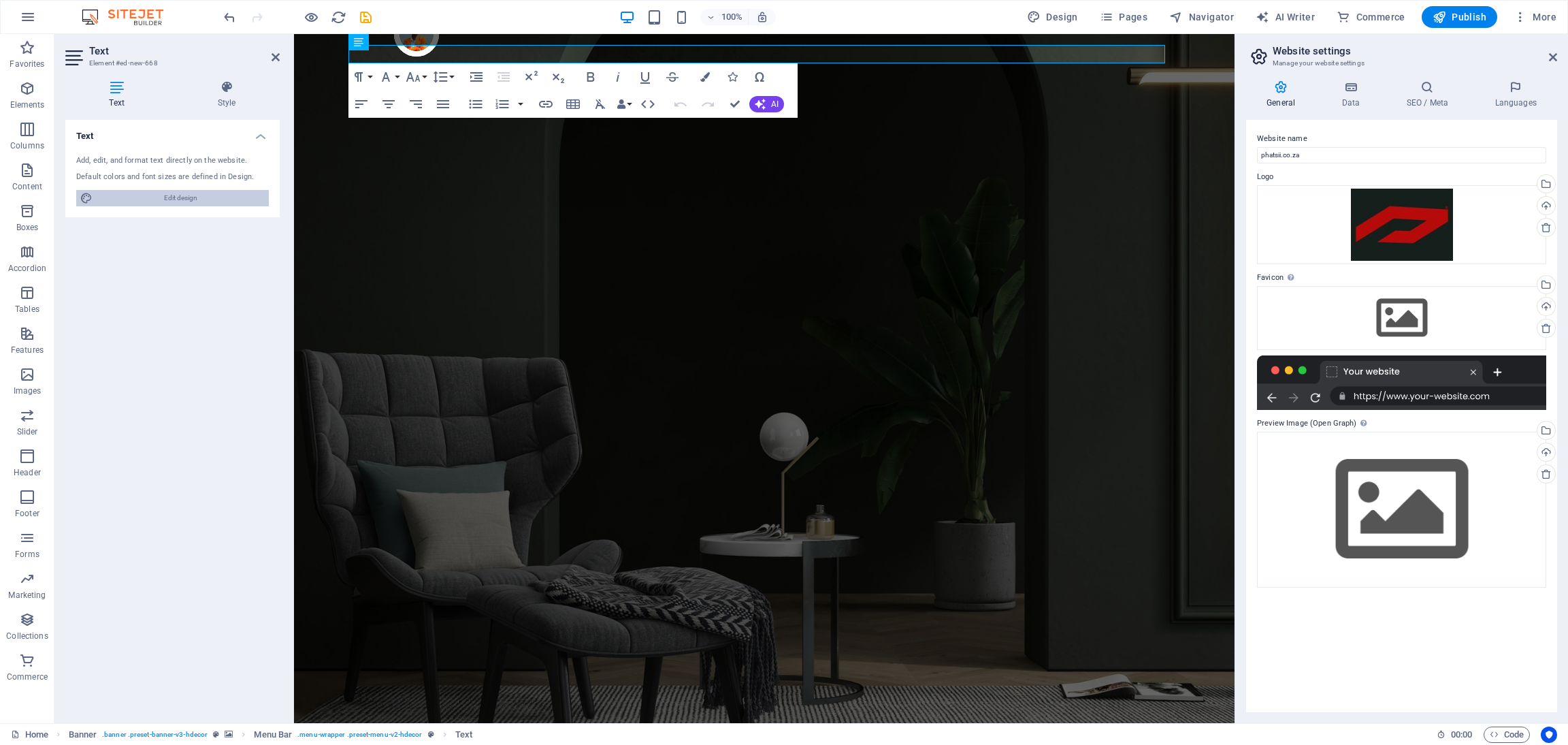 click on "Edit design" at bounding box center (180, 198) 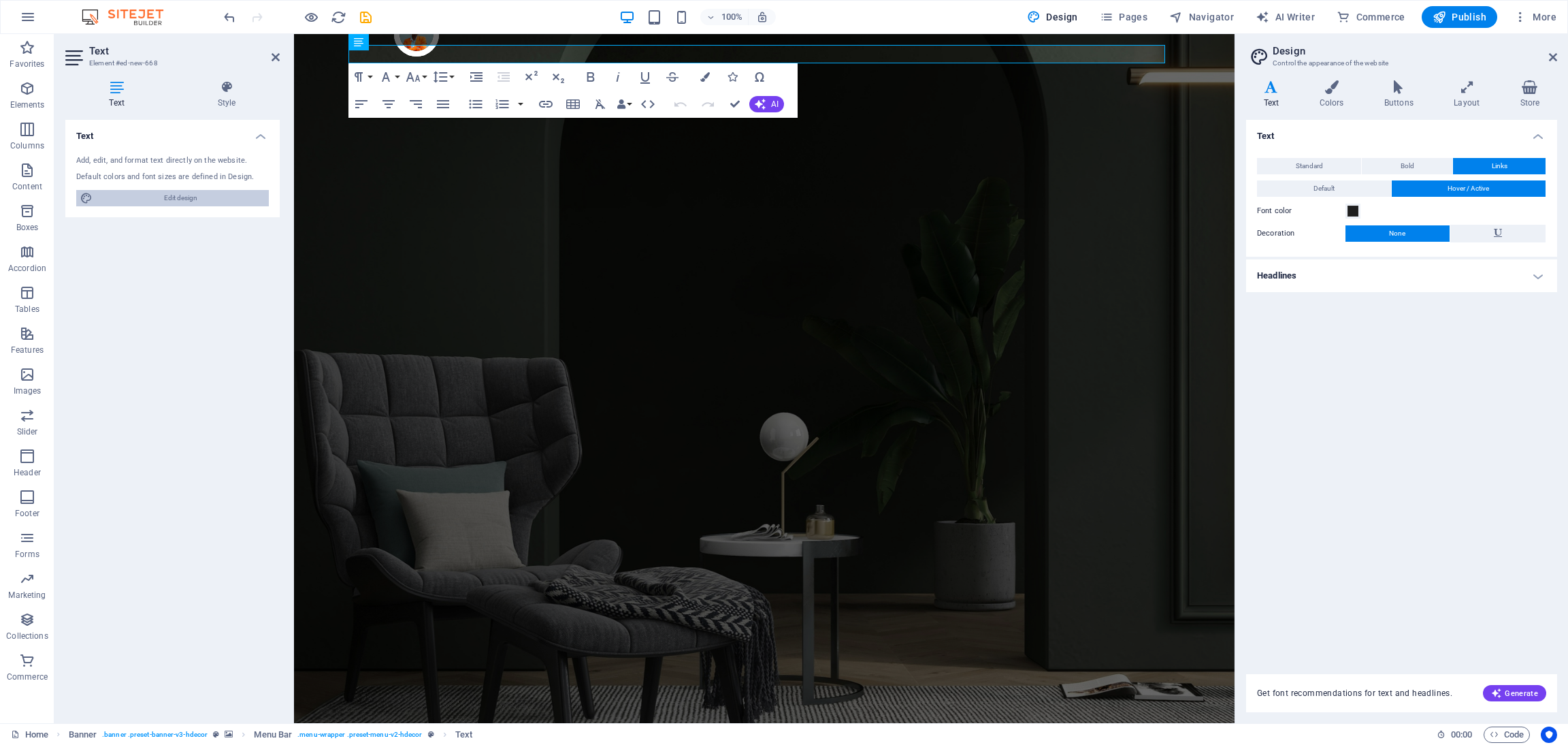 click on "Edit design" at bounding box center [180, 198] 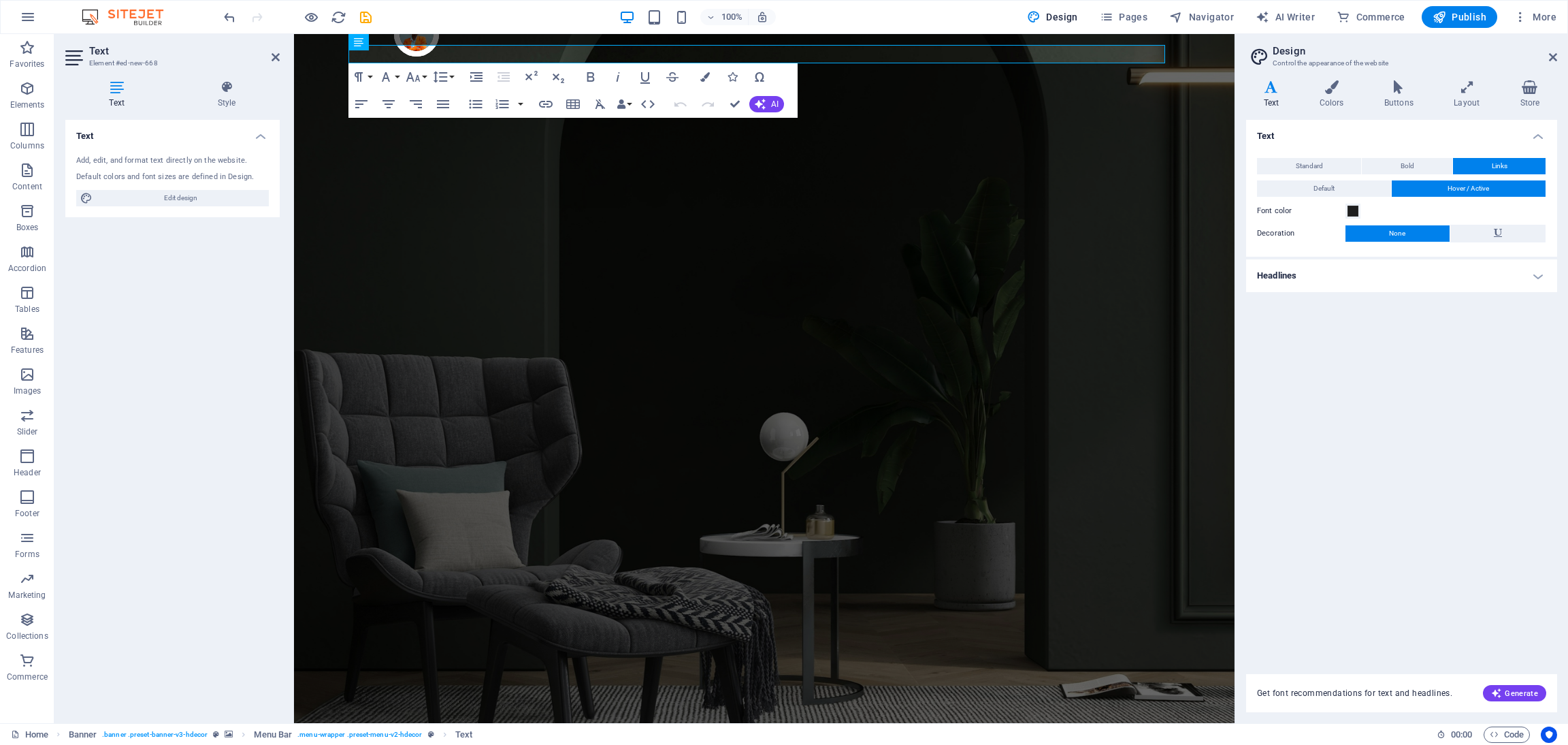 click on "Headlines" at bounding box center (1401, 276) 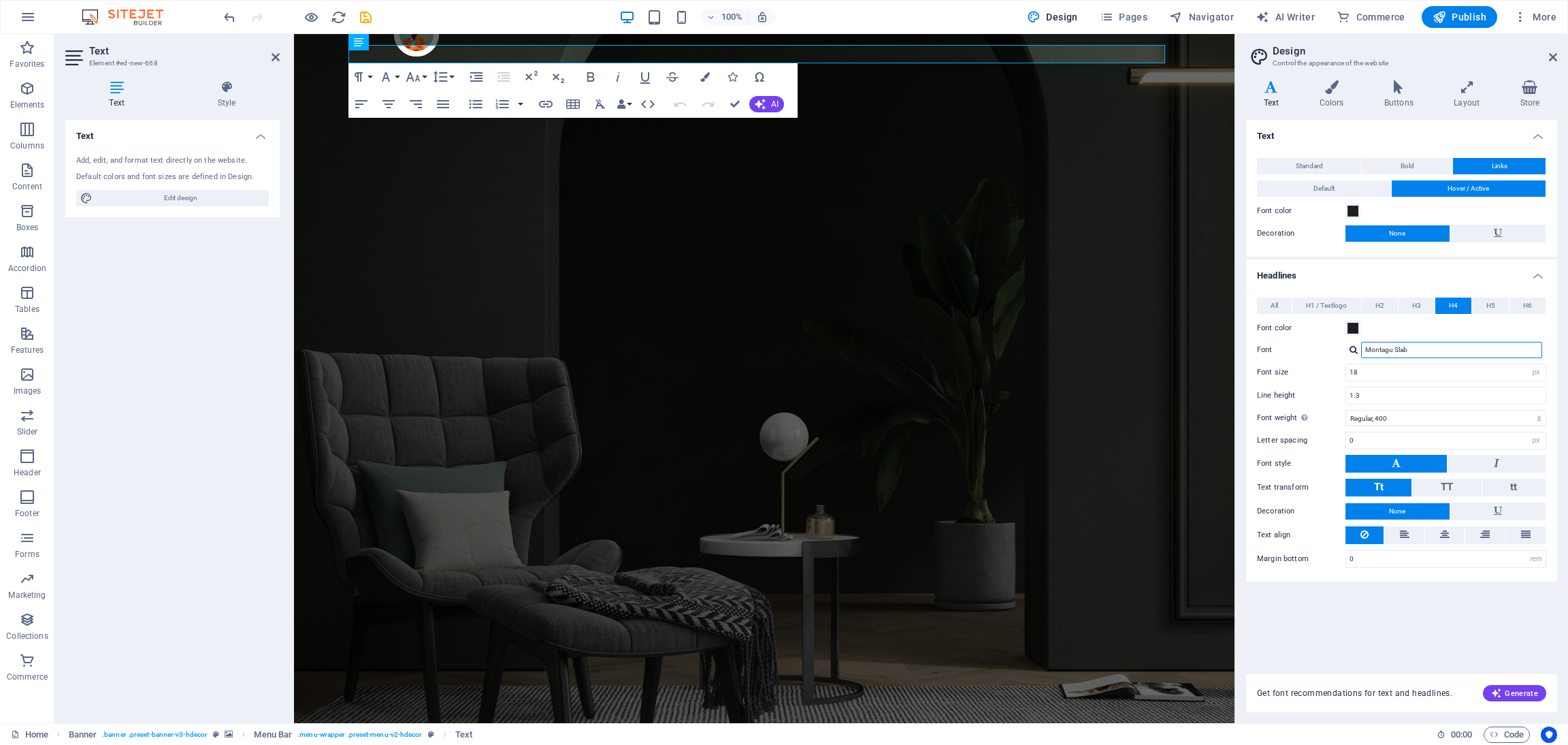 click on "Montagu Slab" at bounding box center [1452, 350] 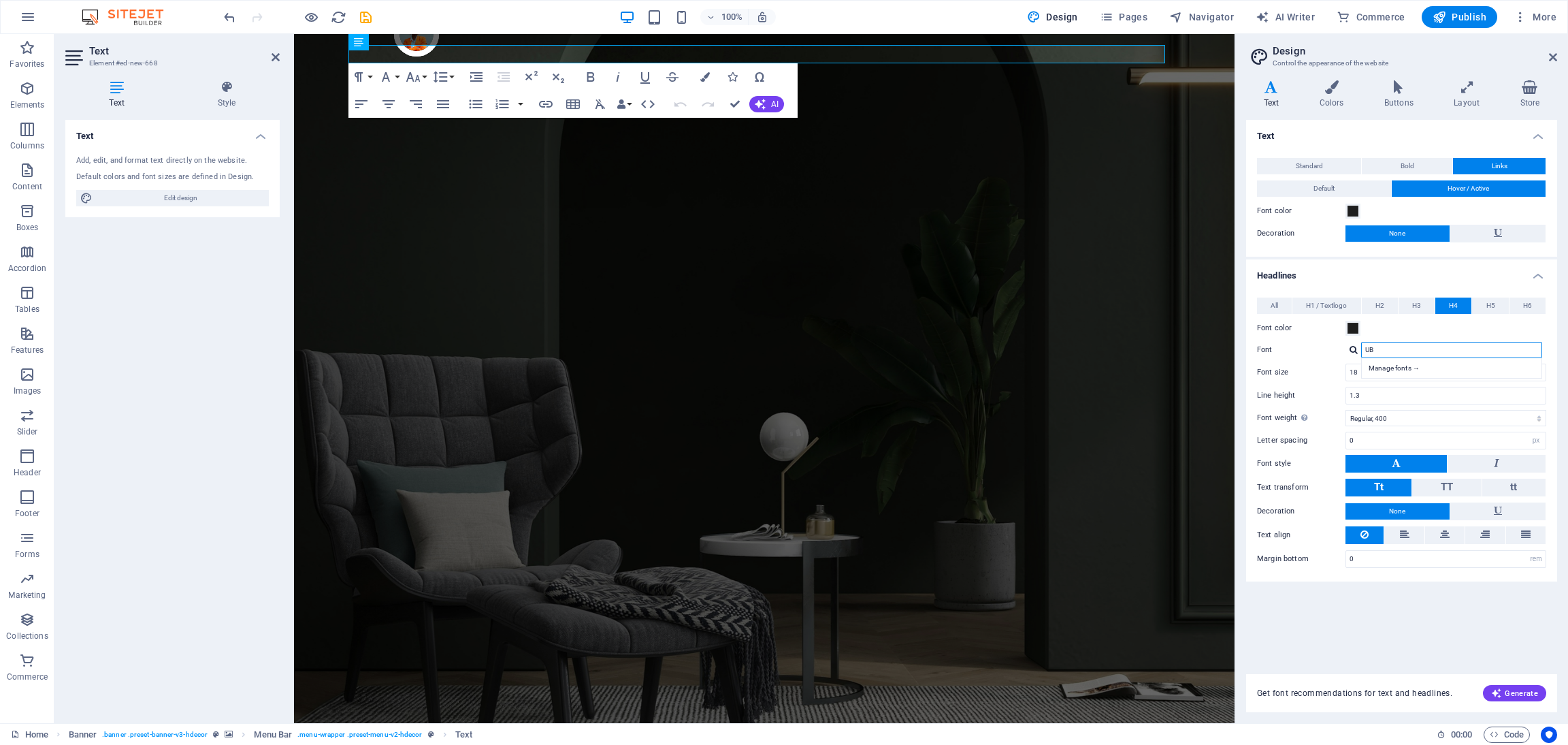 type on "U" 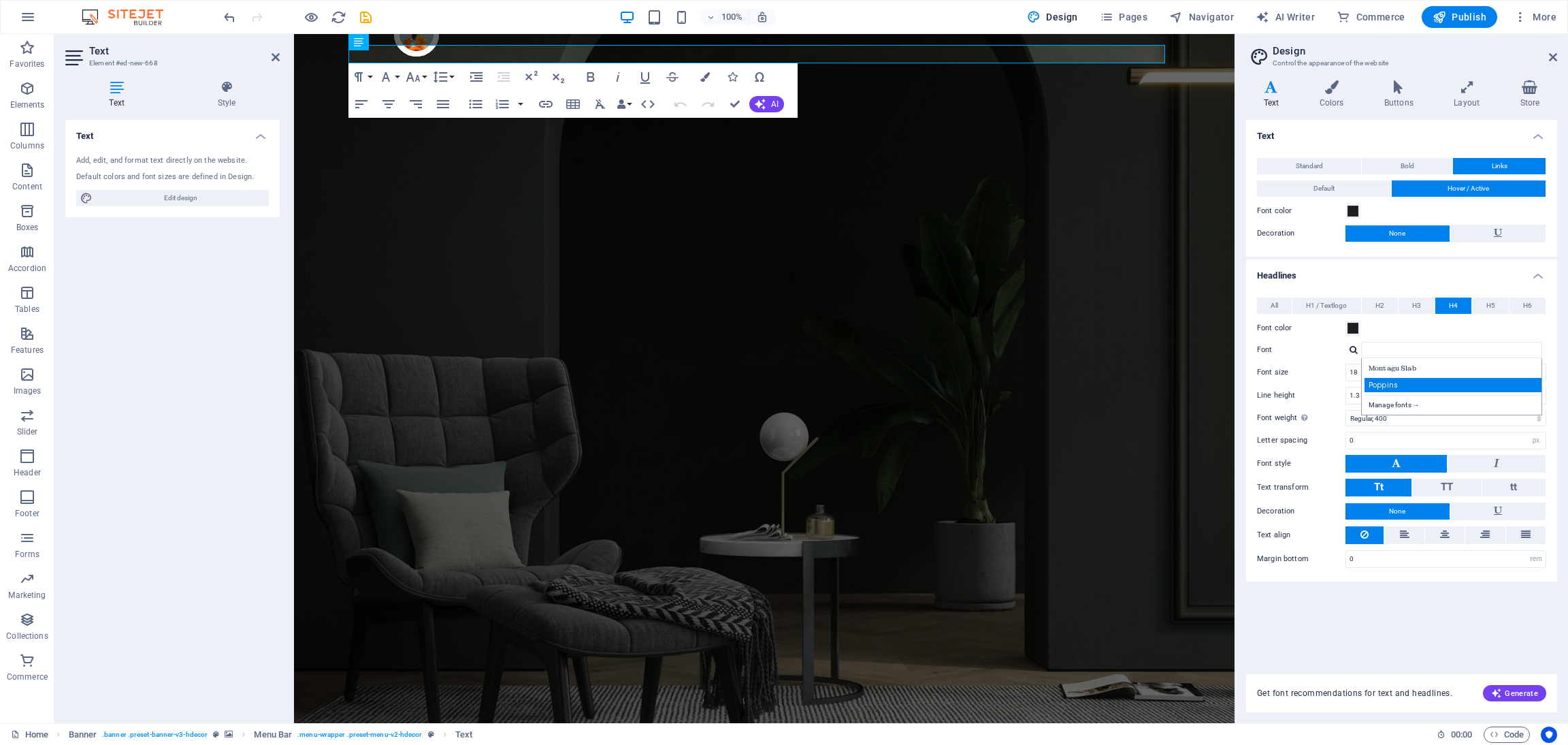 click on "Poppins" at bounding box center [1454, 385] 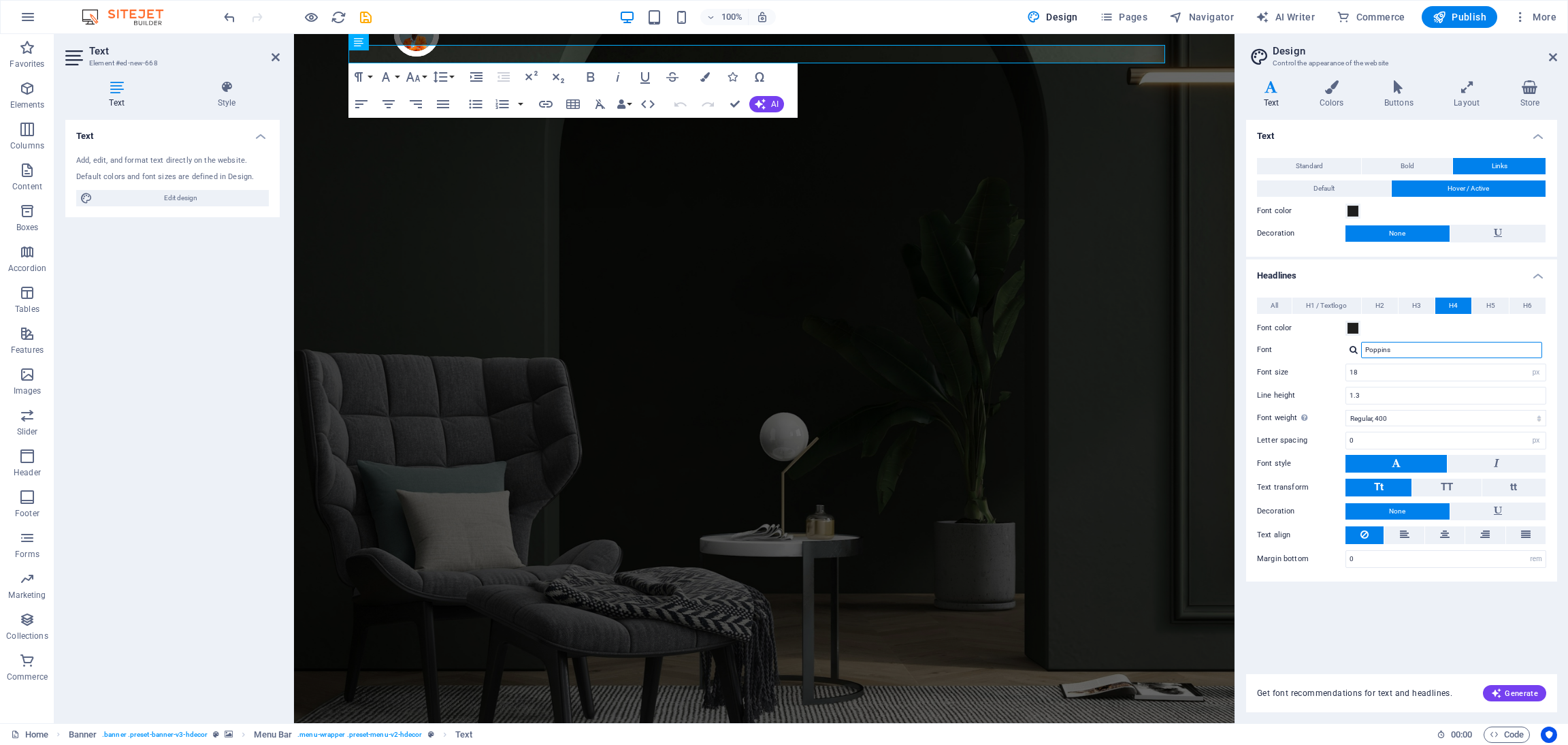click on "Poppins" at bounding box center (1452, 350) 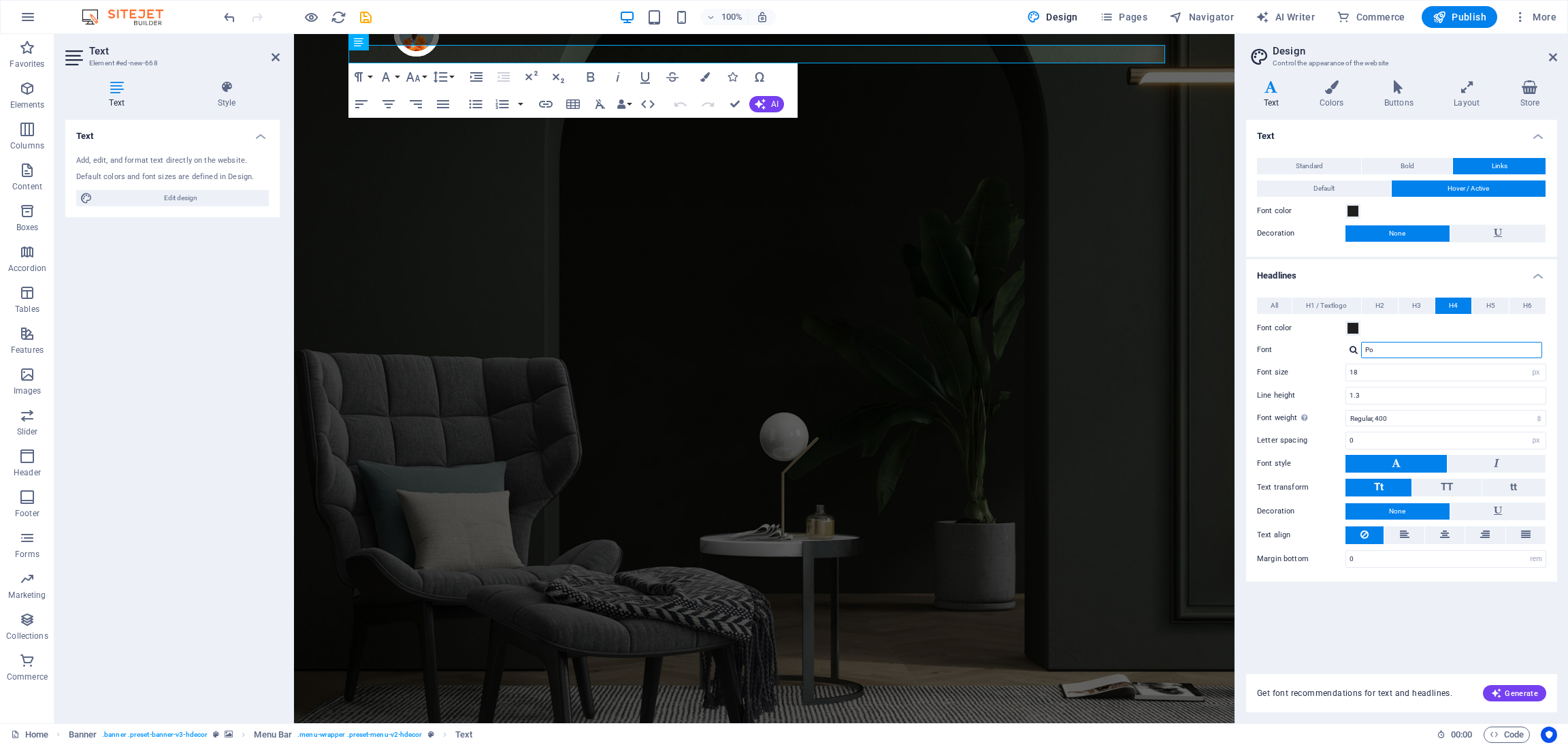 type on "P" 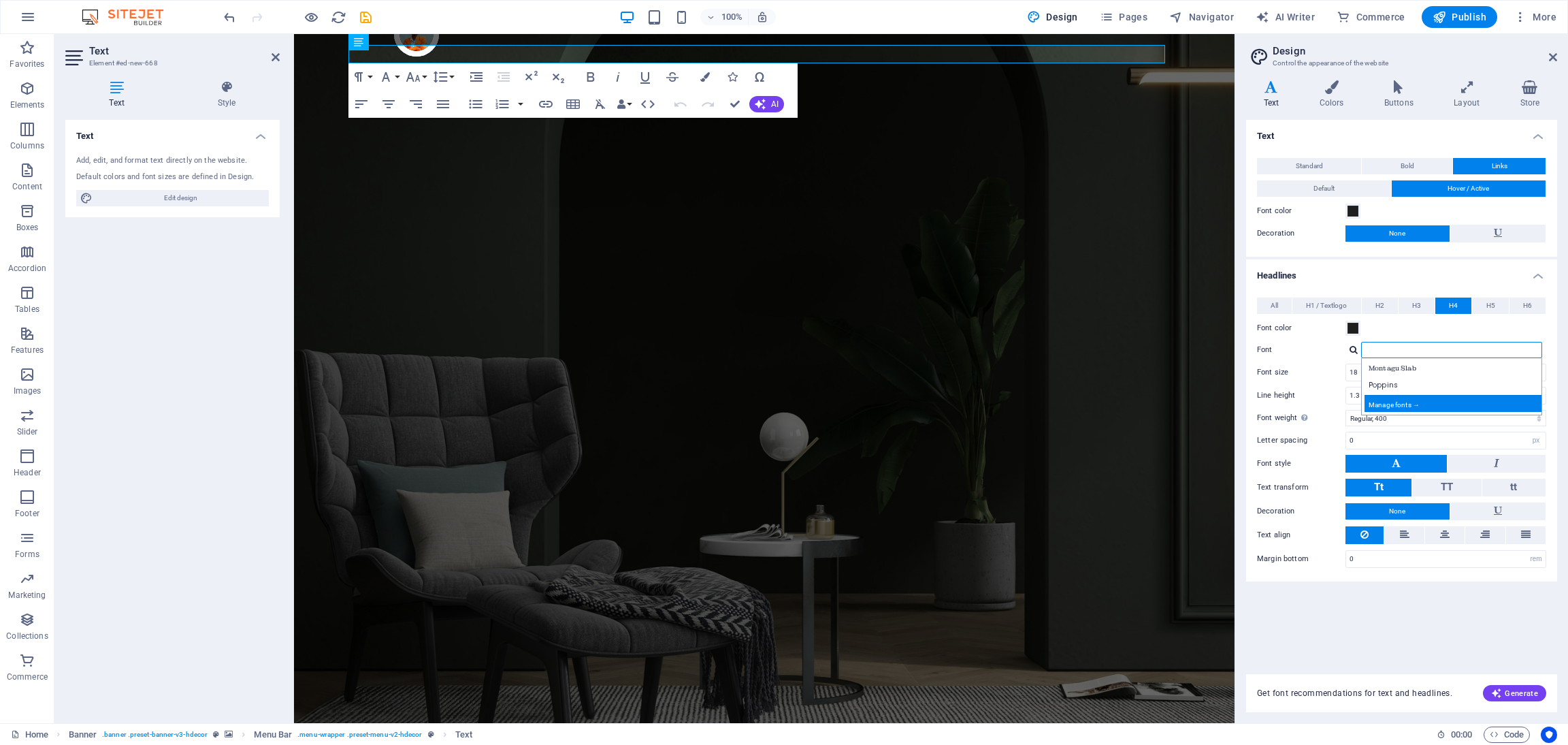 type 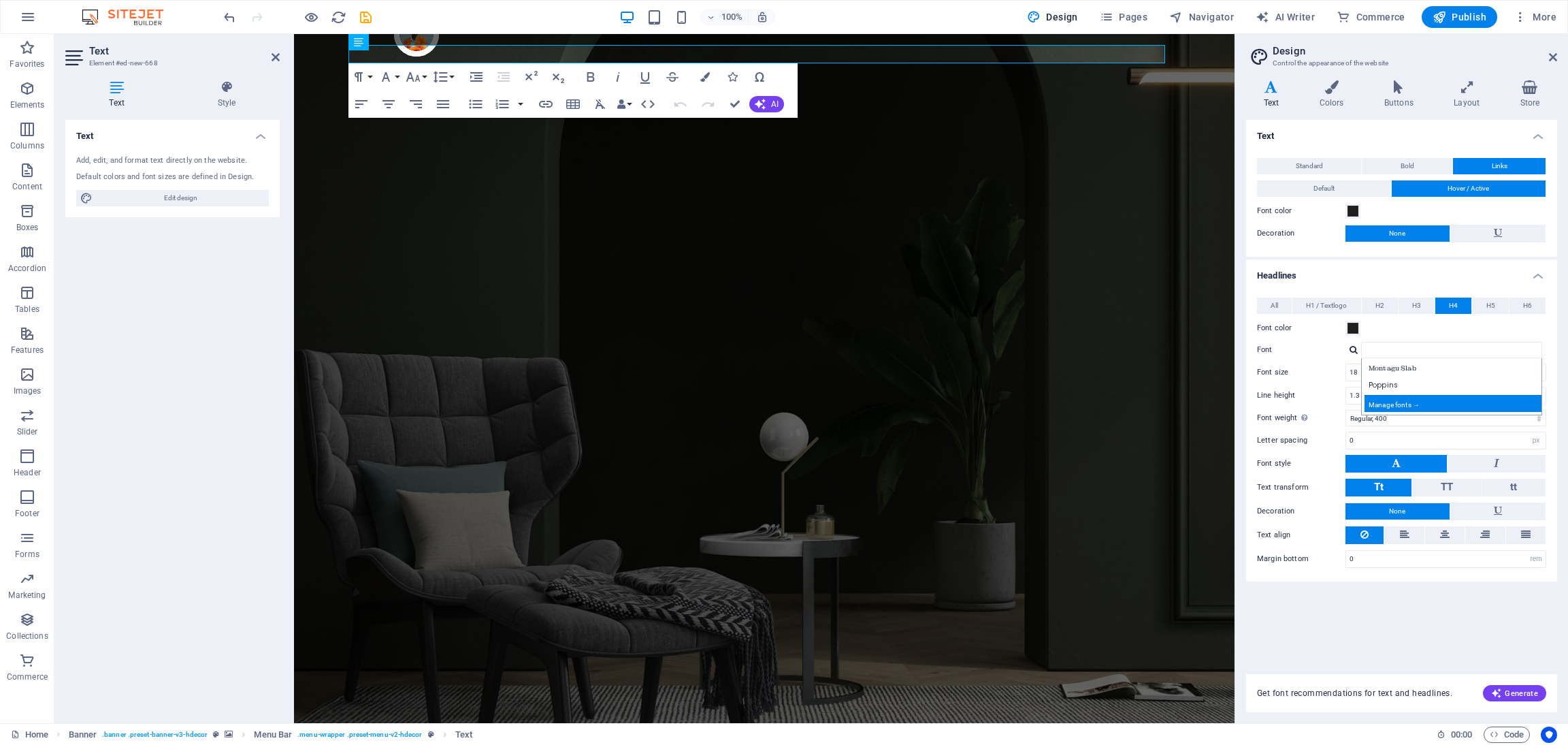 click on "Manage fonts →" at bounding box center (1454, 403) 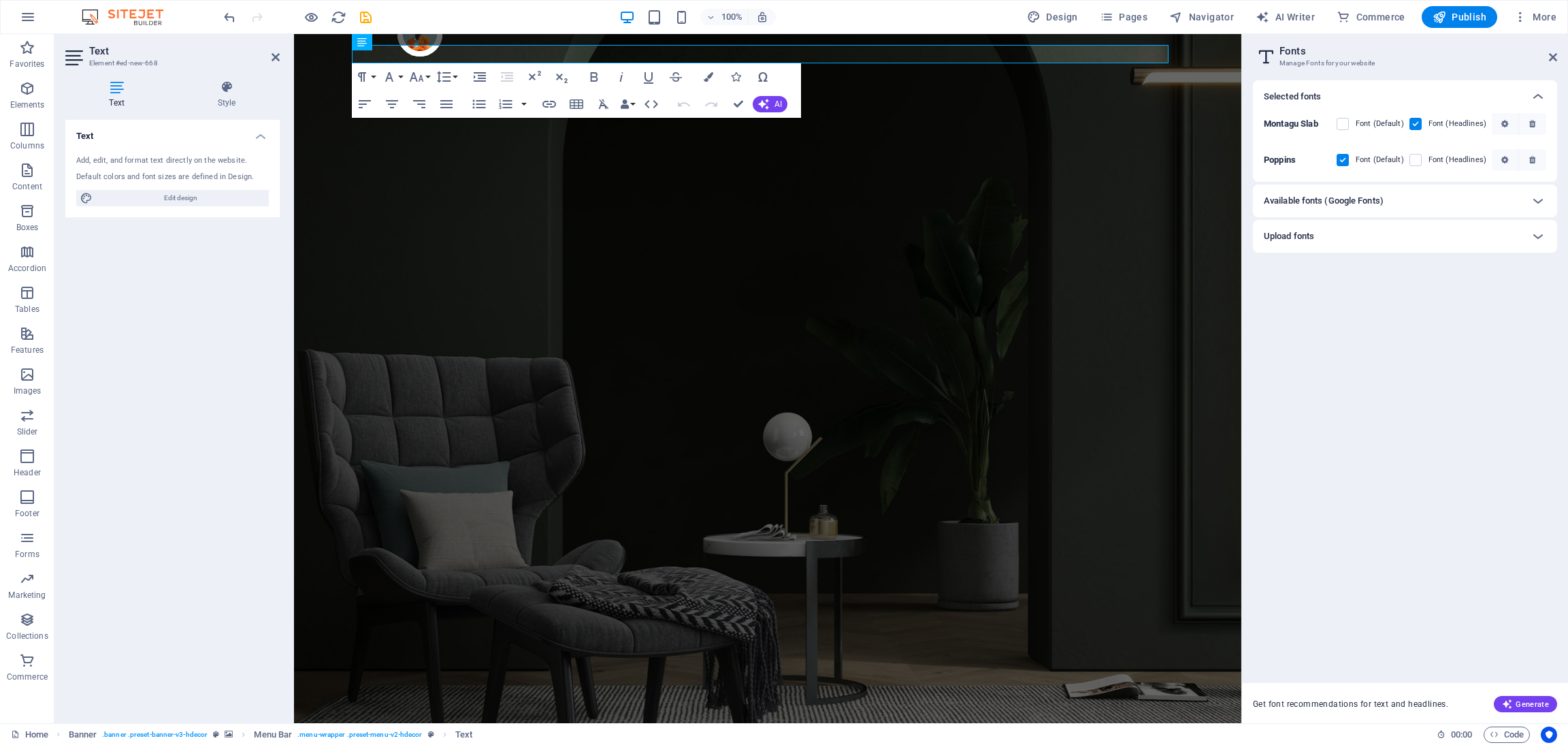 click on "Upload fonts" at bounding box center (1392, 236) 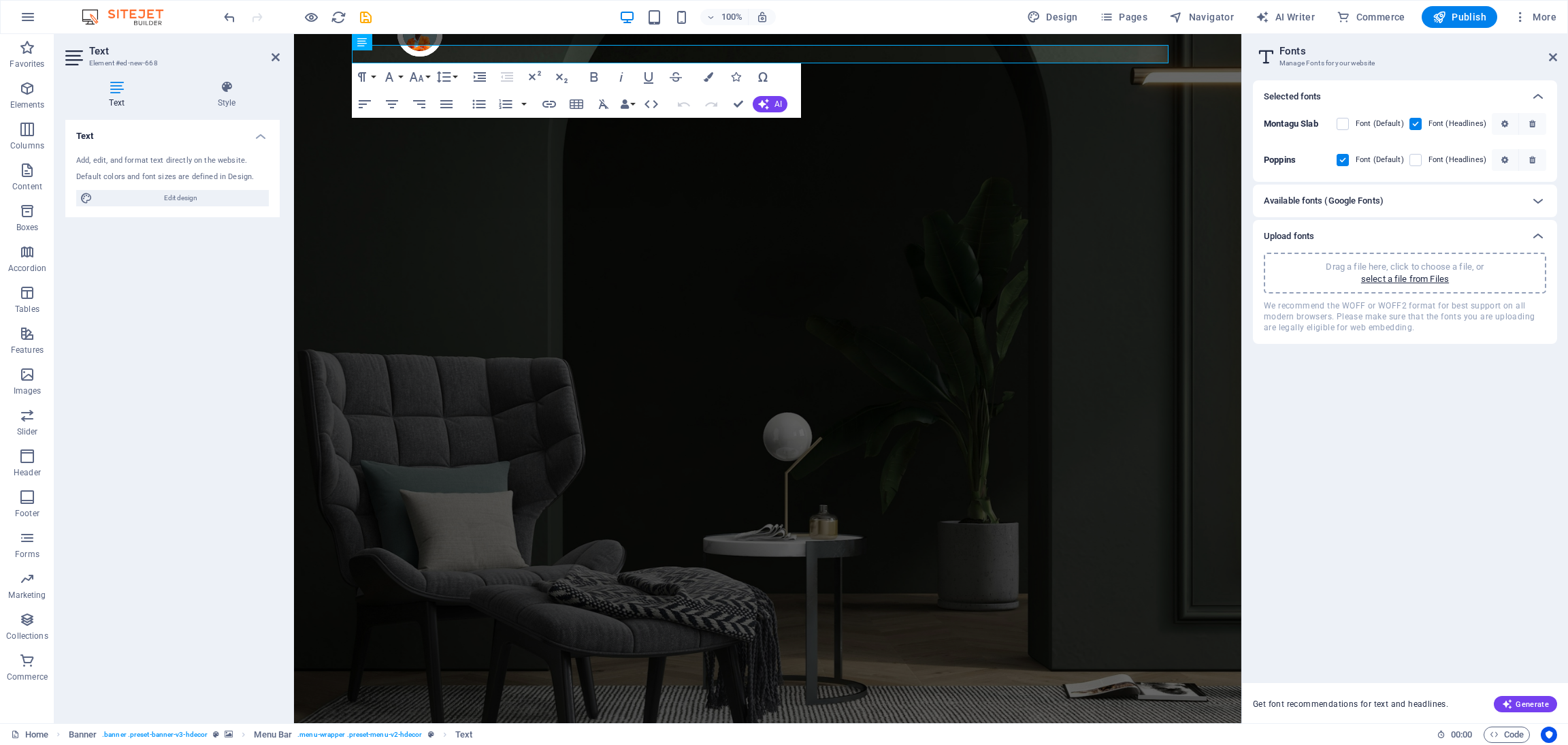 click on "Drag a file here, click to choose a file, or" at bounding box center (1405, 267) 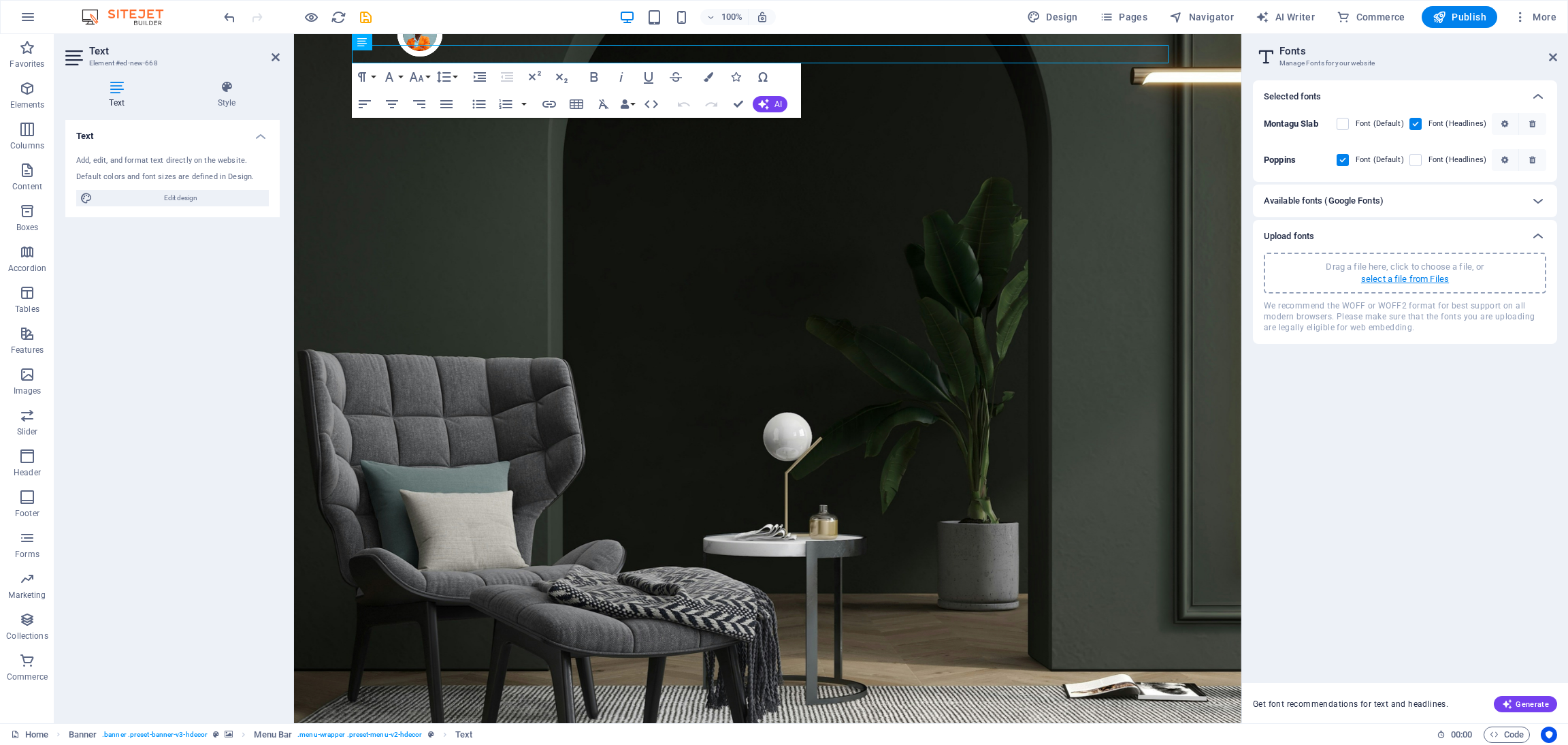 click on "select a file from Files" at bounding box center [1405, 279] 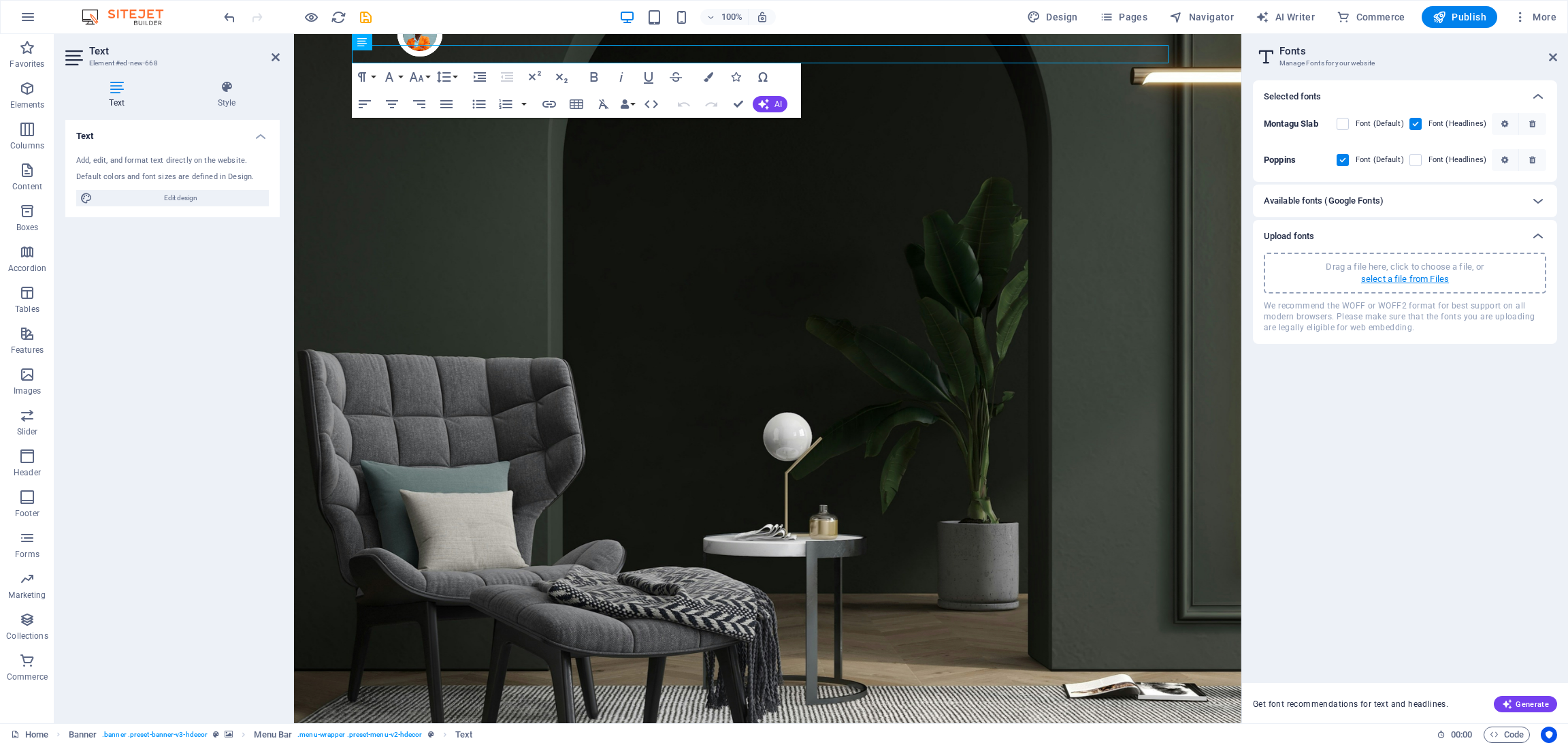 click on "select a file from Files" at bounding box center (1405, 279) 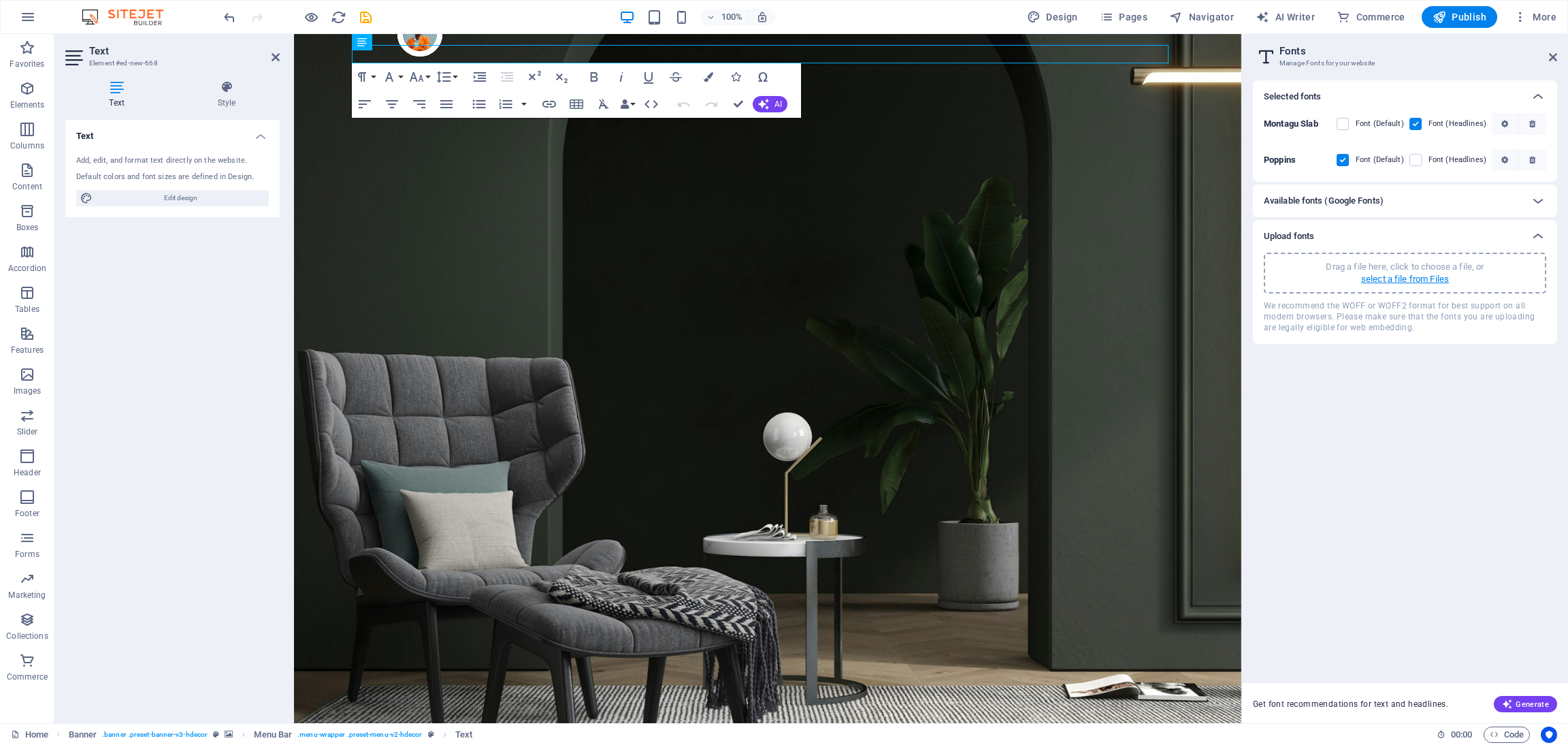 click on "select a file from Files" at bounding box center [1405, 279] 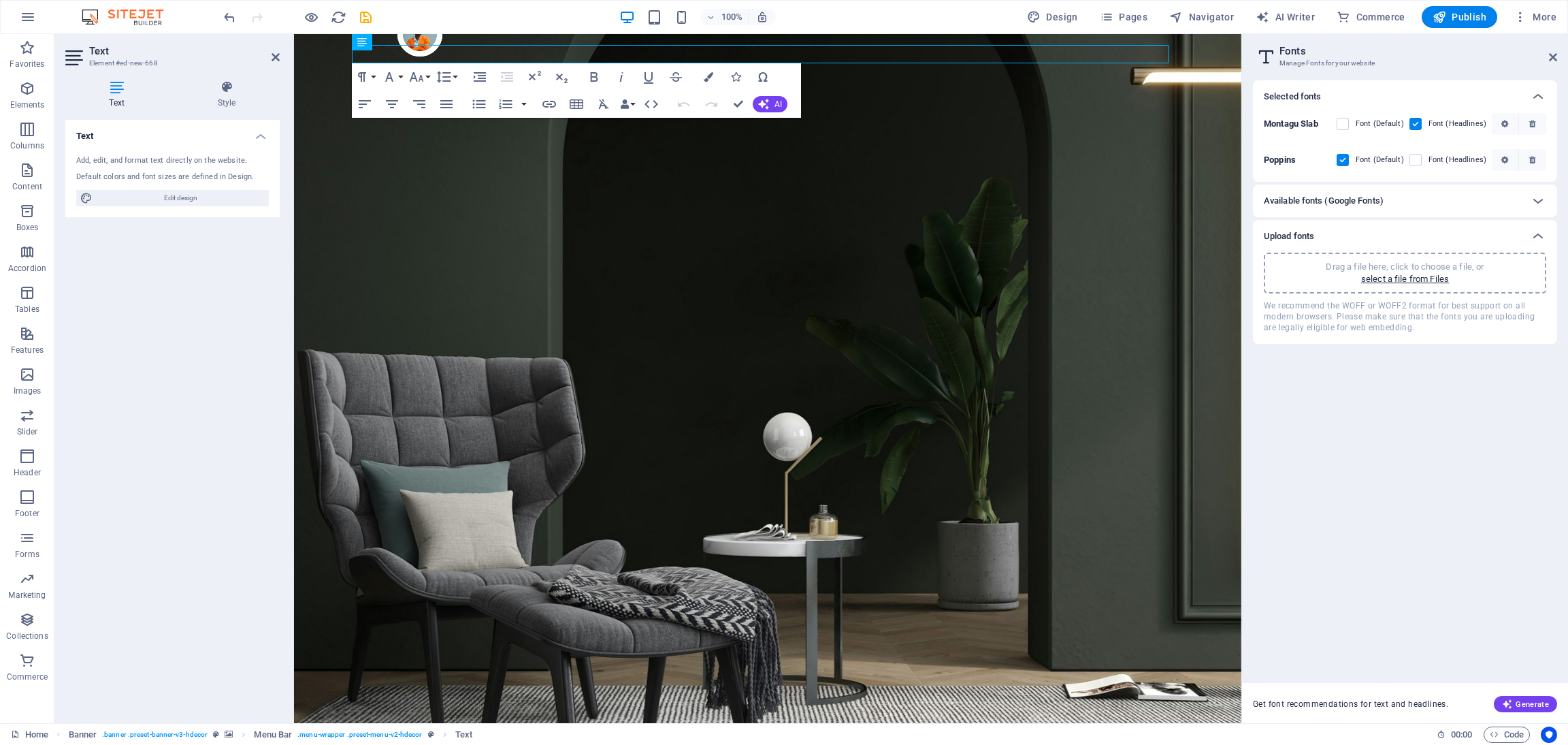 click on "Drag a file here, click to choose a file, or select a file from Files" at bounding box center [1405, 273] 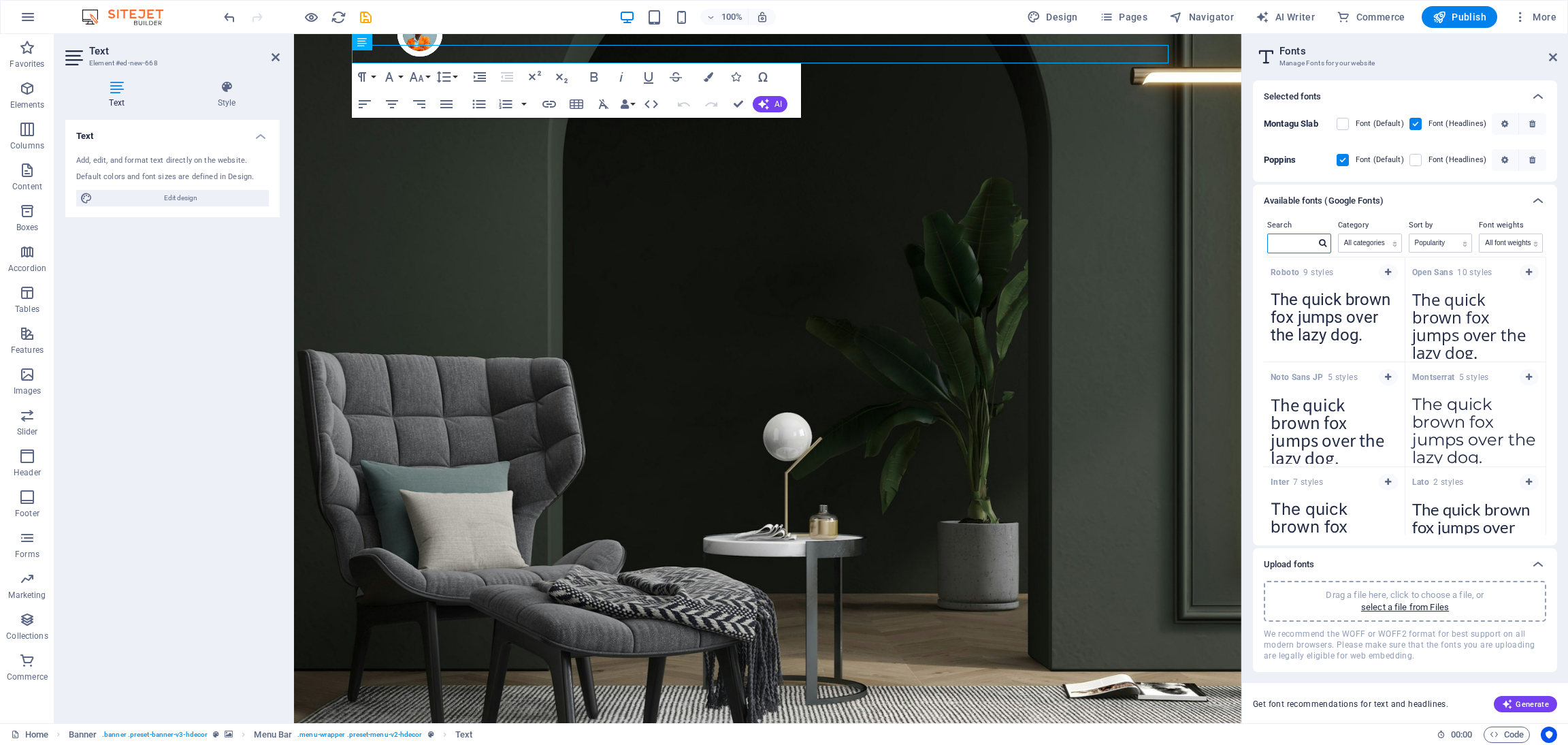 click at bounding box center (1292, 243) 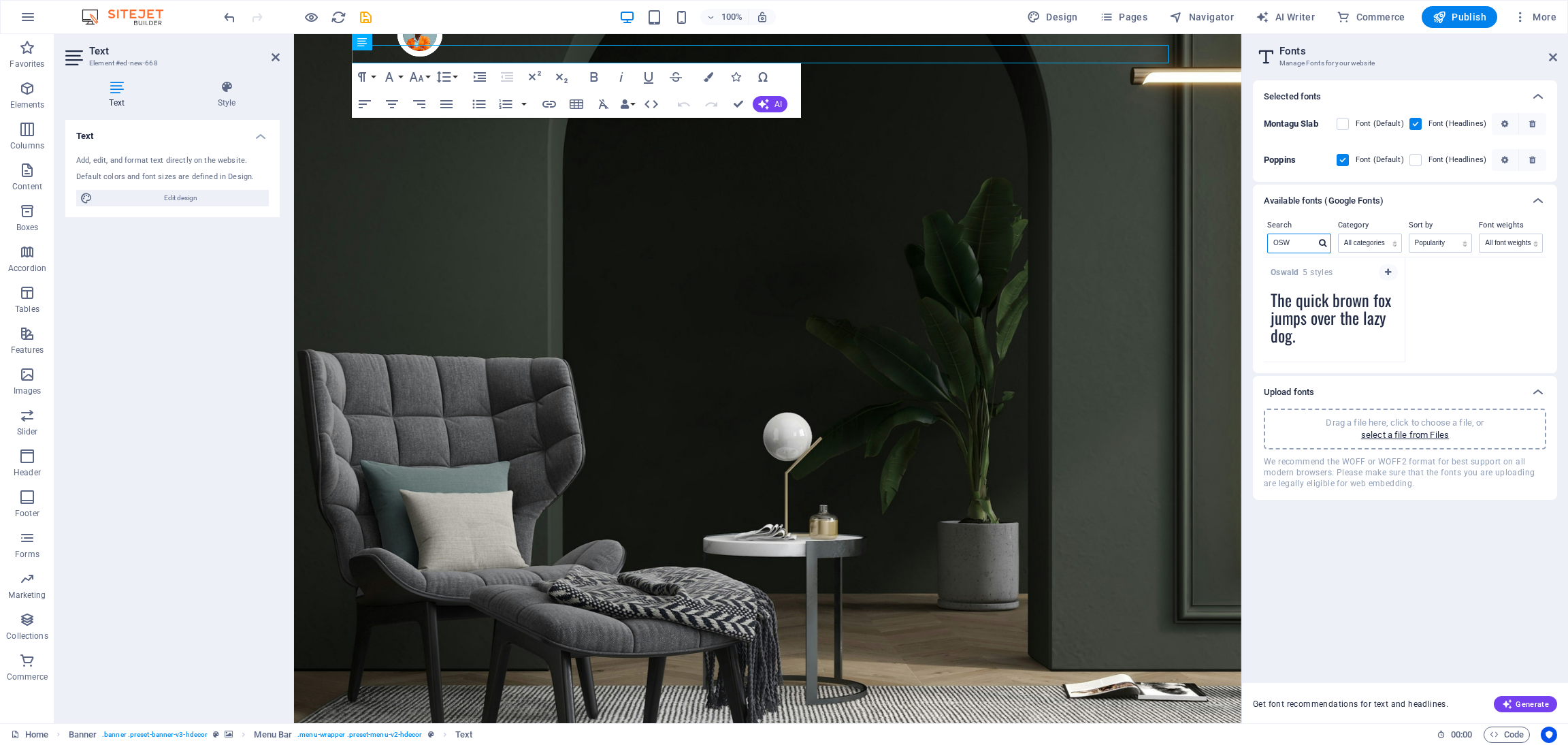type on "OSW" 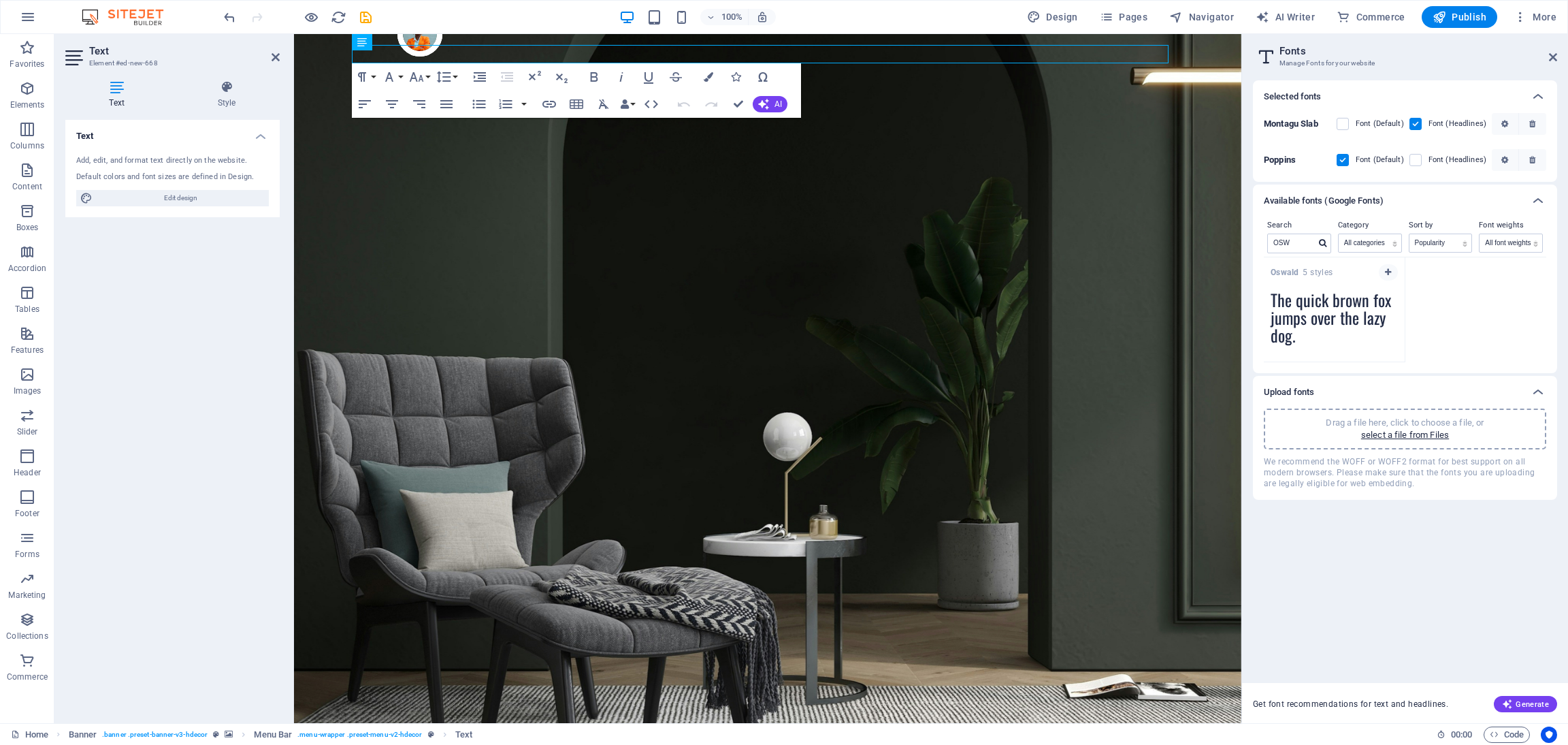 click on "The quick brown fox jumps over the lazy dog. Copy text to all previews" at bounding box center (1334, 323) 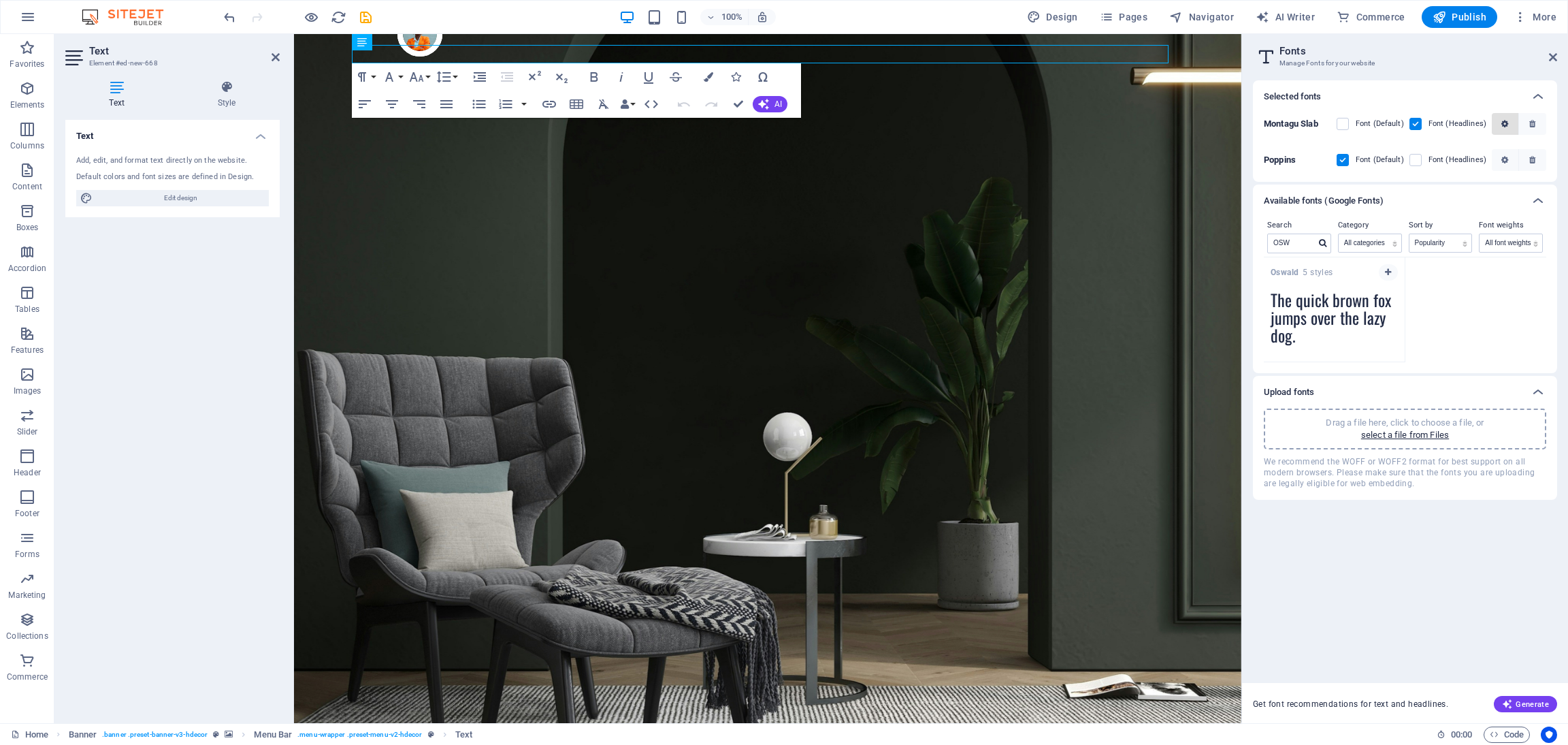 click at bounding box center [1505, 124] 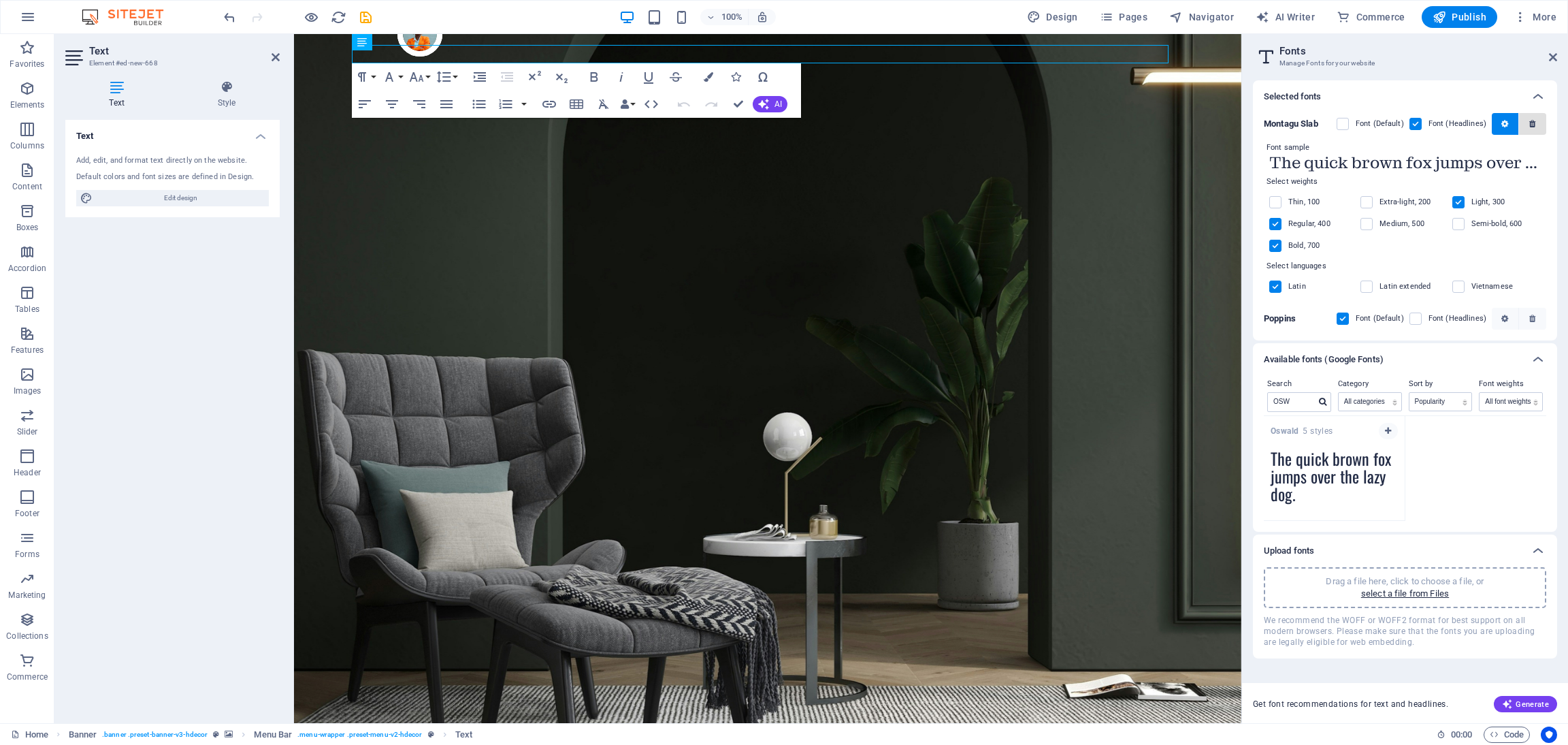 click at bounding box center (1533, 124) 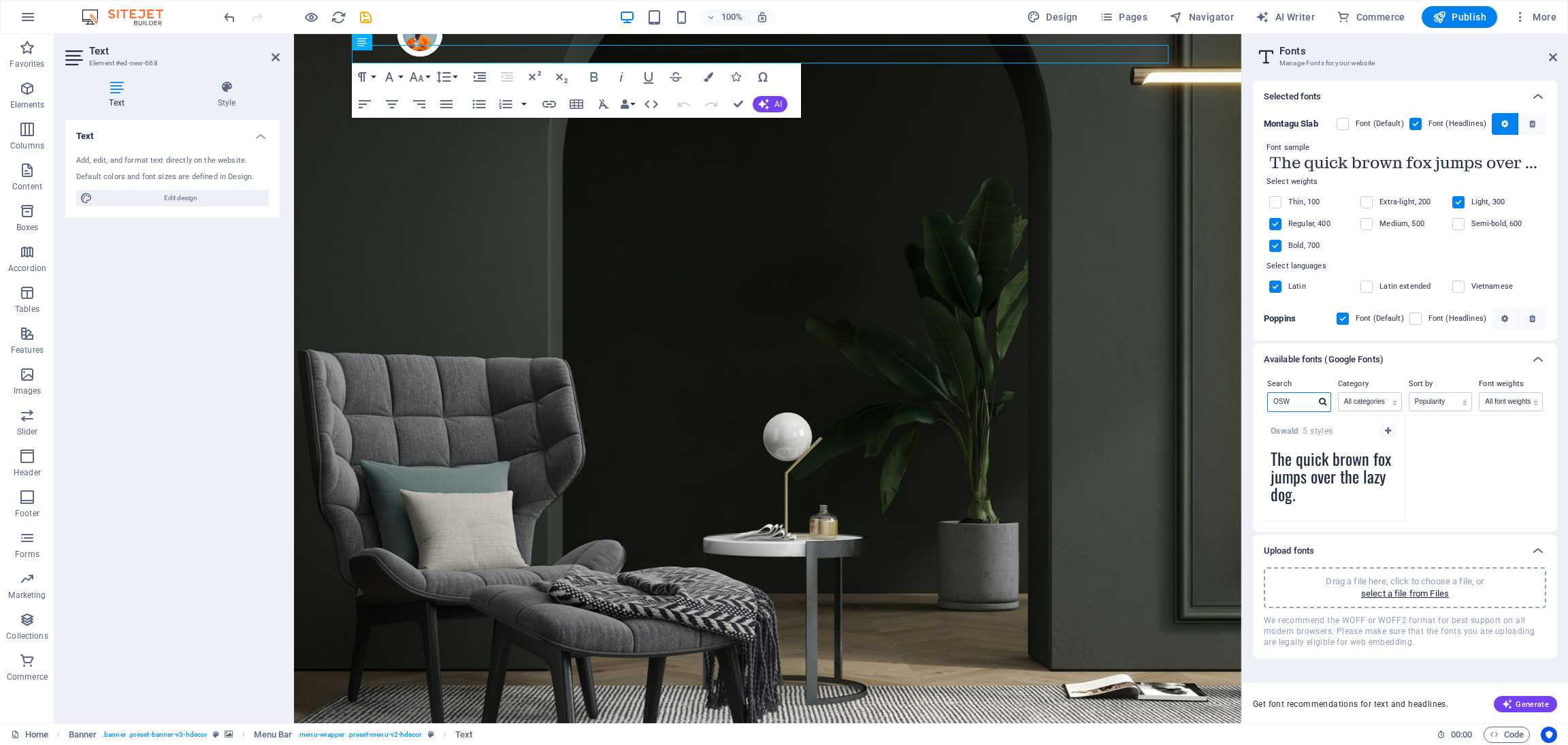click on "OSW" at bounding box center [1292, 402] 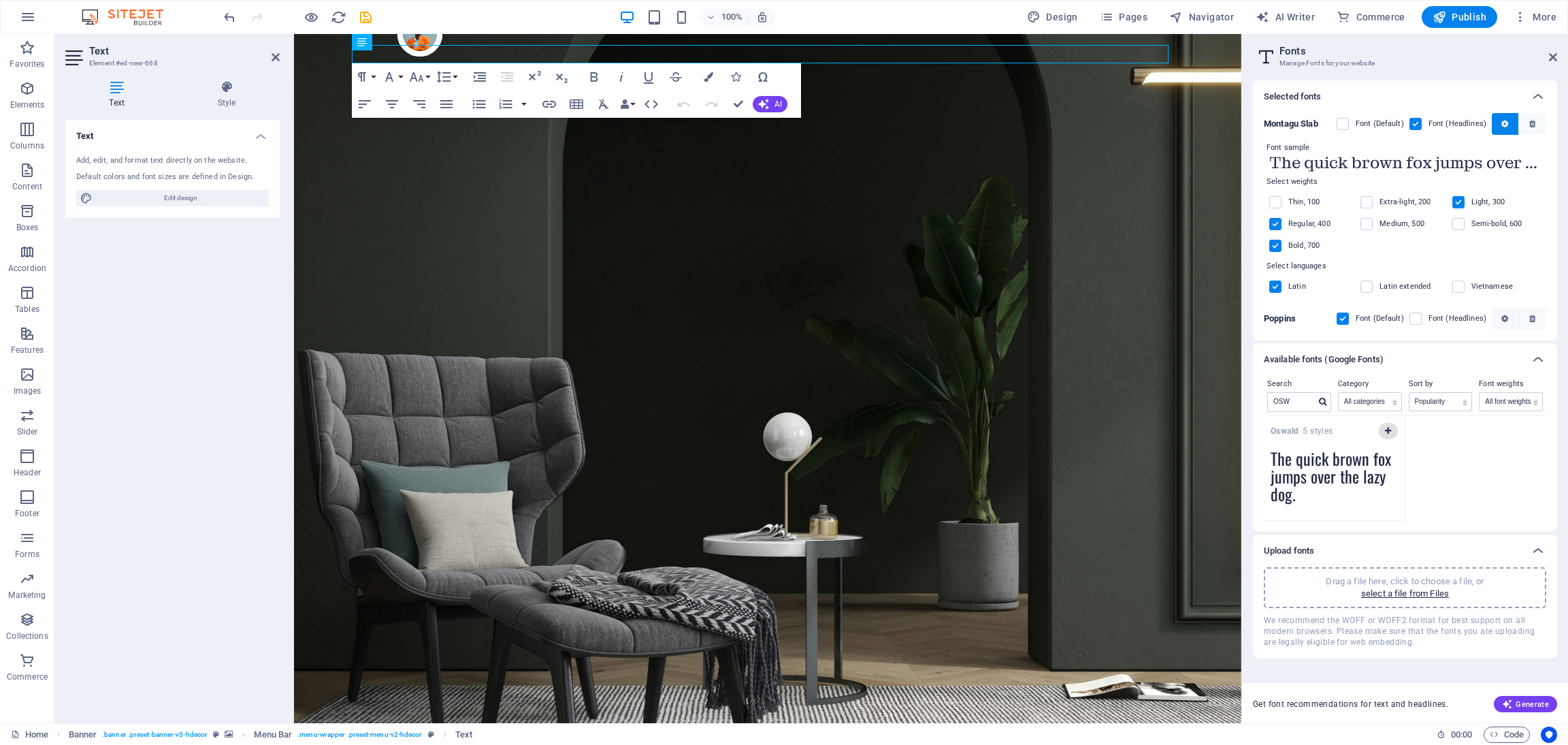click on "Oswald 5   styles" at bounding box center [1334, 429] 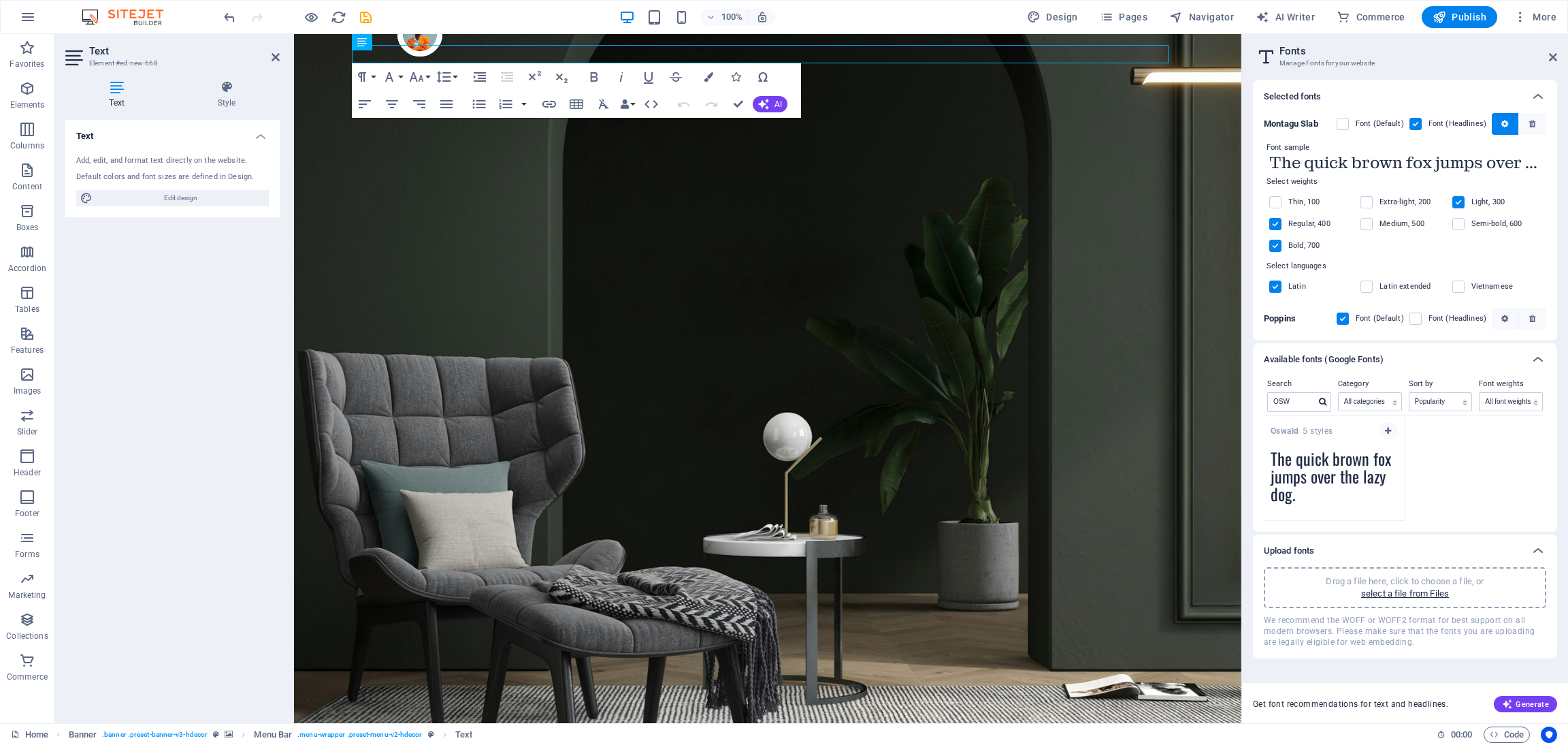 click on "[NAME] 5 styles The quick brown fox jumps over the lazy dog. Copy text to all previews" at bounding box center [1405, 469] 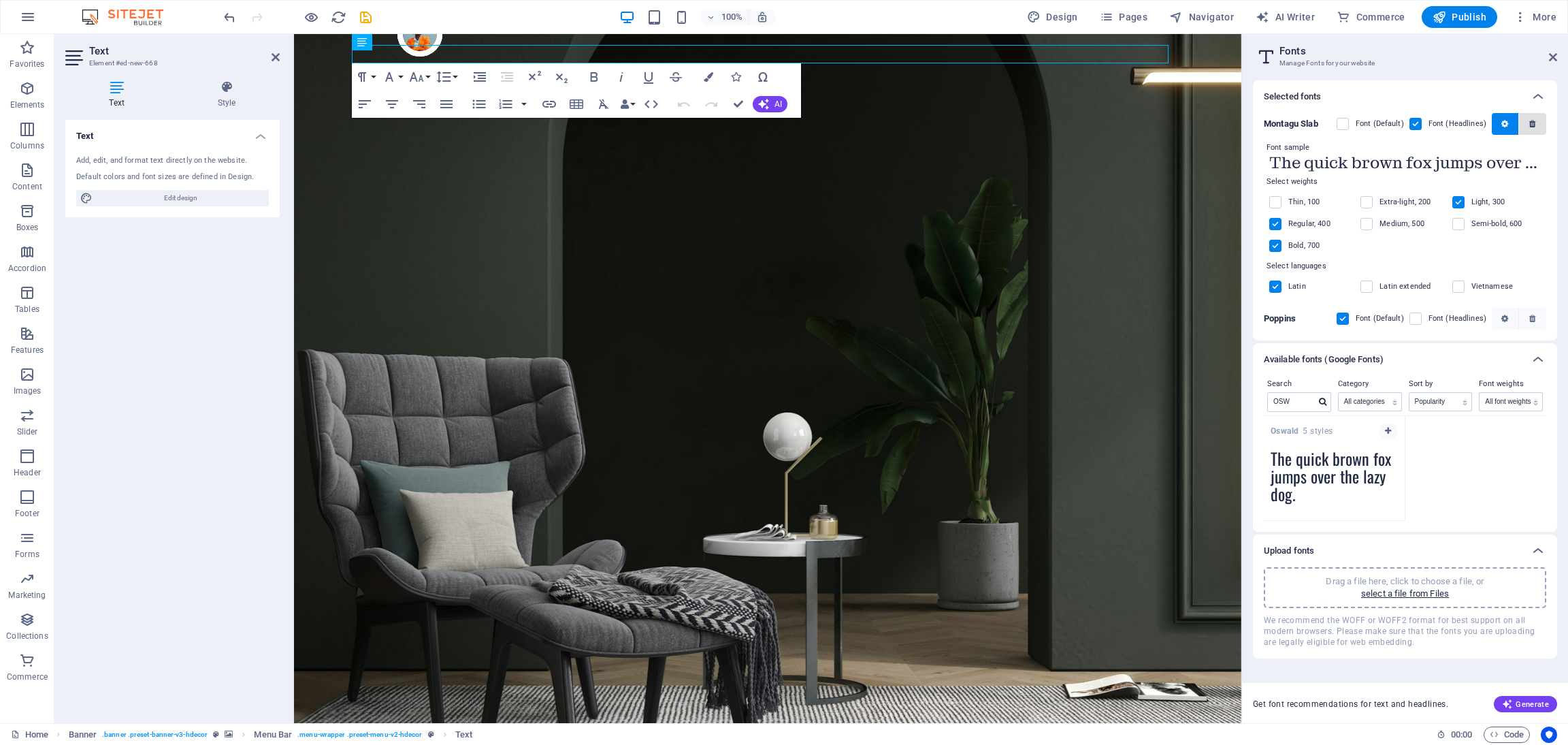 click at bounding box center (1533, 124) 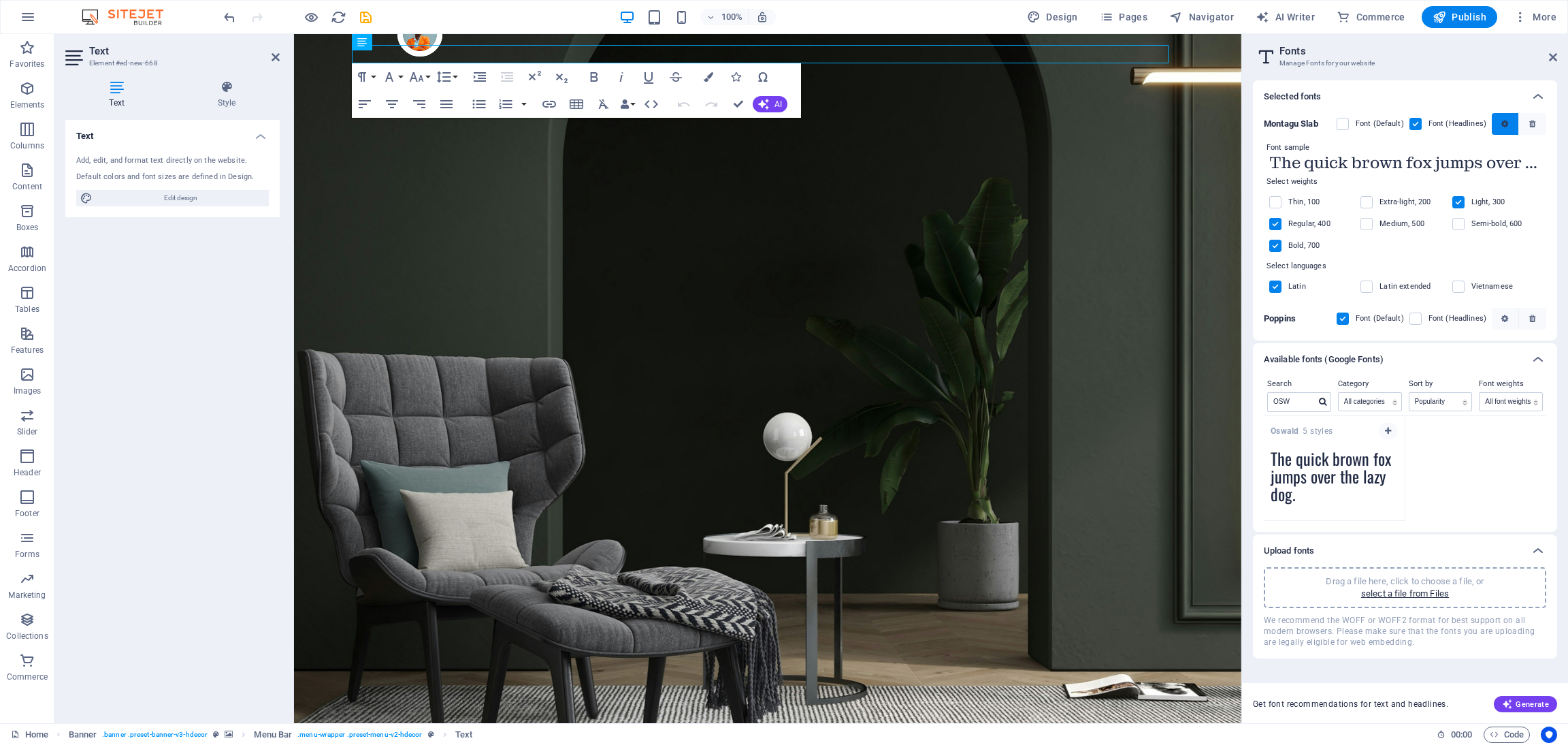 drag, startPoint x: 1529, startPoint y: 116, endPoint x: 1502, endPoint y: 116, distance: 27 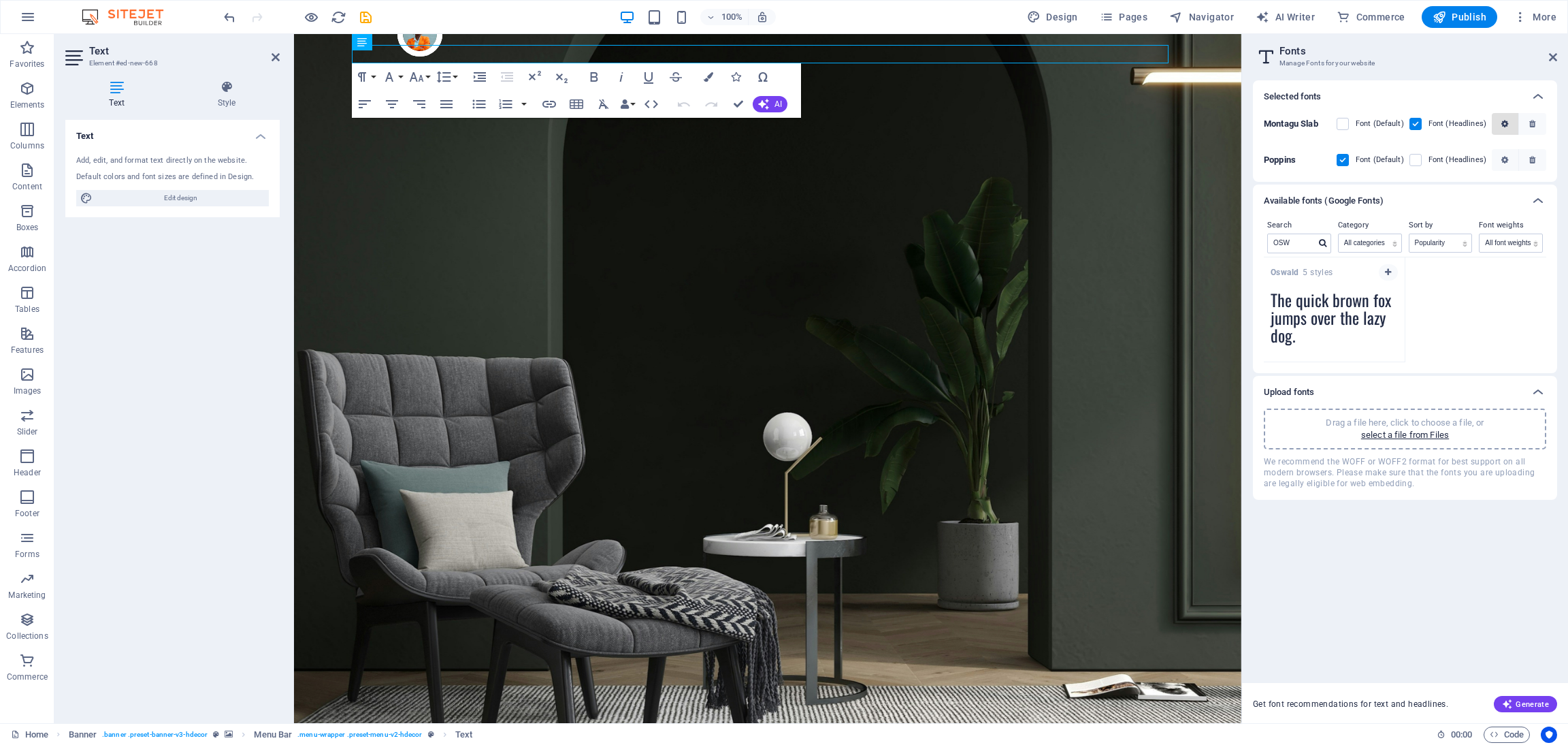click at bounding box center [1505, 124] 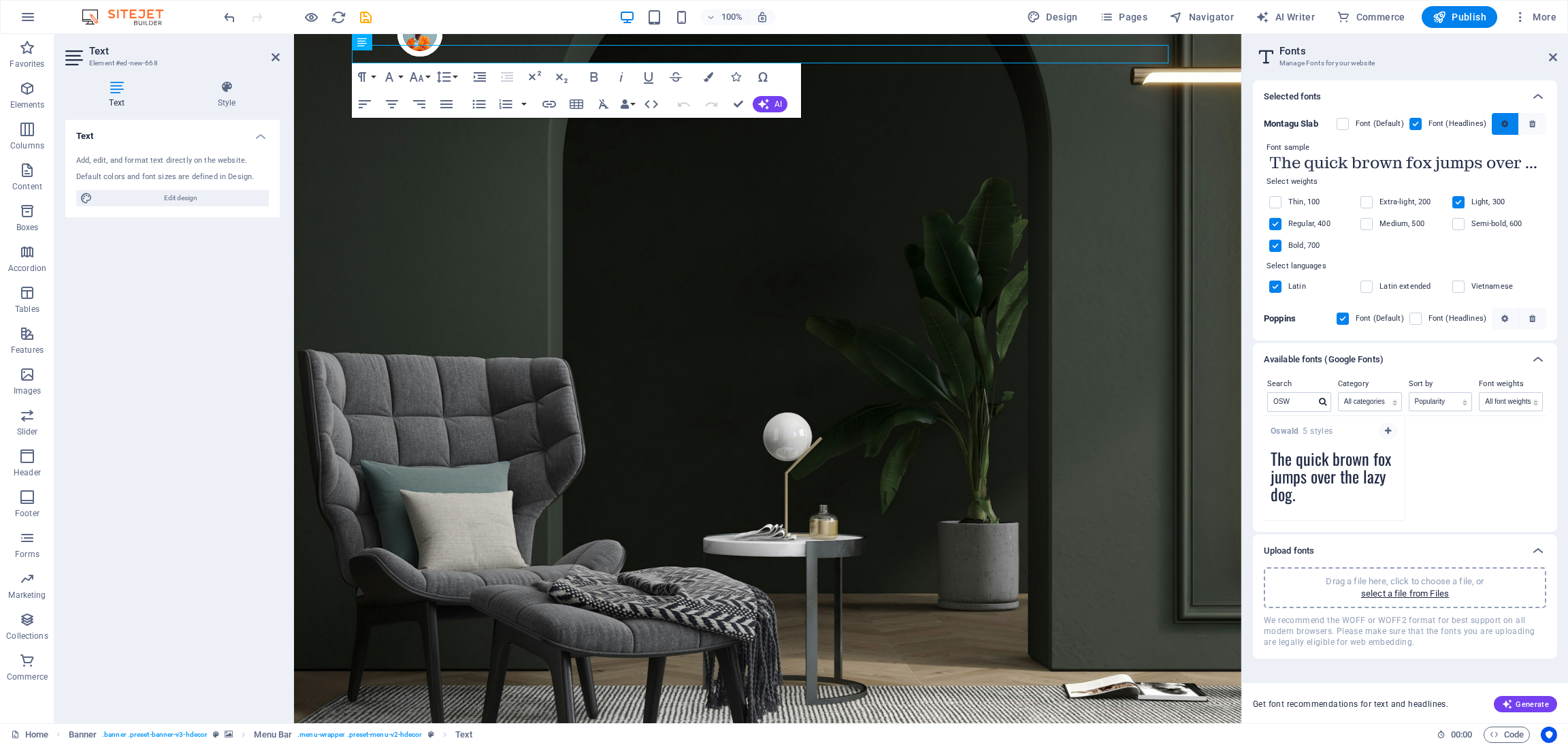 click at bounding box center (1505, 124) 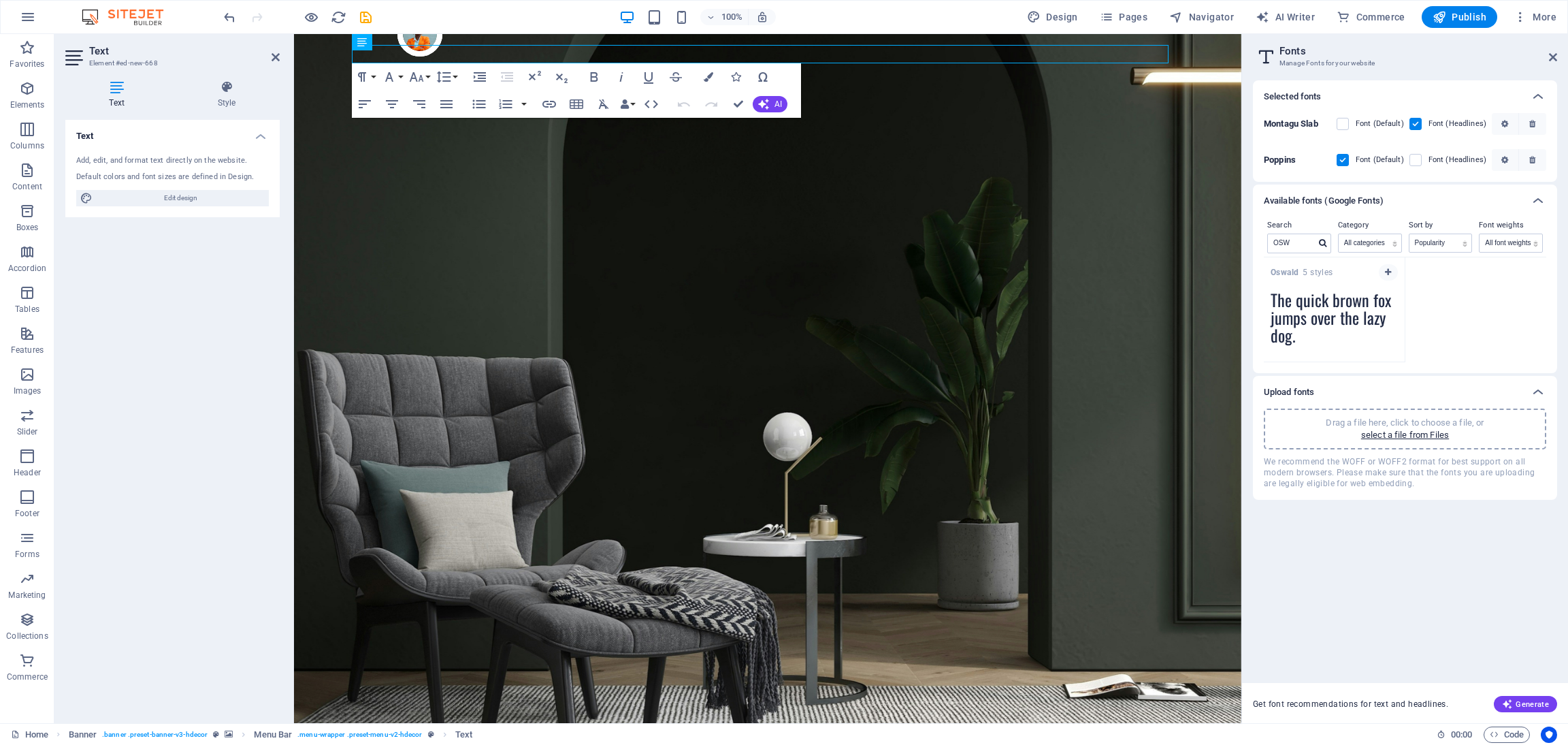 click on "Oswald 5   styles" at bounding box center (1334, 270) 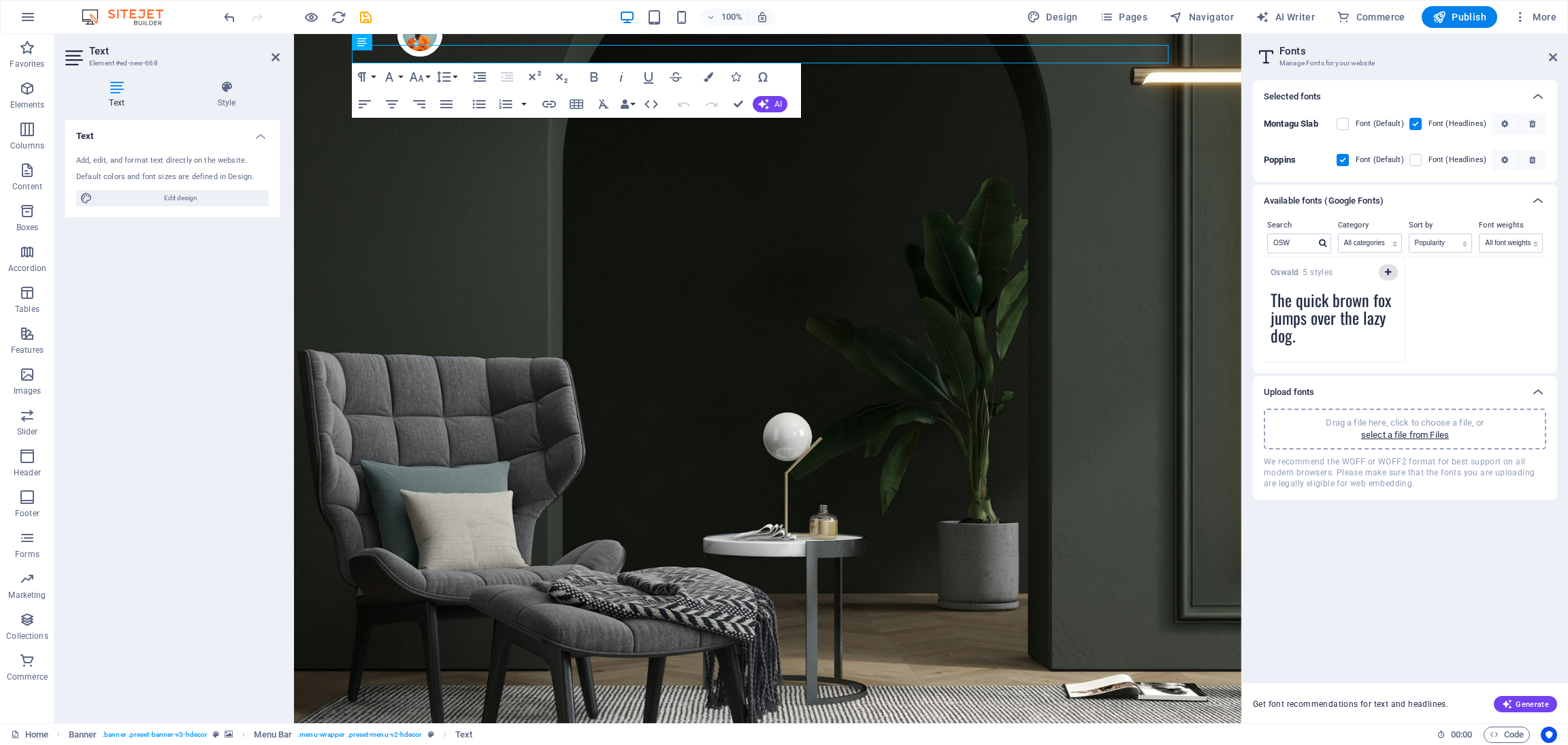 click at bounding box center (1388, 272) 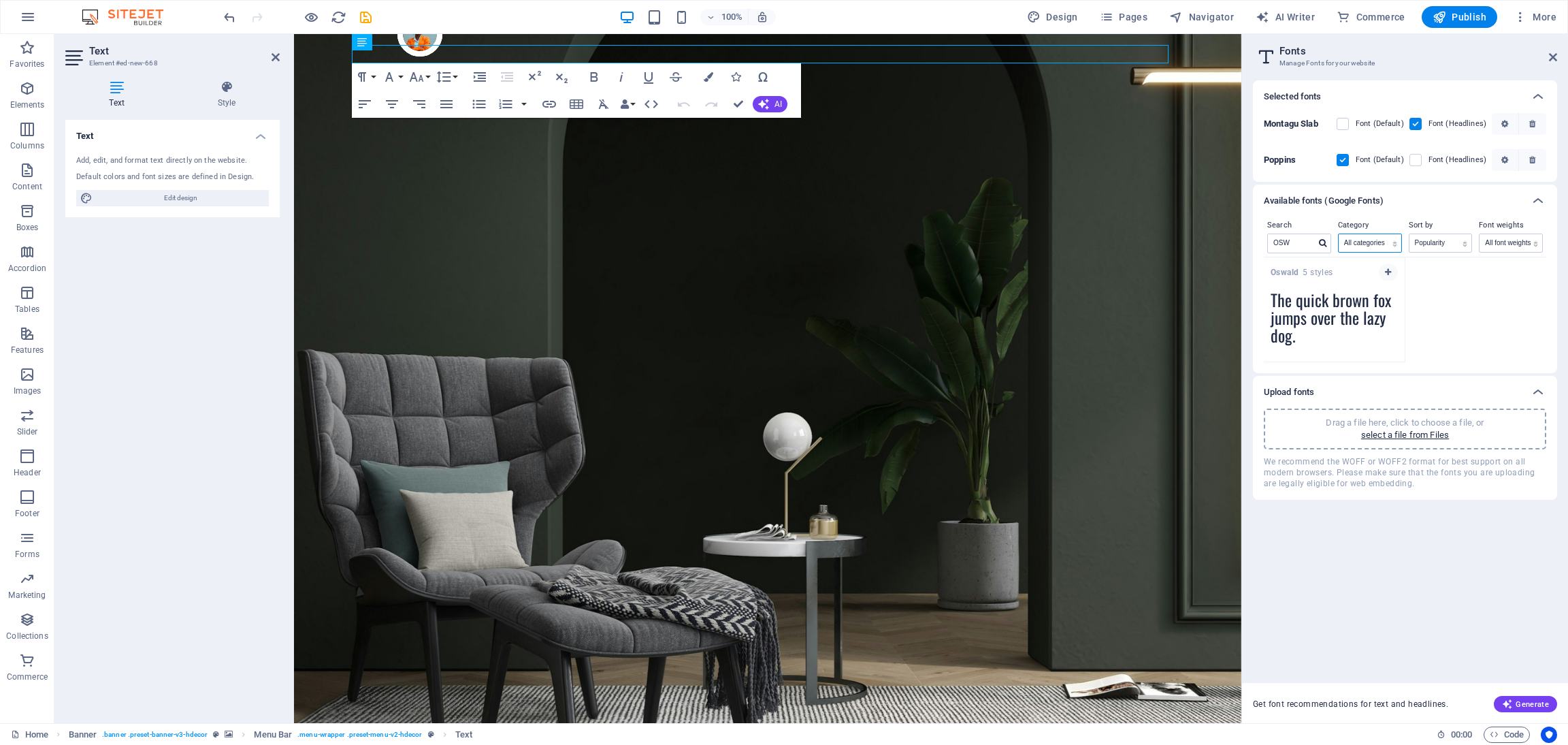 click on "All categories serif display monospace sans-serif handwriting" at bounding box center (1370, 243) 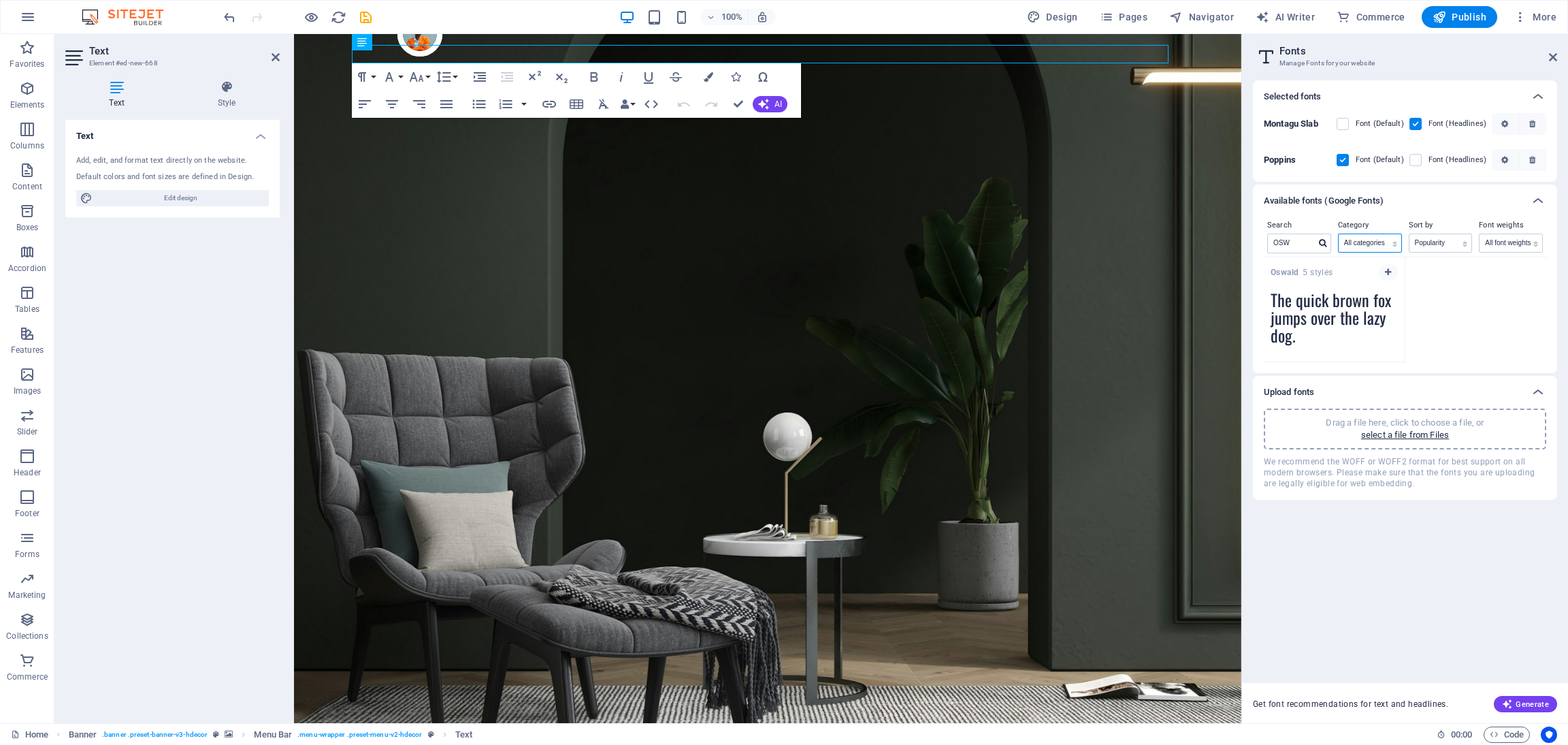 click on "All categories serif display monospace sans-serif handwriting" at bounding box center (1370, 243) 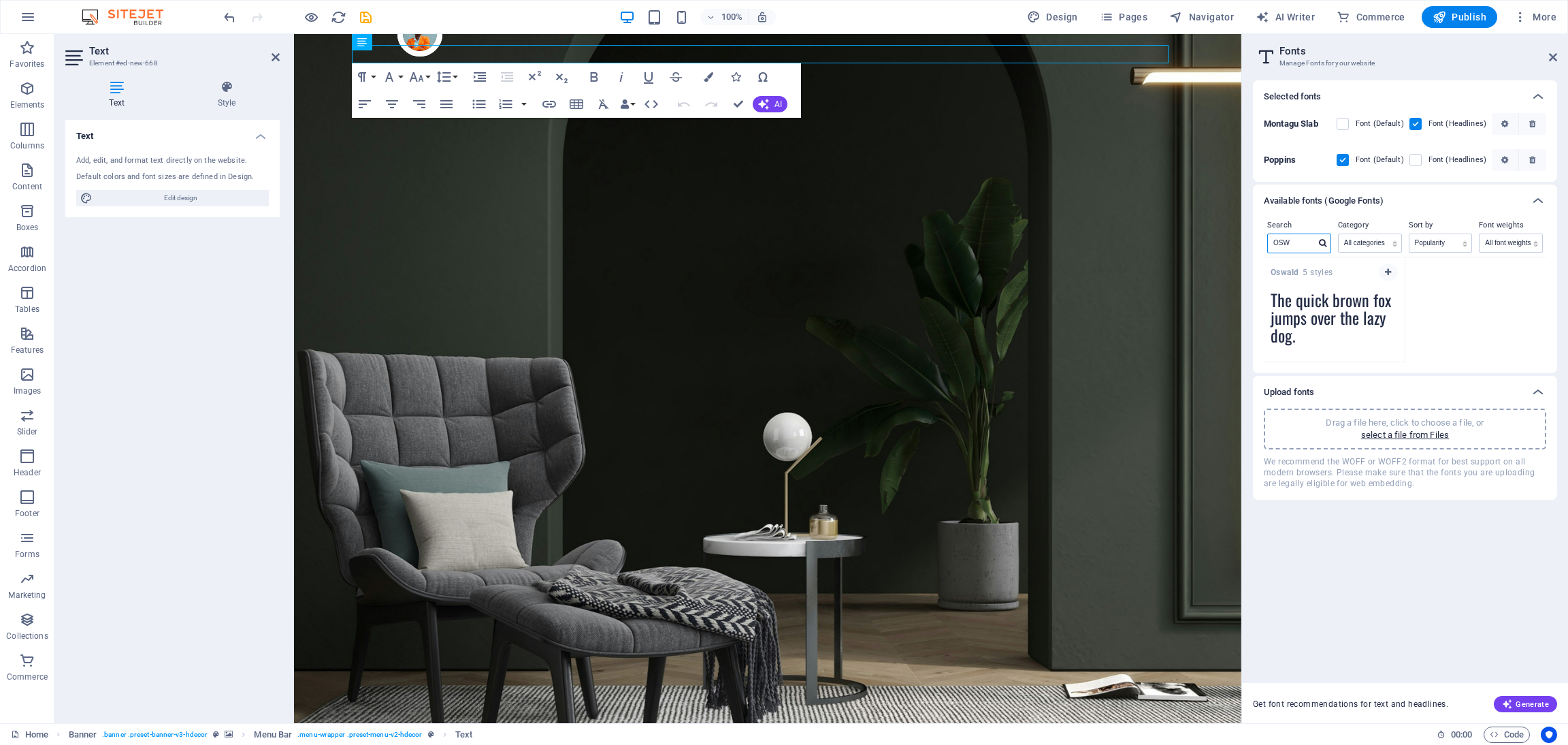 click on "OSW" at bounding box center (1292, 243) 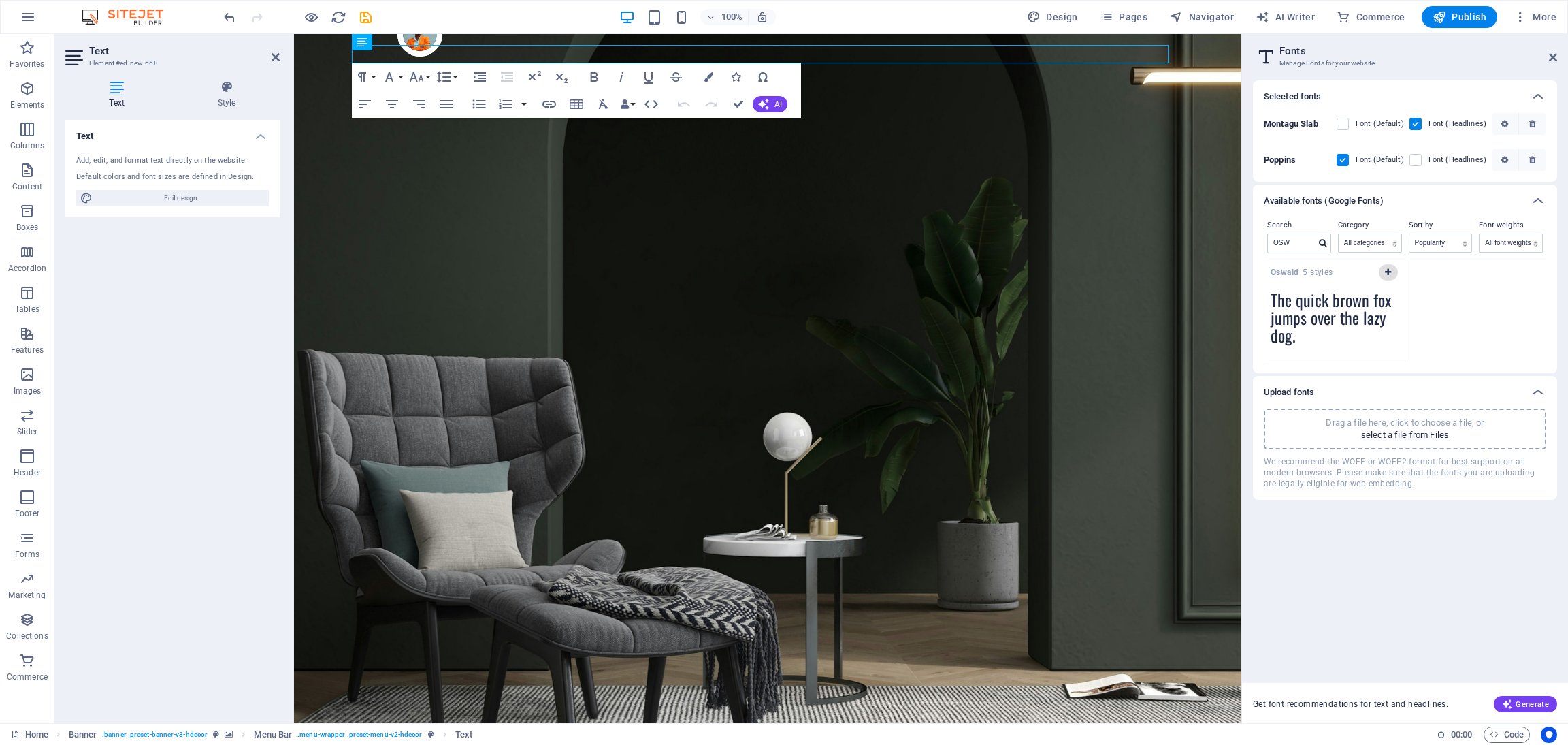 click at bounding box center [1388, 272] 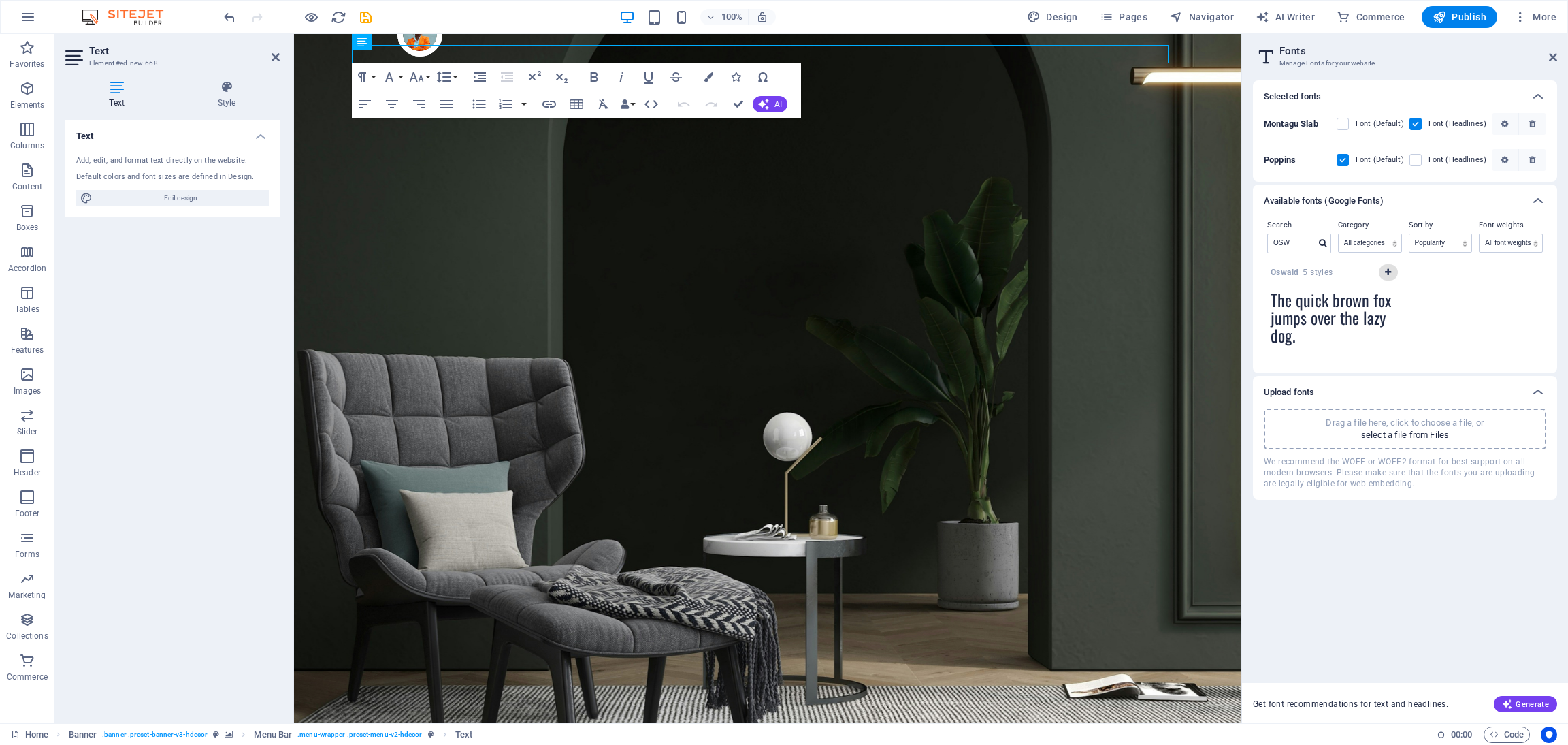 click at bounding box center (1388, 272) 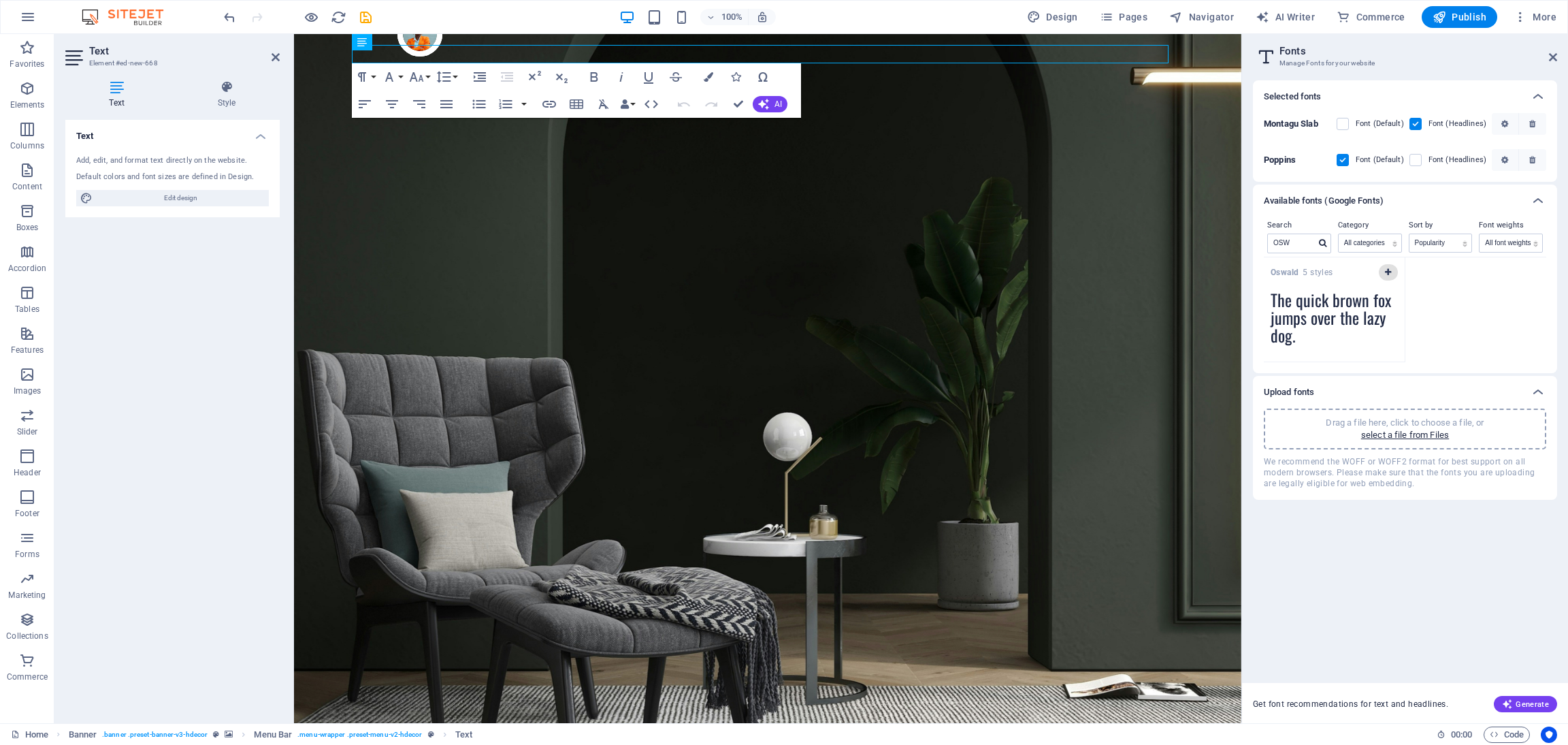 click at bounding box center (1388, 272) 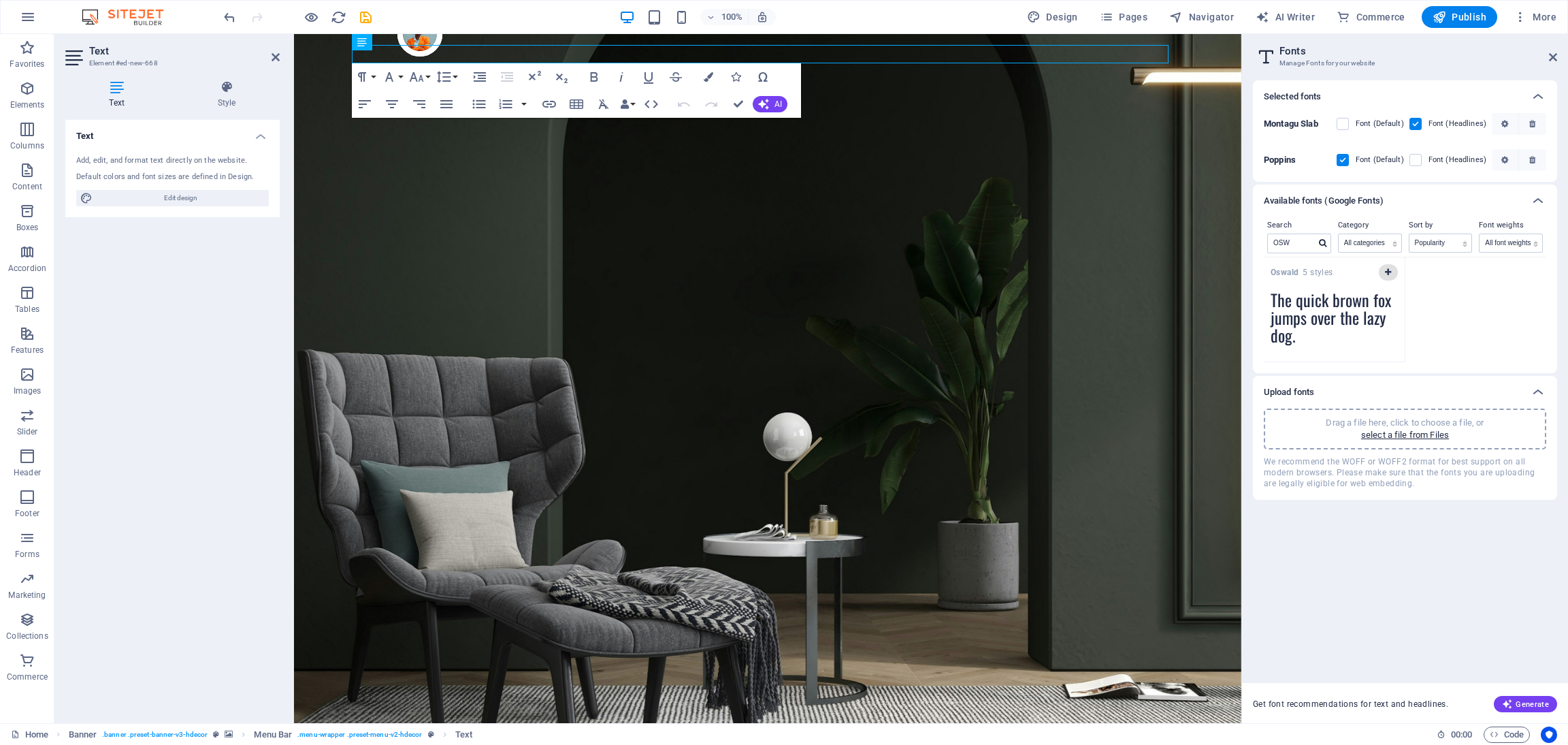 click at bounding box center [1388, 272] 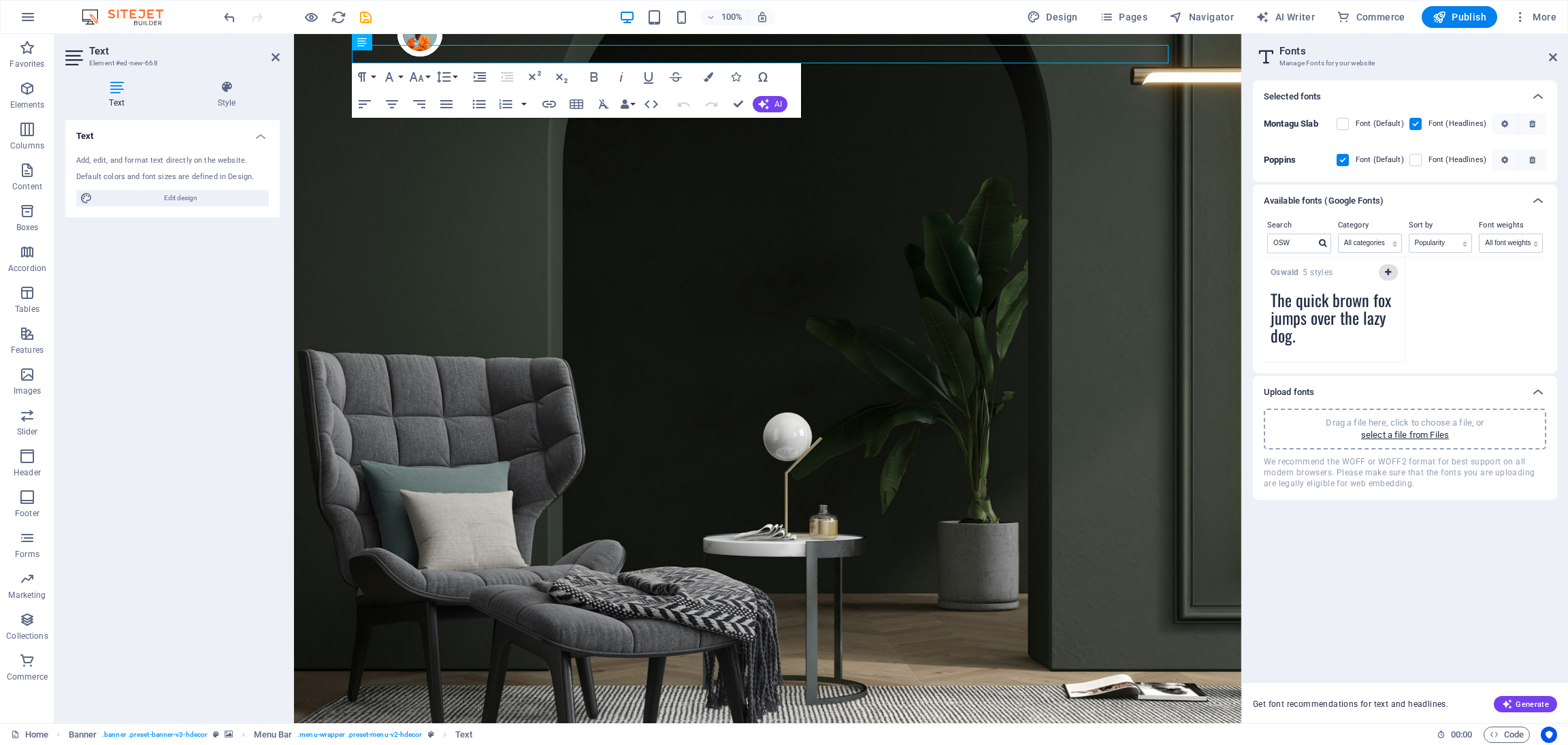 click at bounding box center [1388, 272] 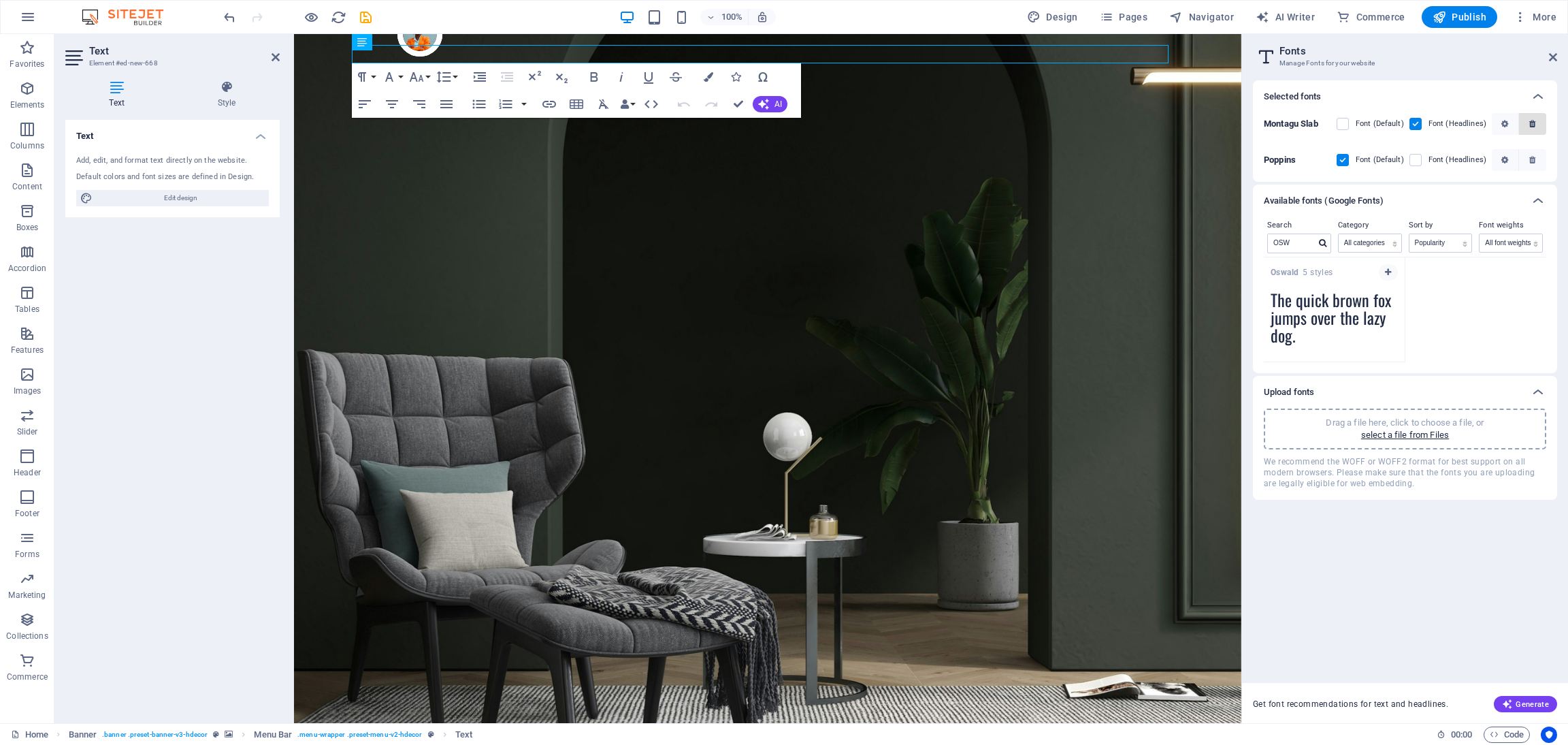 click at bounding box center (1532, 124) 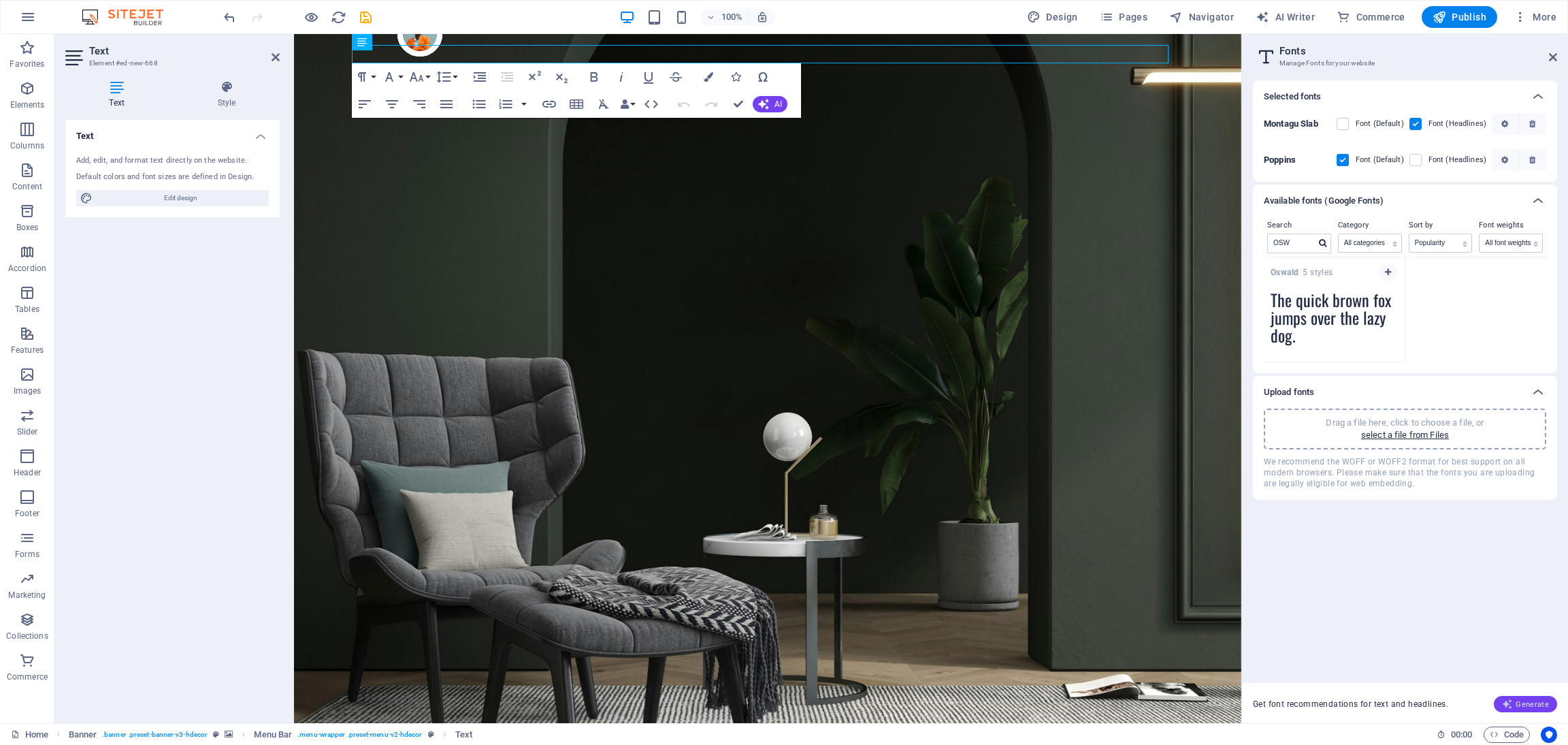 click on "Generate" at bounding box center [1525, 704] 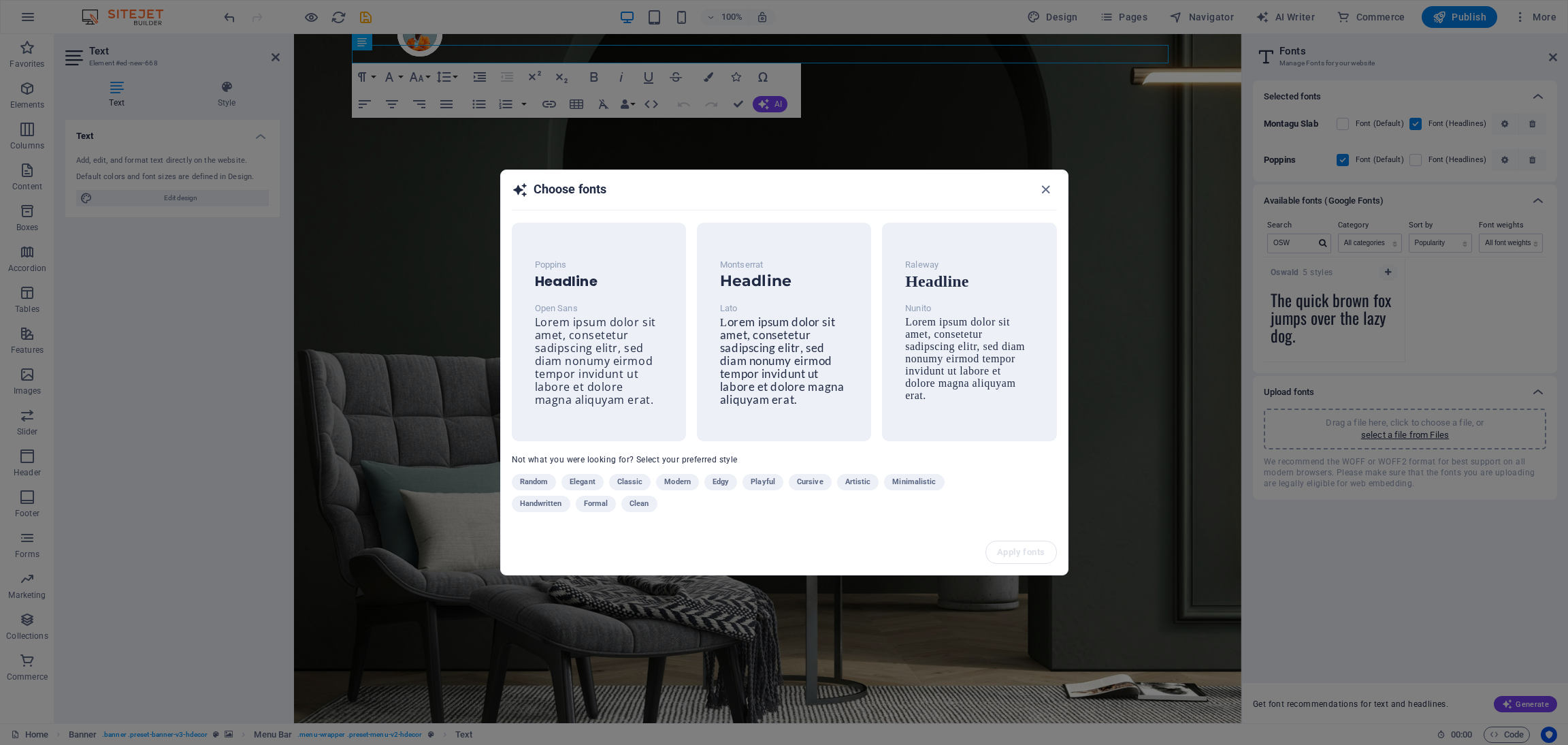 click on "Not what you were looking for? Select your preferred style" at bounding box center [784, 459] 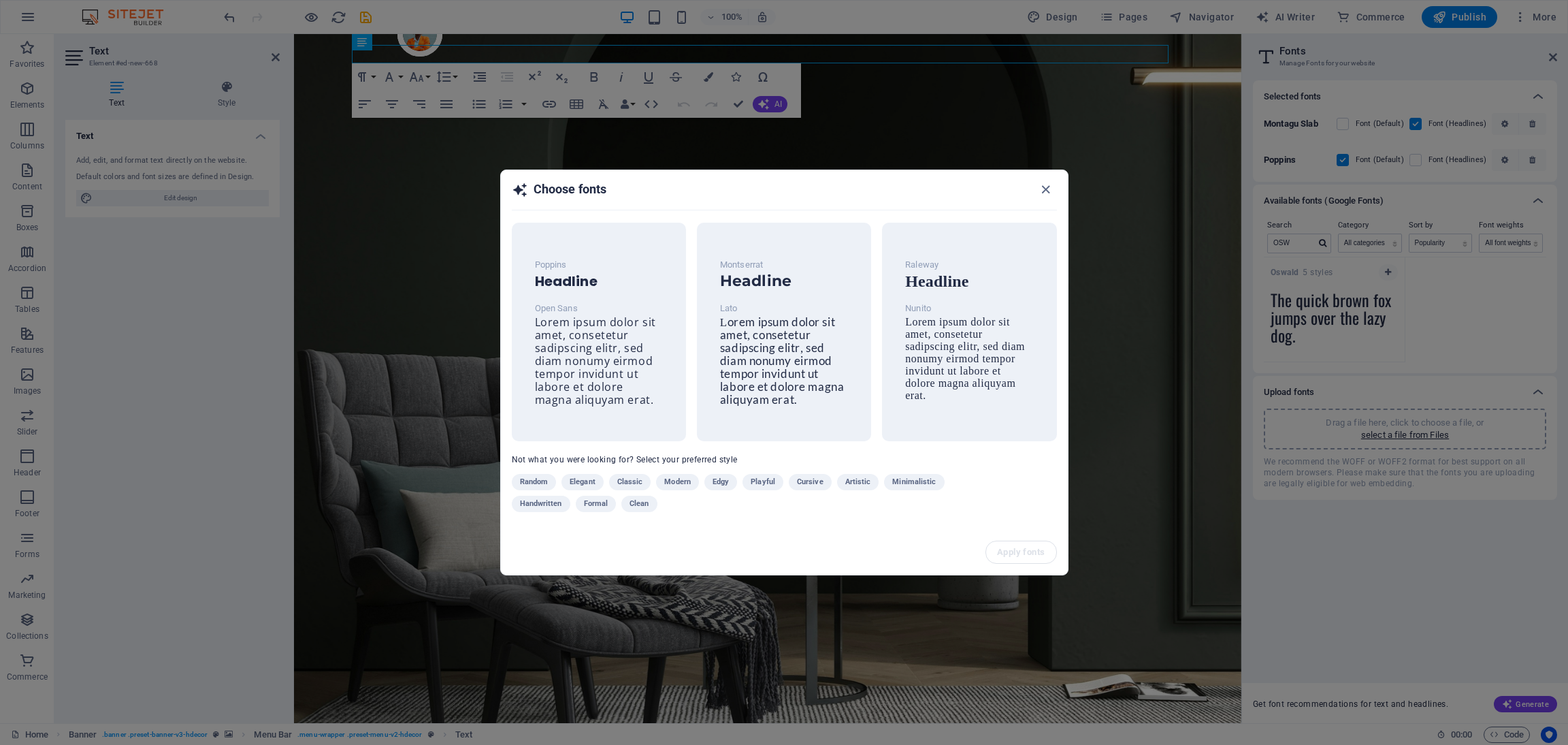 click on "Not what you were looking for? Select your preferred style" at bounding box center (784, 459) 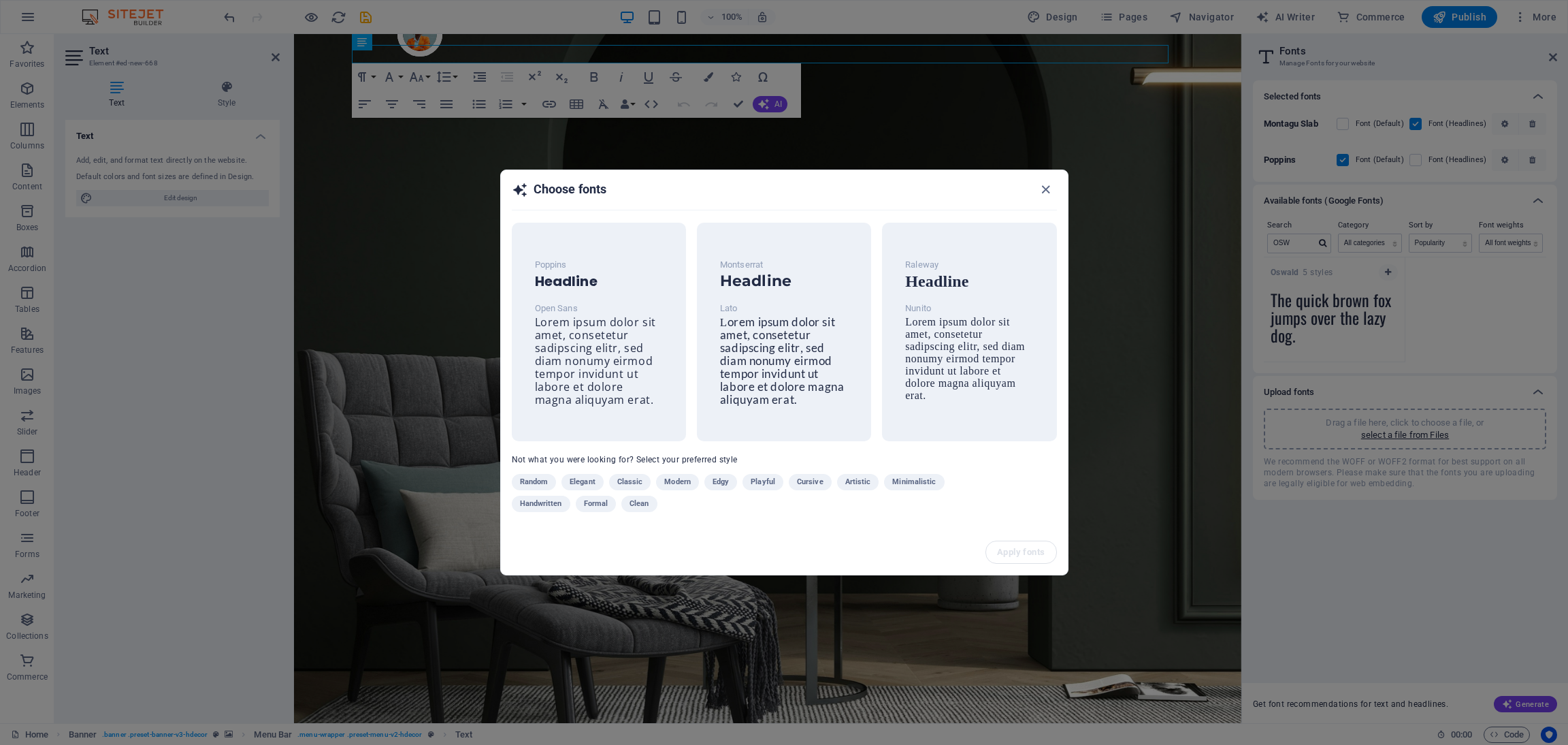 click on "Random Elegant Classic Modern Edgy Playful Cursive Artistic Minimalistic Handwritten Formal Clean" at bounding box center (750, 496) 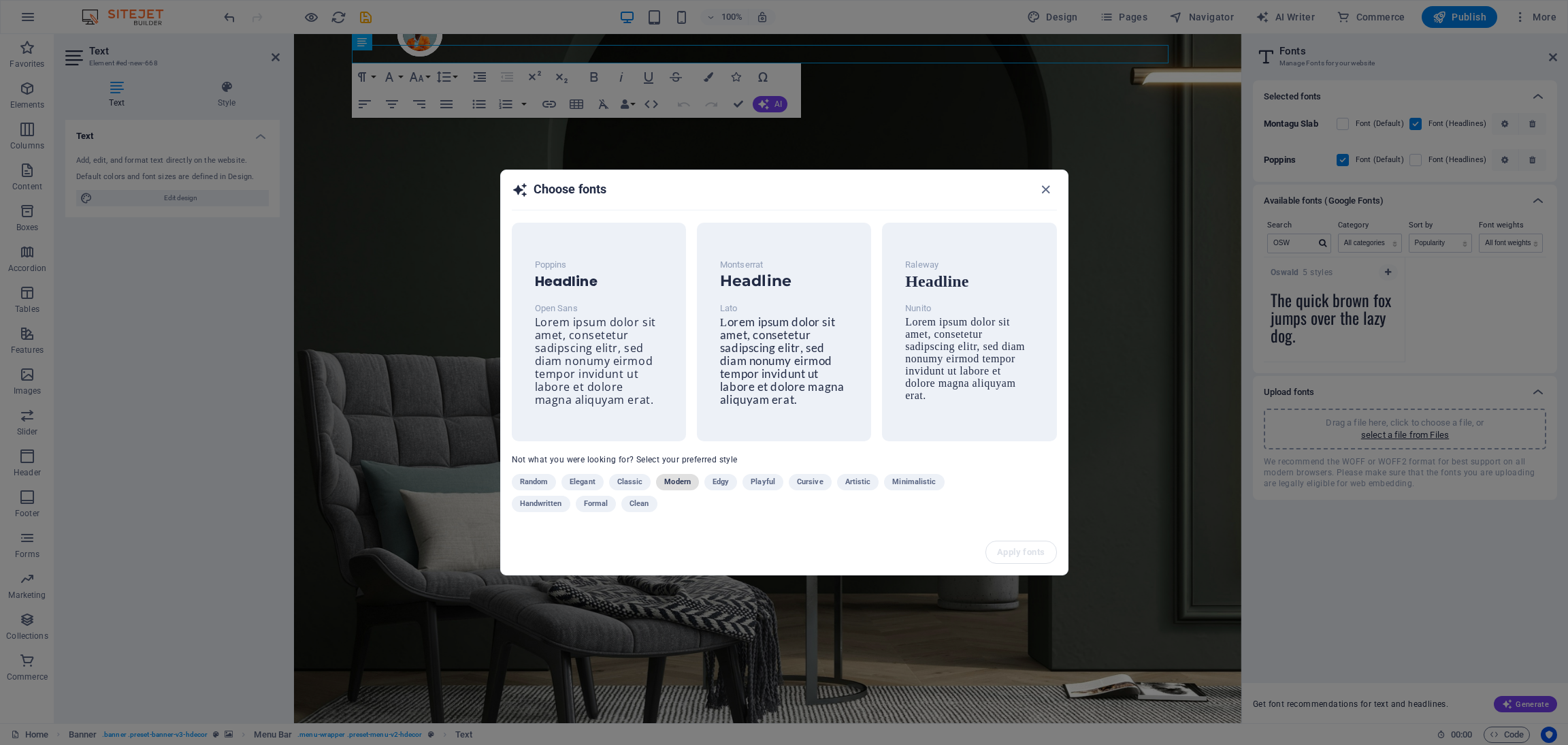 click on "Modern" at bounding box center [677, 482] 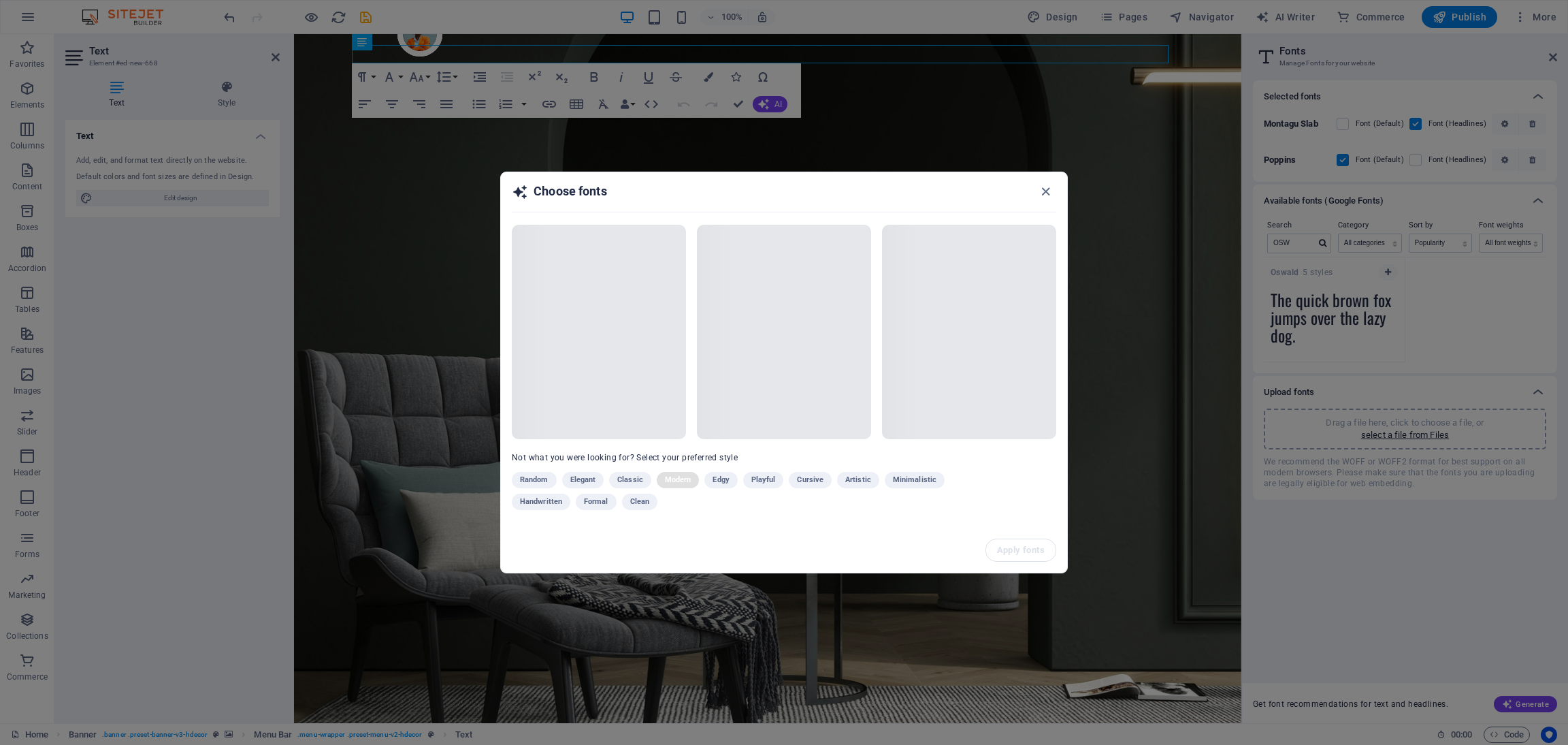 click on "Random Elegant Classic Modern Edgy Playful Cursive Artistic Minimalistic Handwritten Formal Clean" at bounding box center (750, 494) 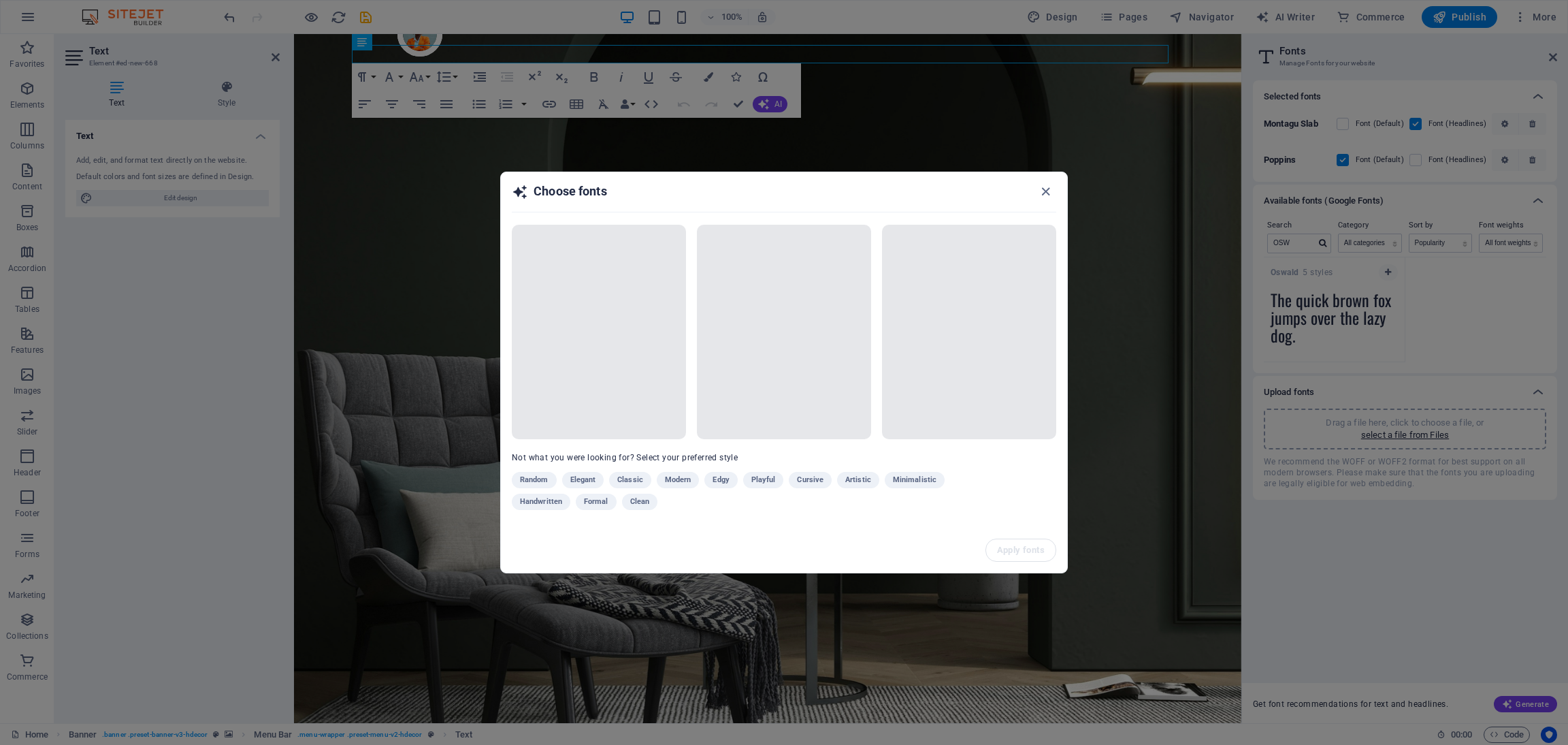 click on "Random Elegant Classic Modern Edgy Playful Cursive Artistic Minimalistic Handwritten Formal Clean" at bounding box center [750, 494] 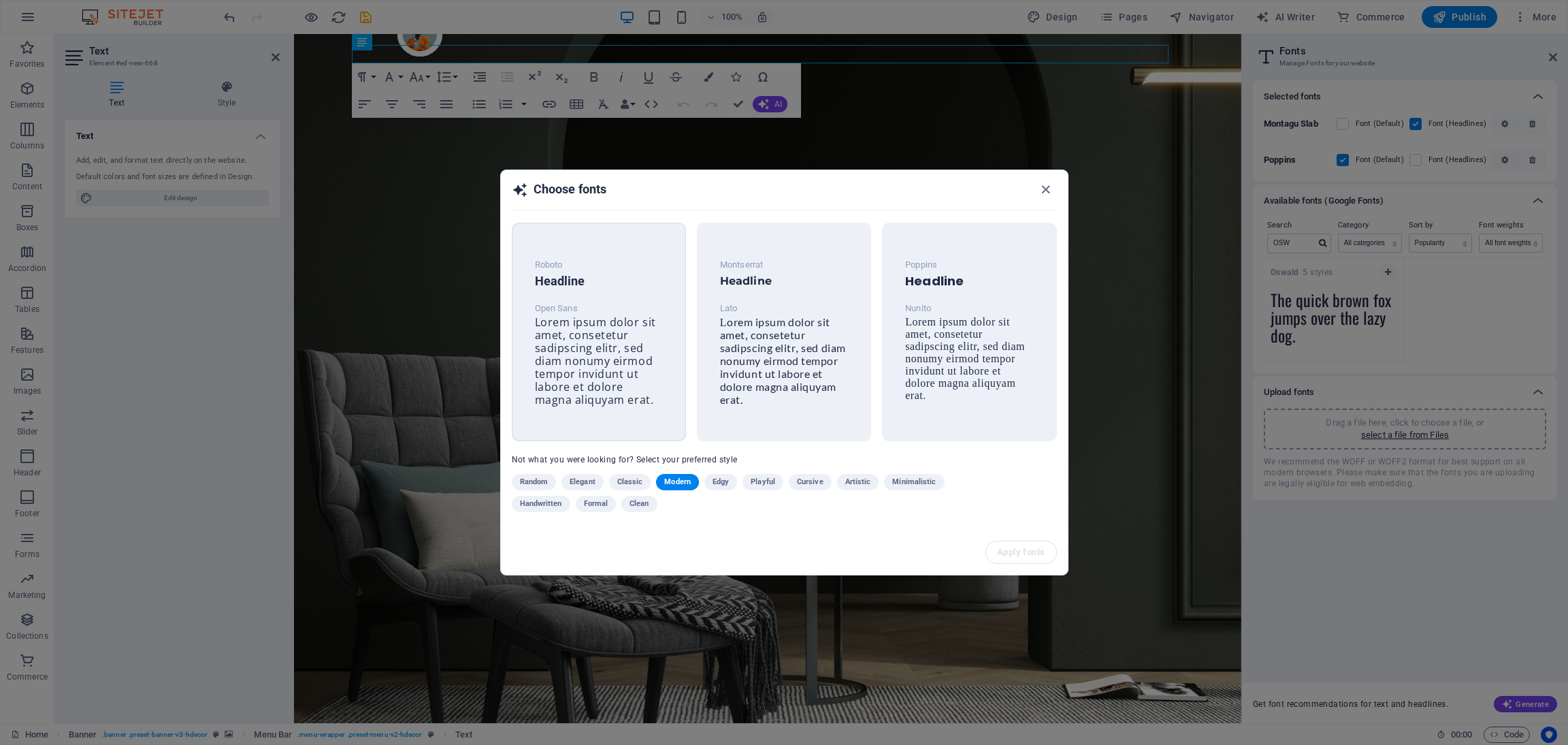 click on "Open Sans" at bounding box center (599, 308) 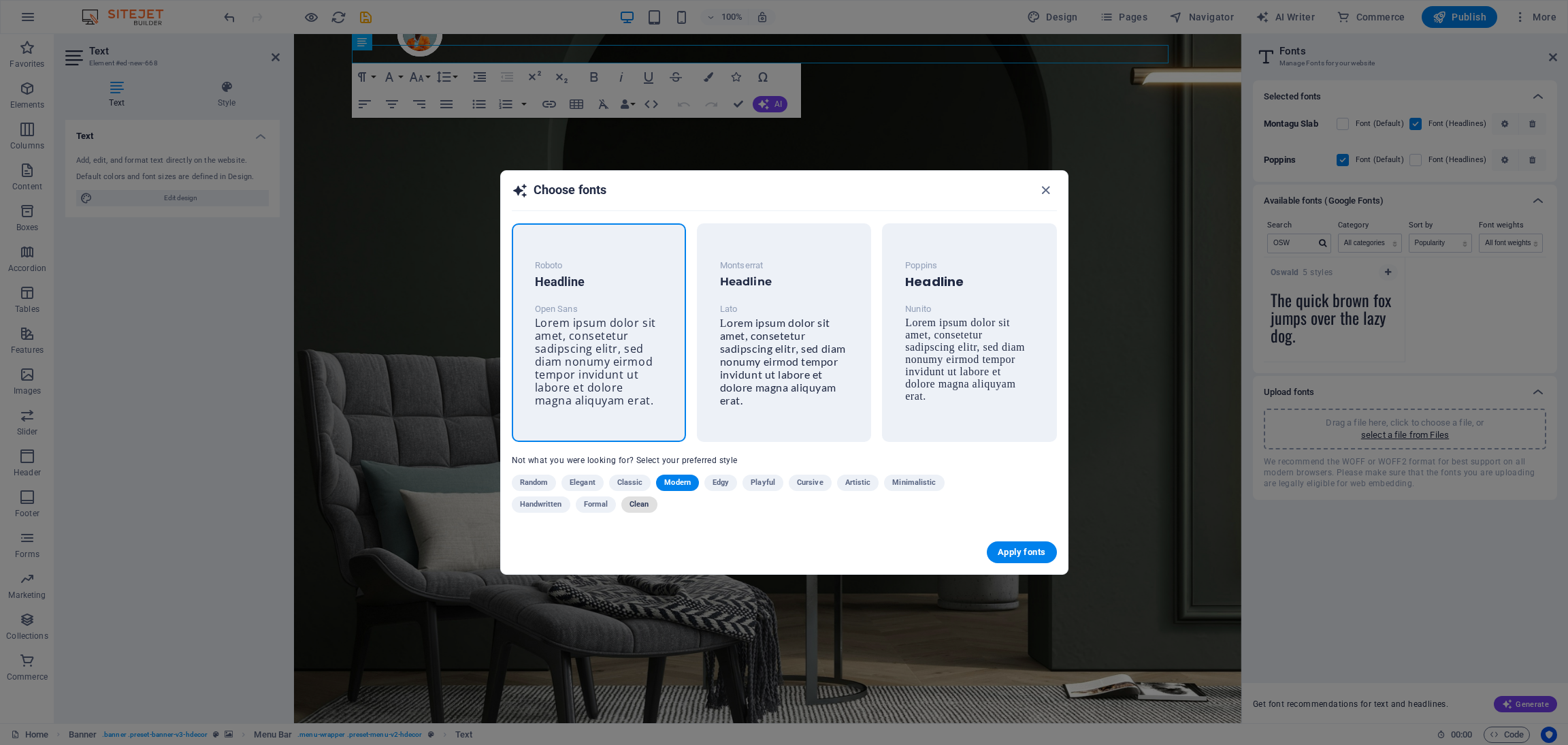 click on "Clean" at bounding box center [639, 505] 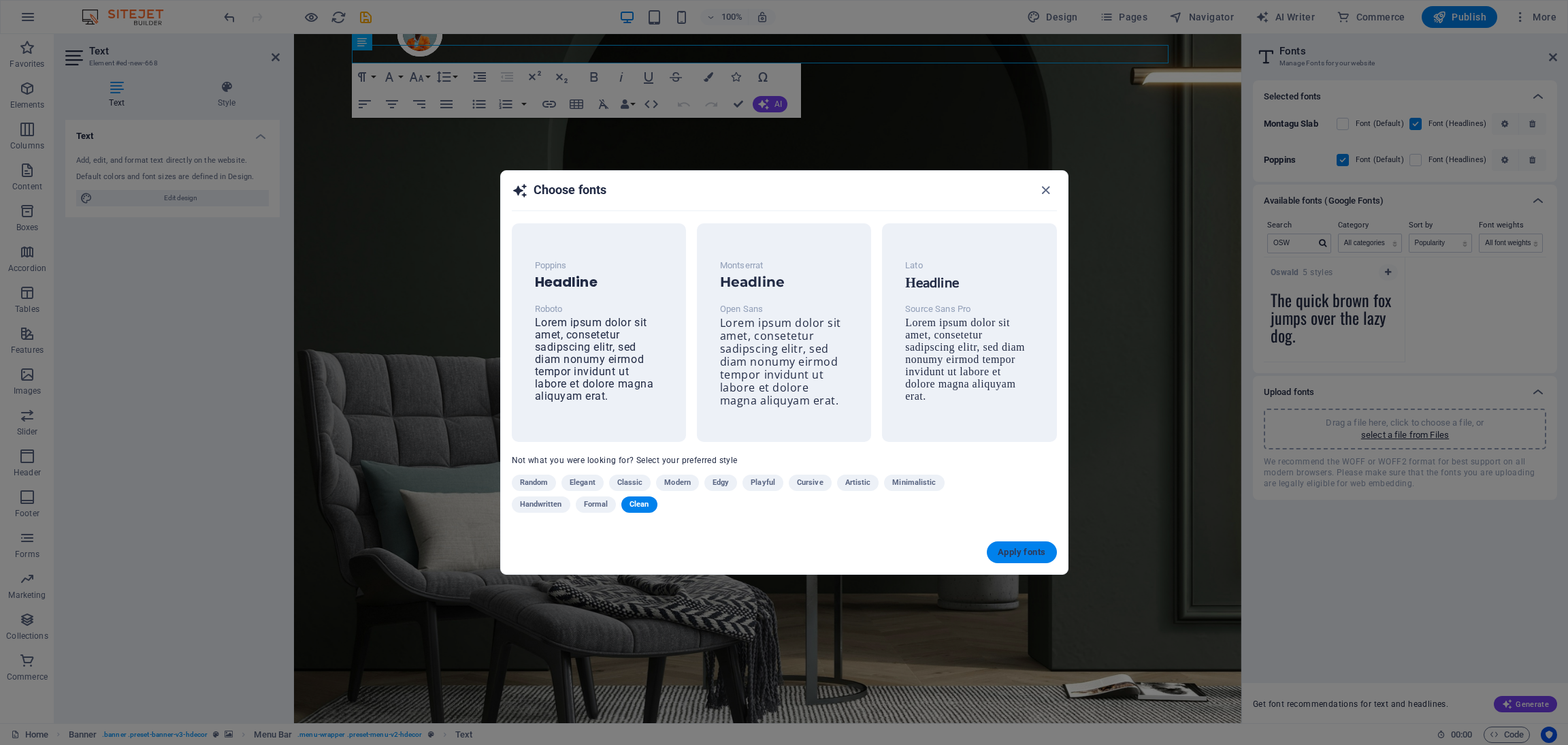 click on "Apply fonts" at bounding box center (1022, 552) 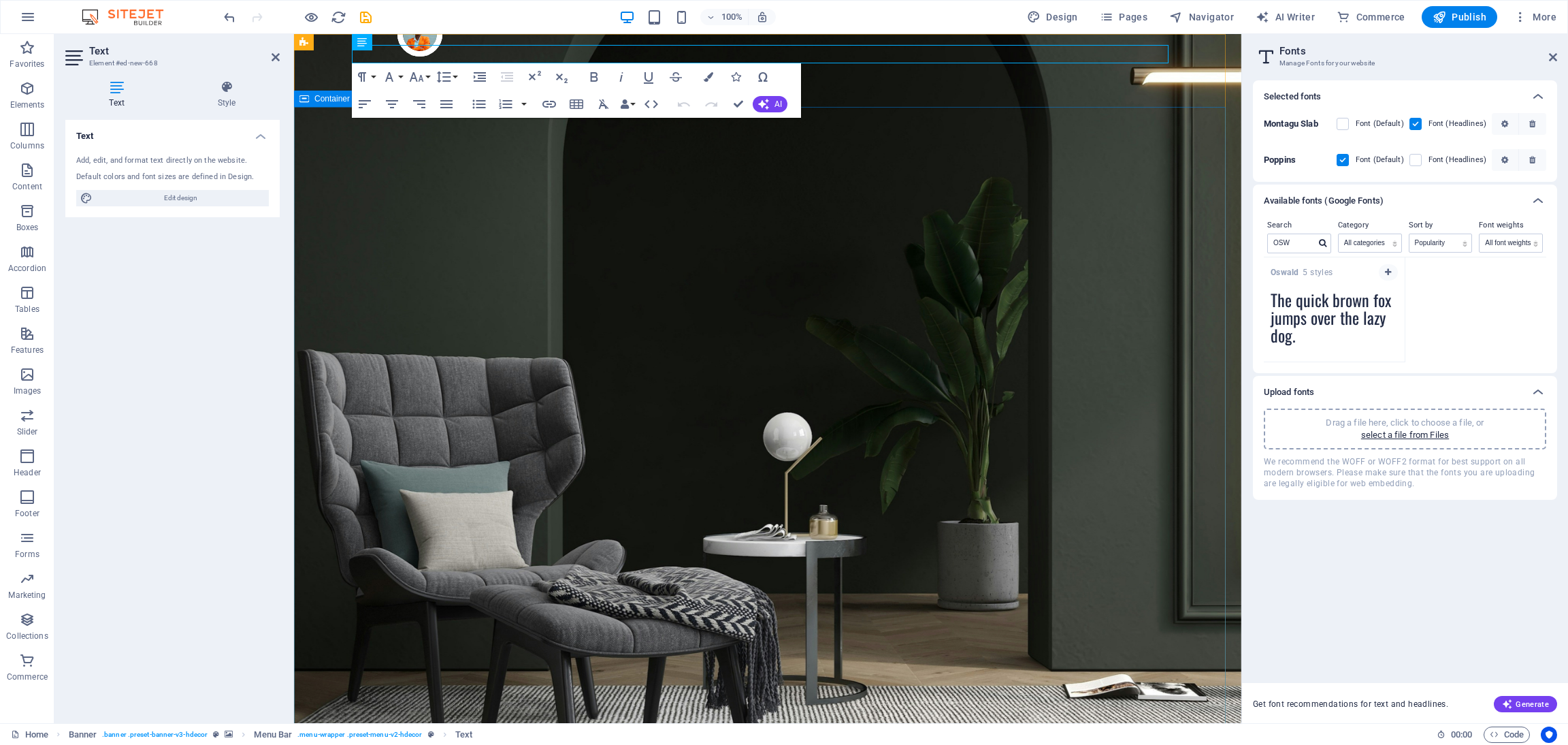 click on "Elevate Your Uniform: Modern, Functional & Bold Turn your room with panto into a lot more minimalist and modern with ease and speed" at bounding box center [768, 1140] 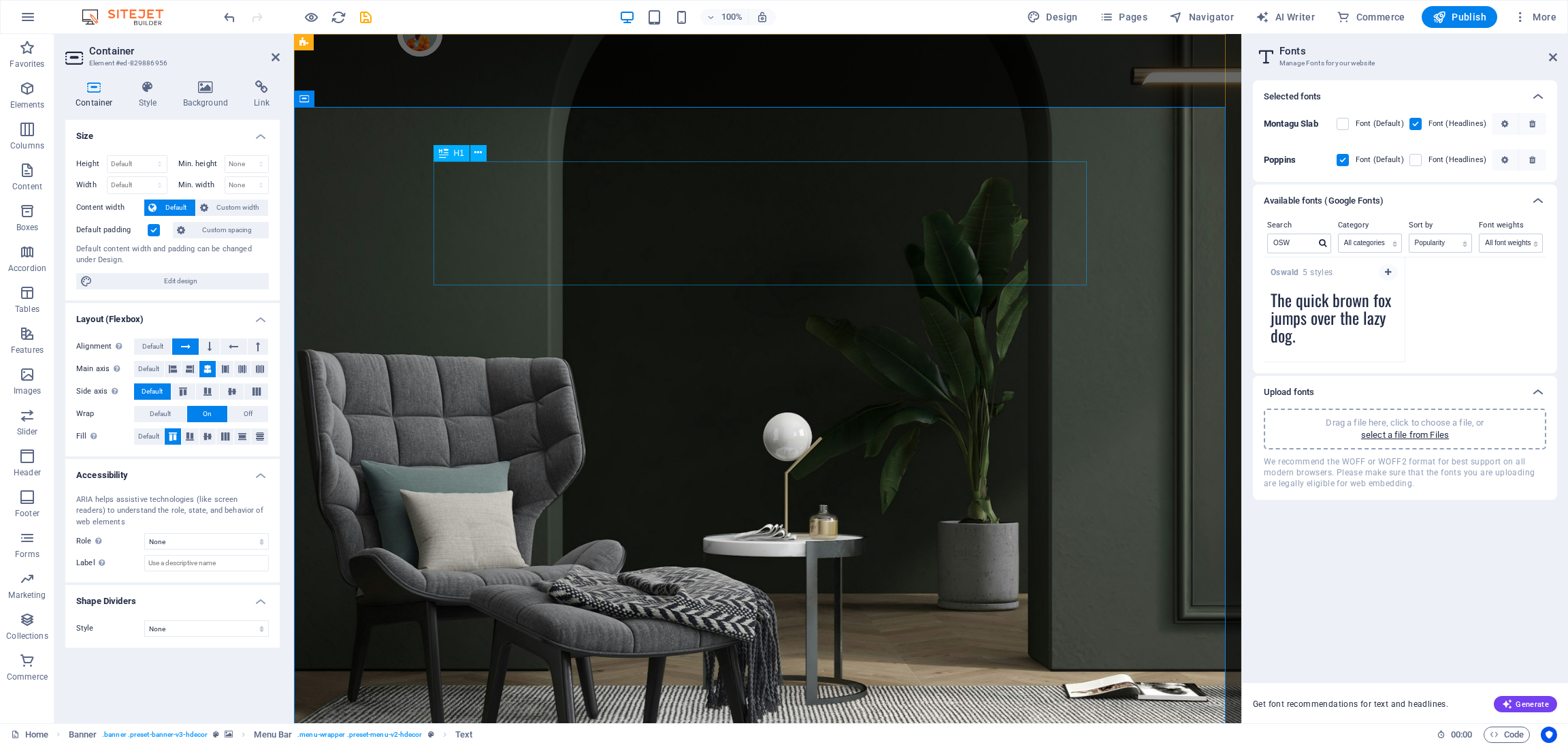click on "Elevate Your Uniform: Modern, Functional & Bold" at bounding box center (768, 1122) 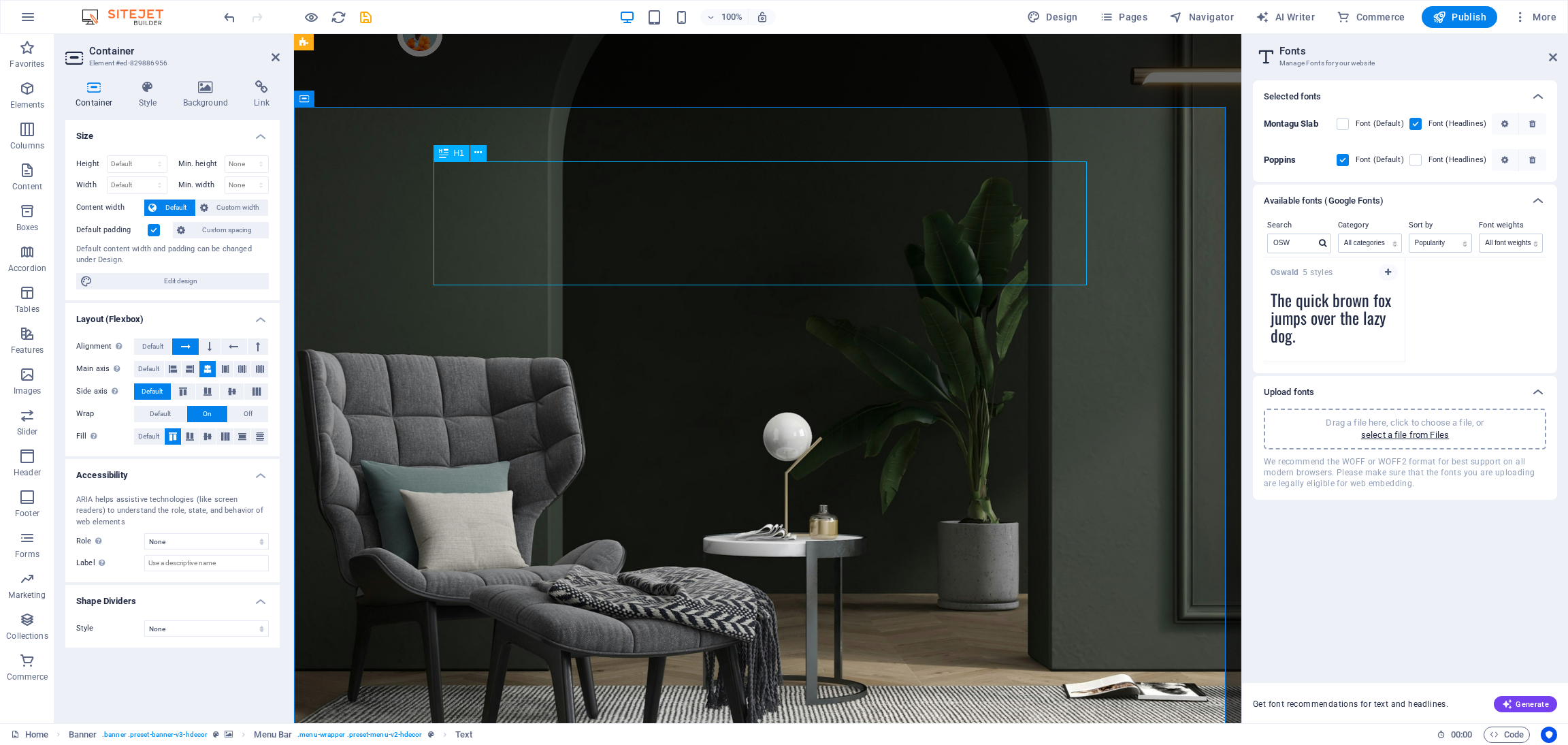 click on "Elevate Your Uniform: Modern, Functional & Bold" at bounding box center (768, 1122) 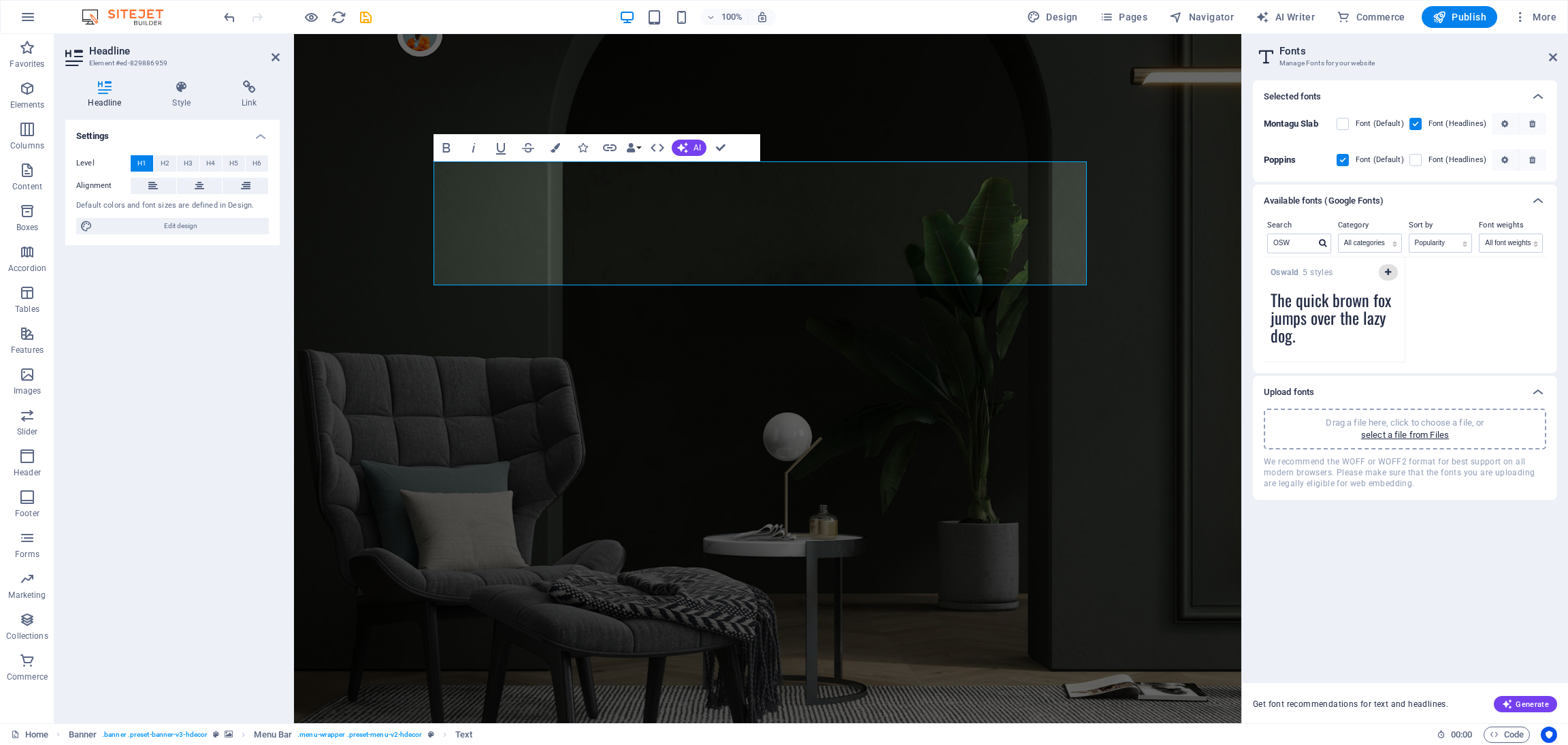 click at bounding box center (1388, 272) 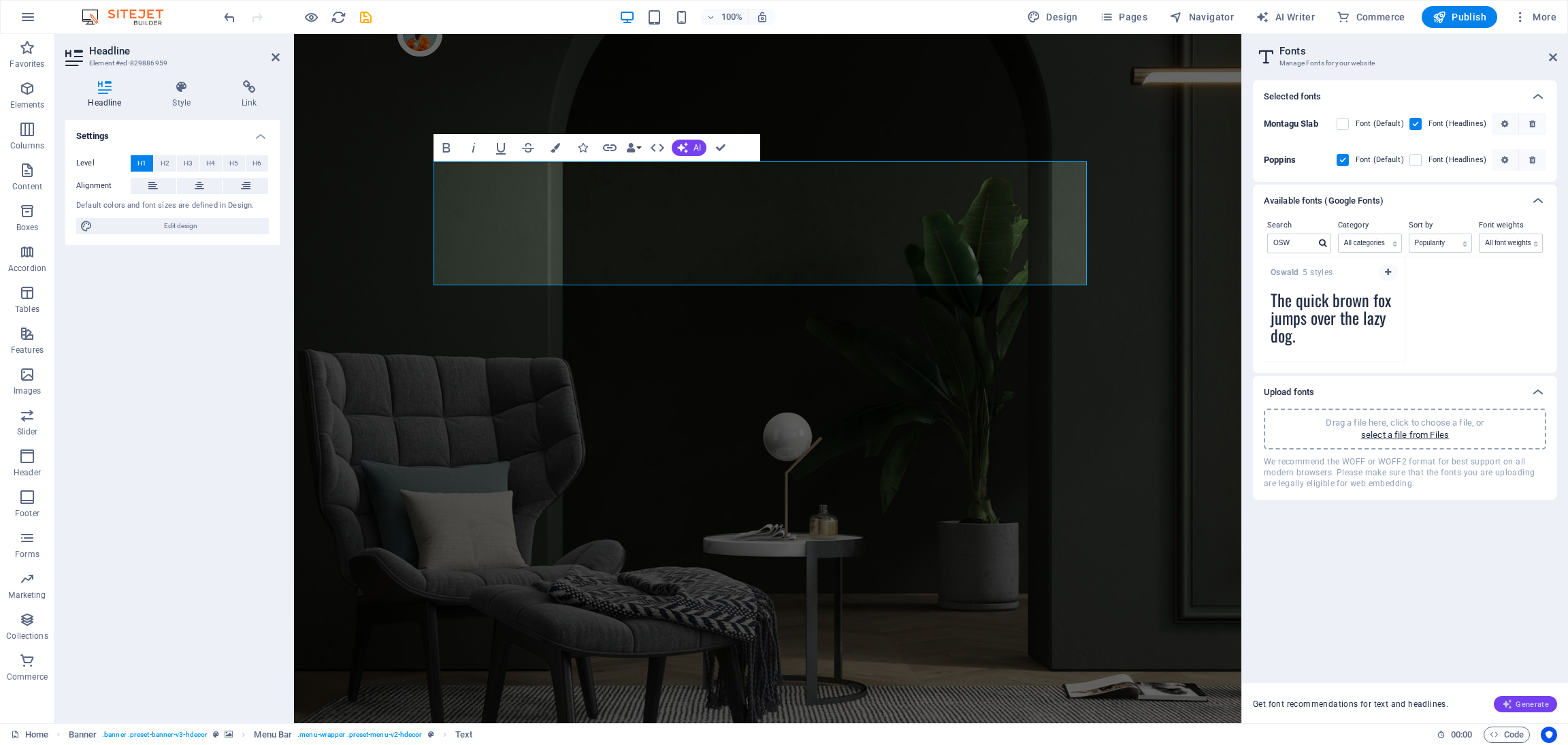 drag, startPoint x: 1378, startPoint y: 409, endPoint x: 1520, endPoint y: 698, distance: 322.00155 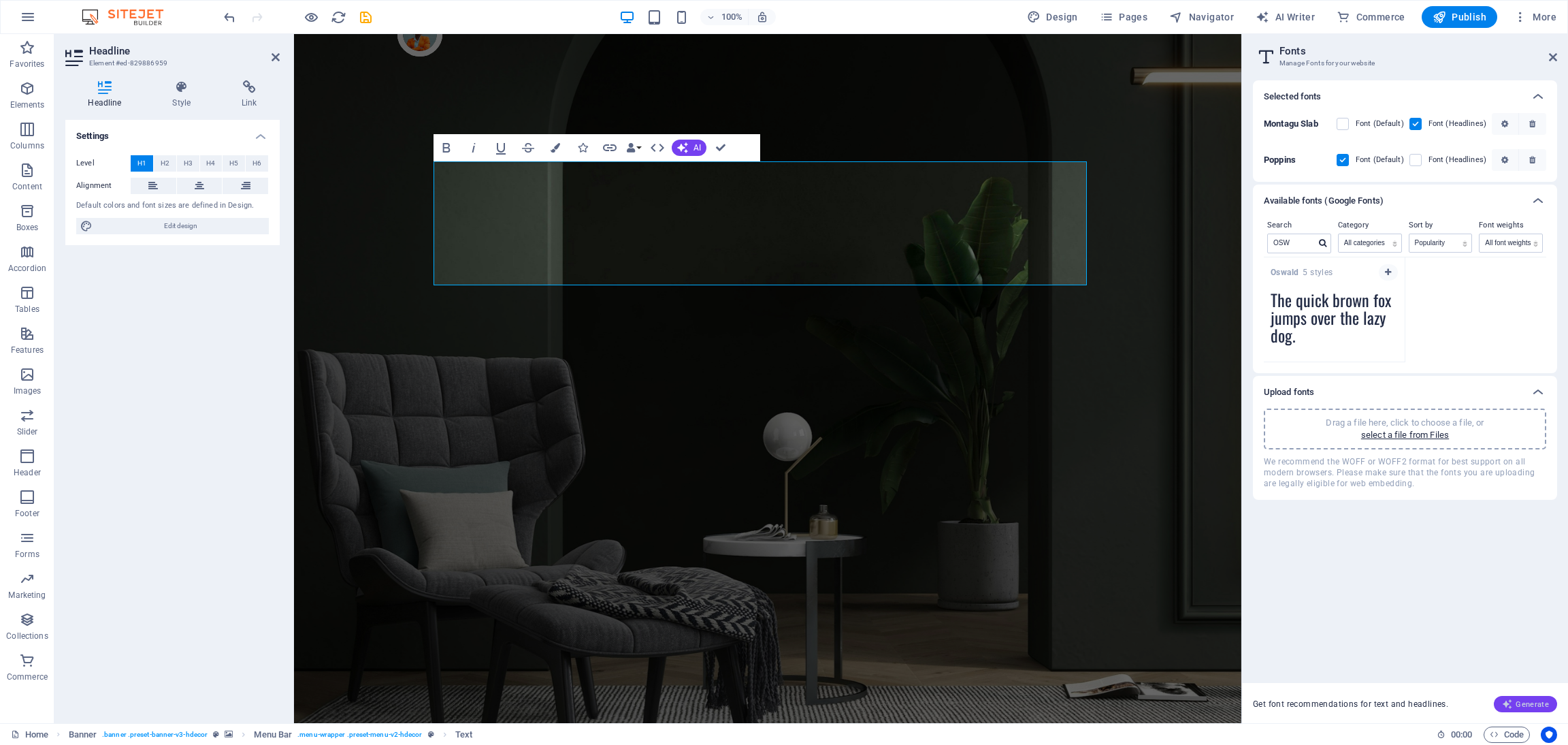 click on "Selected fonts Montagu Slab Font (Default) Font (Headlines) Poppins Font (Default) Font (Headlines) Available fonts (Google Fonts) Search OSW Category All categories serif display monospace sans-serif handwriting Sort by Name Category Popularity Font weights All font weights 100 100italic 200 200italic 300 300italic 500 500italic 600 600italic 700 700italic 800 800italic 900 900italic italic regular Oswald 5   styles The quick brown fox jumps over the lazy dog. Copy text to all previews Upload fonts Drag a file here, click to choose a file, or select a file from Files We recommend the WOFF or WOFF2 format for best support on all modern browsers. Please make sure that the fonts you are uploading are legally eligible for web embedding. Get font recommendations for text and headlines. Generate" at bounding box center [1405, 396] 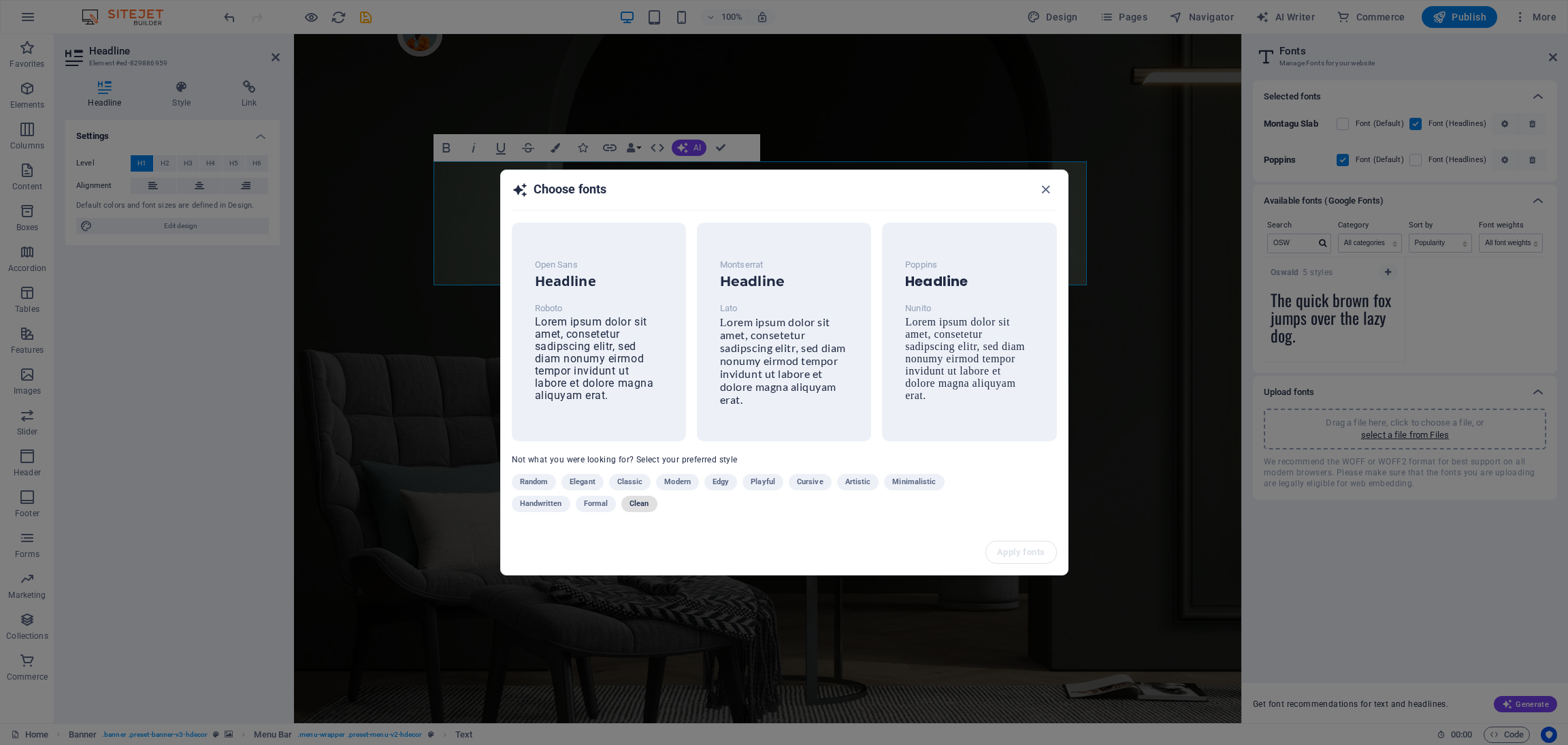 click on "Clean" at bounding box center [639, 504] 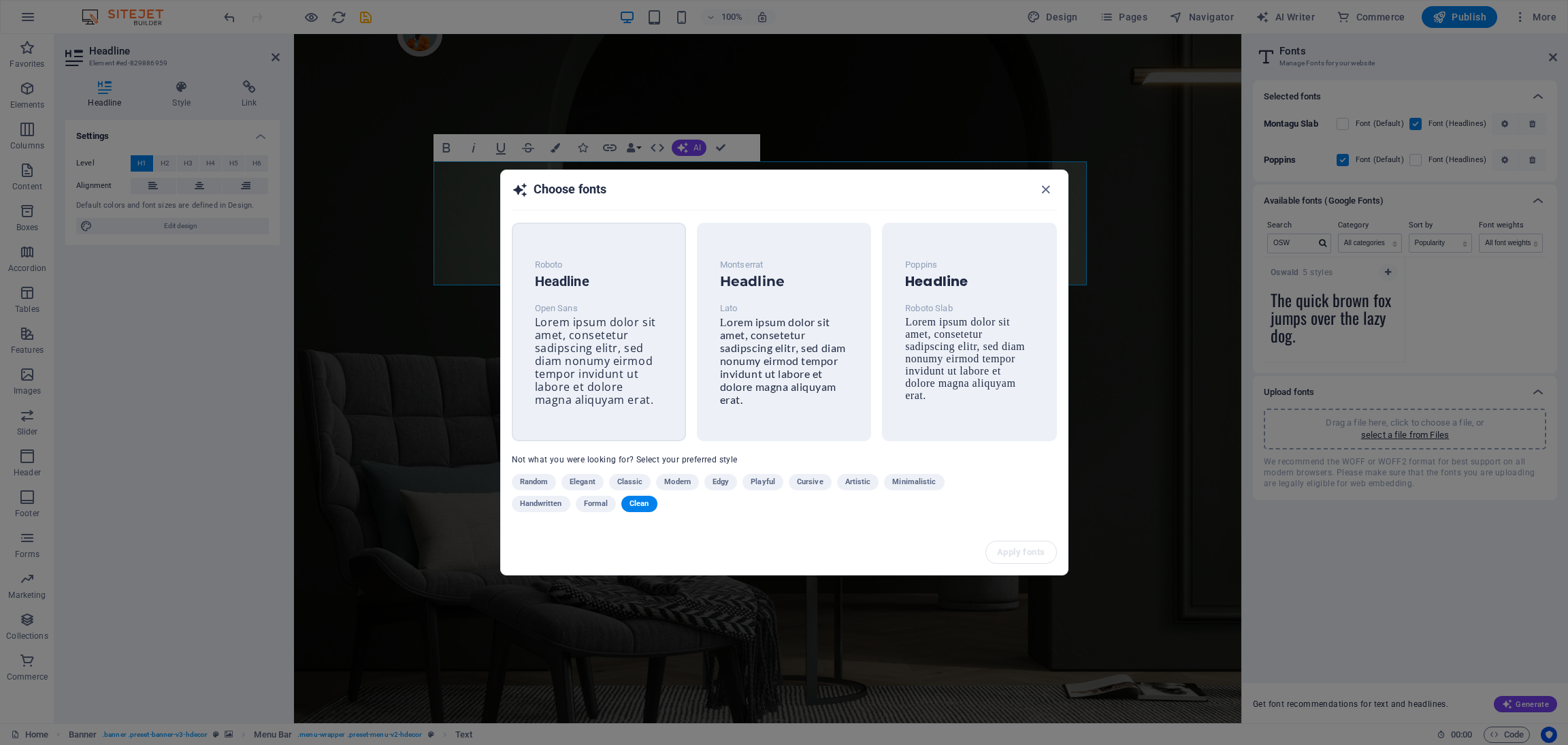 click on "Lorem ipsum dolor sit amet, consetetur sadipscing elitr, sed diam nonumy eirmod tempor invidunt ut labore et dolore magna aliquyam erat." at bounding box center [595, 361] 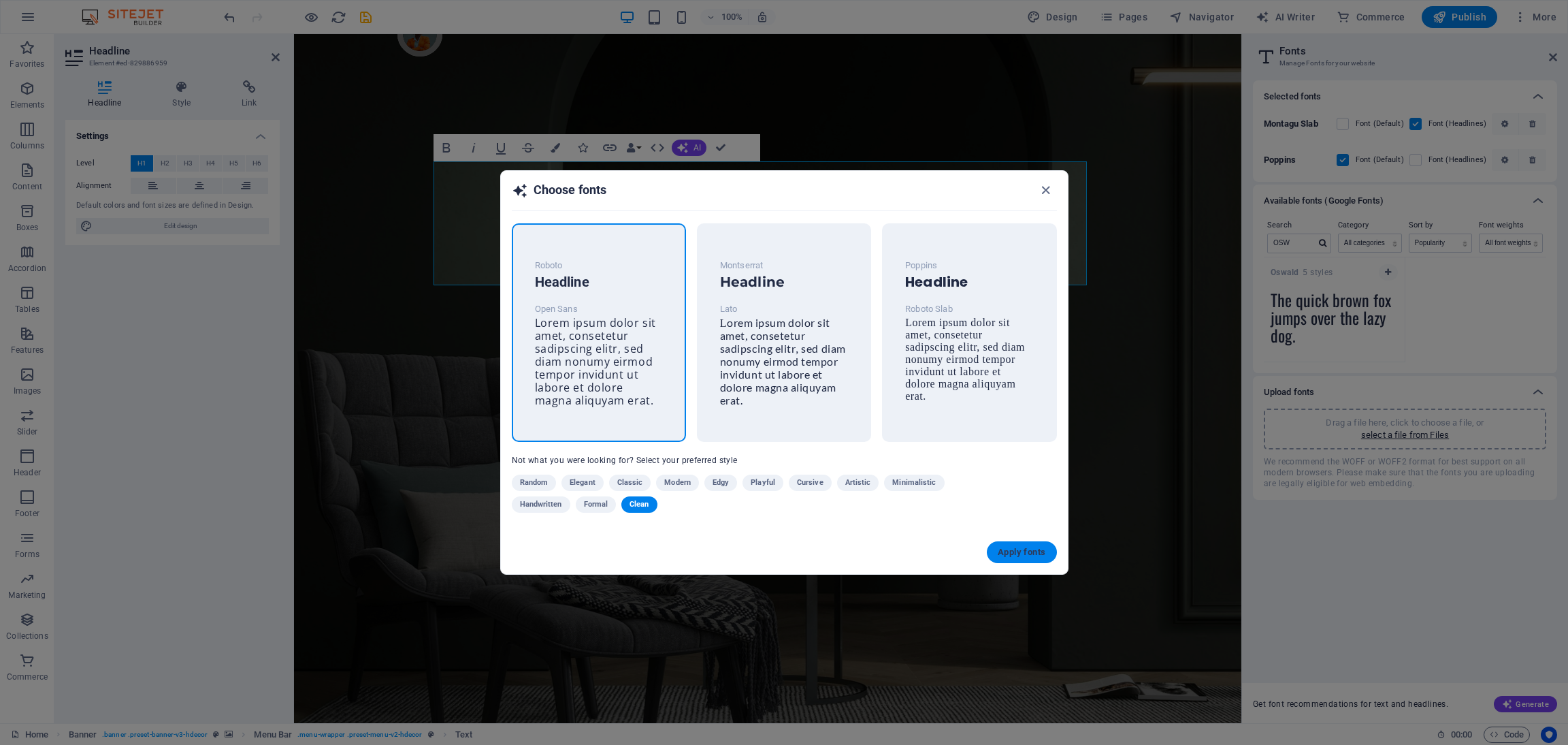 click on "Apply fonts" at bounding box center (1022, 552) 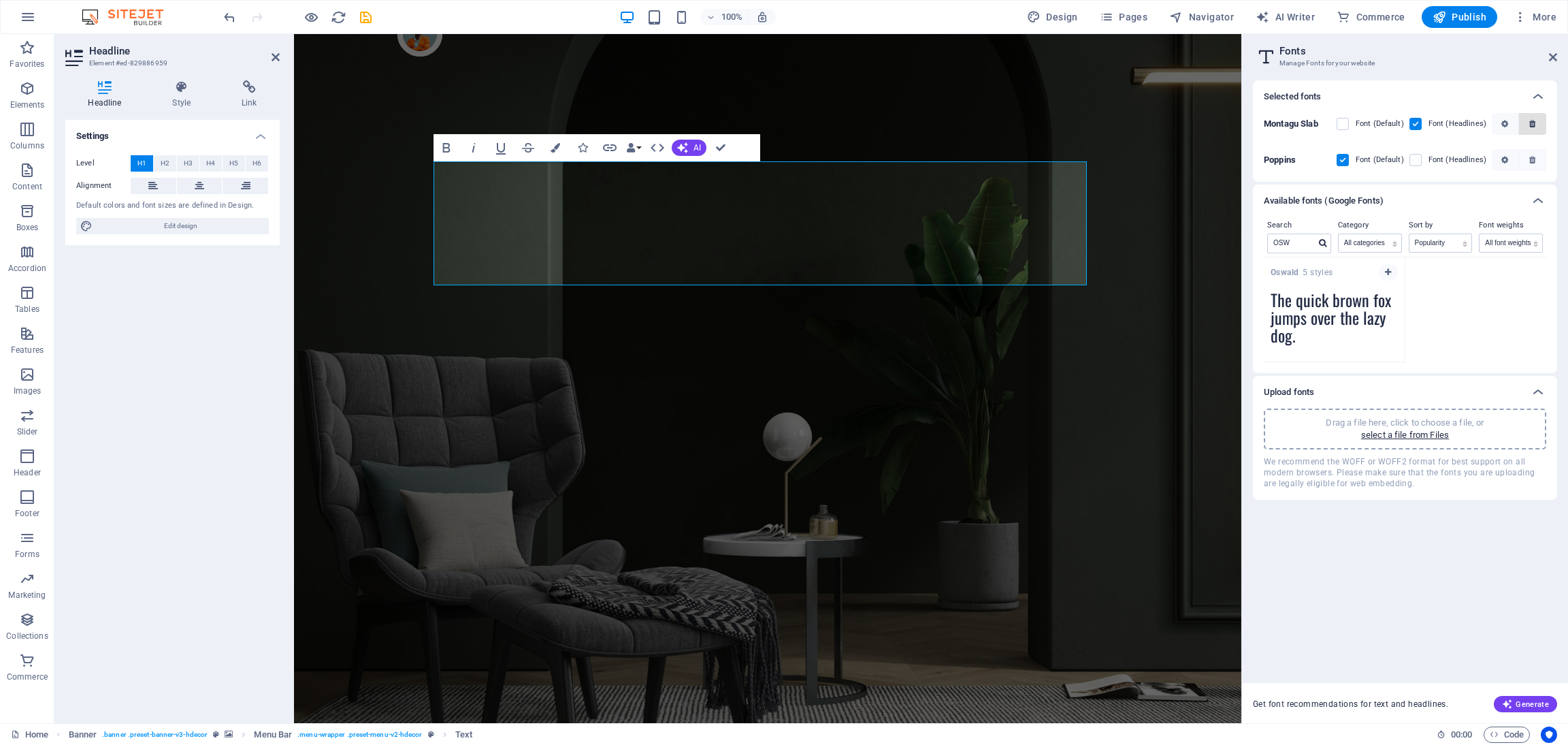 click at bounding box center [1532, 124] 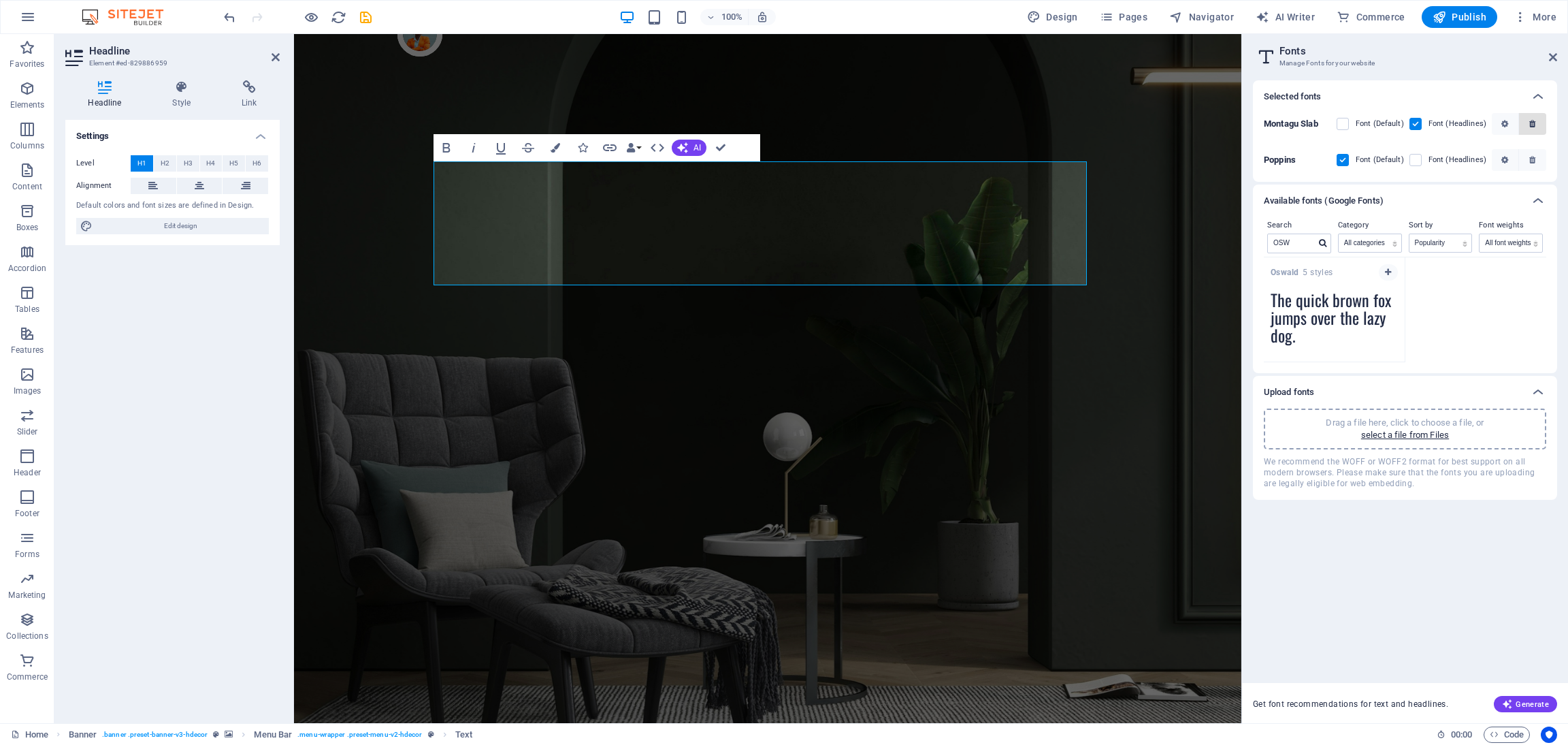 click at bounding box center (1532, 124) 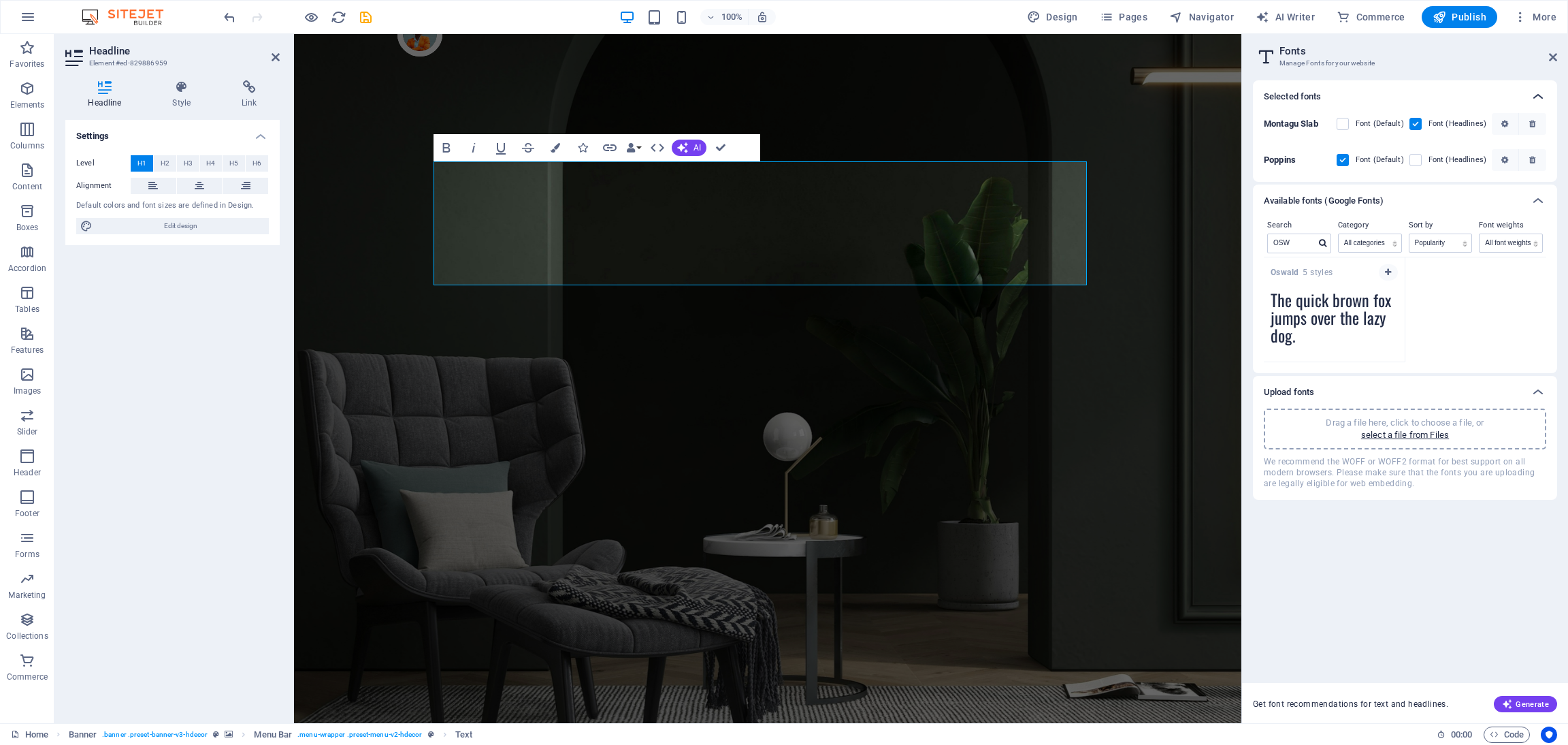 click at bounding box center [1538, 97] 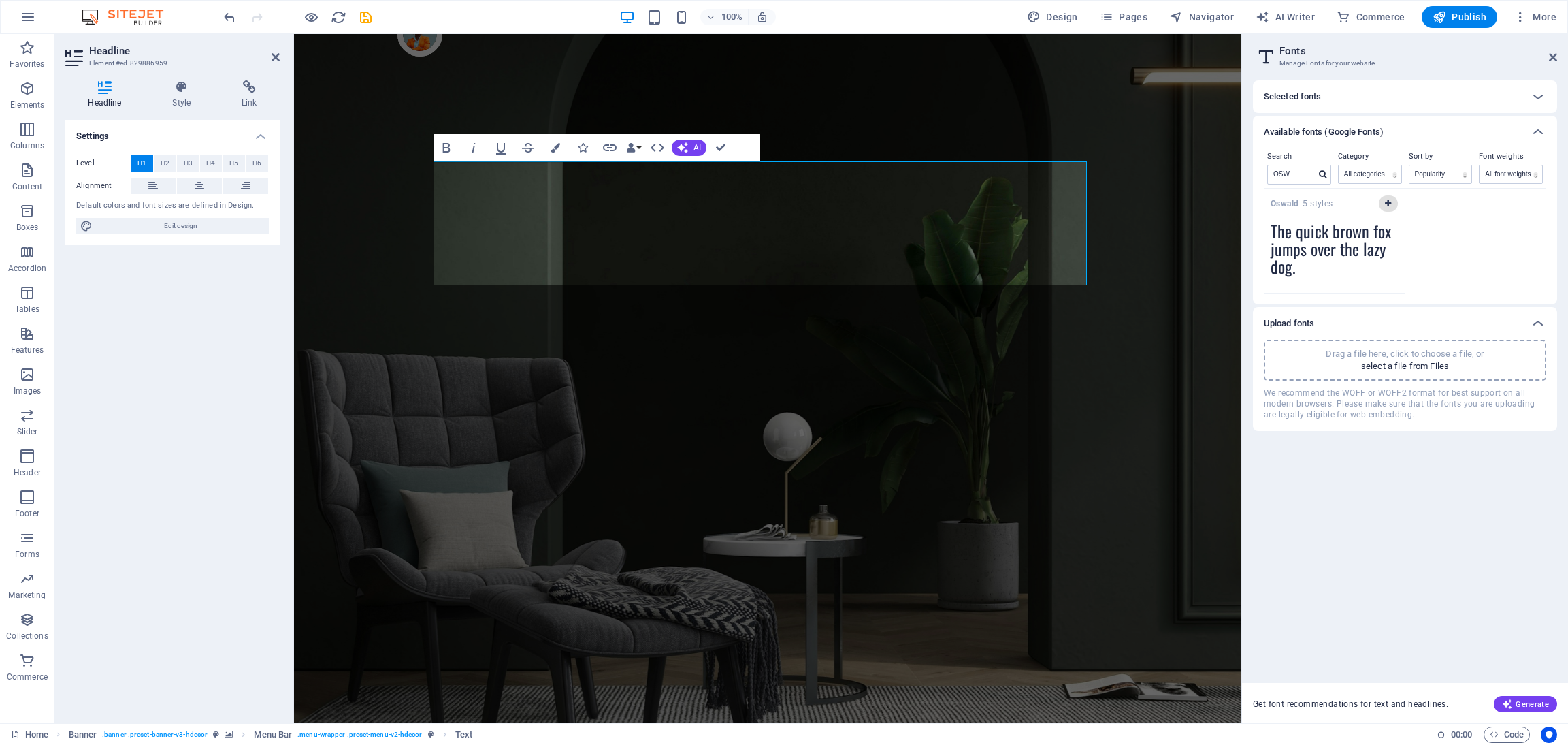 click at bounding box center [1388, 204] 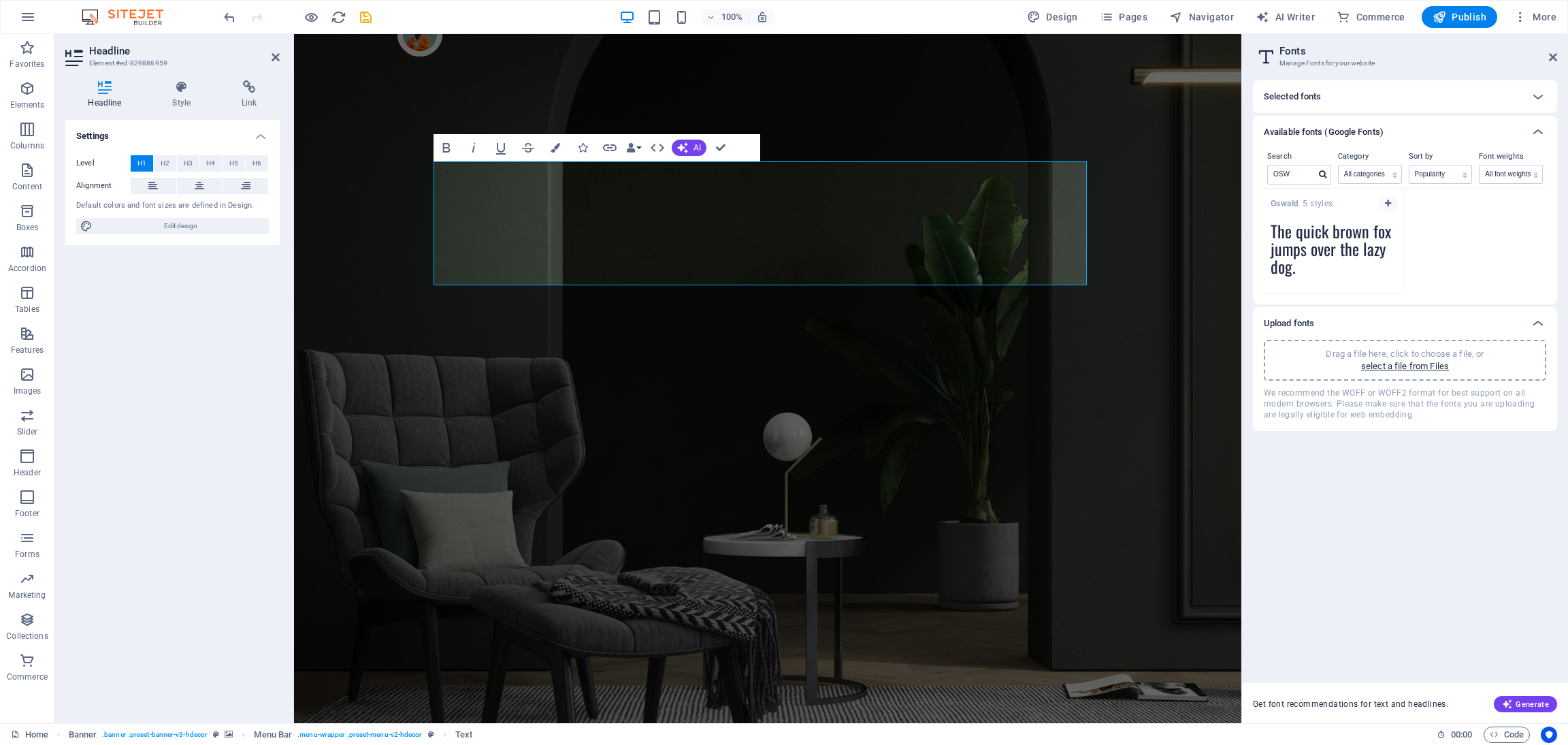 click on "Fonts" at bounding box center [1418, 51] 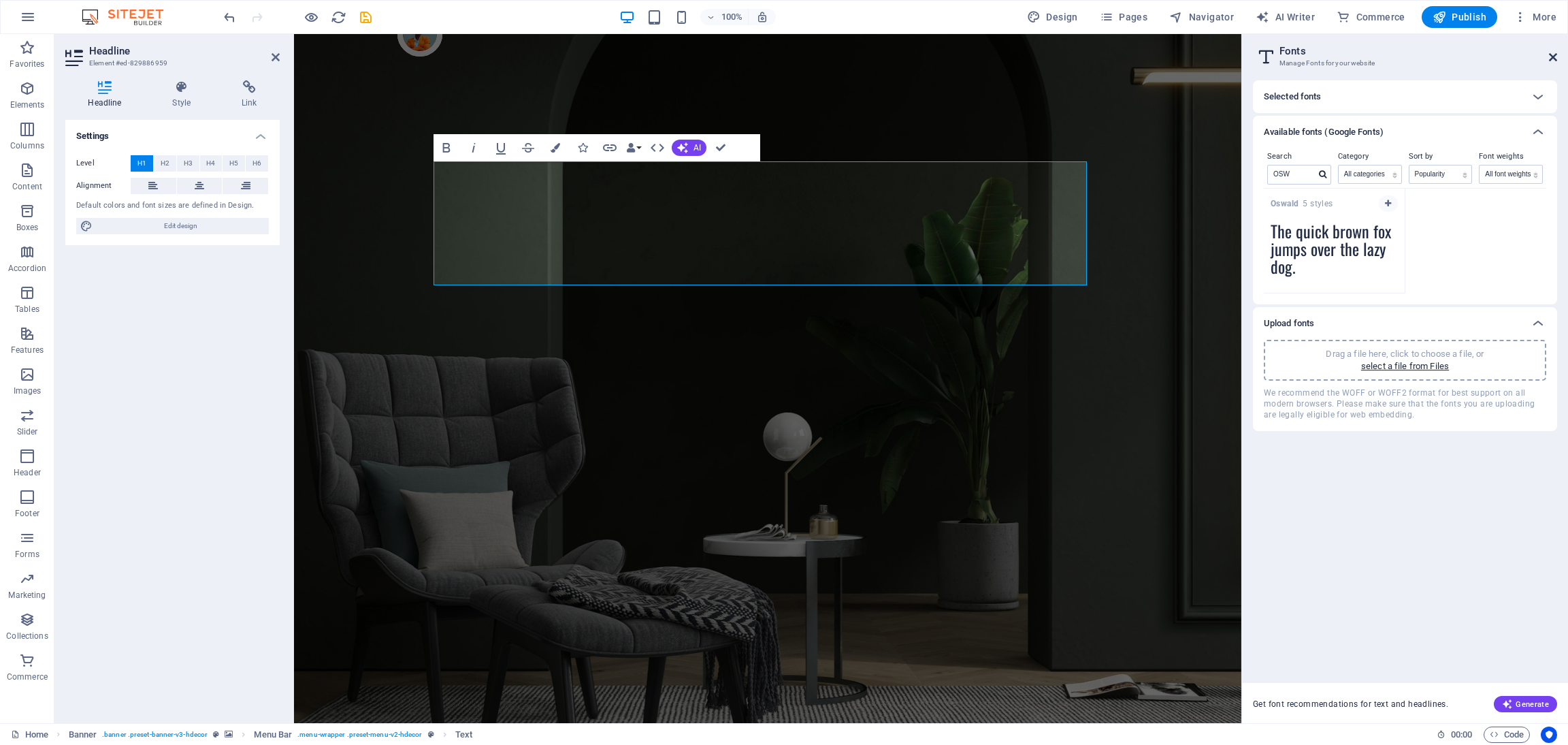 click at bounding box center (1553, 57) 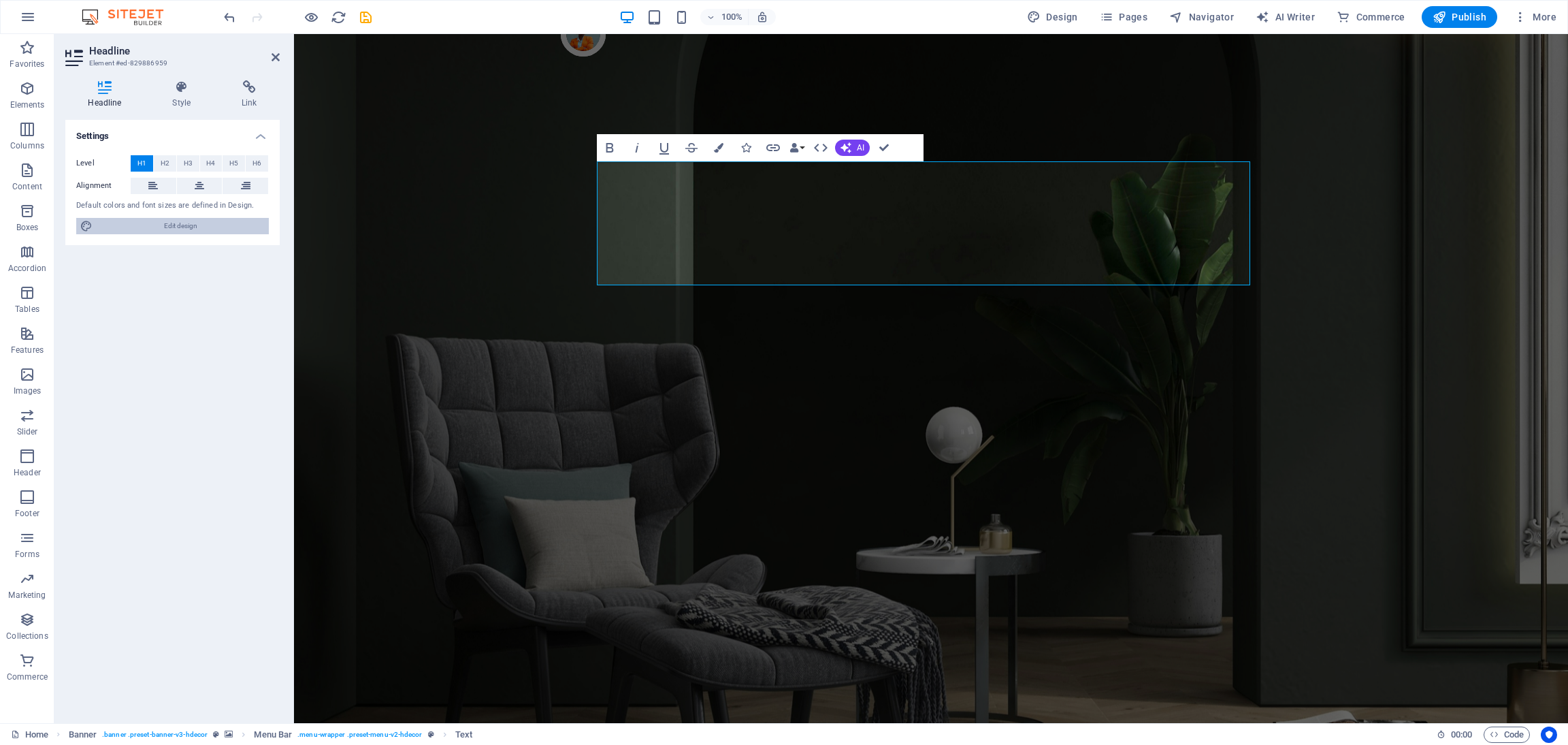 click on "Edit design" at bounding box center (180, 226) 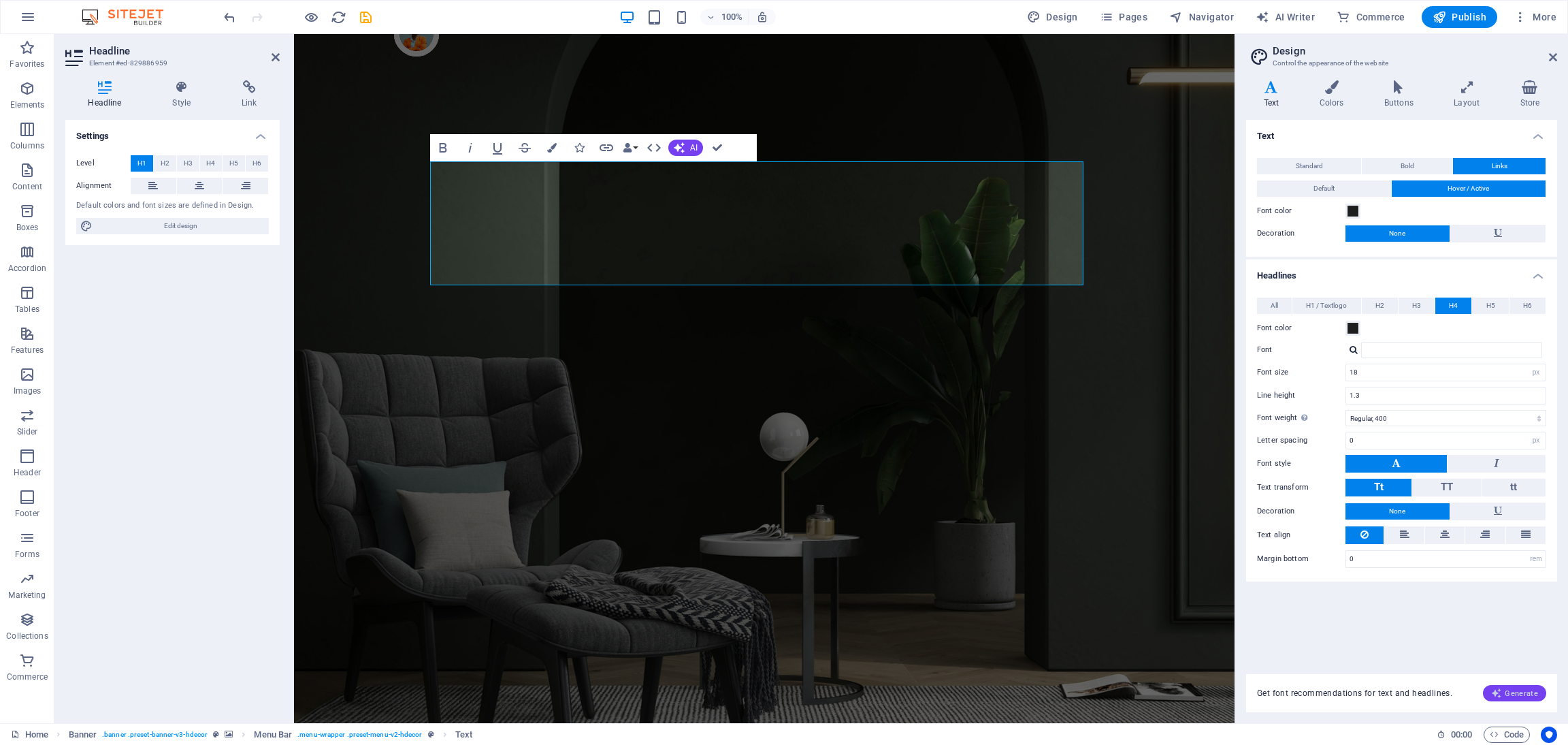 click on "Generate" at bounding box center [1514, 693] 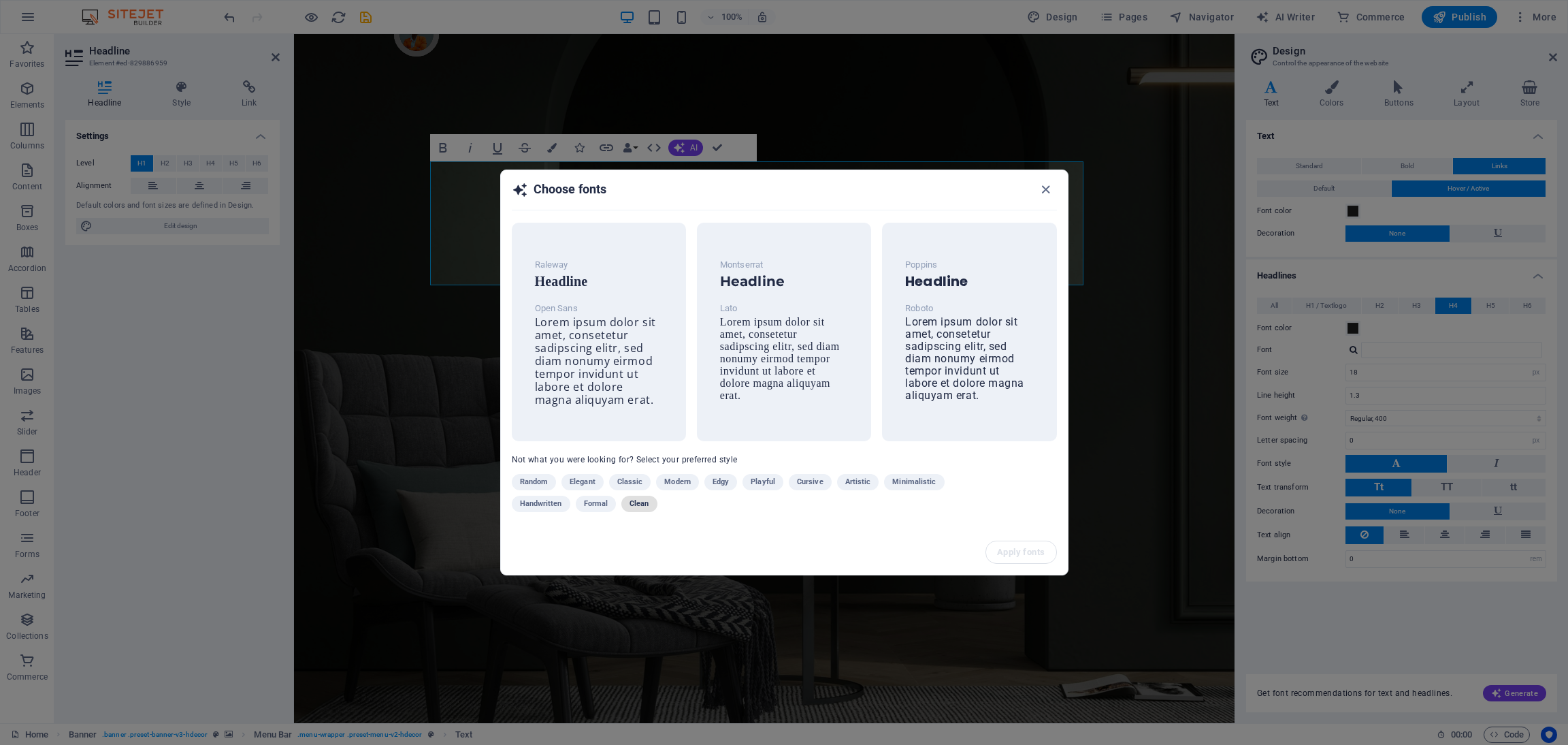 click on "Clean" at bounding box center (639, 504) 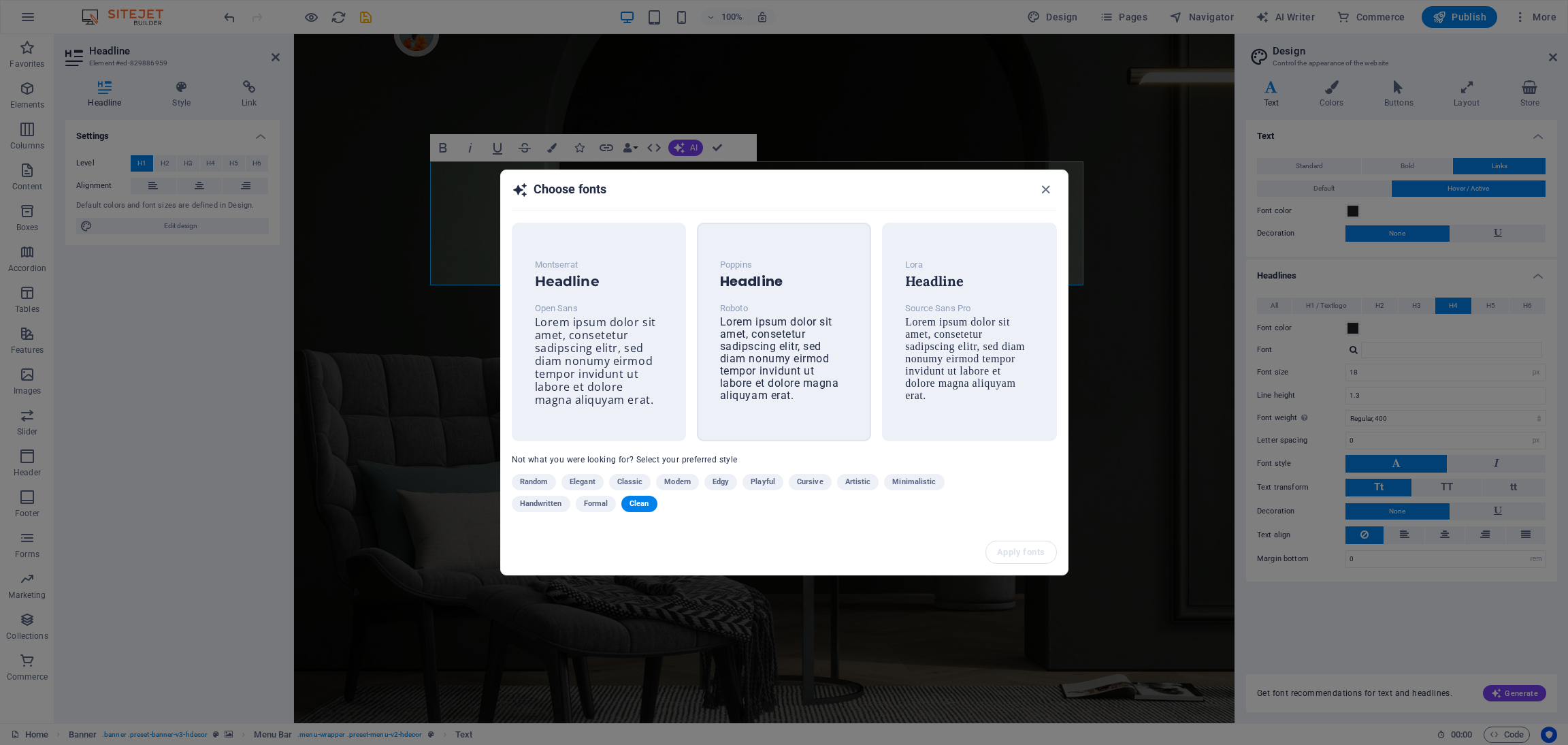 click on "Lorem ipsum dolor sit amet, consetetur sadipscing elitr, sed diam nonumy eirmod tempor invidunt ut labore et dolore magna aliquyam erat." at bounding box center [779, 358] 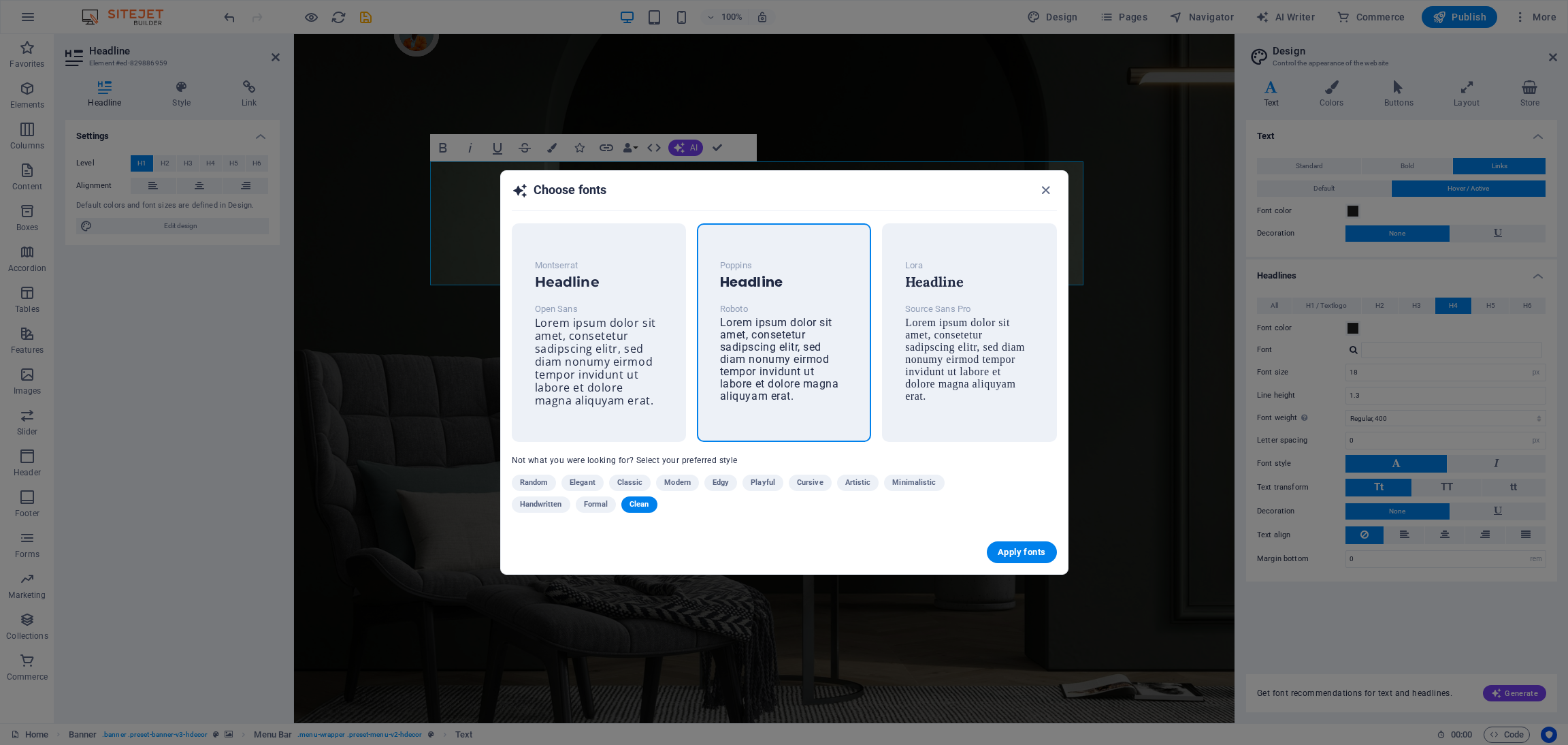 click on "Lorem ipsum dolor sit amet, consetetur sadipscing elitr, sed diam nonumy eirmod tempor invidunt ut labore et dolore magna aliquyam erat." at bounding box center [779, 359] 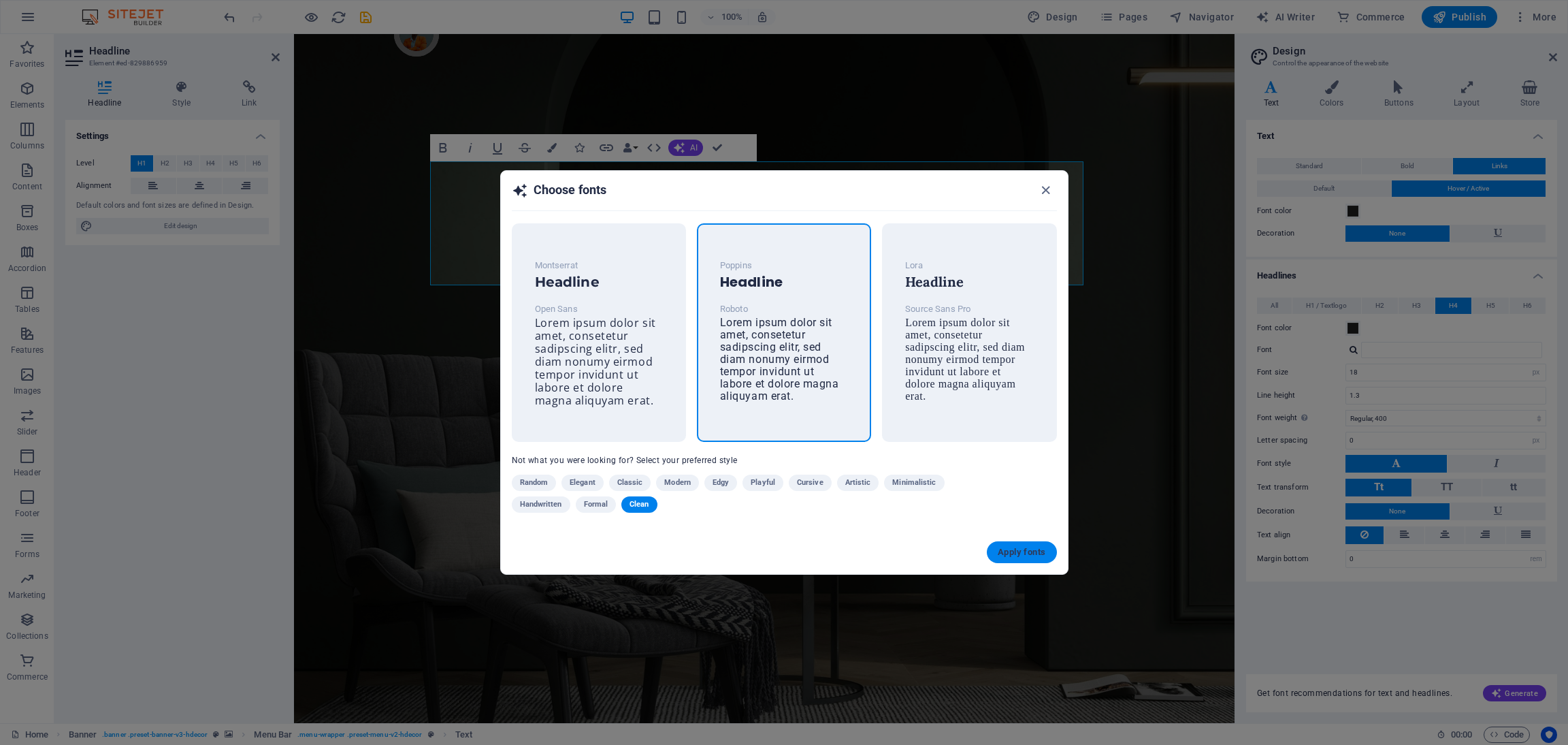 click on "Apply fonts" at bounding box center (1022, 552) 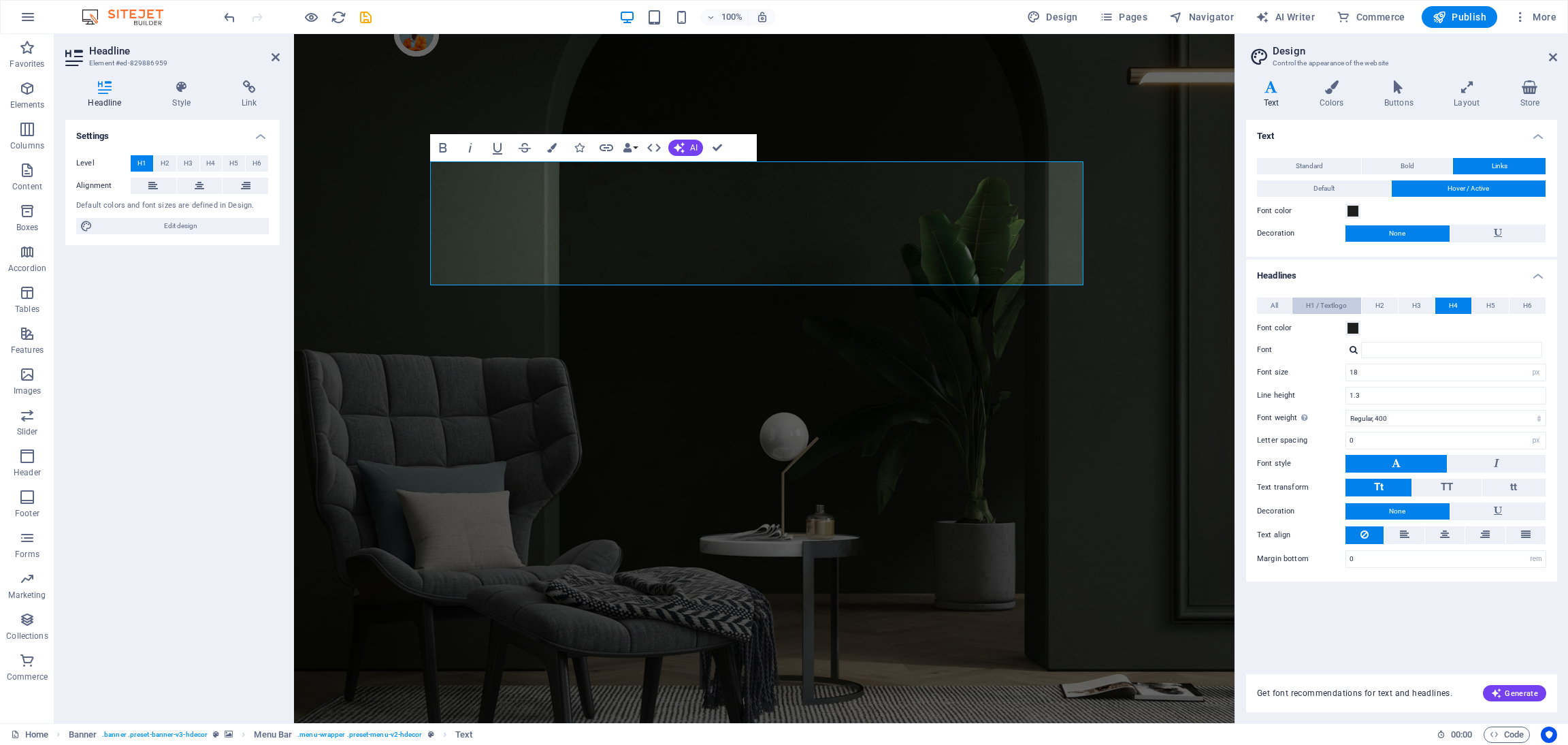 click on "H1 / Textlogo" at bounding box center (1326, 306) 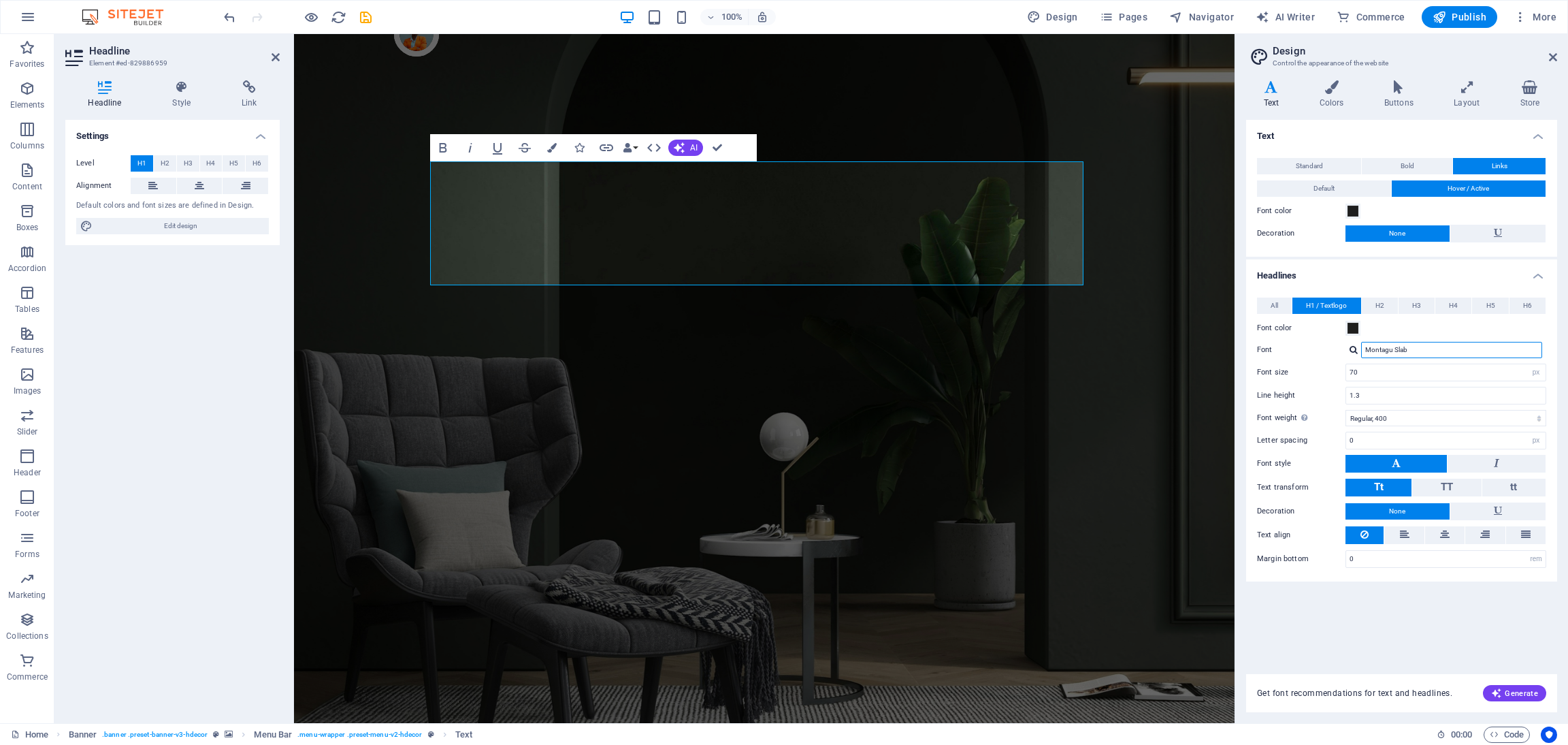 click on "Montagu Slab" at bounding box center [1452, 350] 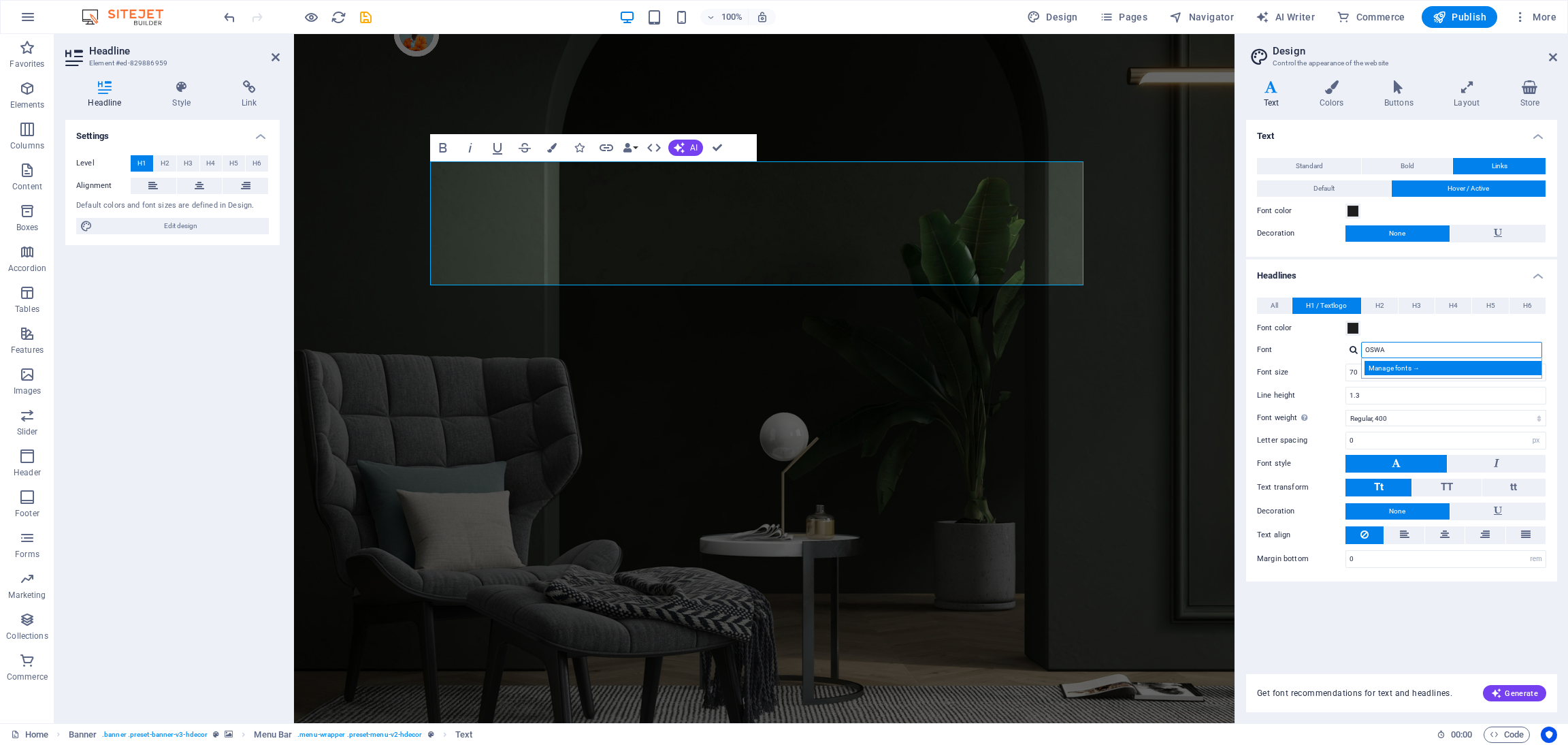 type on "OSWA" 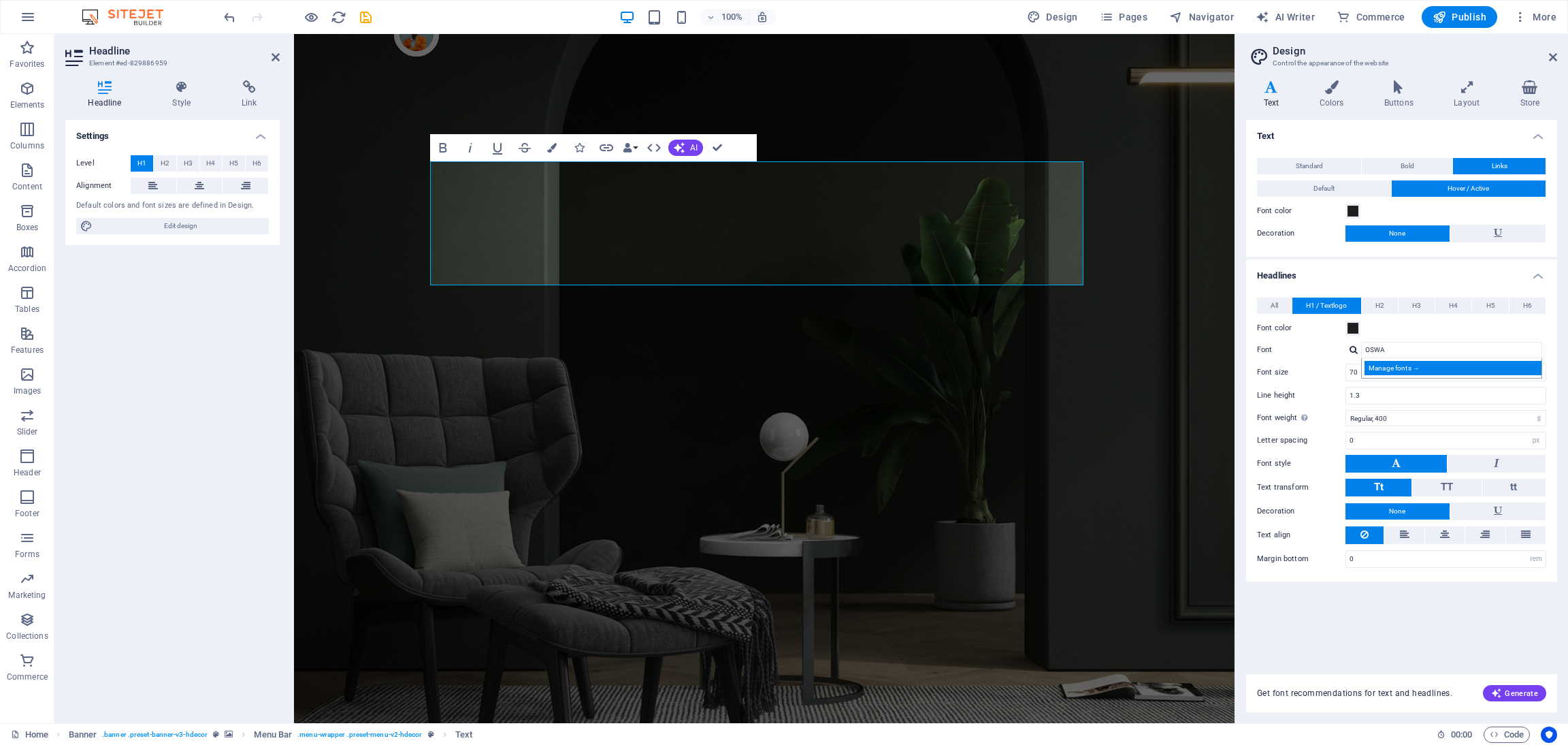 click on "Manage fonts →" at bounding box center [1454, 368] 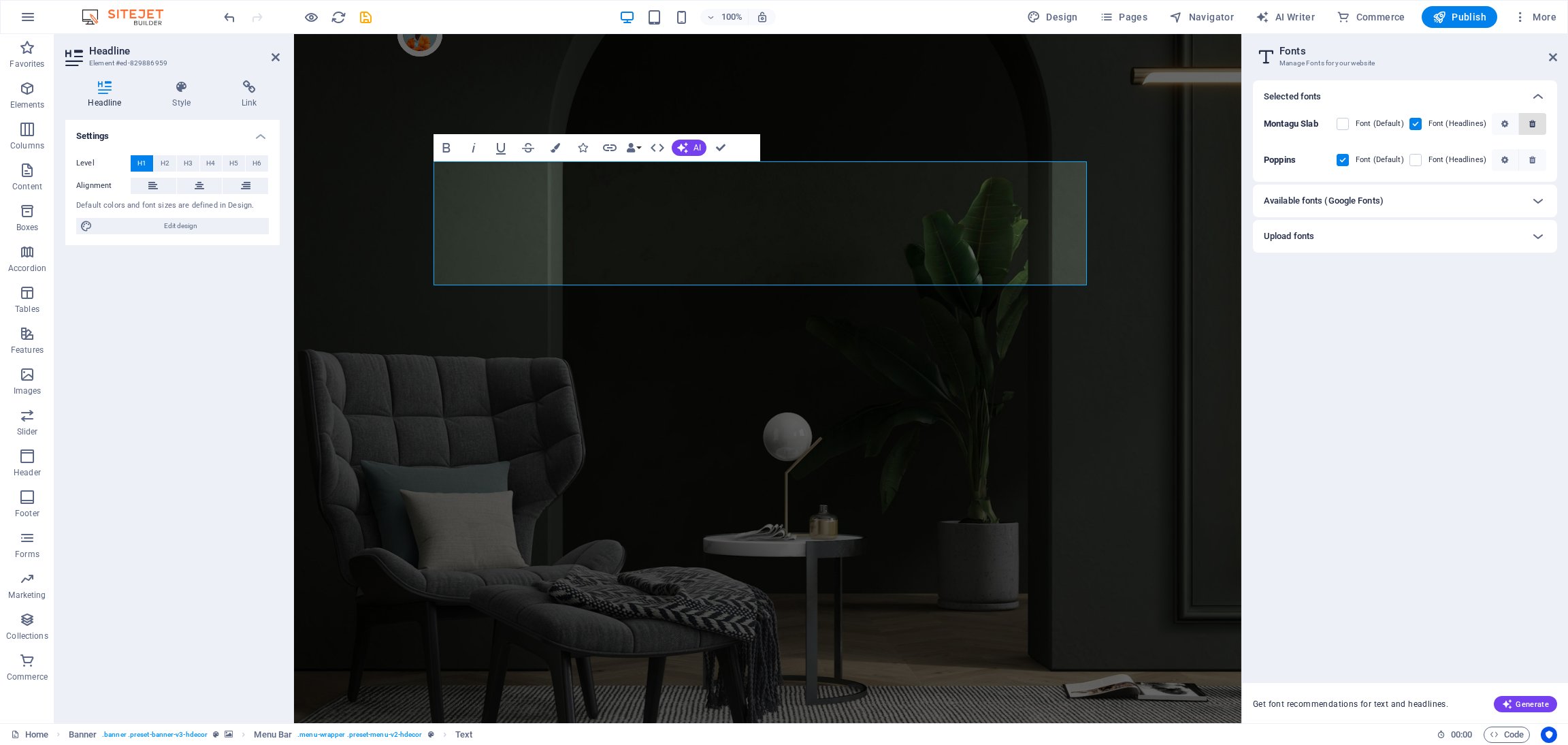 click at bounding box center [1533, 124] 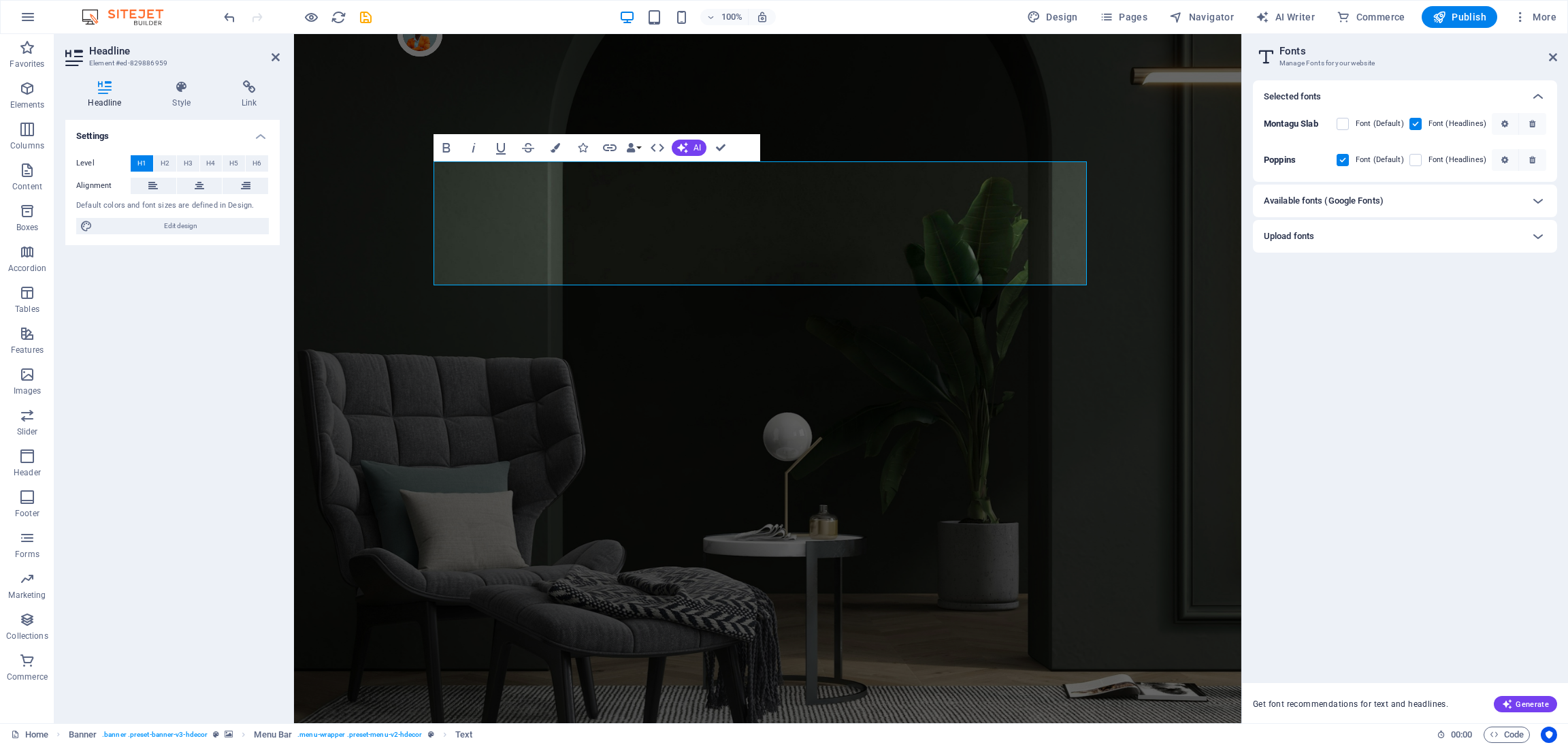 click on "Available fonts (Google Fonts)" at bounding box center [1392, 201] 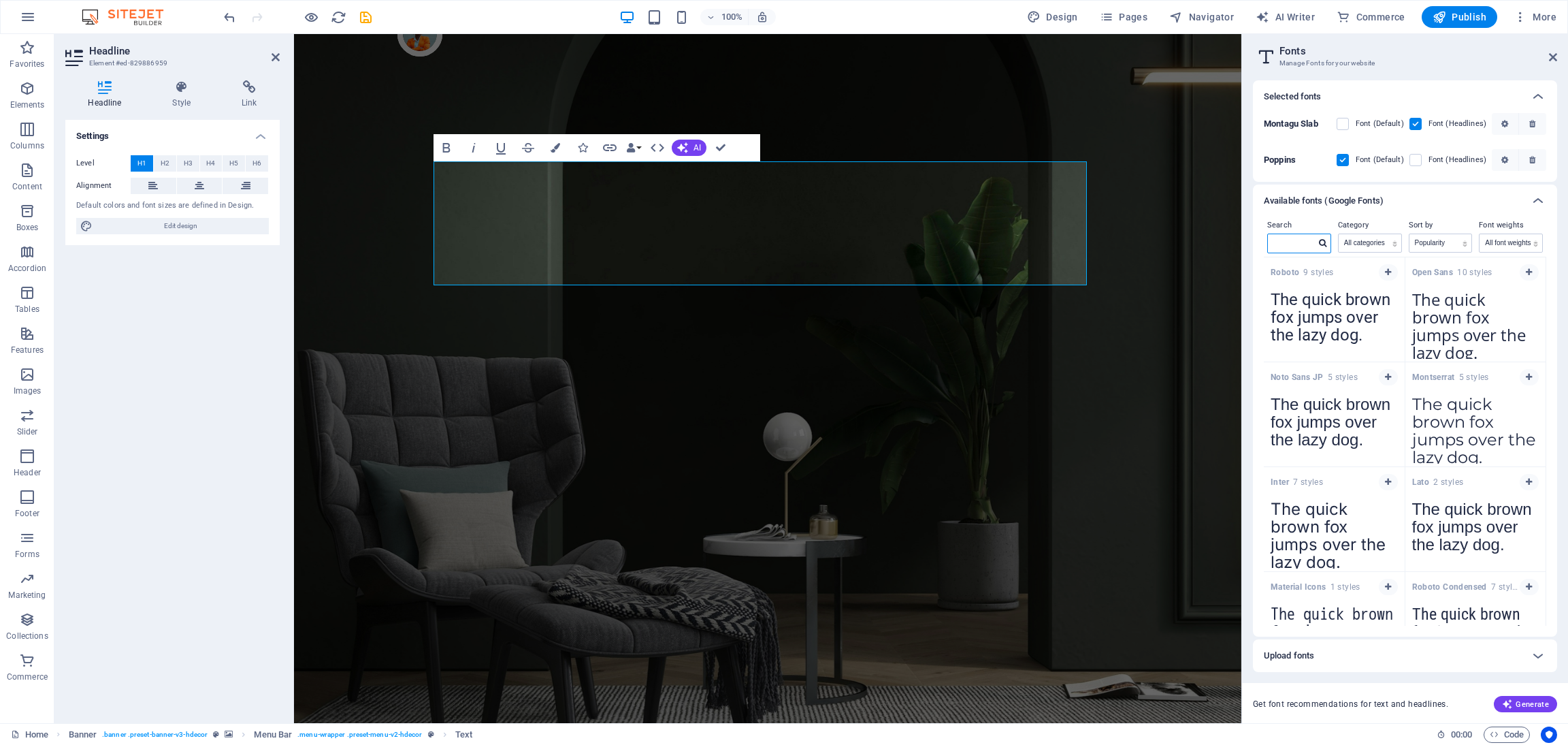 click at bounding box center [1292, 243] 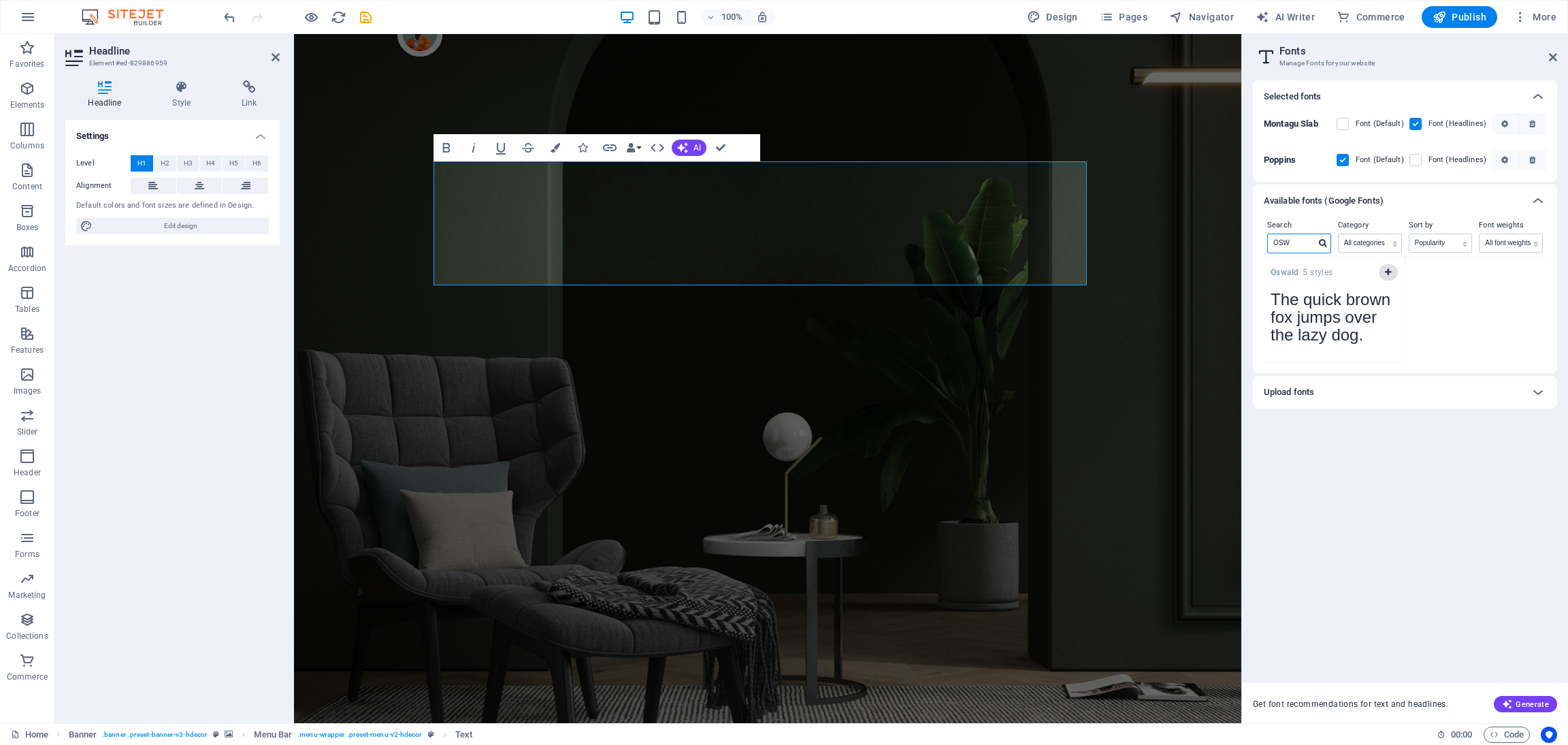 type on "OSW" 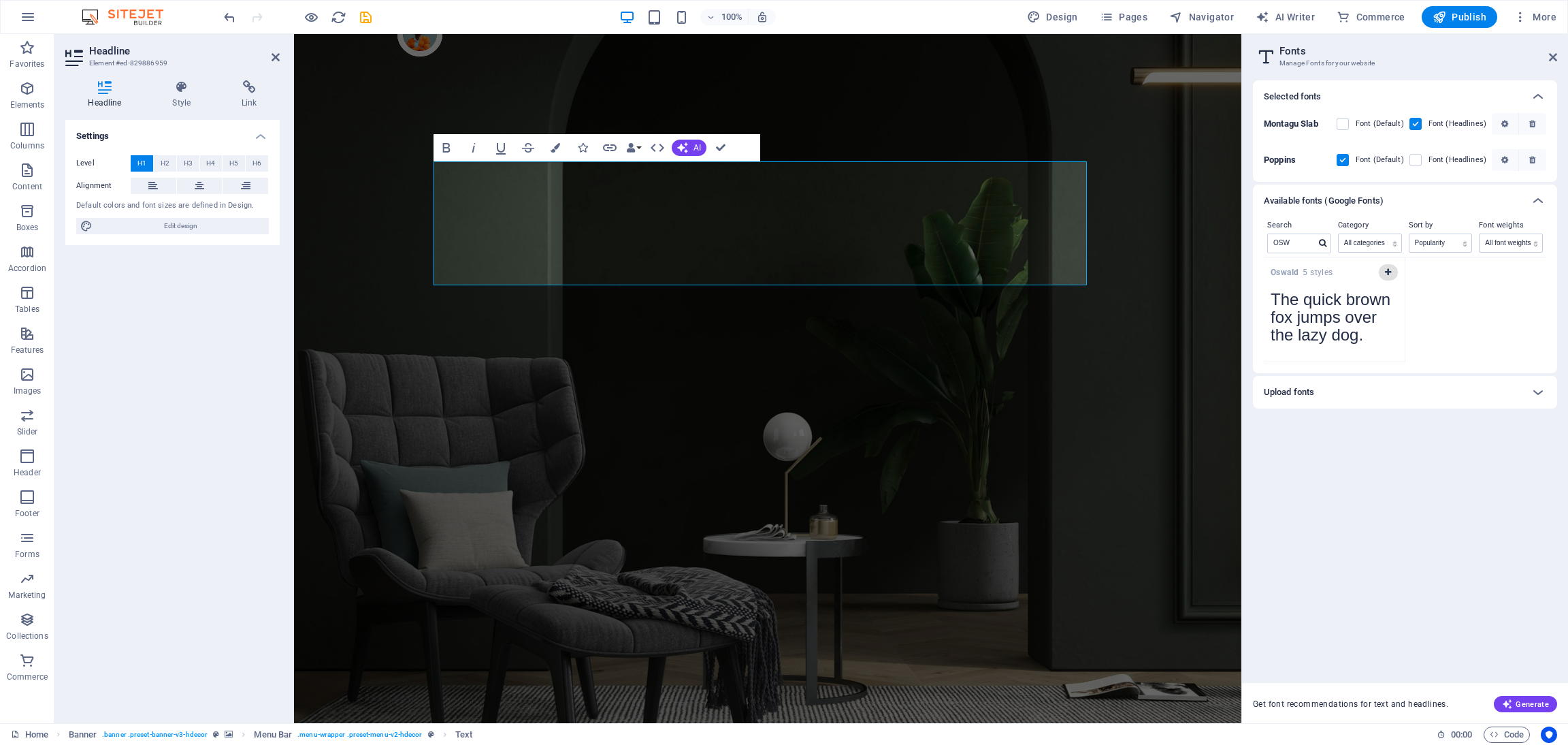 click at bounding box center [1388, 272] 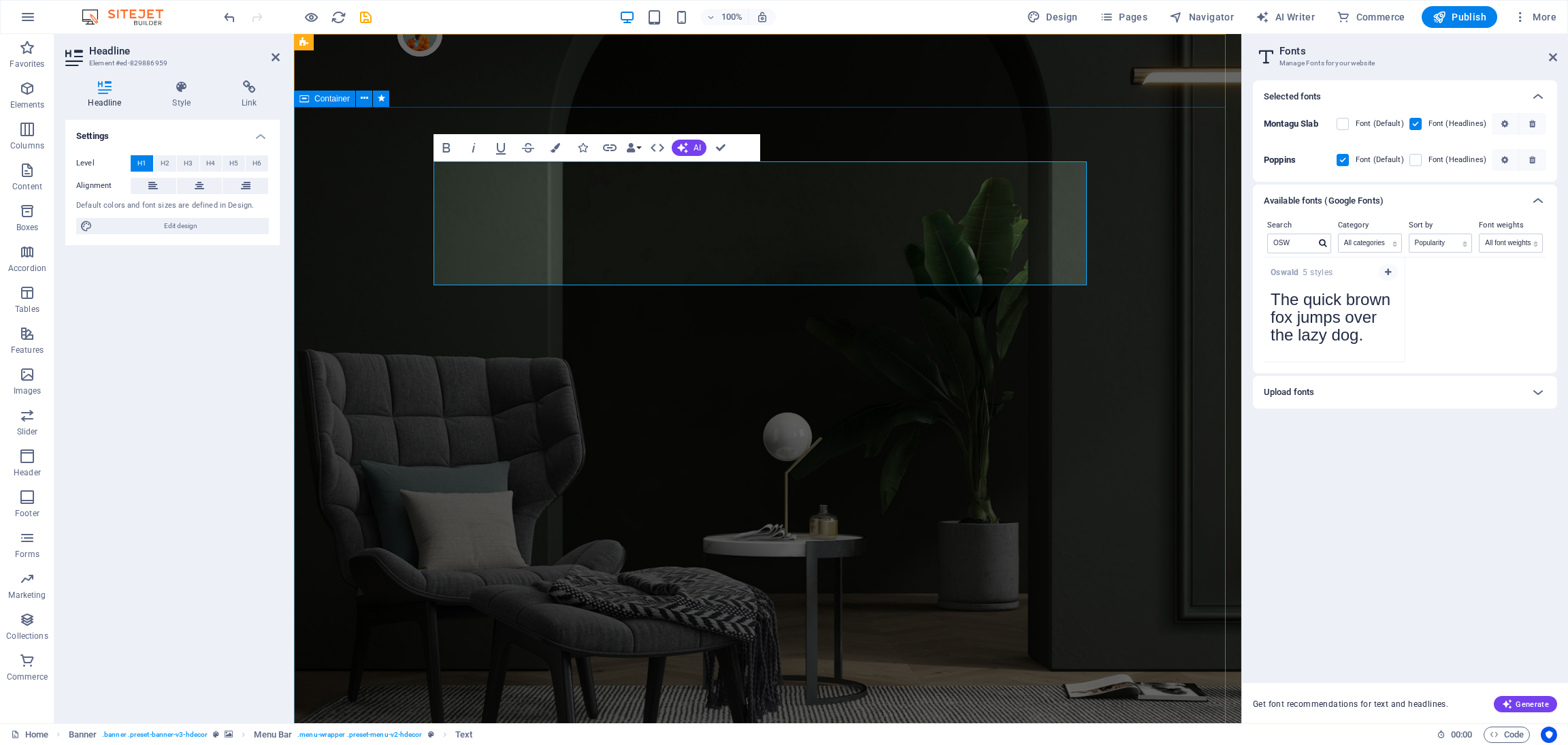 type 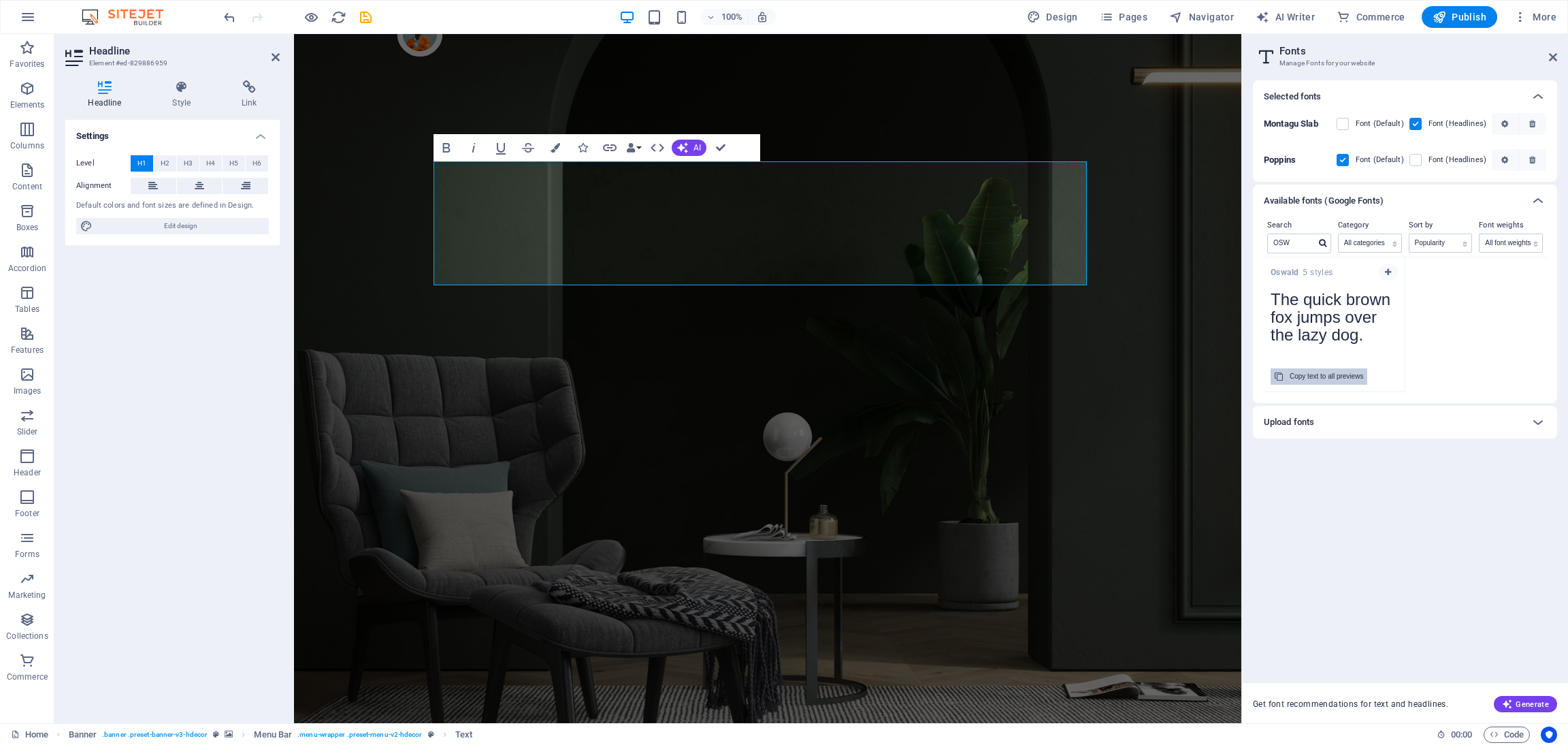 click on "Search OSW Category All categories serif display monospace sans-serif handwriting Sort by Name Category Popularity Font weights All font weights 100 100italic 200 200italic 300 300italic 500 500italic 600 600italic 700 700italic 800 800italic 900 900italic italic regular Oswald 5   styles The quick brown fox jumps over the lazy dog. Copy text to all previews" at bounding box center (1405, 310) 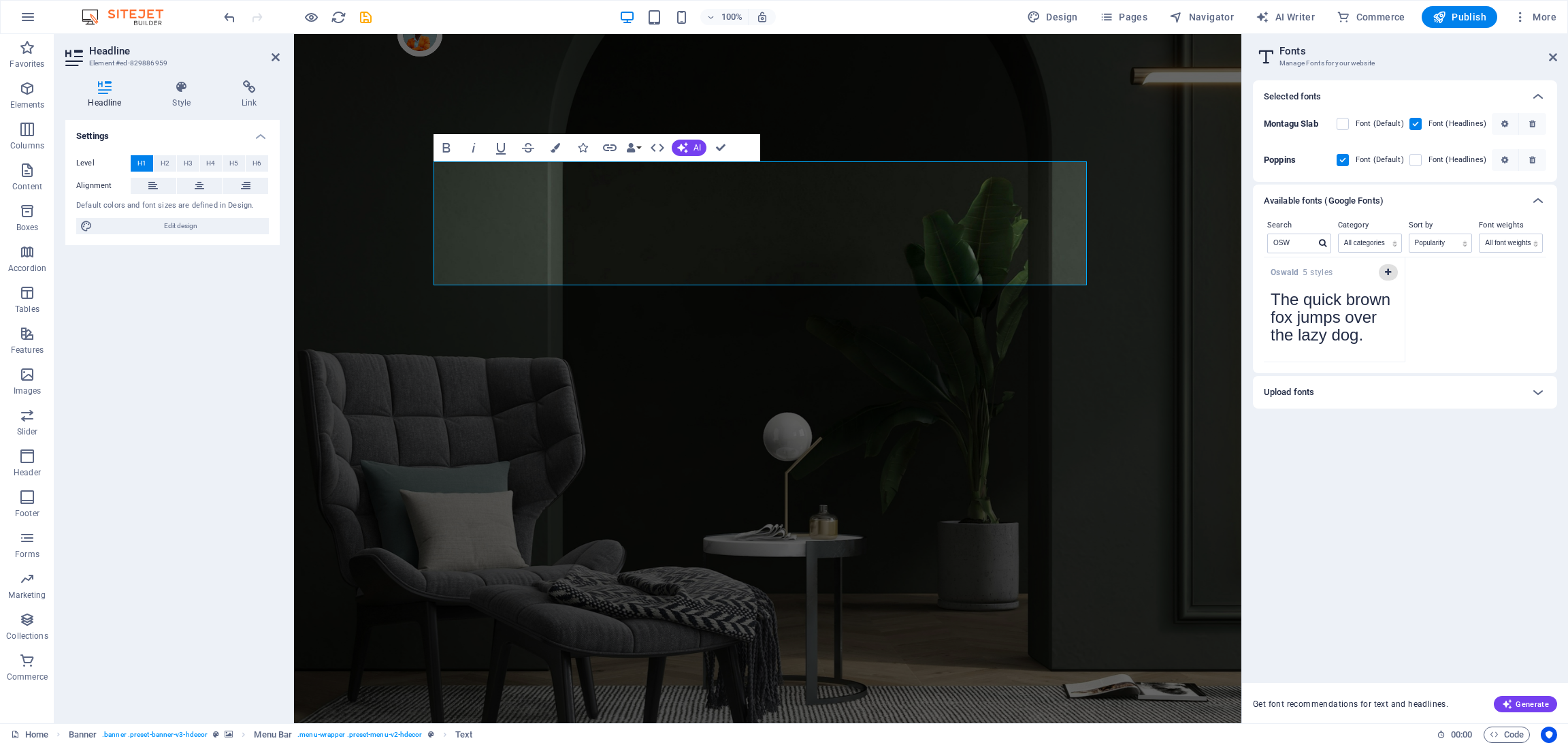 click at bounding box center (1388, 272) 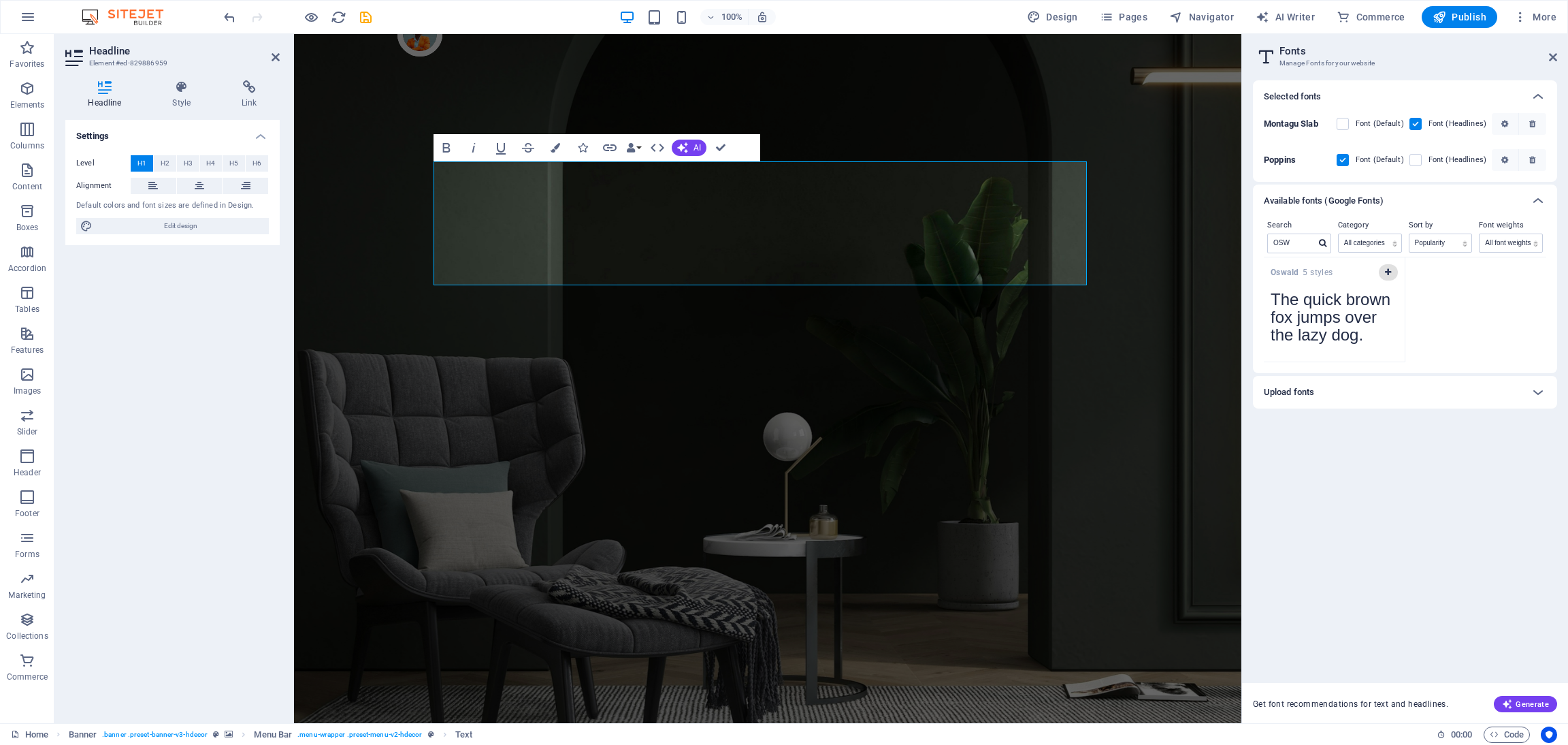 click at bounding box center [1388, 272] 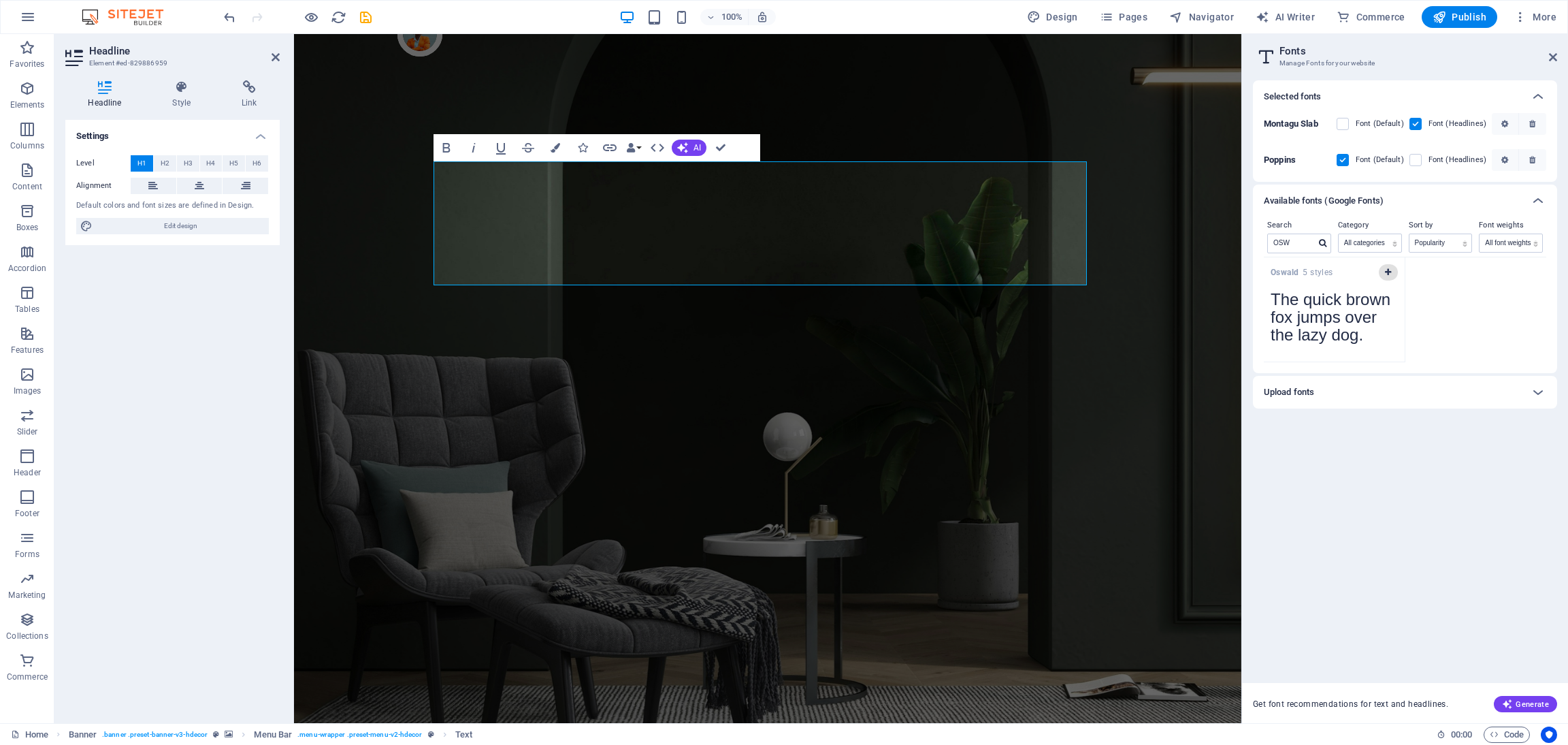 click at bounding box center [1388, 272] 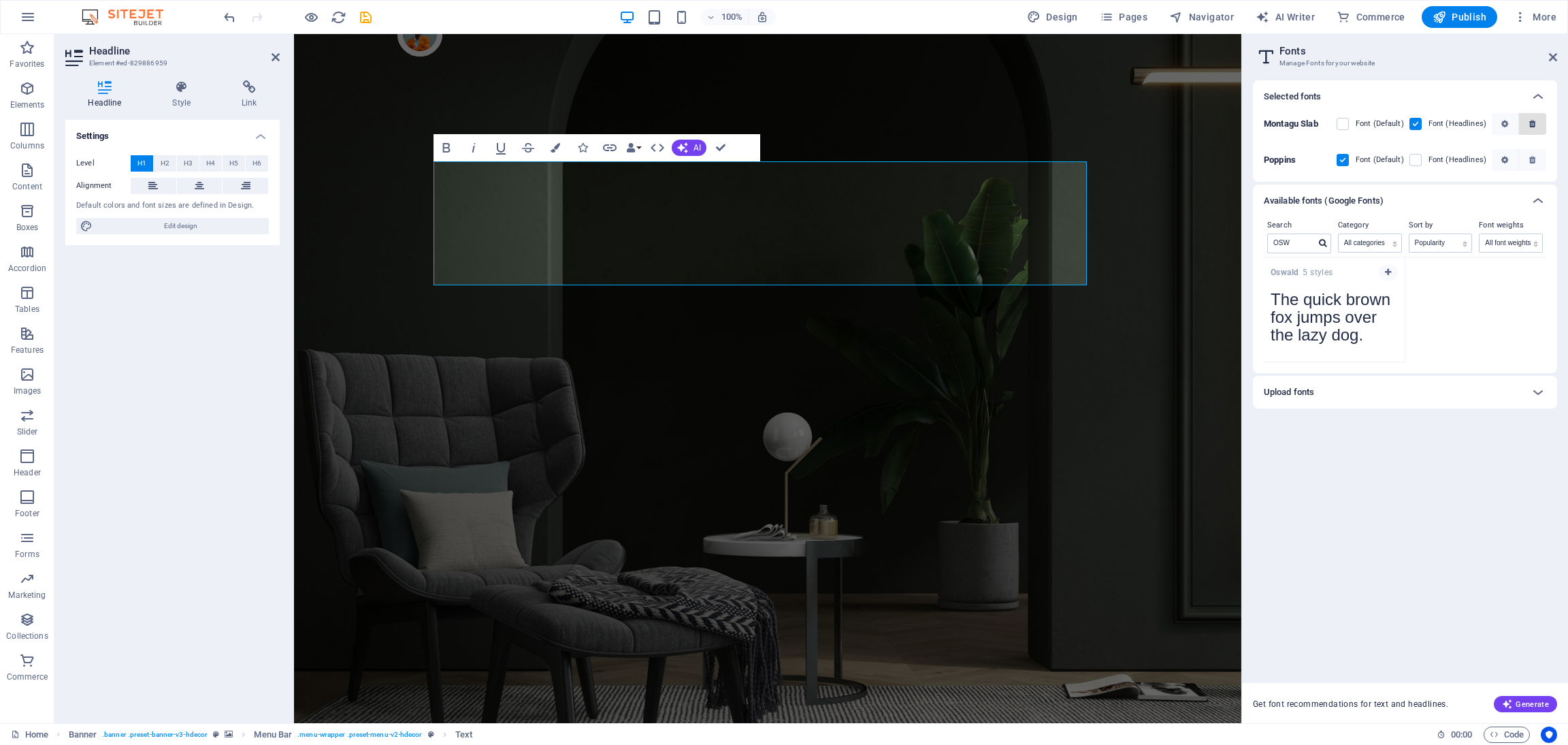 click at bounding box center [1532, 124] 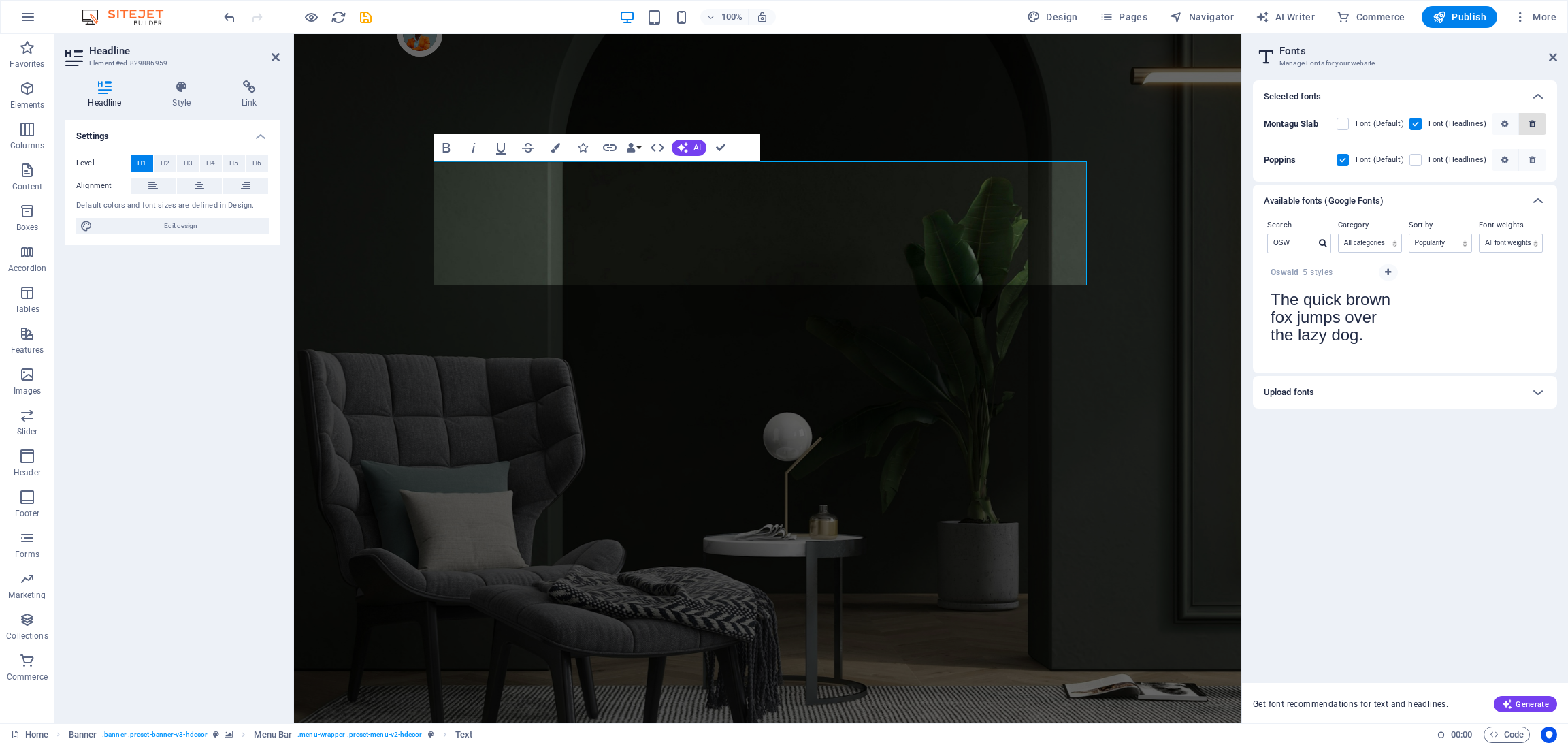 click at bounding box center (1532, 124) 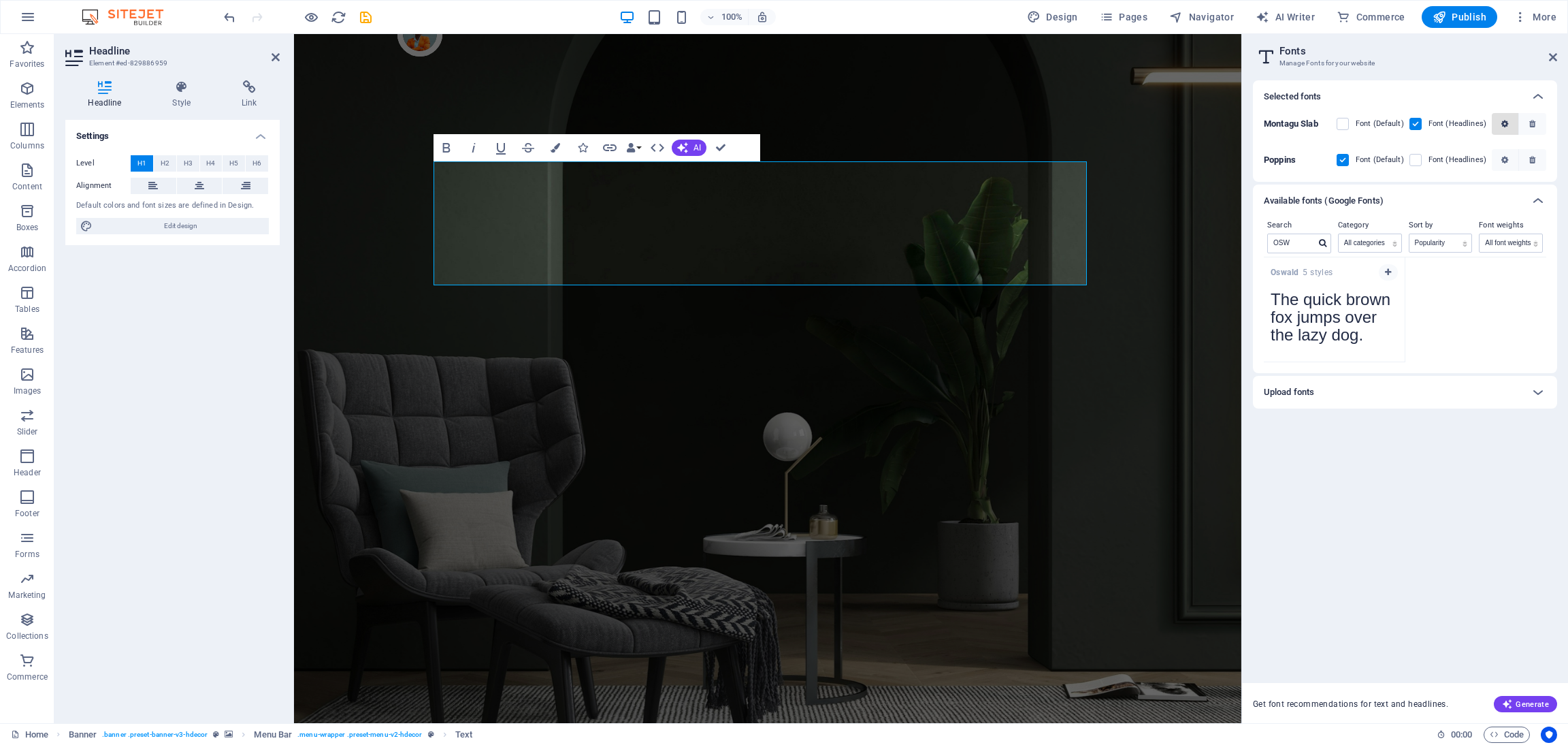 click at bounding box center [1505, 124] 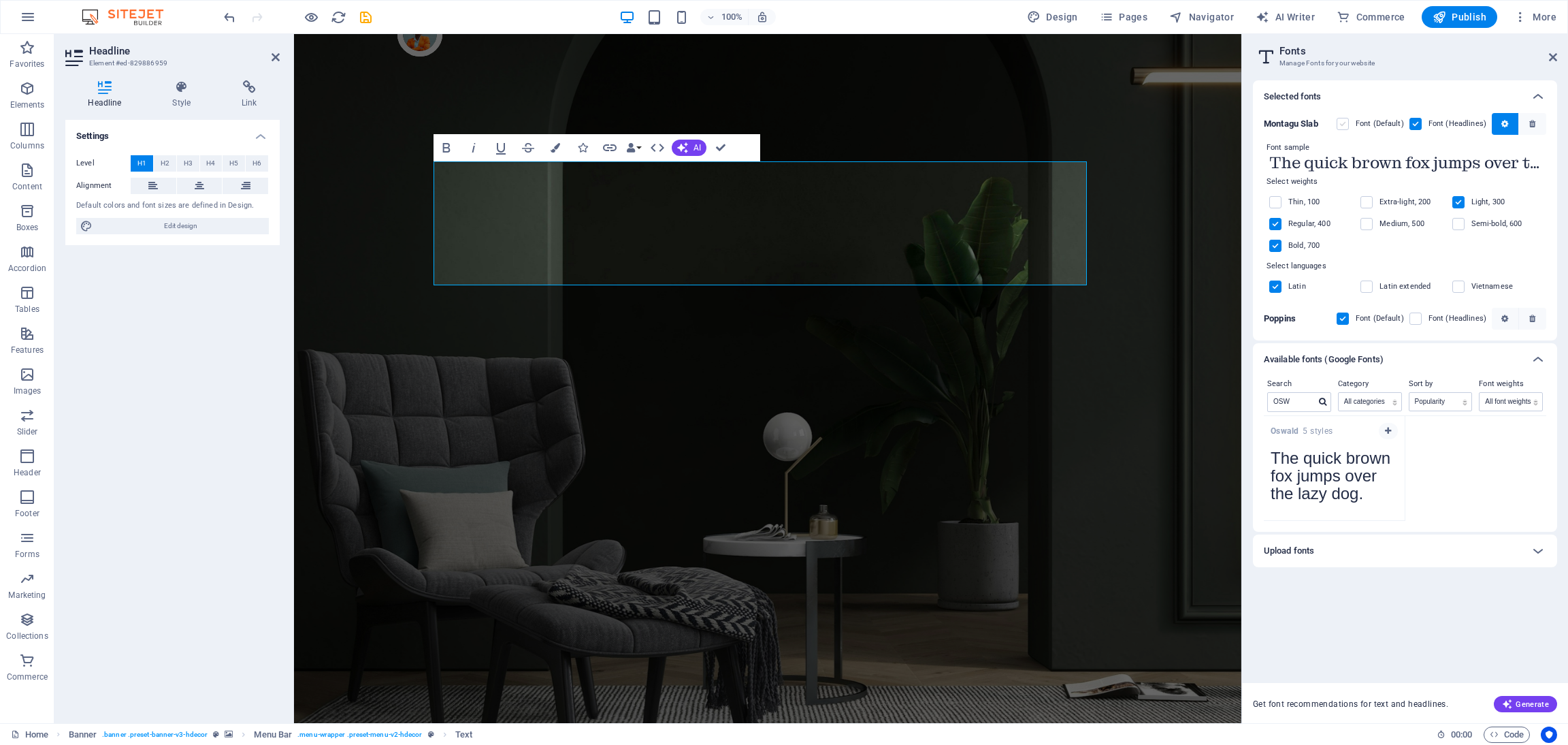 click at bounding box center [1343, 124] 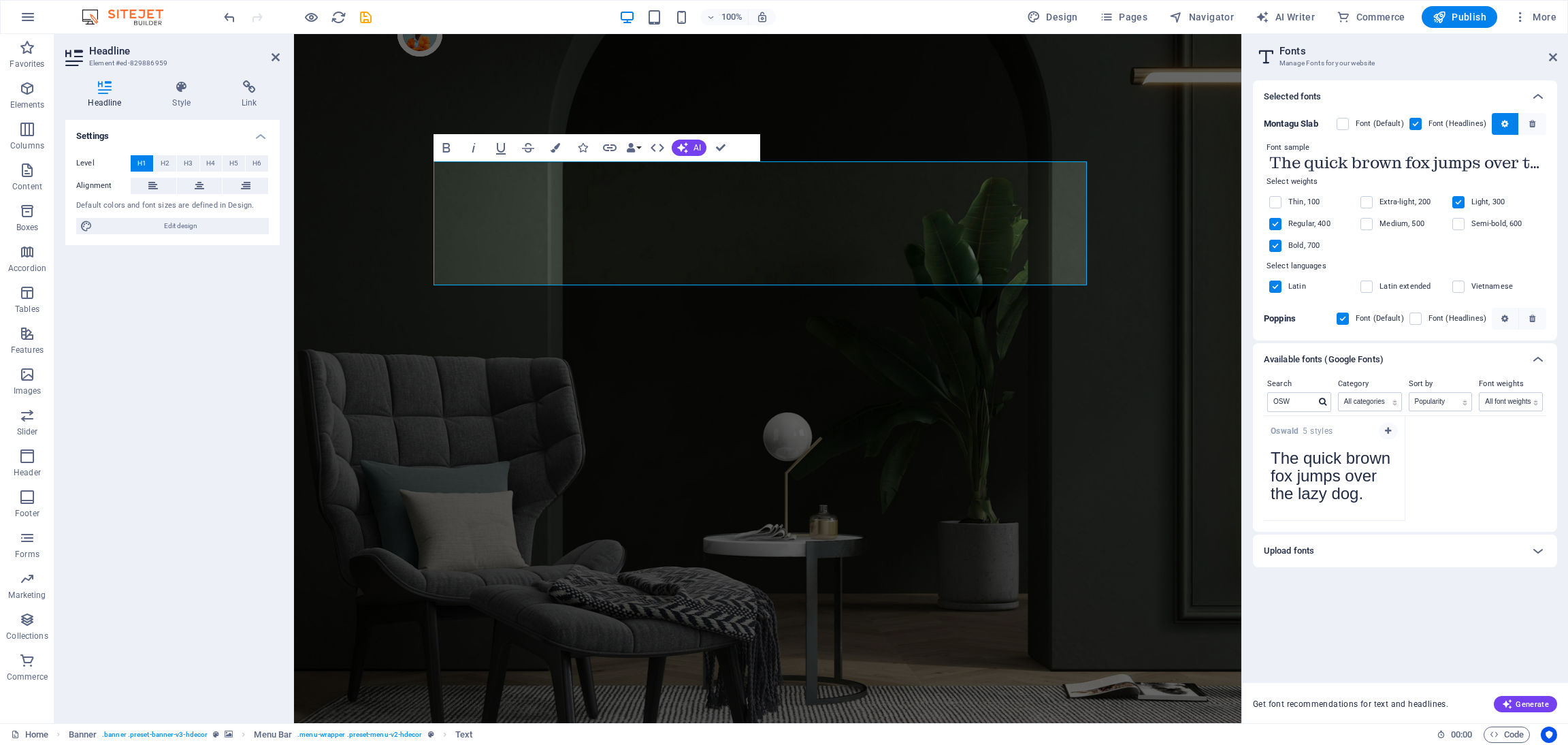 click at bounding box center [1416, 124] 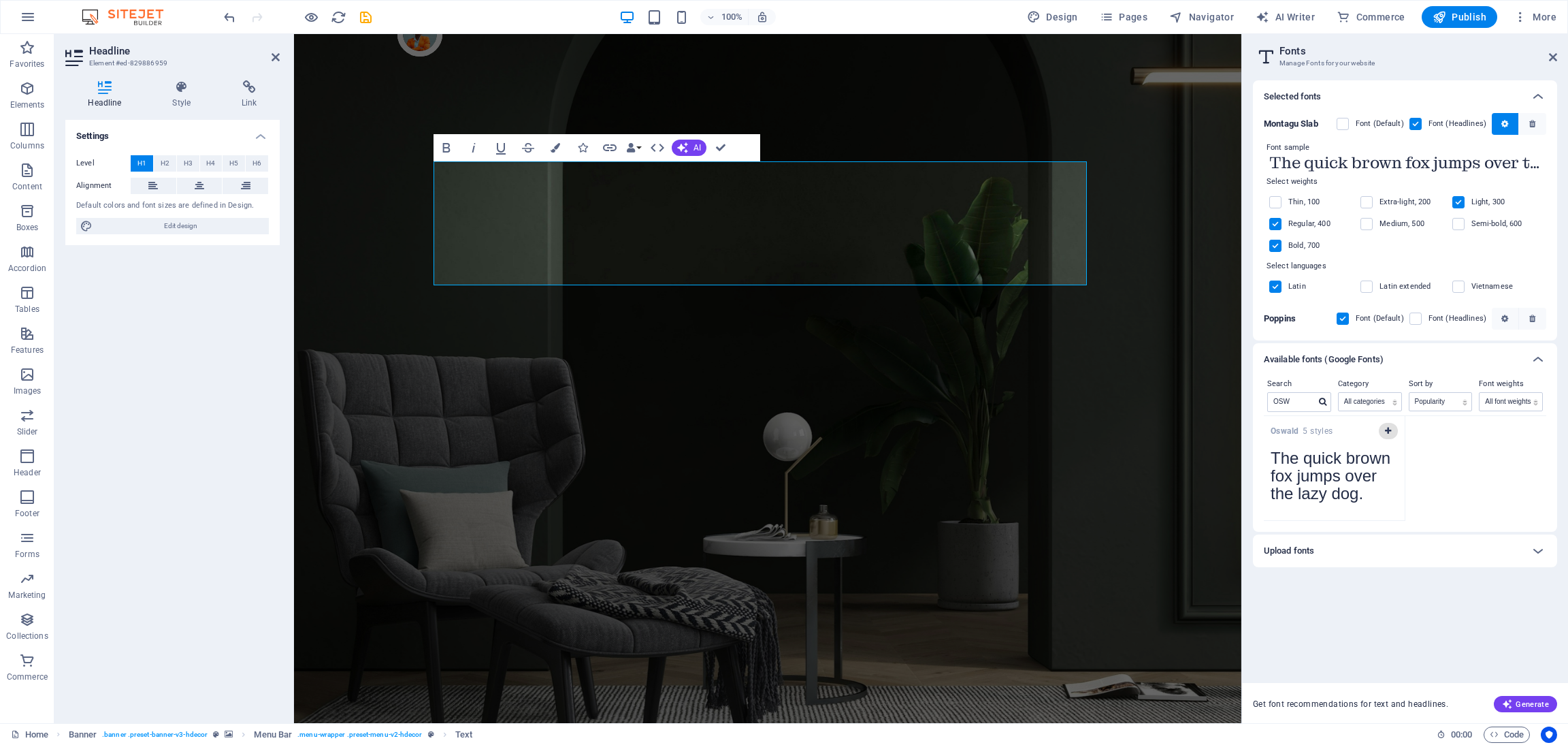 click at bounding box center (1388, 431) 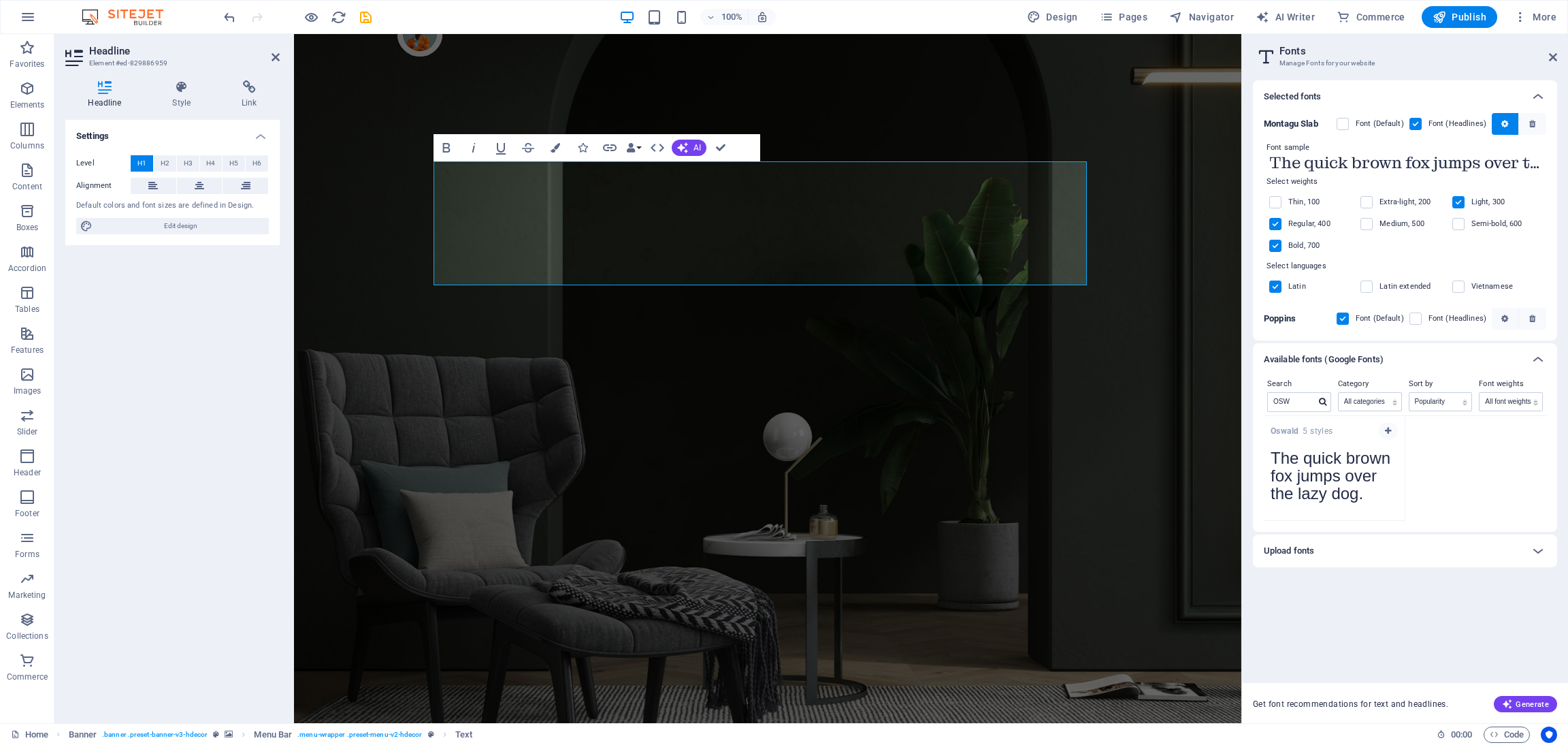click on "[NAME] 5 styles The quick brown fox jumps over the lazy dog. Copy text to all previews" at bounding box center (1335, 469) 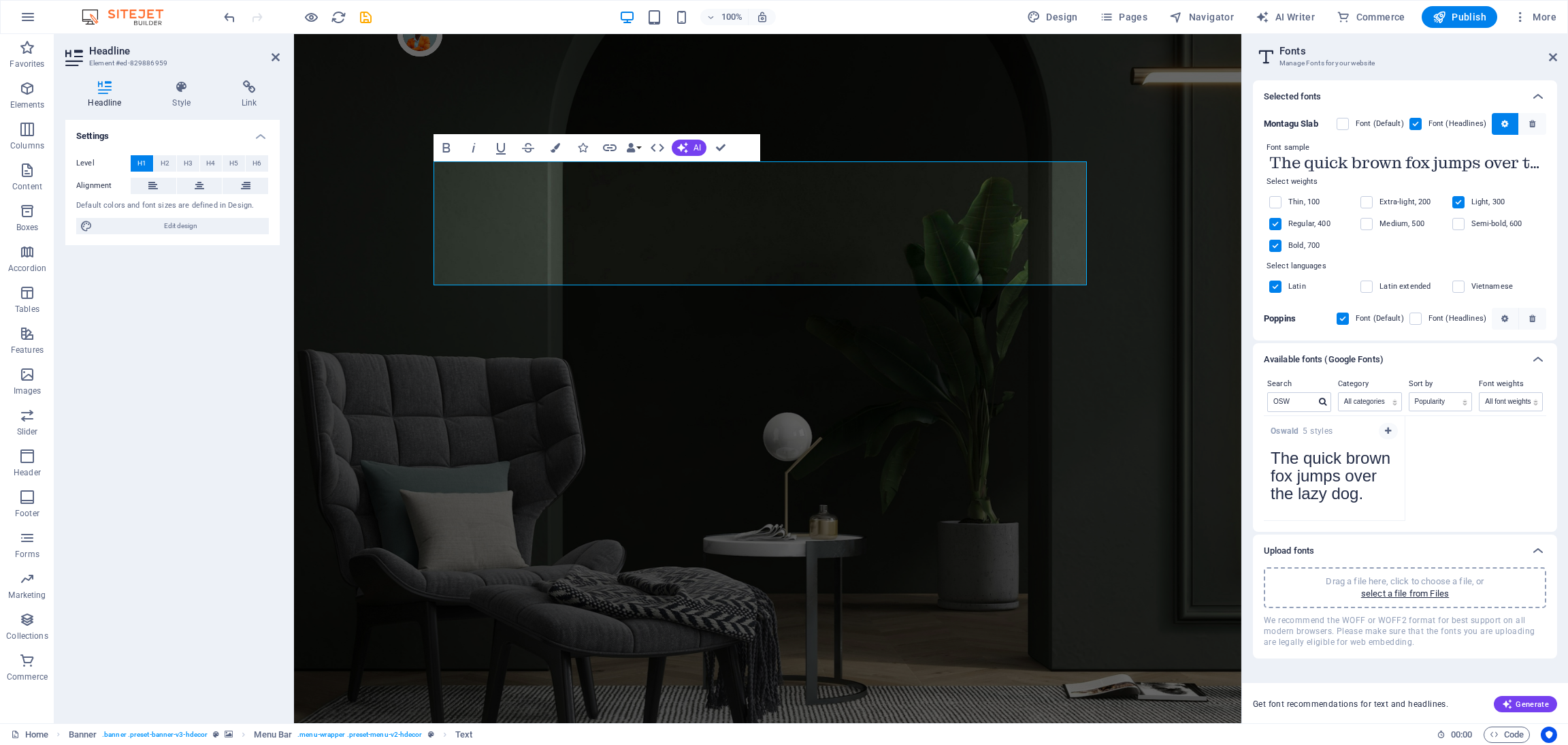click on "Upload fonts" at bounding box center [1405, 551] 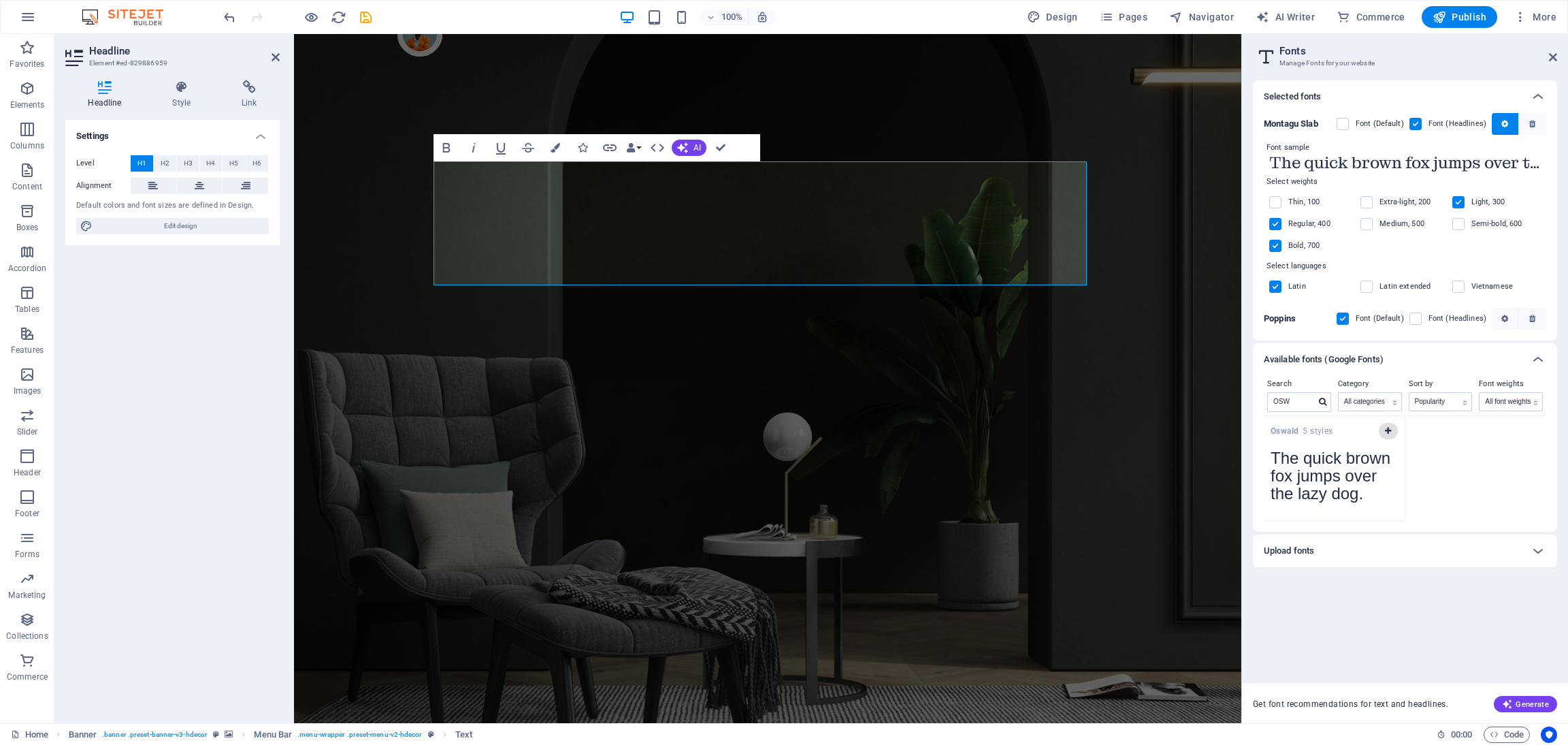 click at bounding box center [1388, 431] 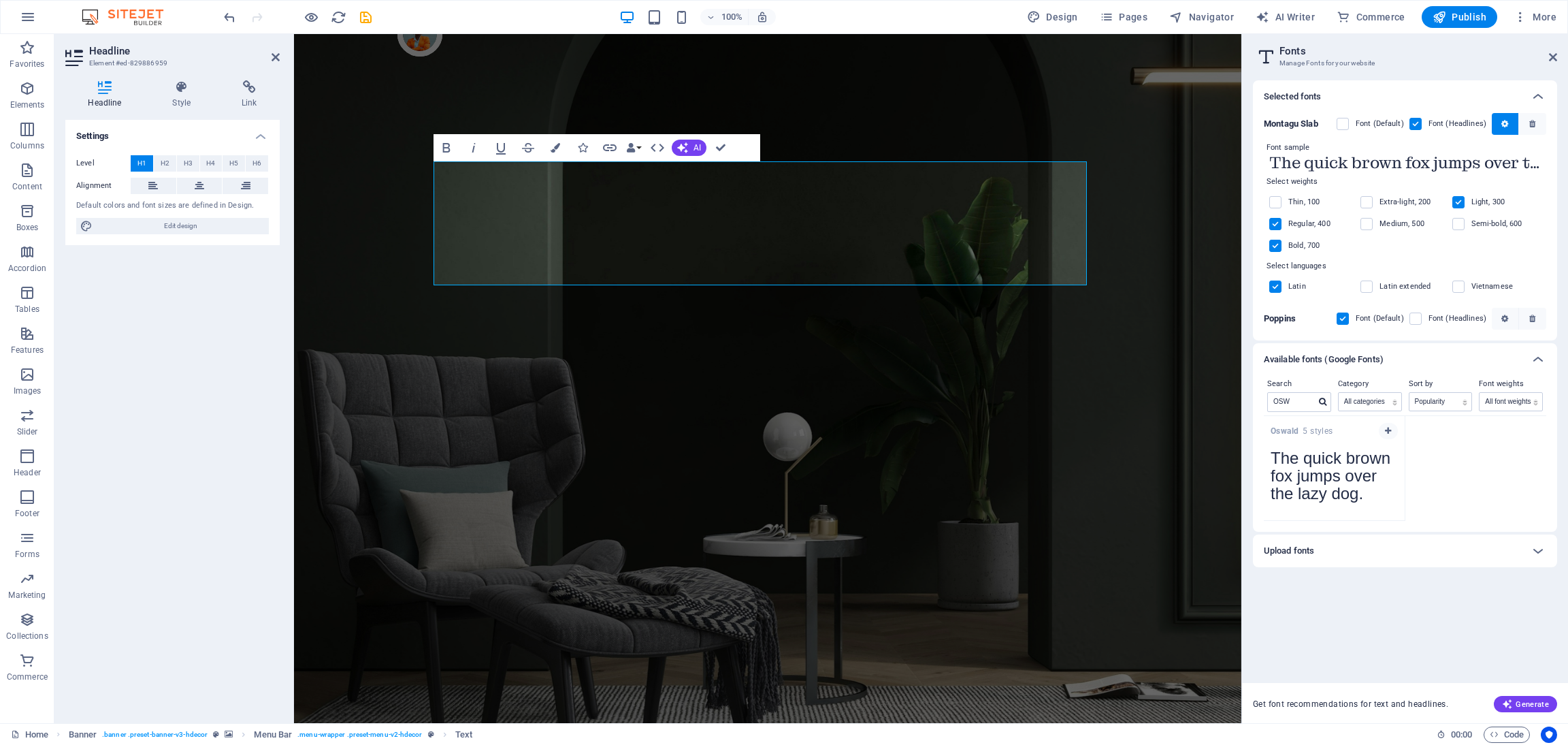 click at bounding box center (1343, 319) 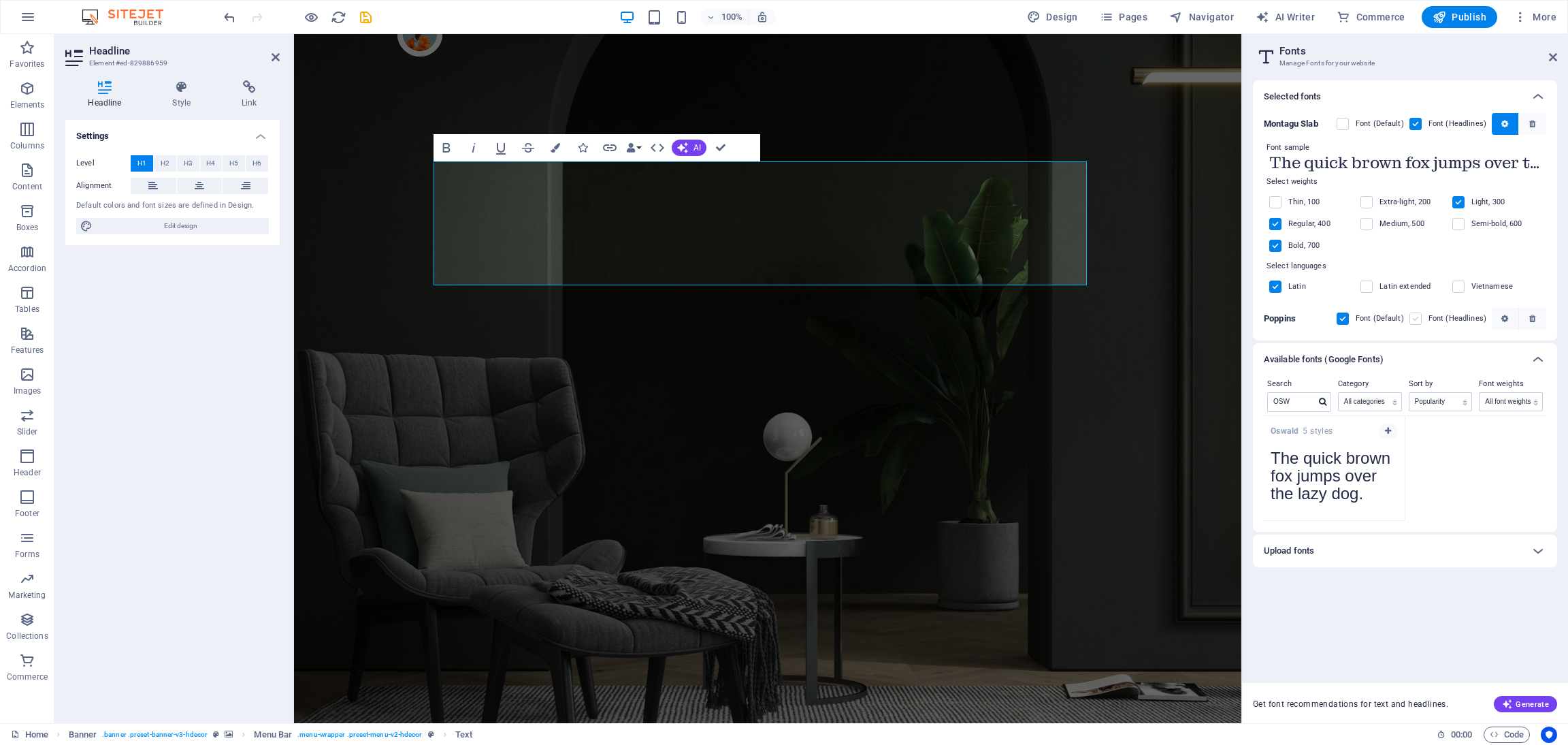 click at bounding box center [1416, 319] 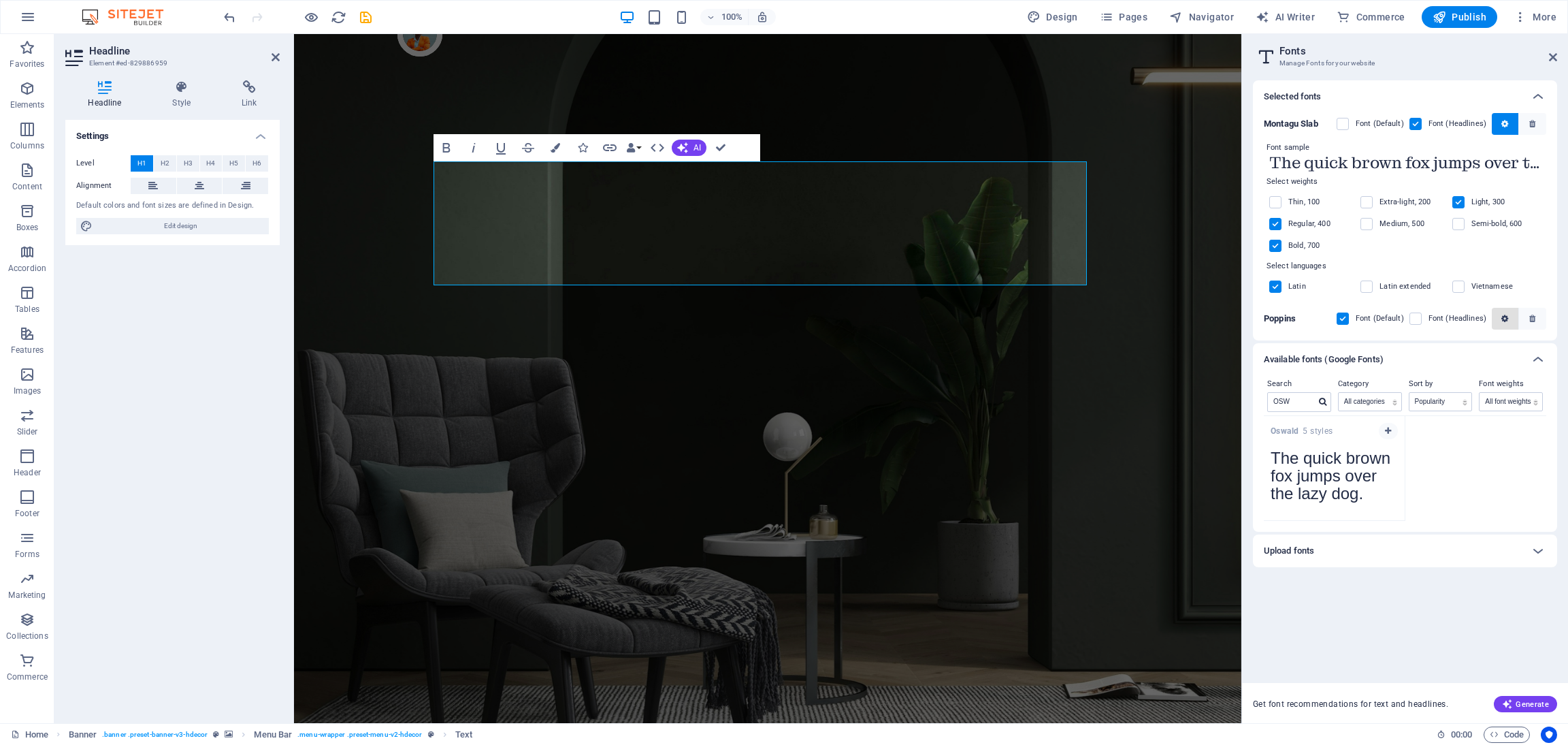 click at bounding box center (1505, 319) 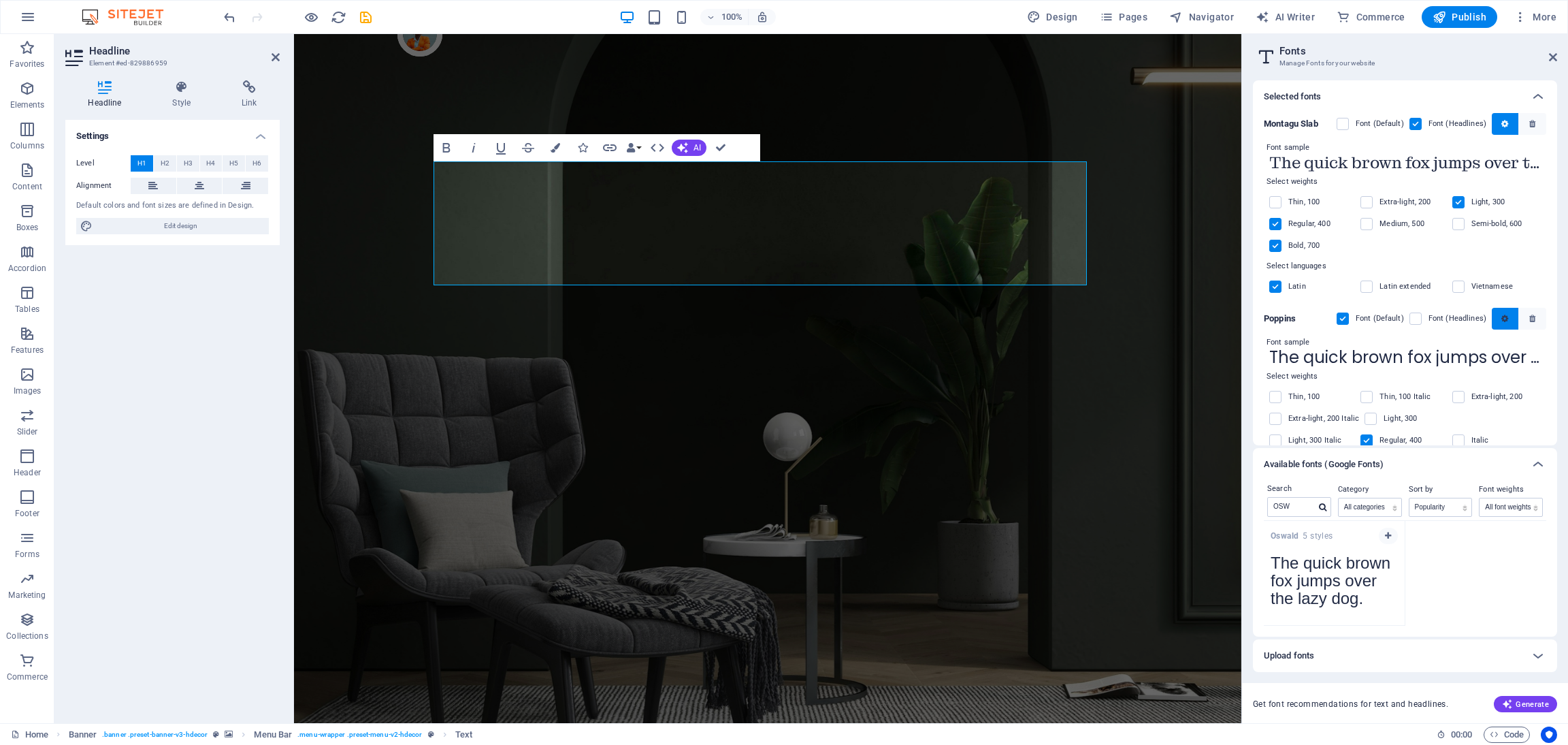 click at bounding box center [1505, 319] 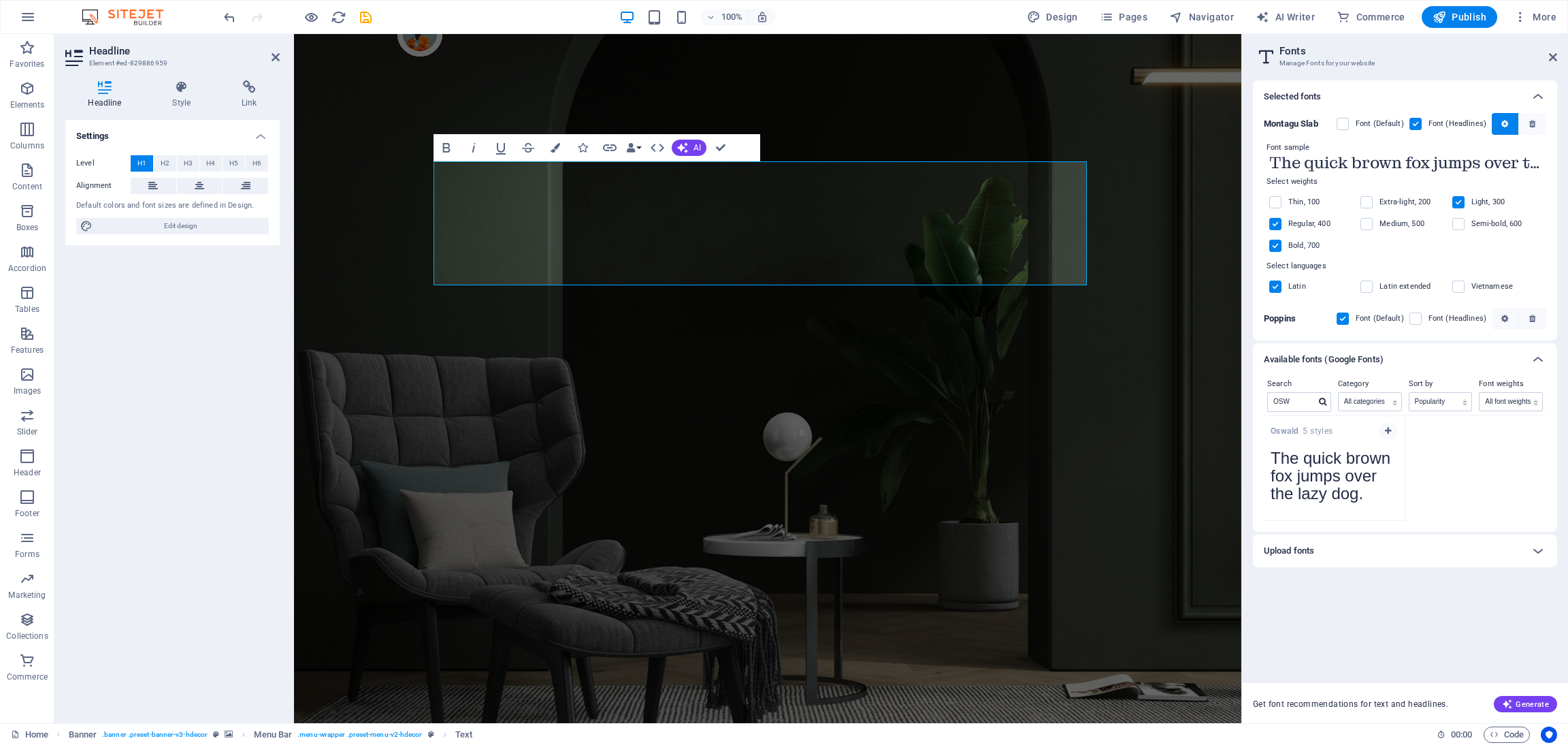 click at bounding box center (1275, 224) 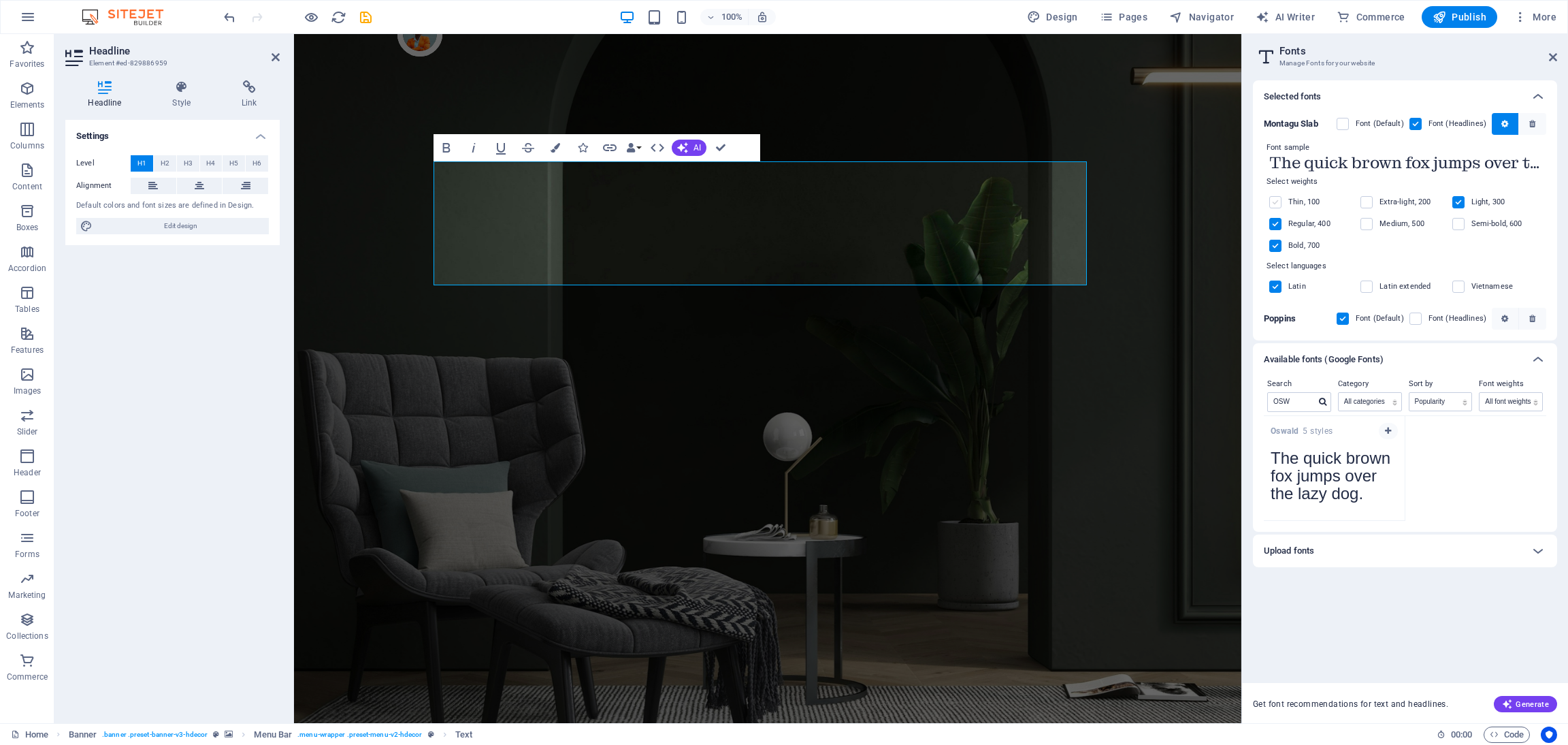 click at bounding box center [1275, 202] 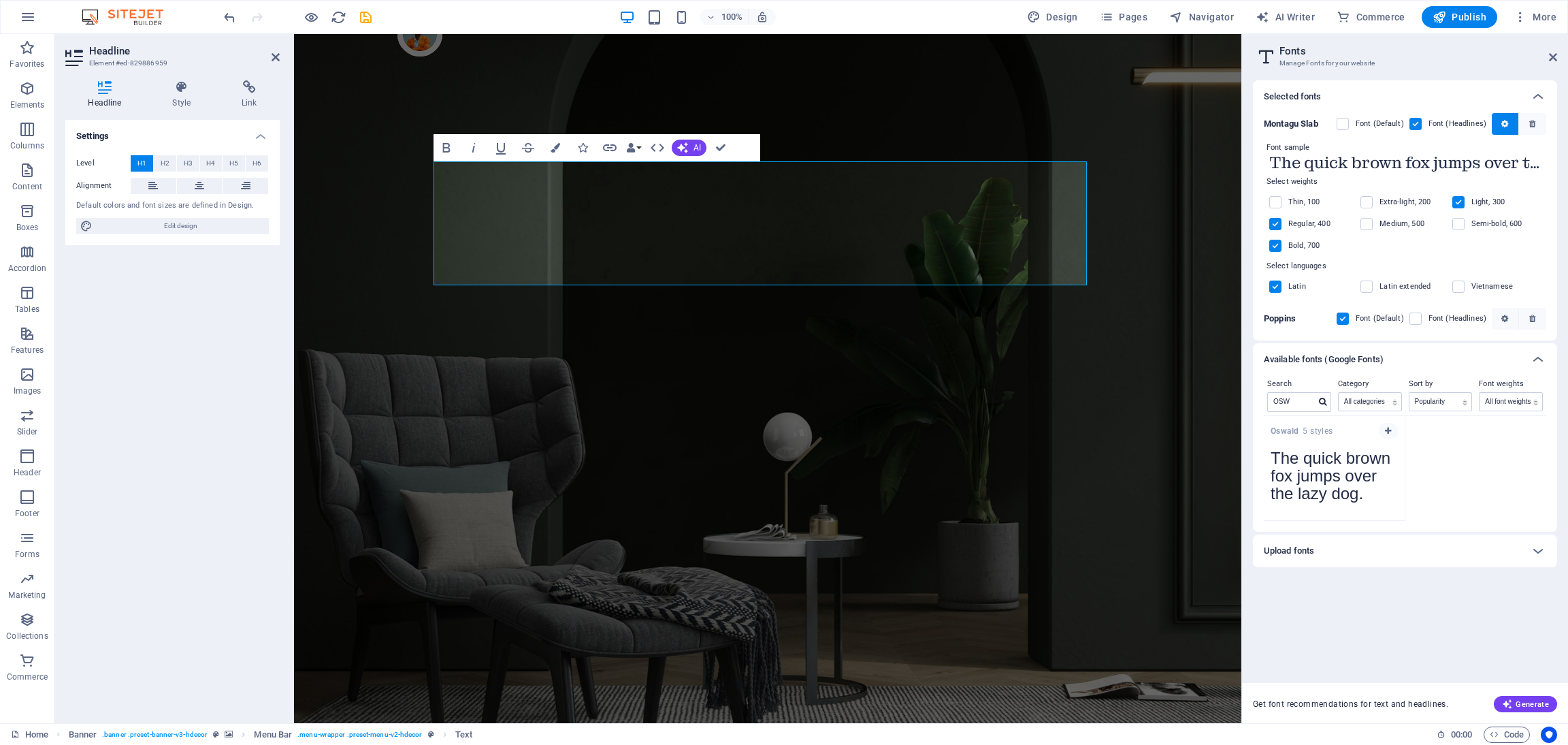 click at bounding box center [1275, 224] 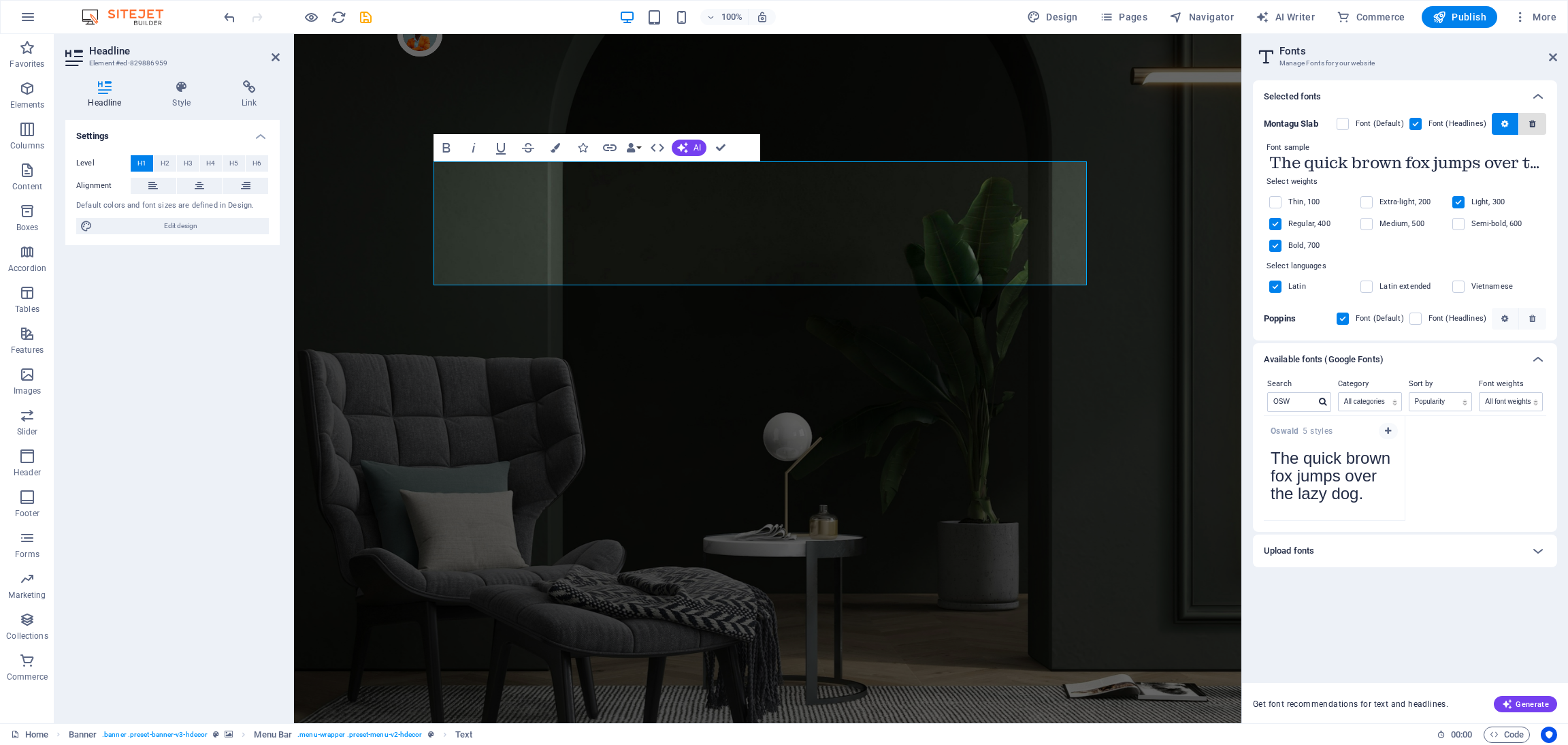 click at bounding box center (1532, 124) 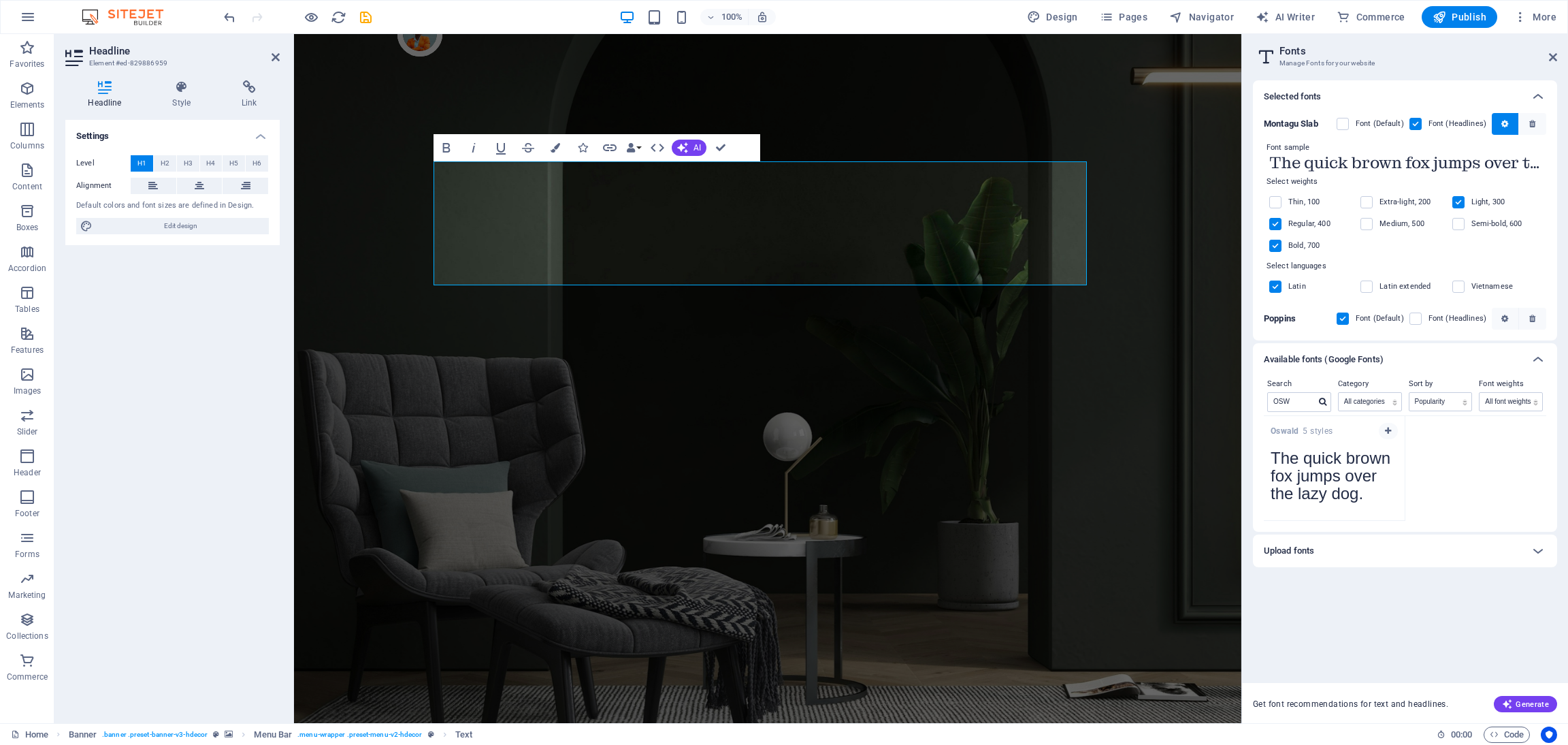 click at bounding box center (1416, 124) 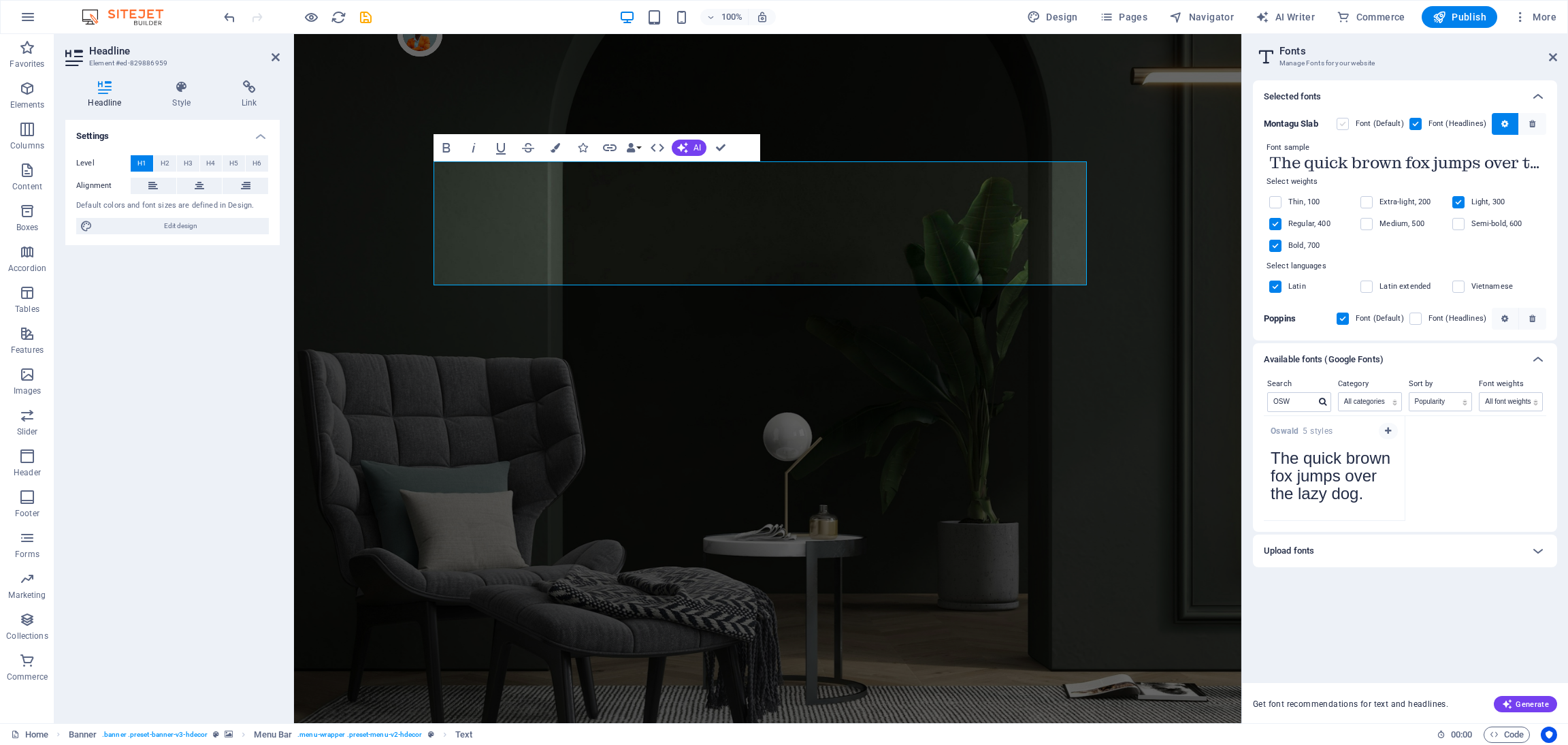 click at bounding box center [1343, 124] 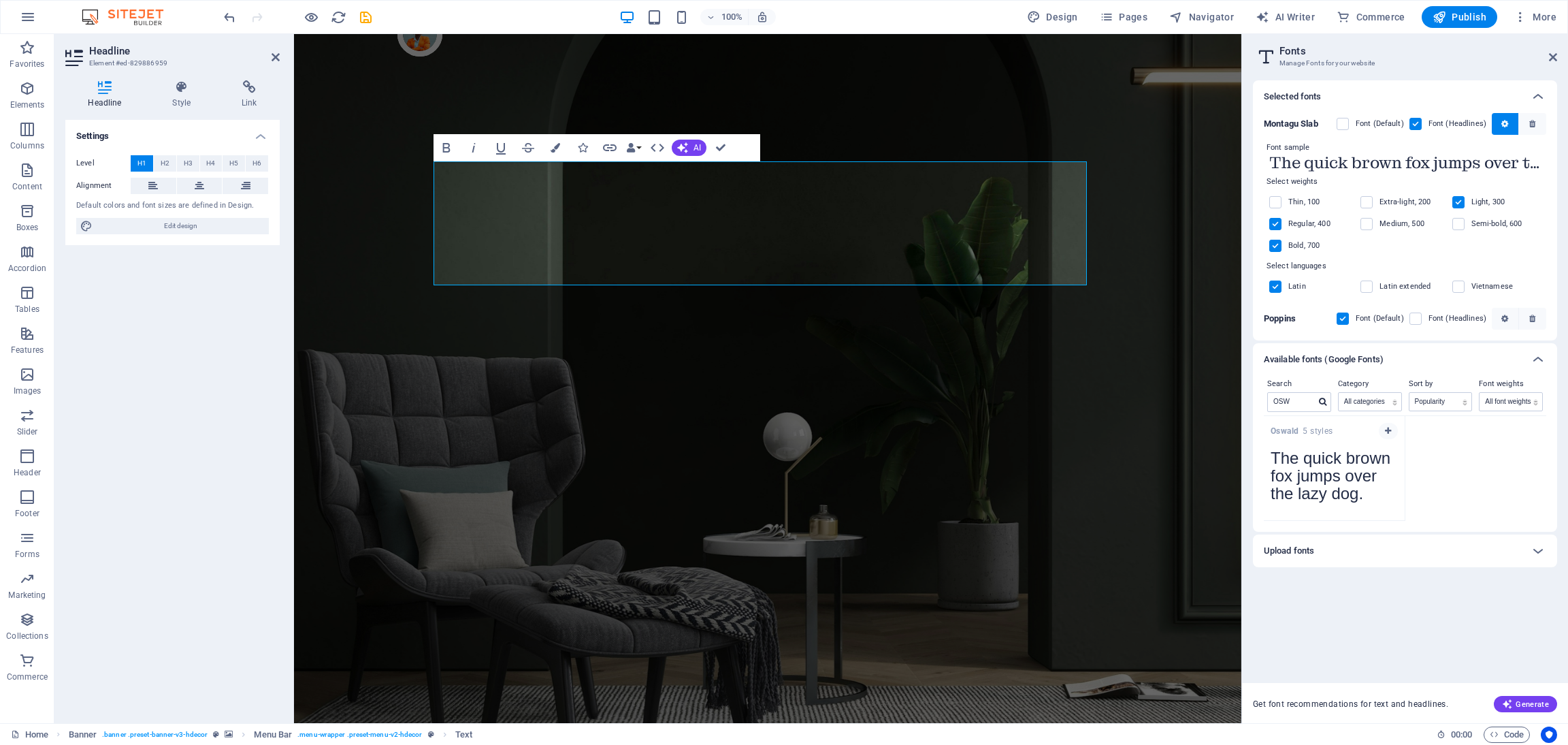 click at bounding box center [1416, 124] 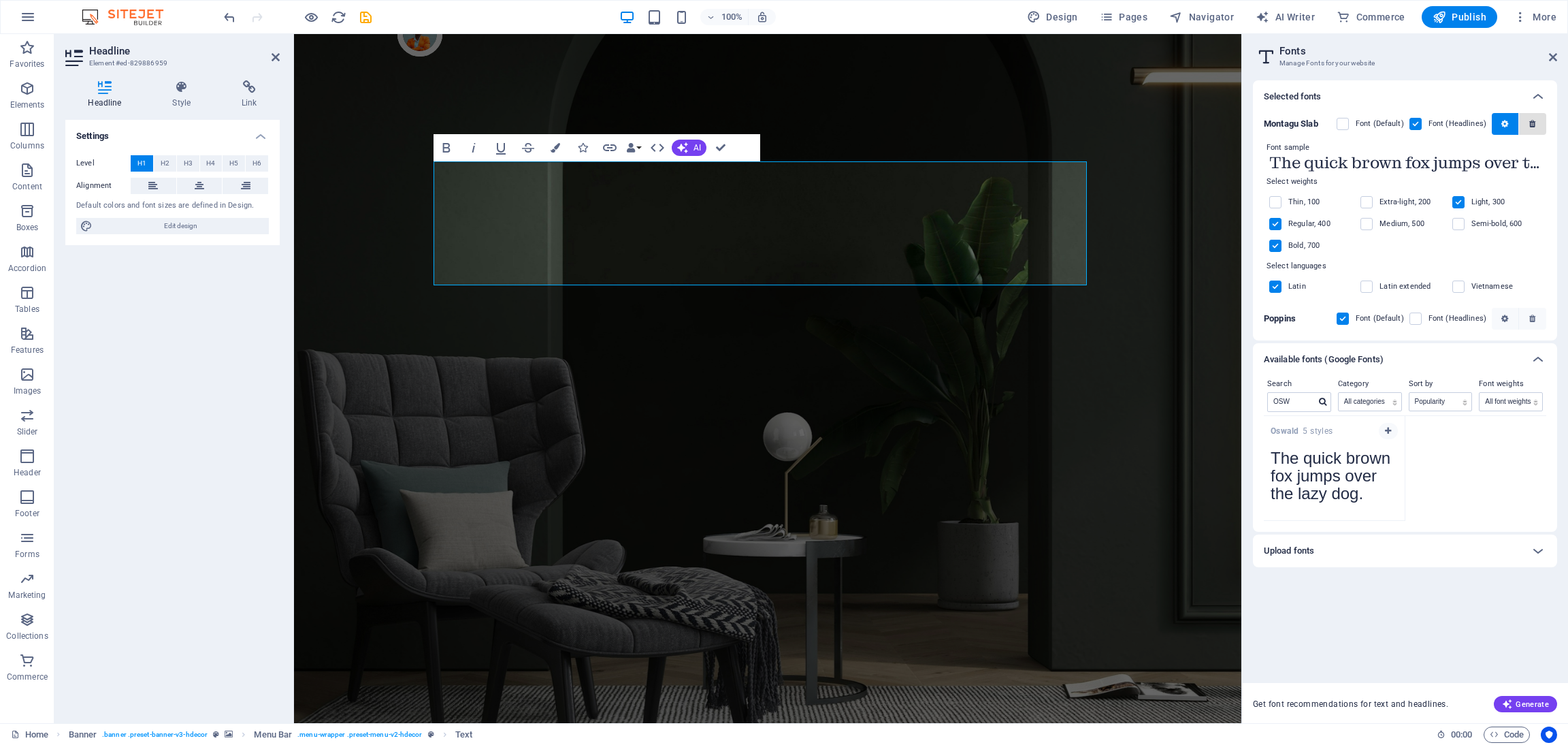click at bounding box center (1532, 124) 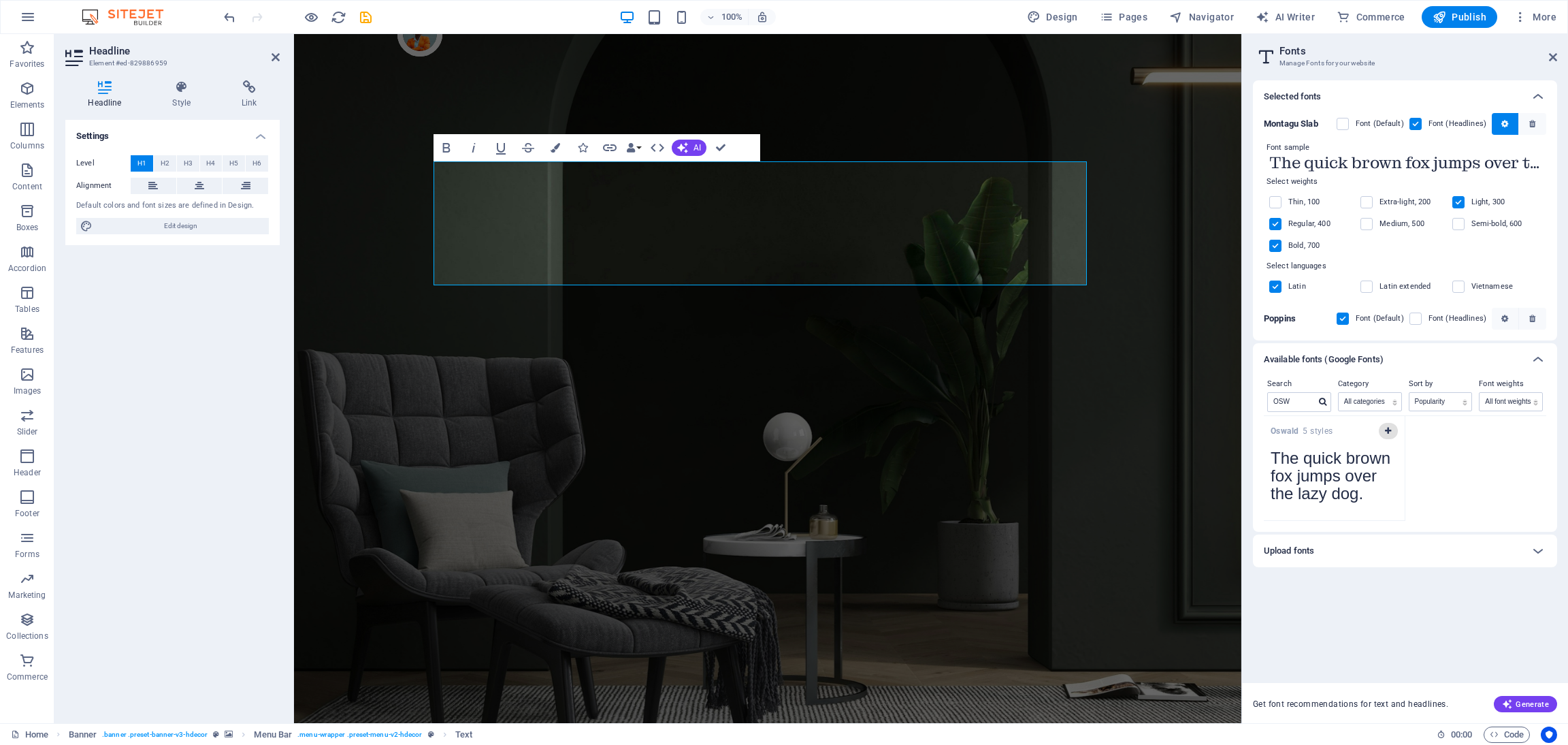 click at bounding box center [1388, 431] 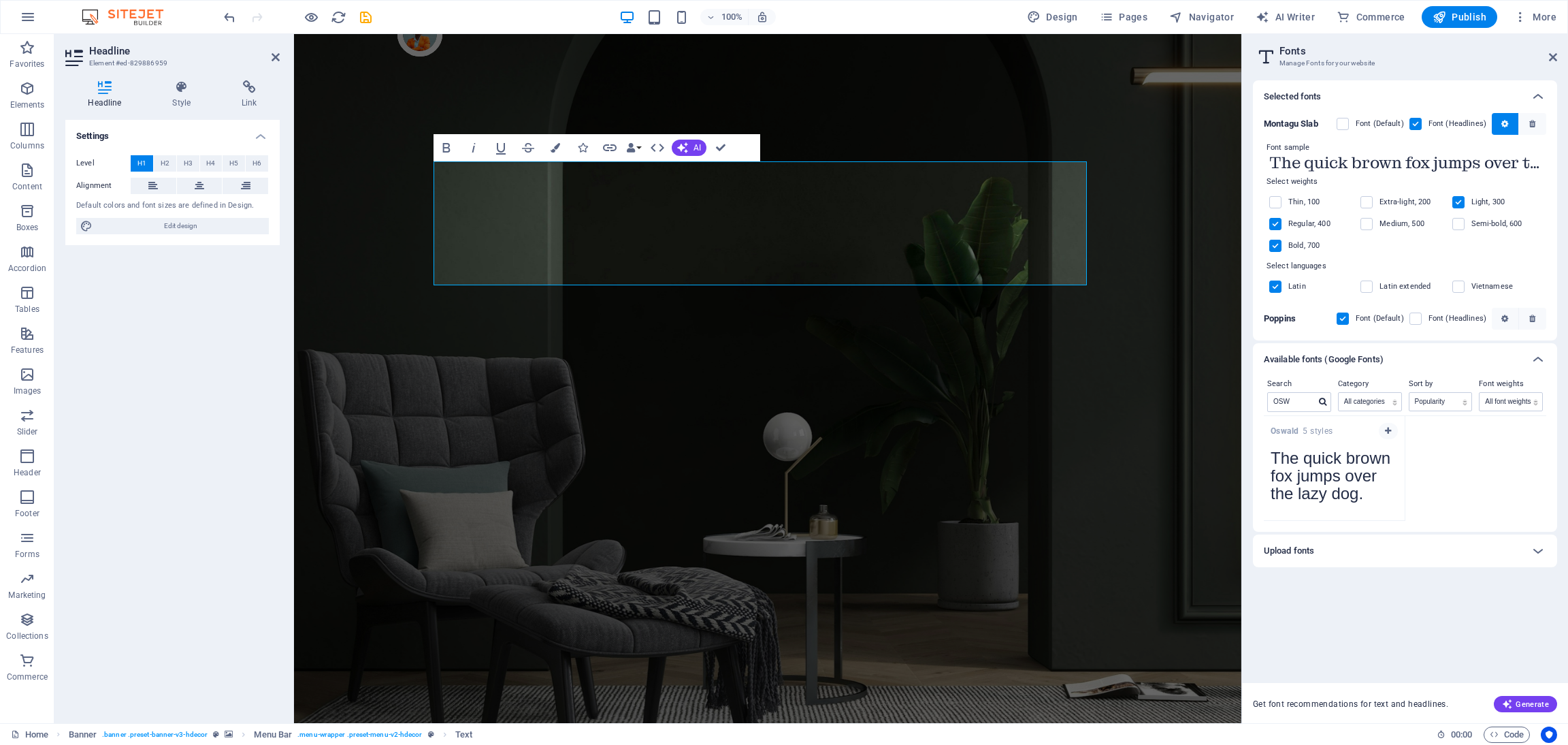 click on "Upload fonts" at bounding box center (1392, 551) 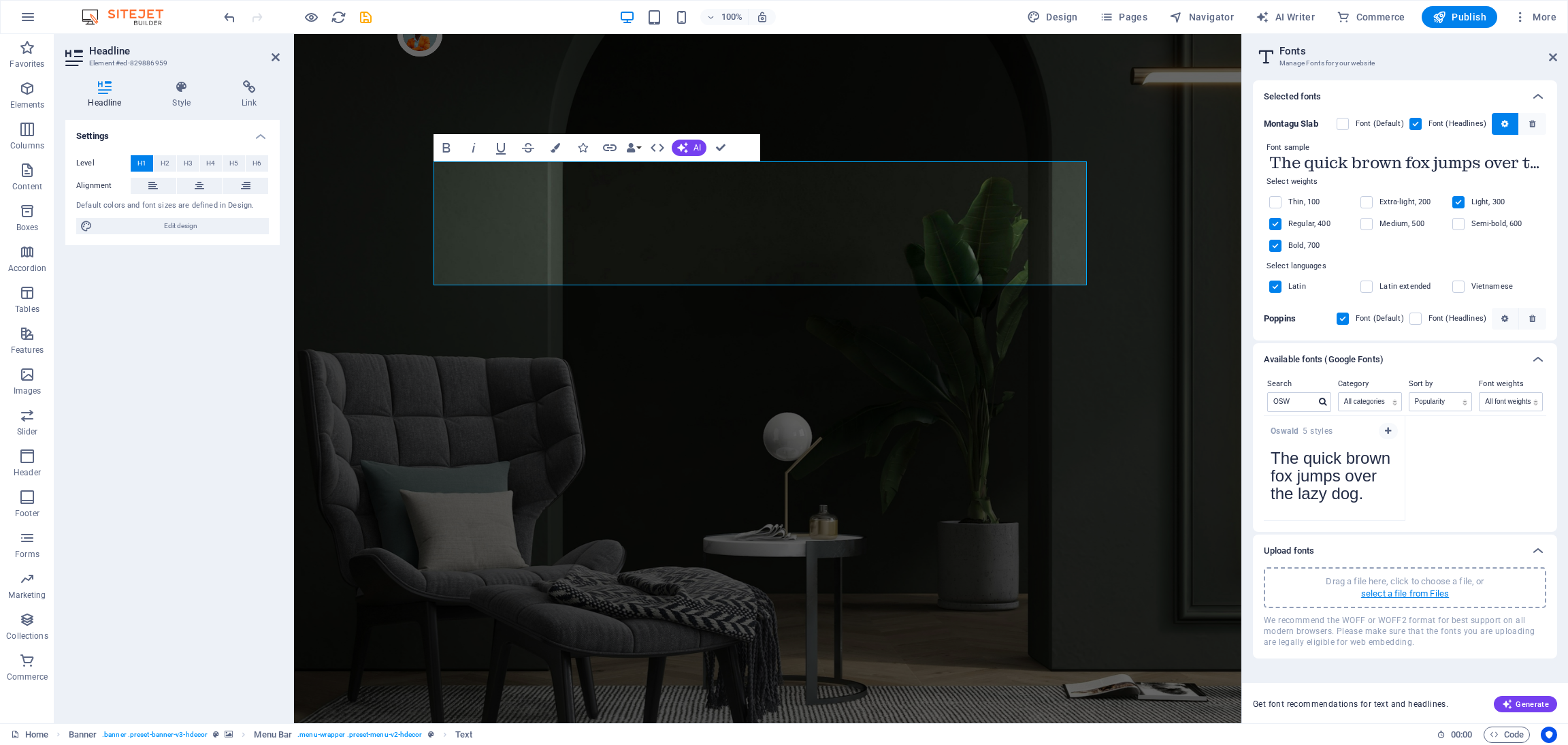 click on "select a file from Files" at bounding box center [1405, 594] 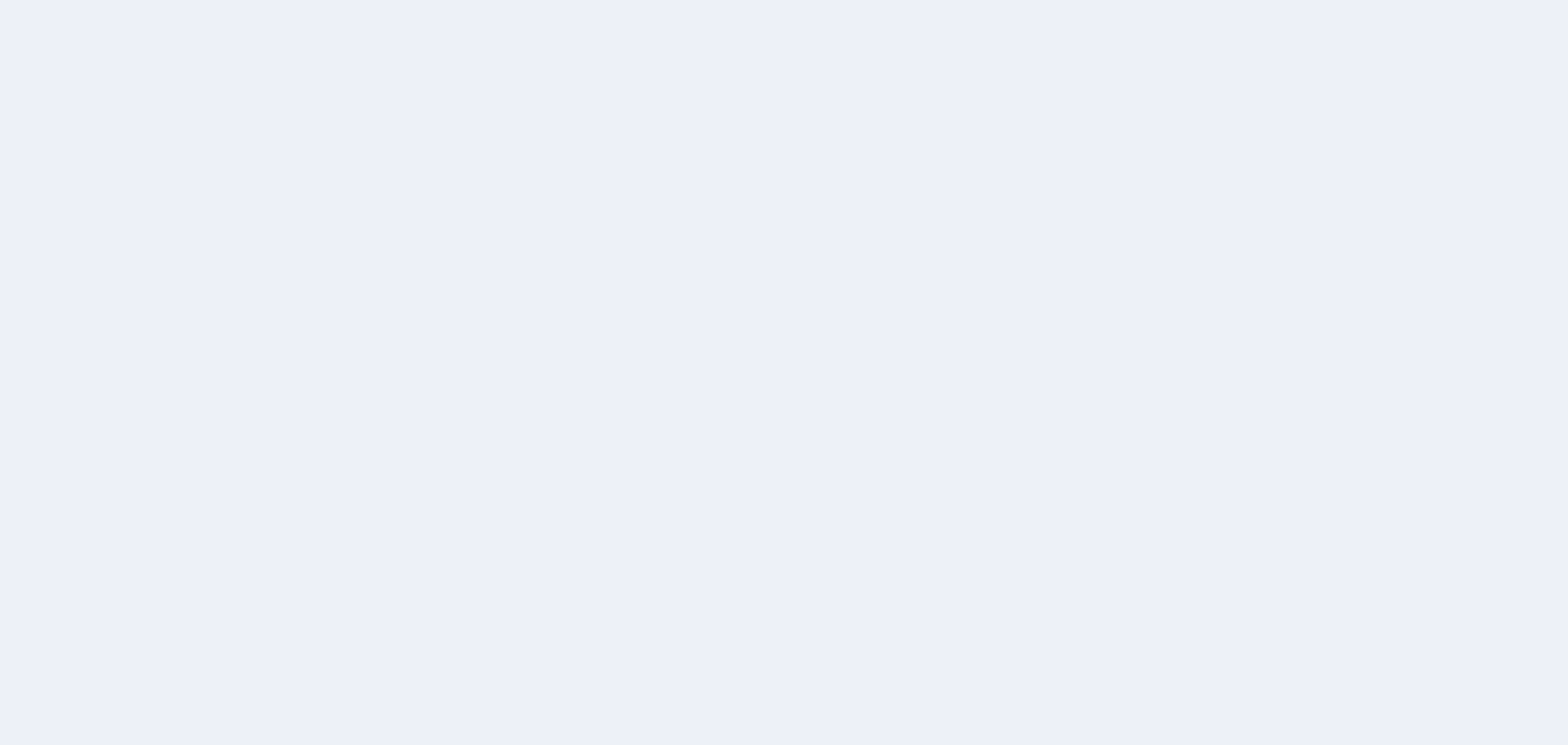 scroll, scrollTop: 0, scrollLeft: 0, axis: both 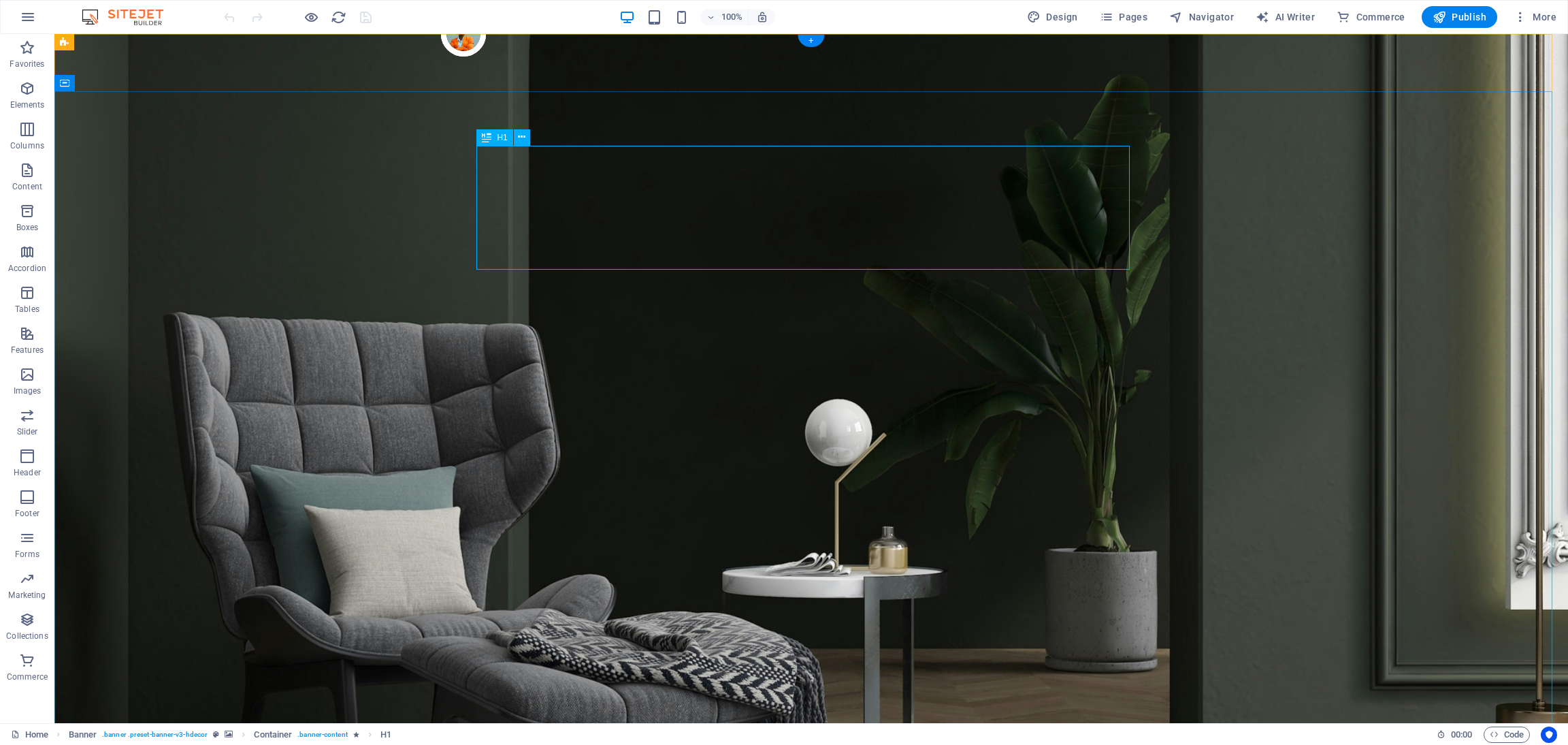 click on "Make Your Interior Minimalistic & Modern" at bounding box center [811, 1100] 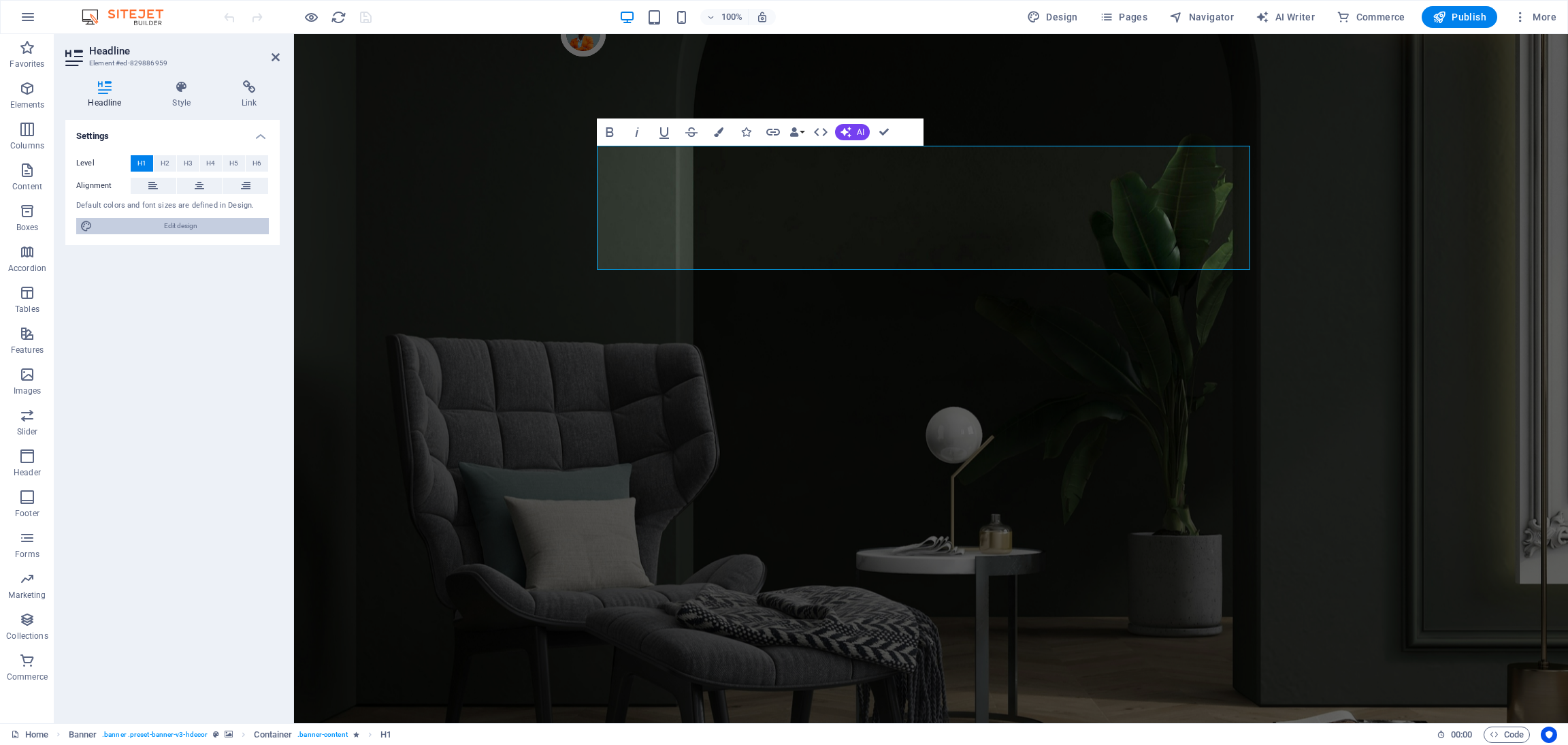 click on "Edit design" at bounding box center [180, 226] 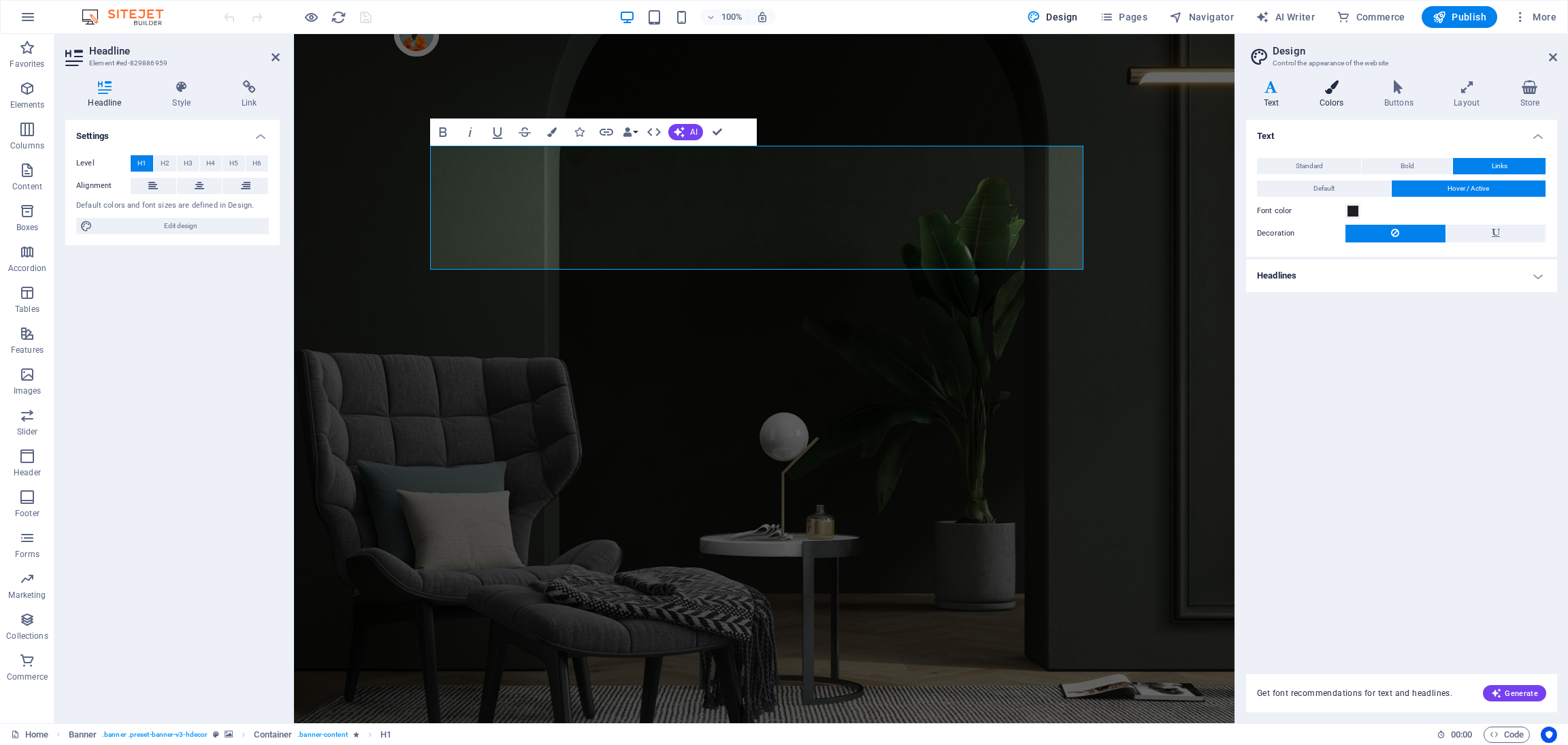 click at bounding box center (1331, 87) 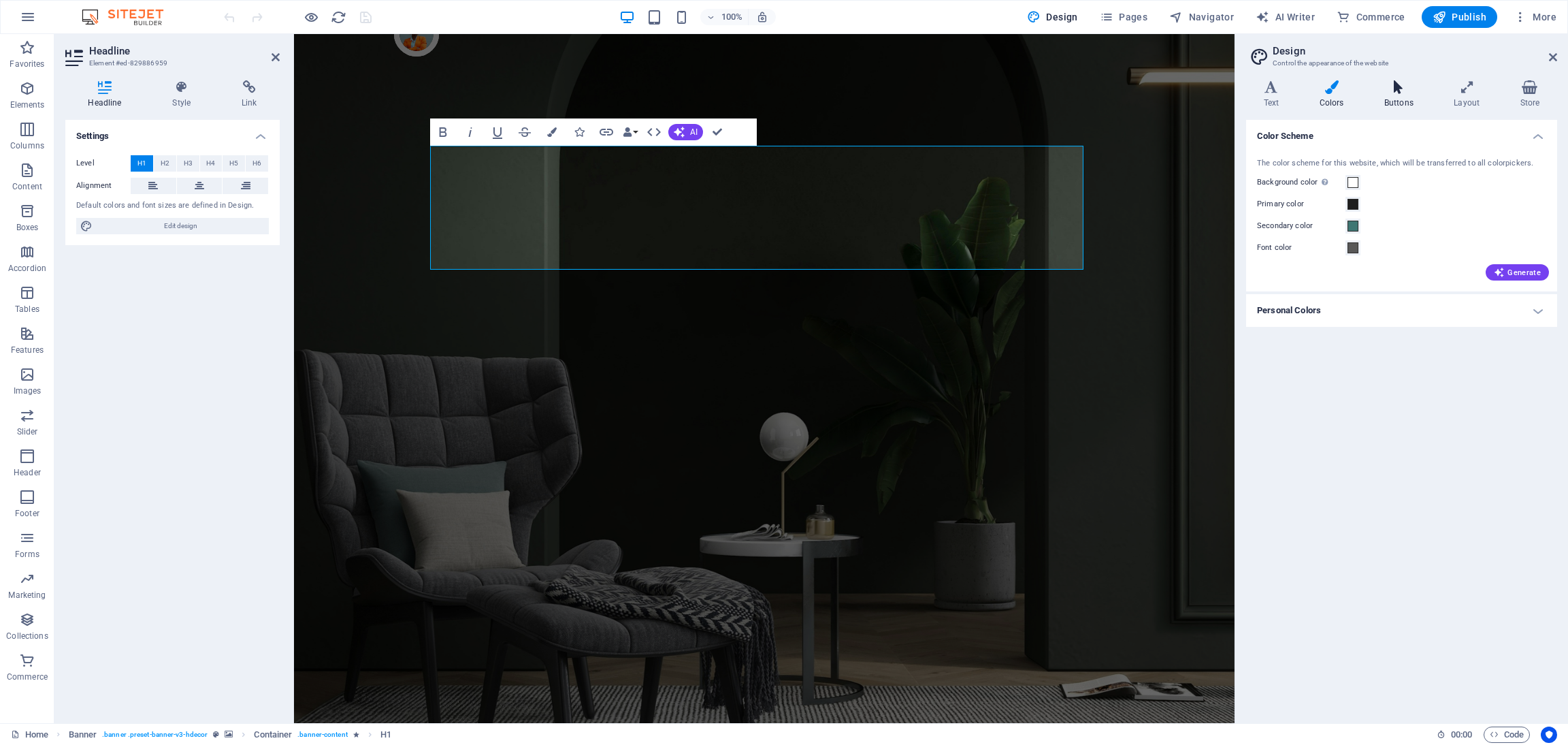 click at bounding box center (1399, 87) 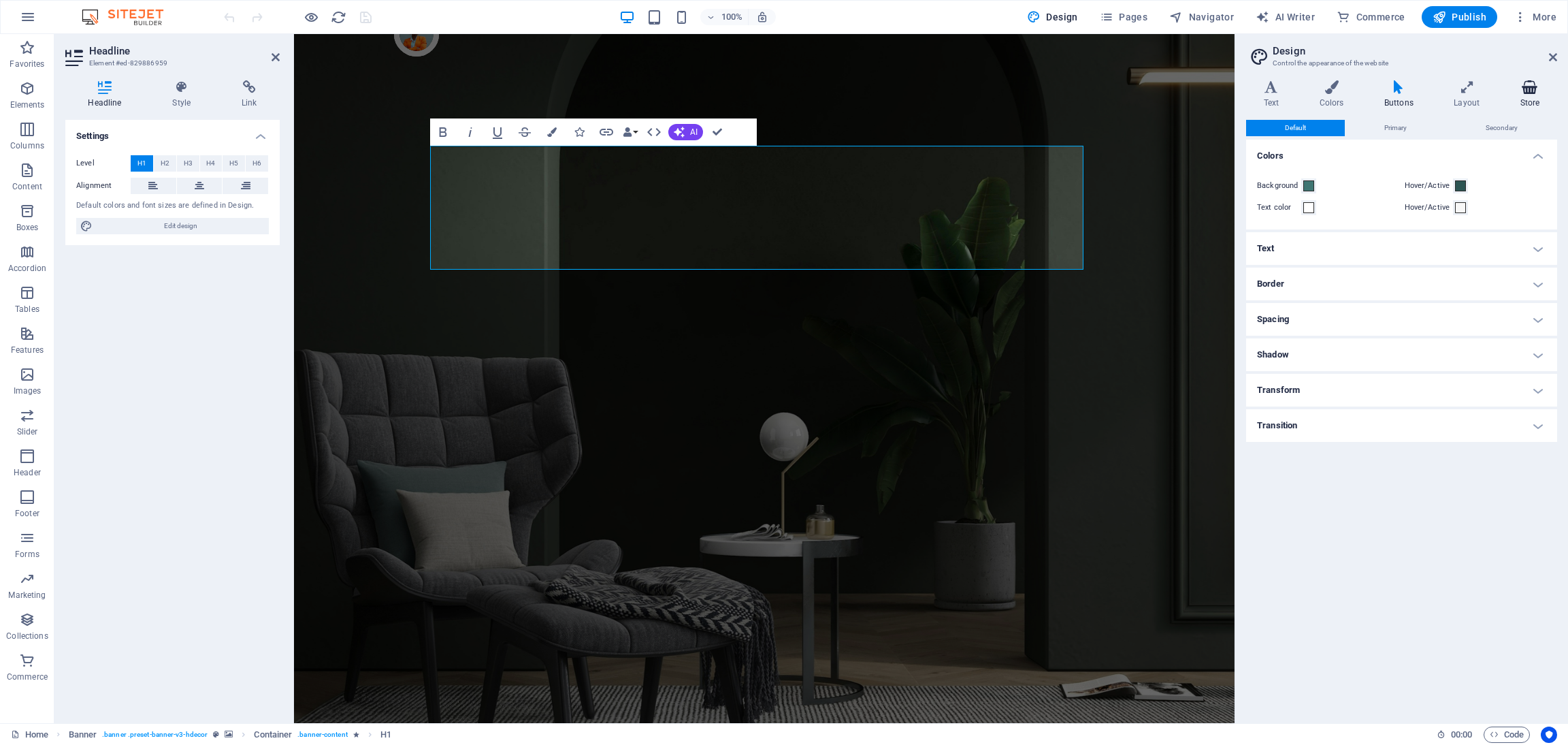click at bounding box center [1530, 87] 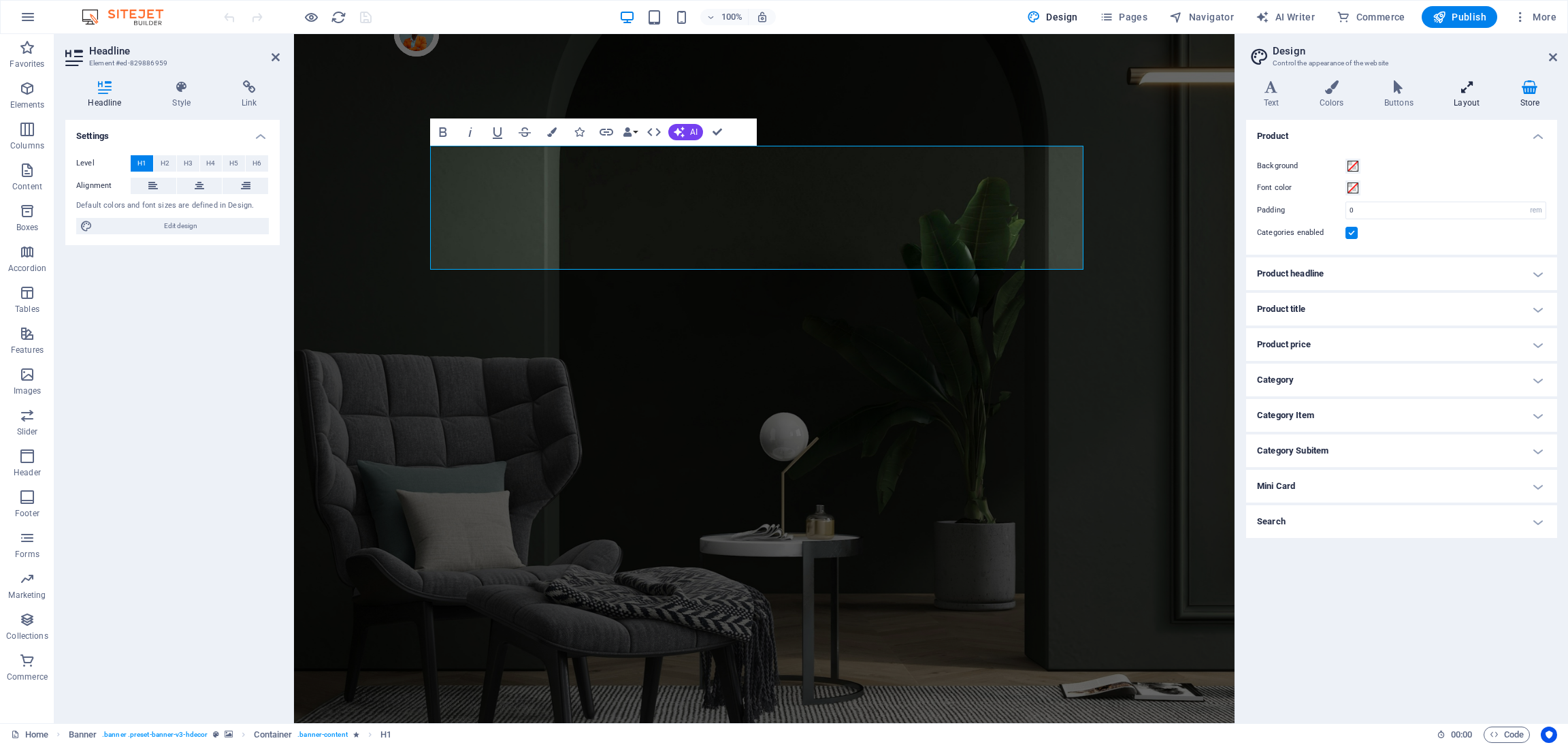 click at bounding box center (1467, 87) 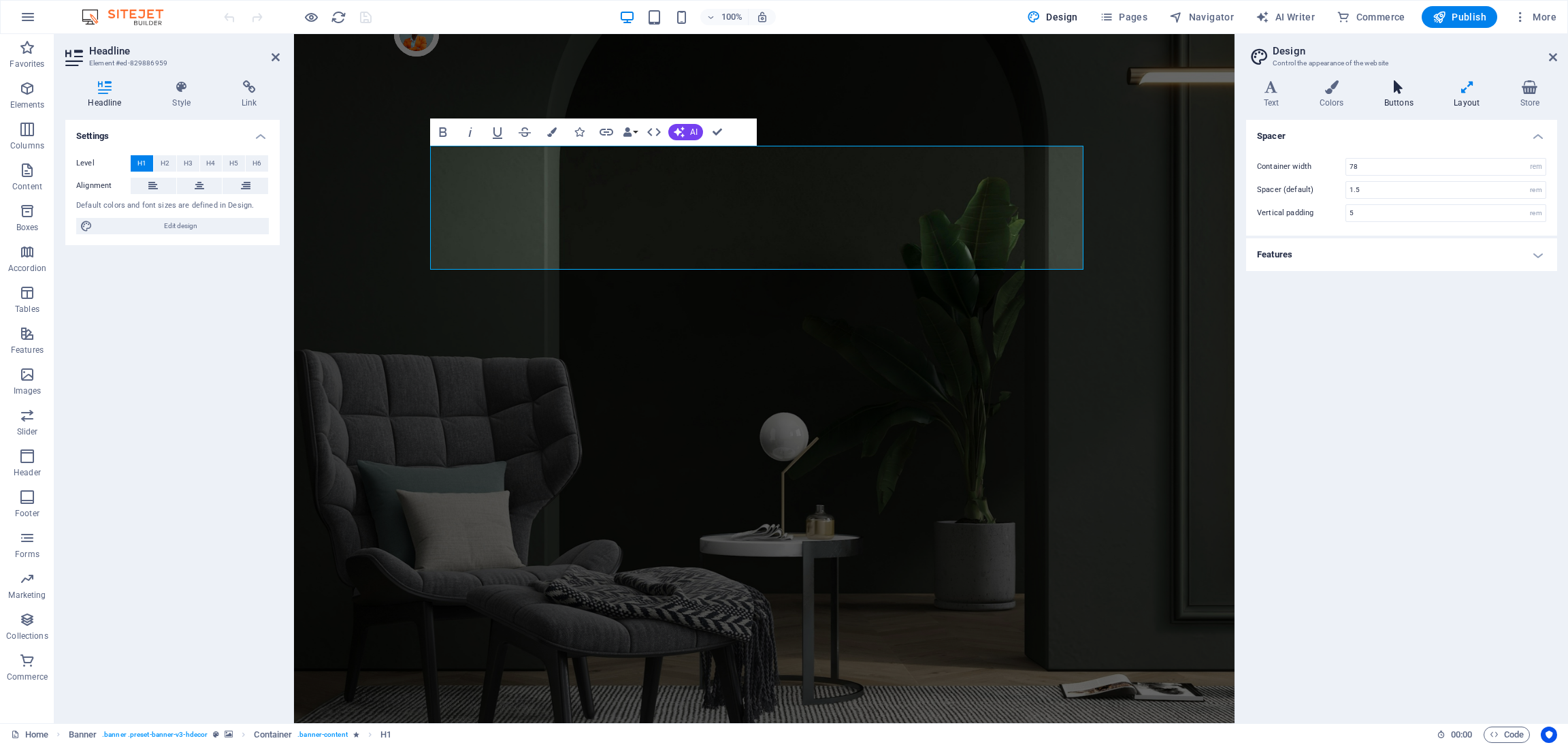 click at bounding box center [1399, 87] 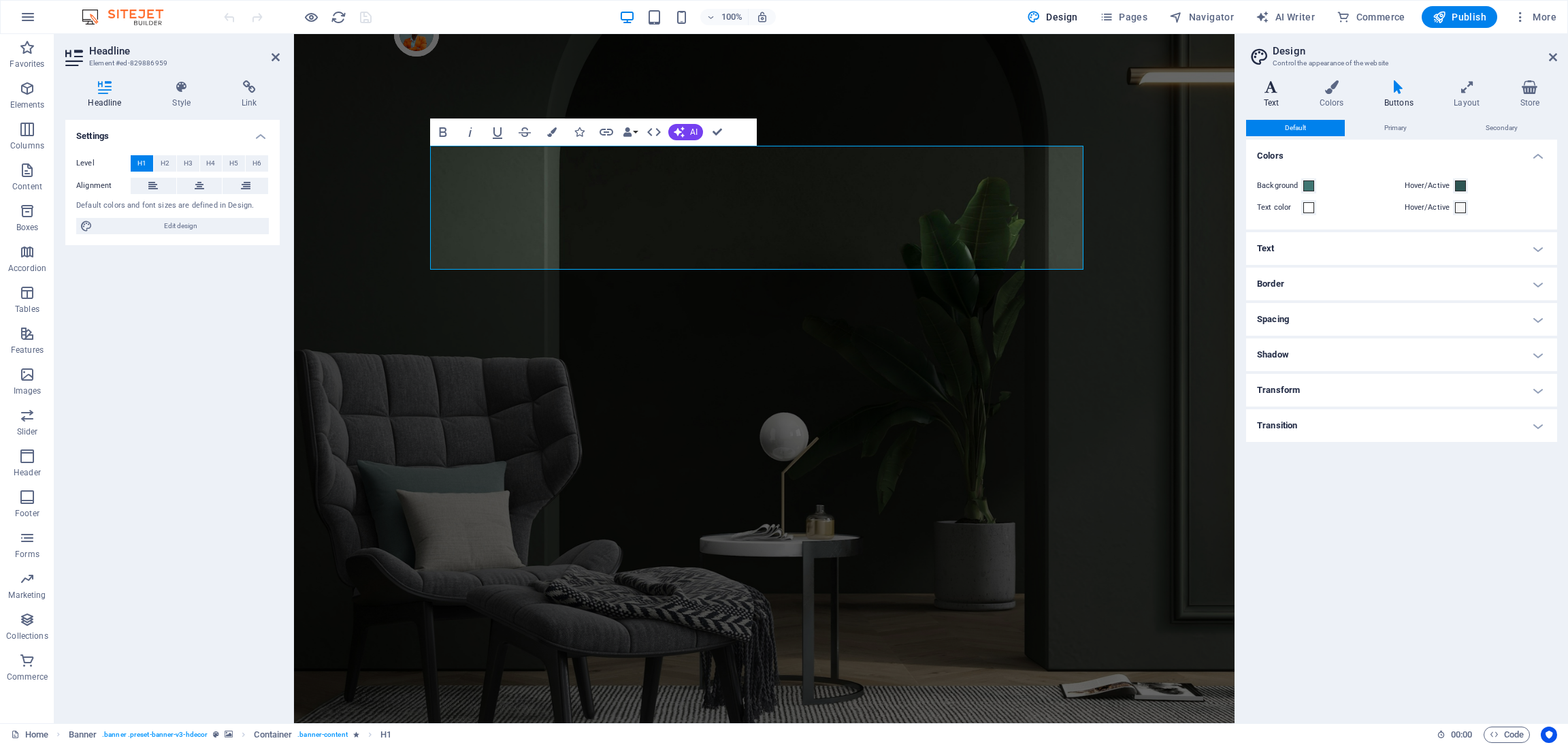 click on "Text" at bounding box center [1274, 95] 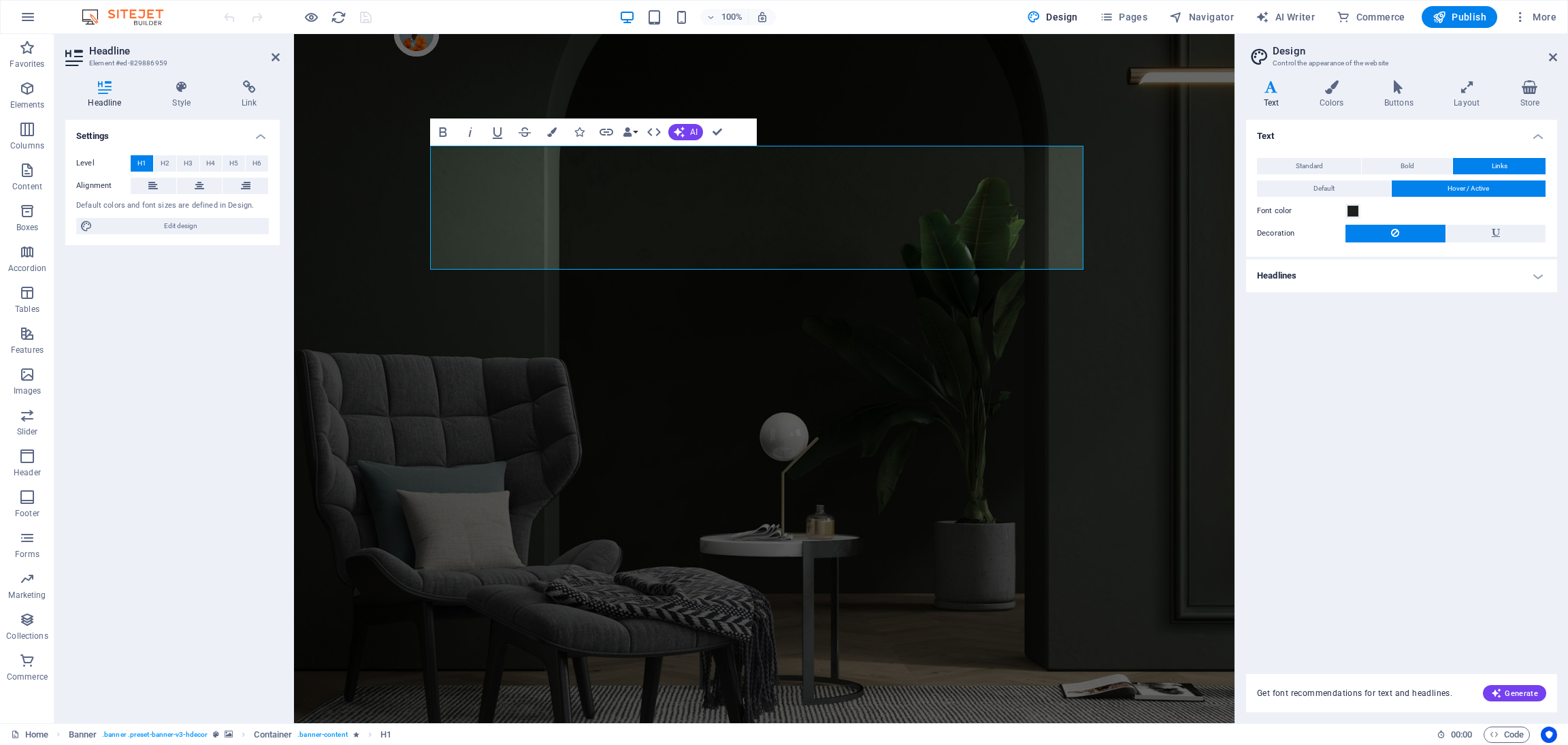click on "Headlines" at bounding box center [1401, 276] 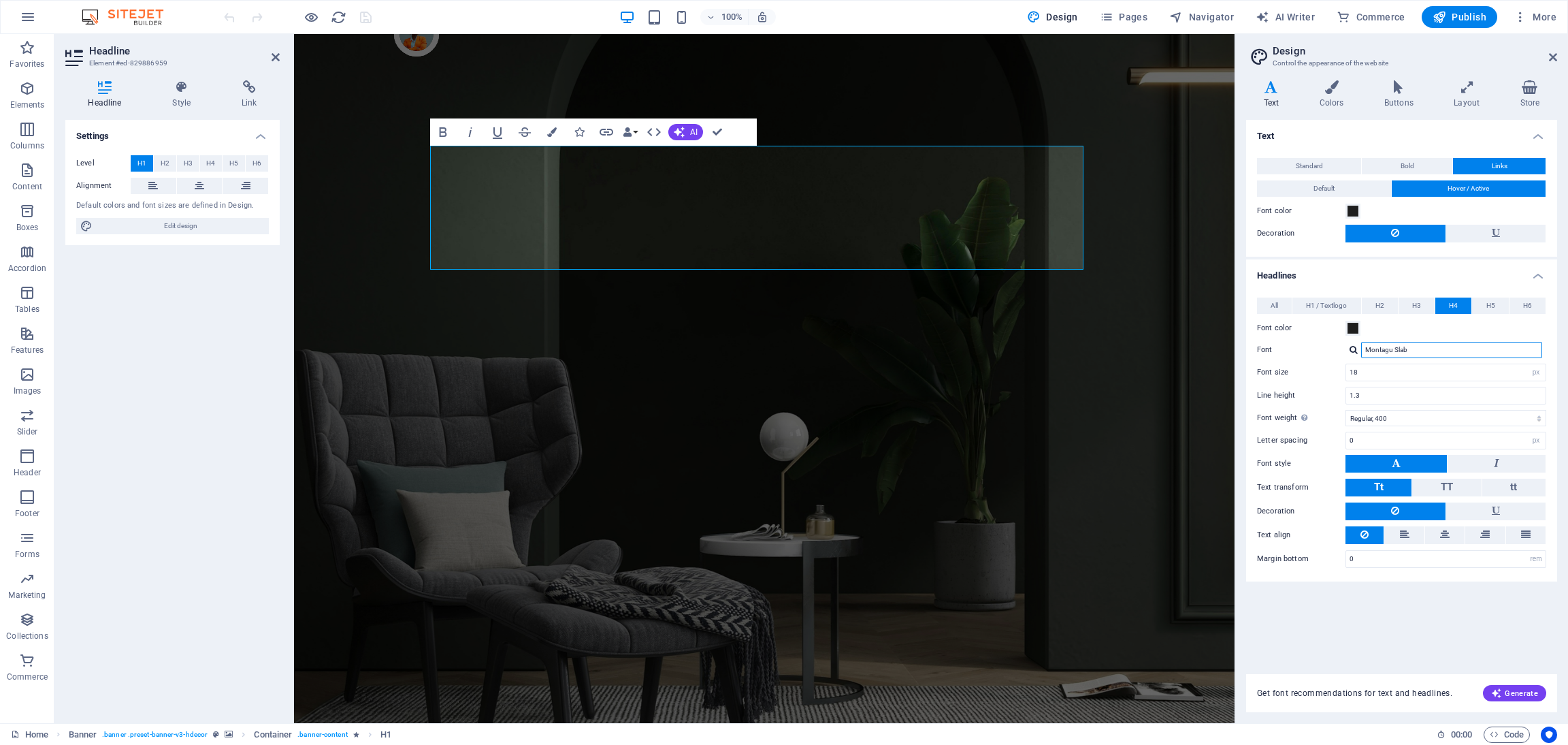 click on "Montagu Slab" at bounding box center [1452, 350] 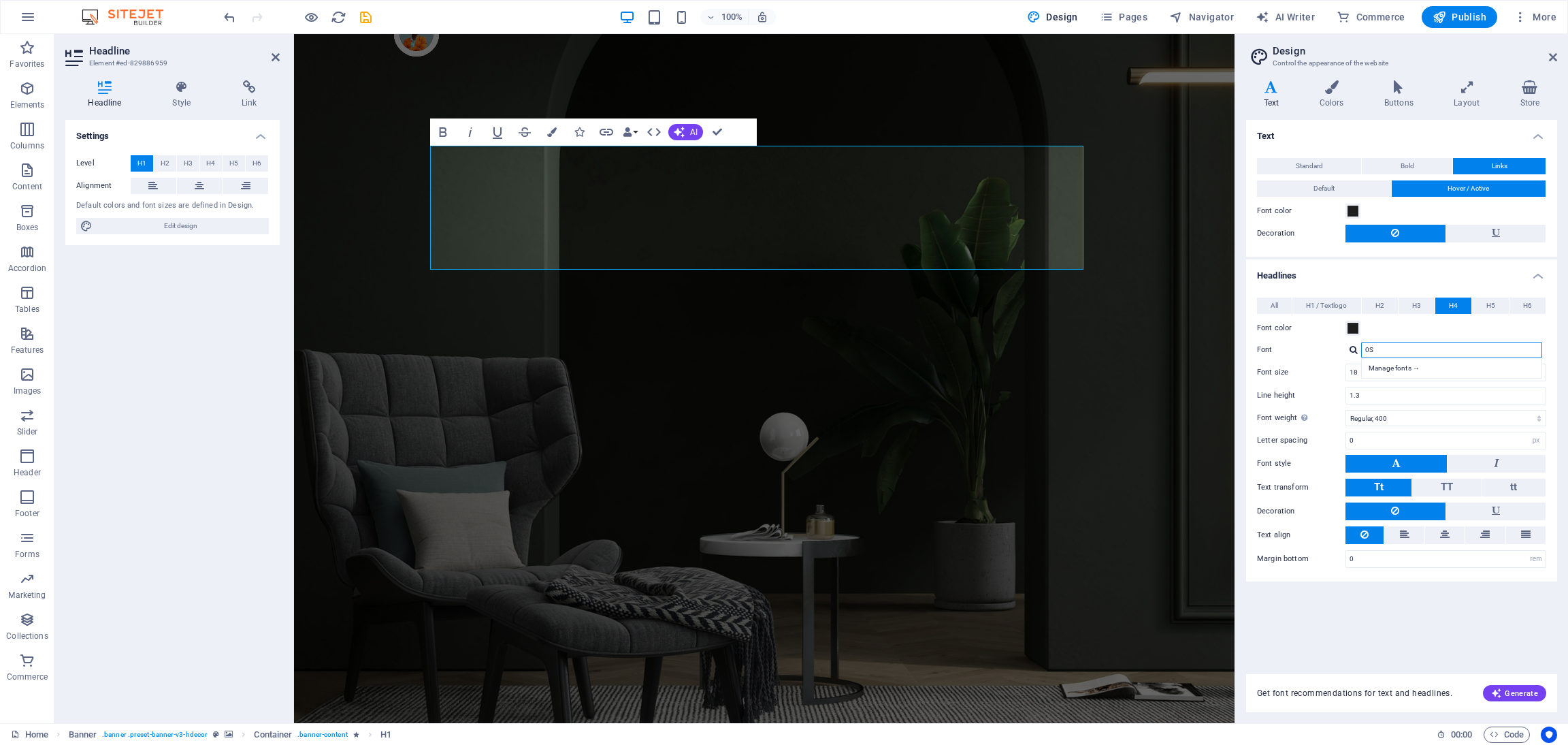 type on "0" 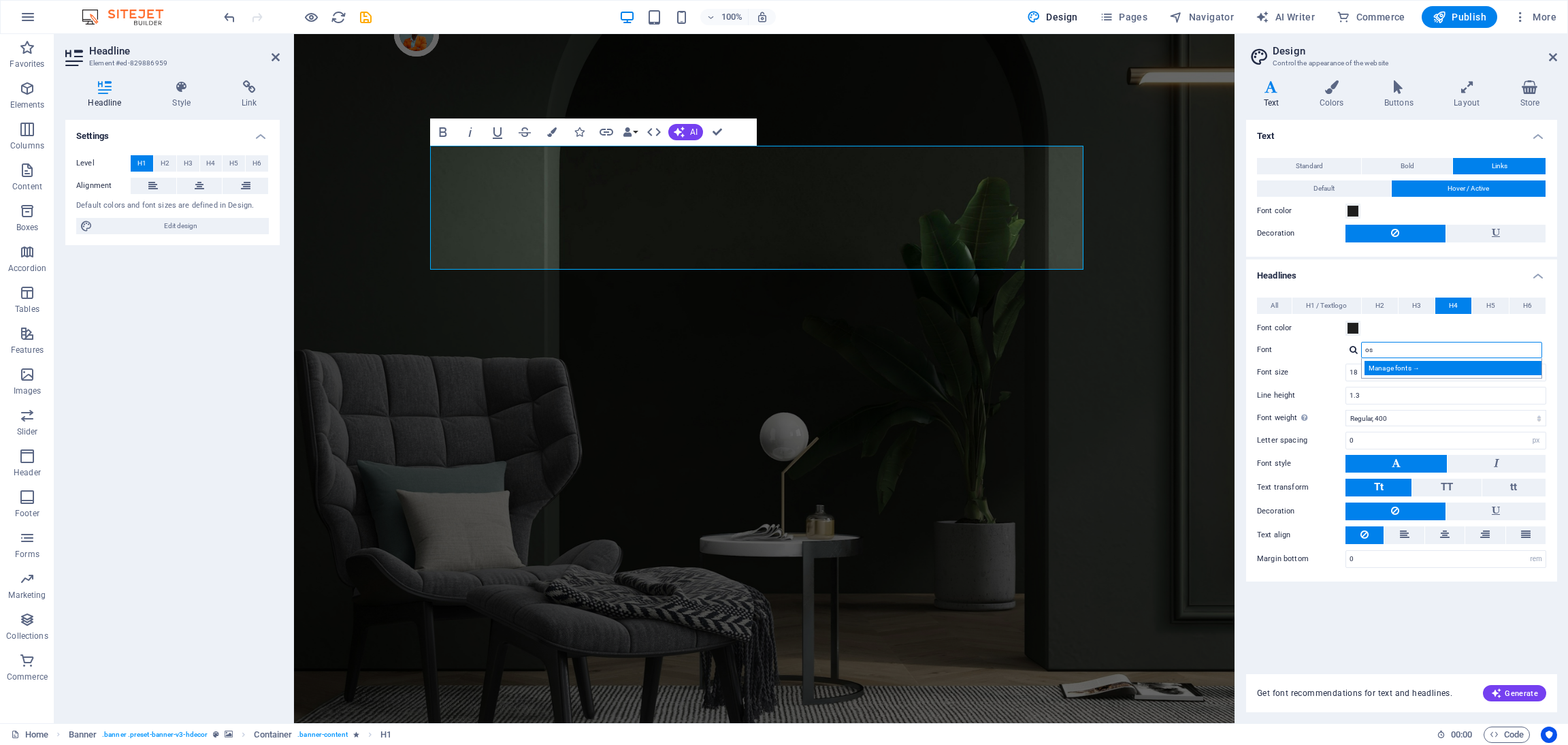 type on "os" 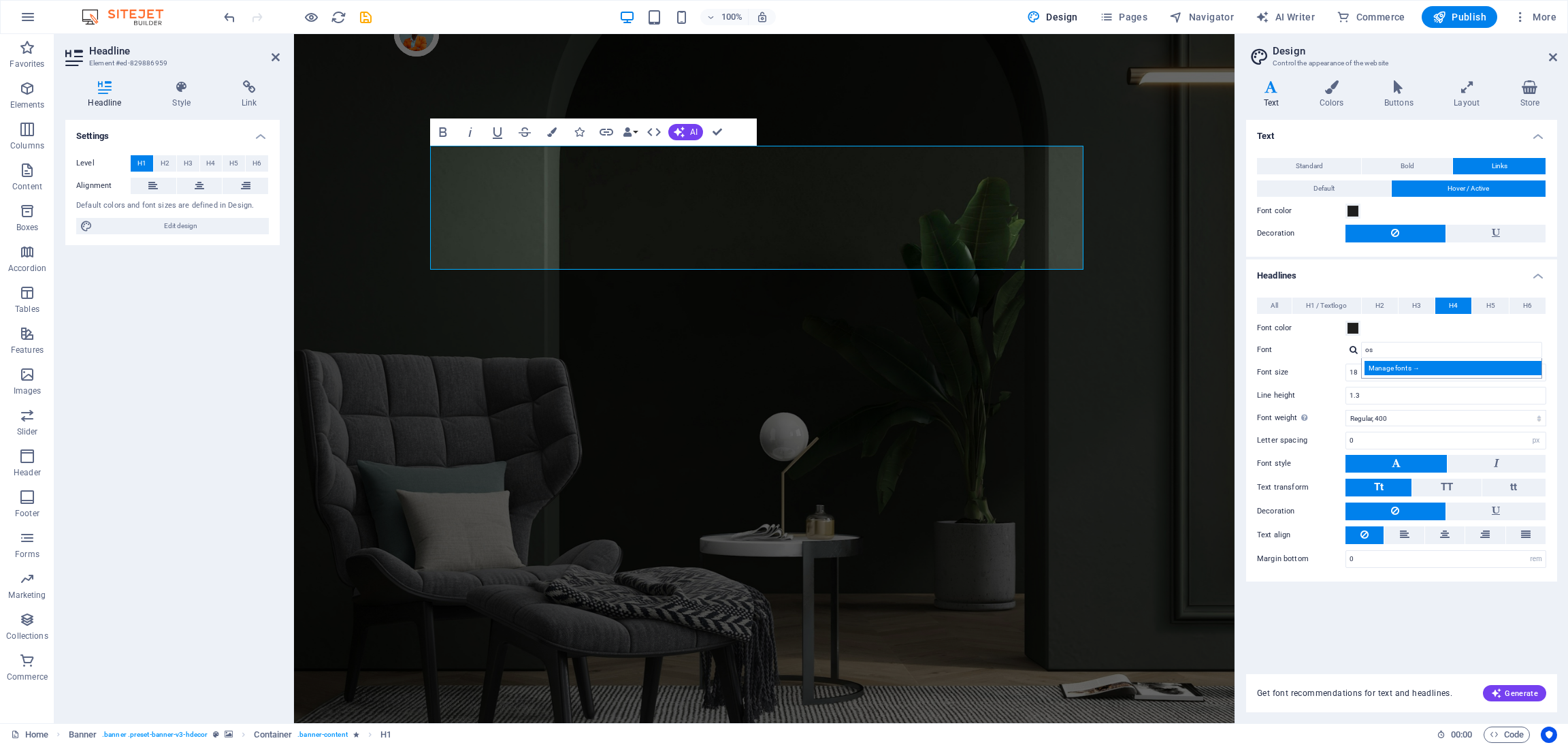 click on "Manage fonts →" at bounding box center (1454, 368) 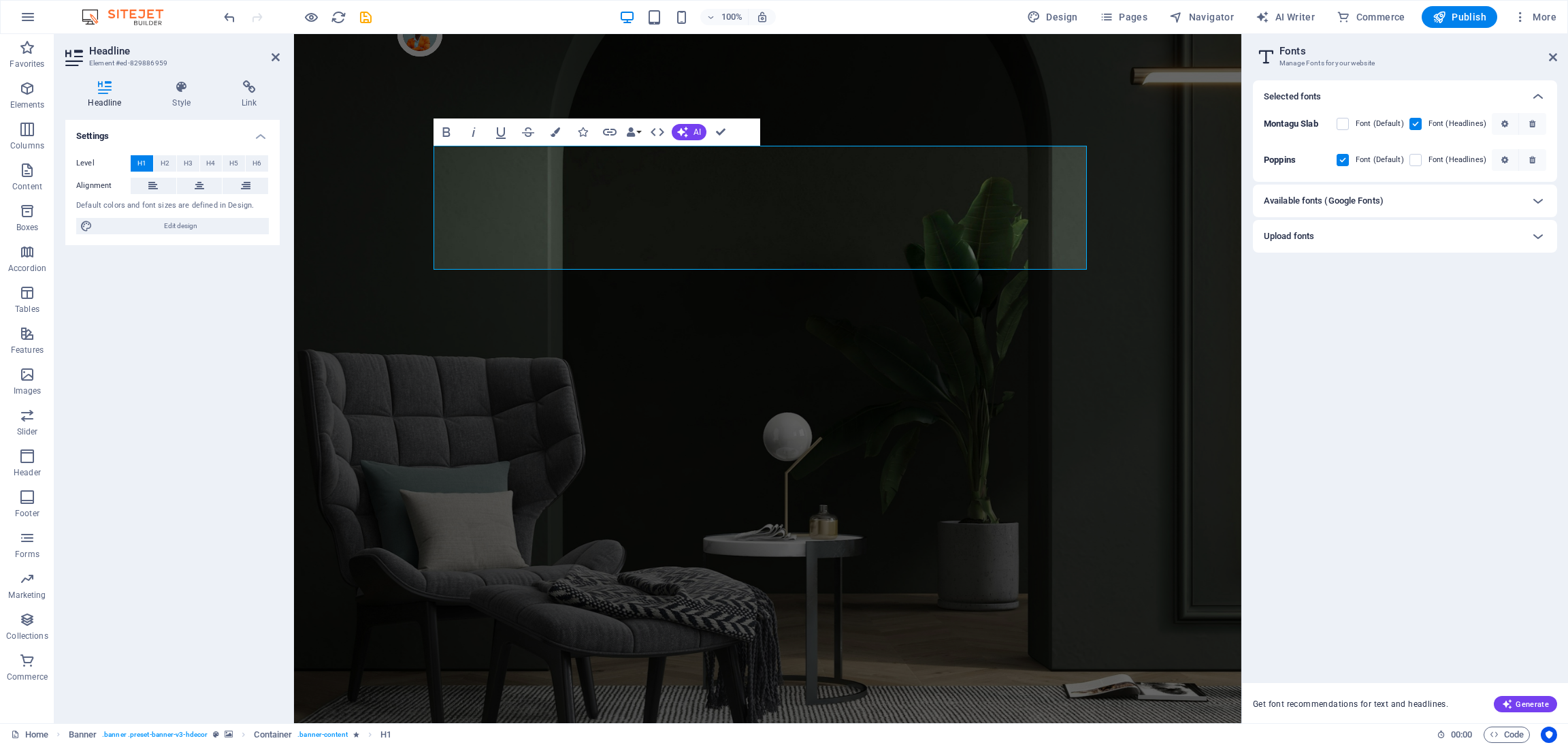 click on "Available fonts (Google Fonts)" at bounding box center [1324, 201] 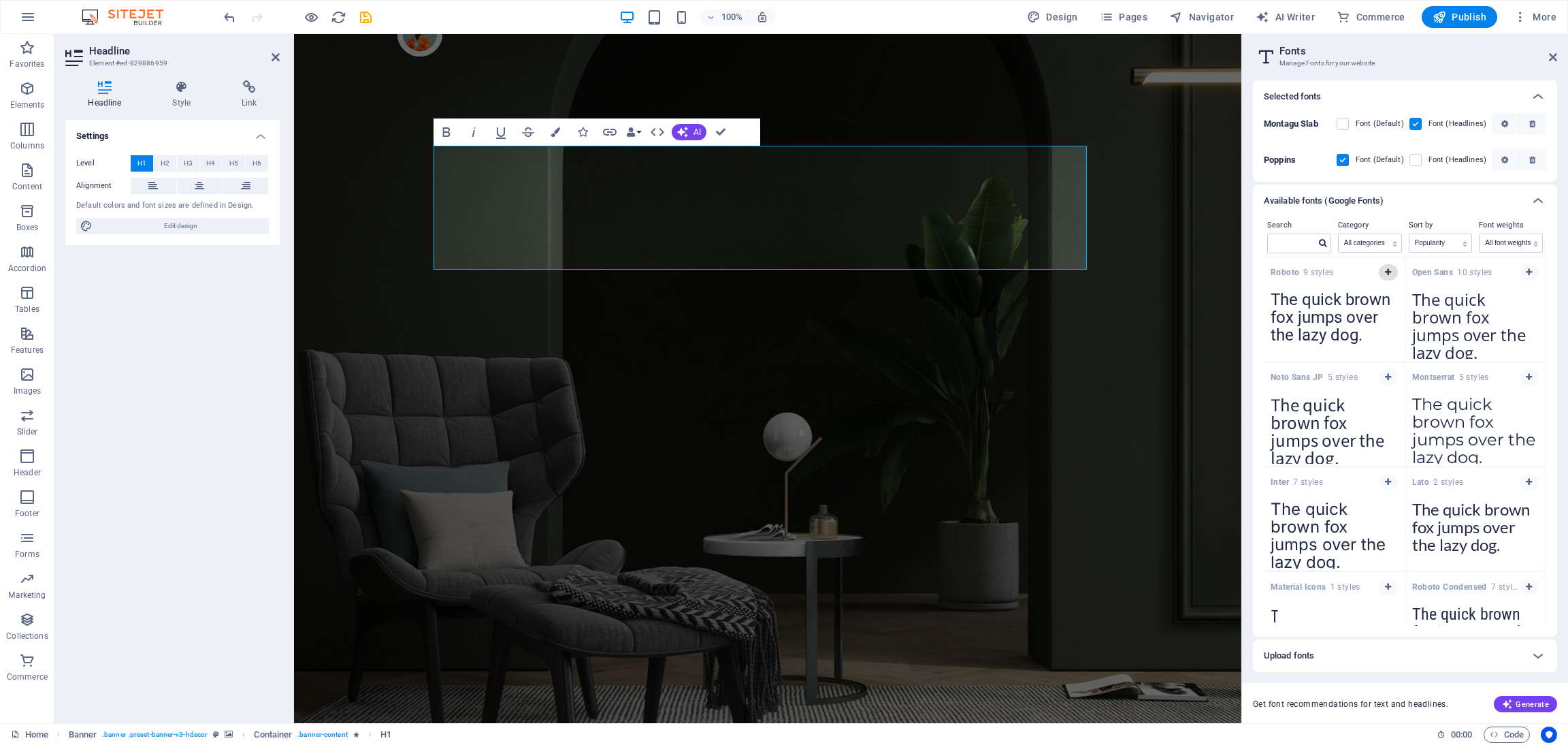 click at bounding box center [1388, 272] 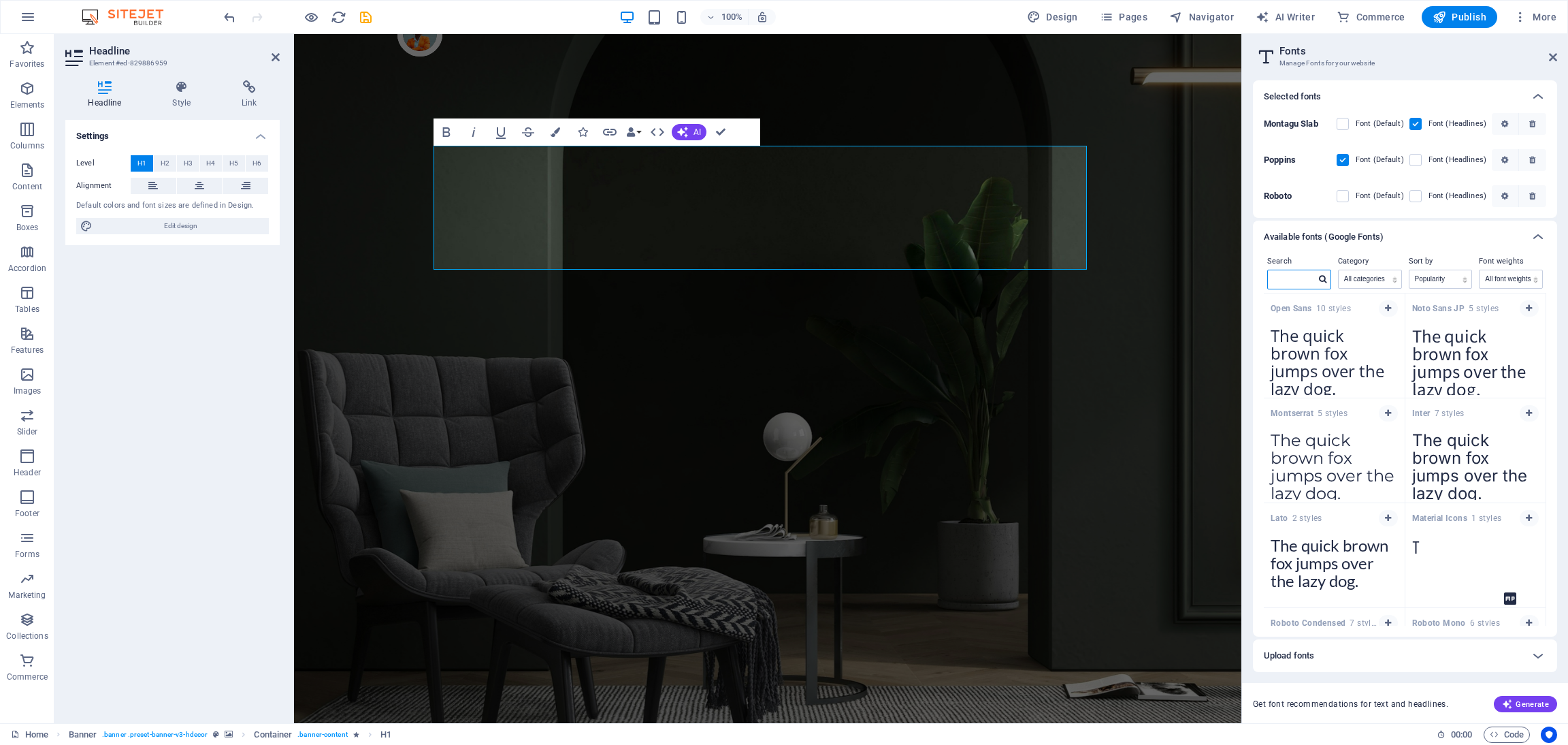 click at bounding box center (1292, 279) 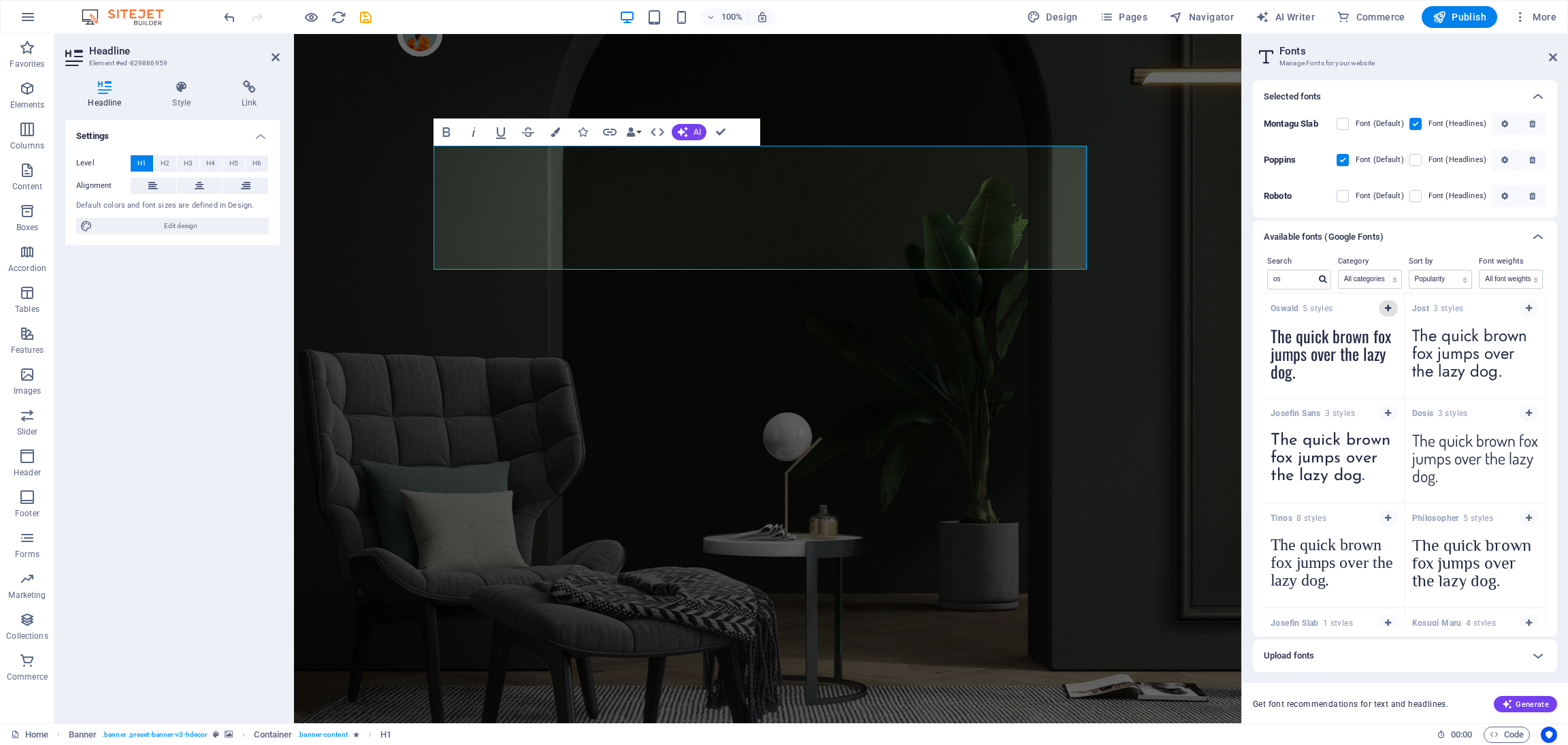 click at bounding box center [1388, 308] 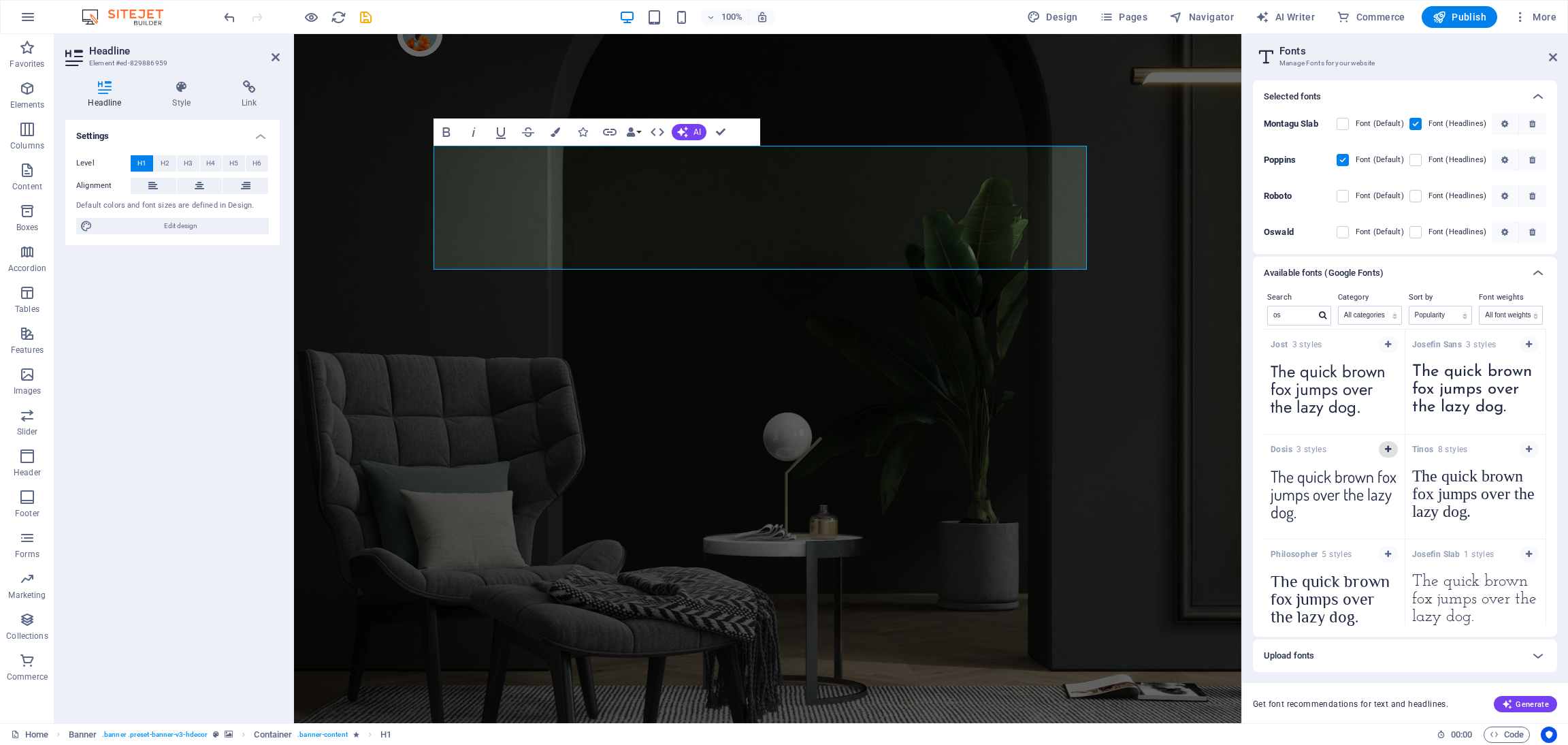 click at bounding box center (1388, 449) 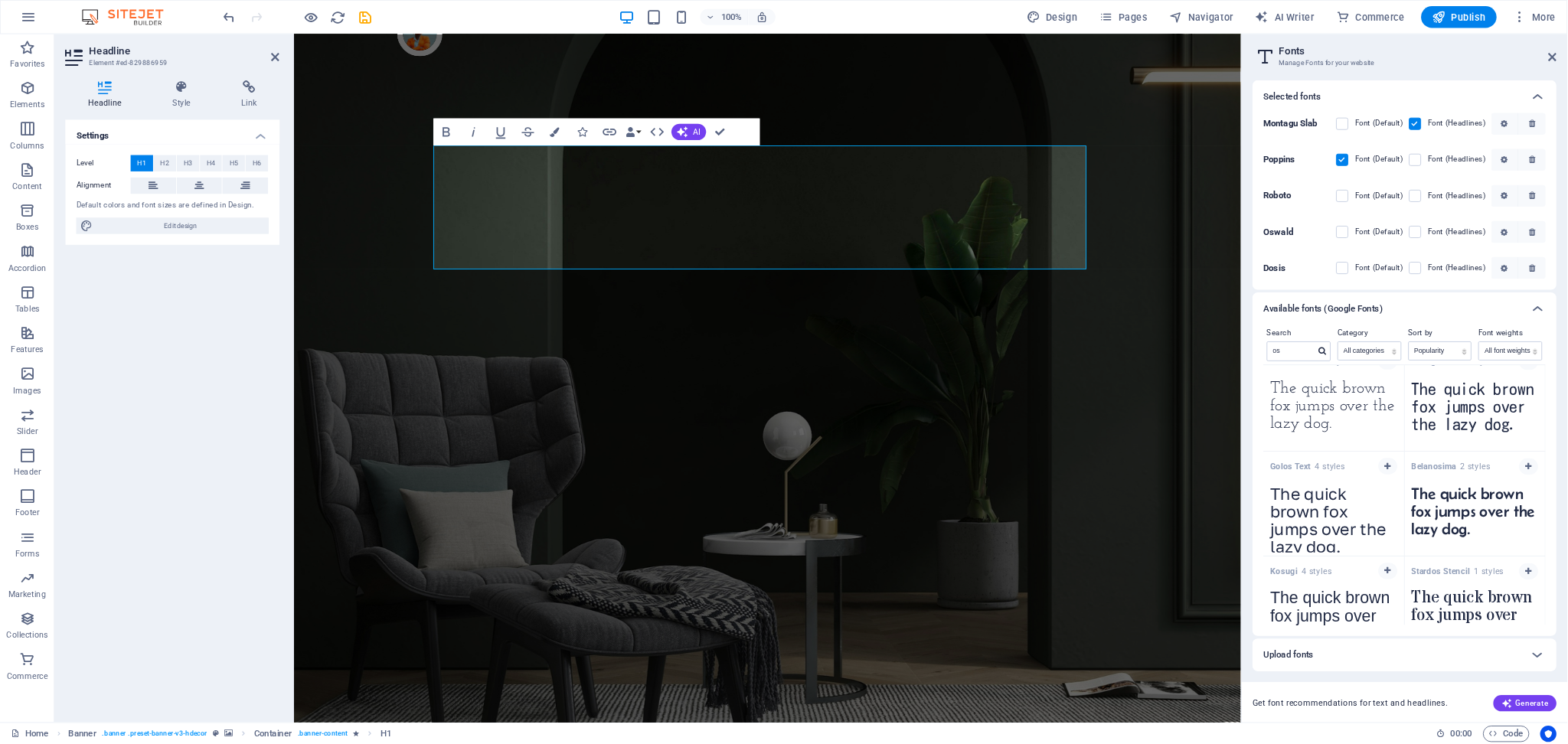scroll, scrollTop: 0, scrollLeft: 0, axis: both 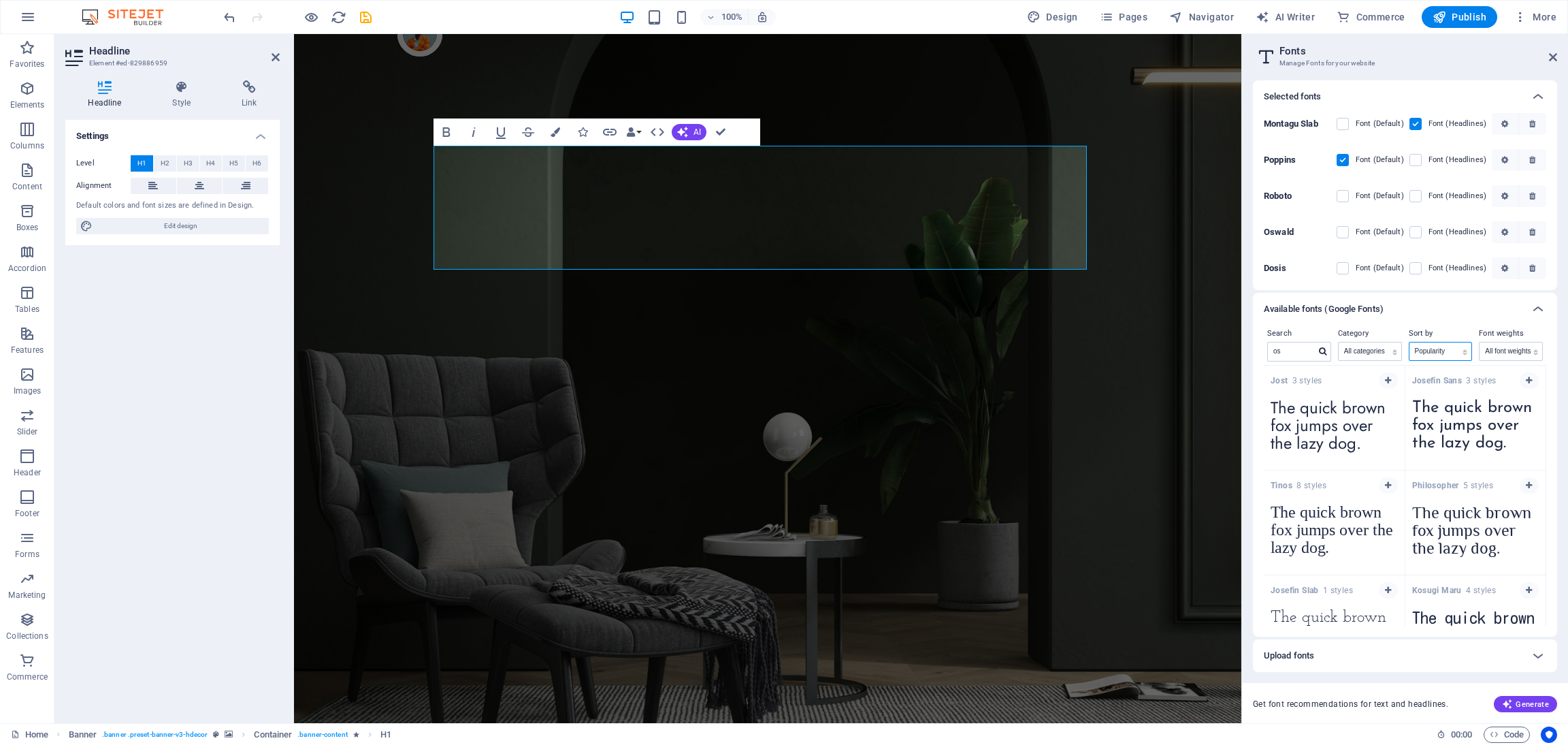 click on "Name Category Popularity" at bounding box center (1441, 351) 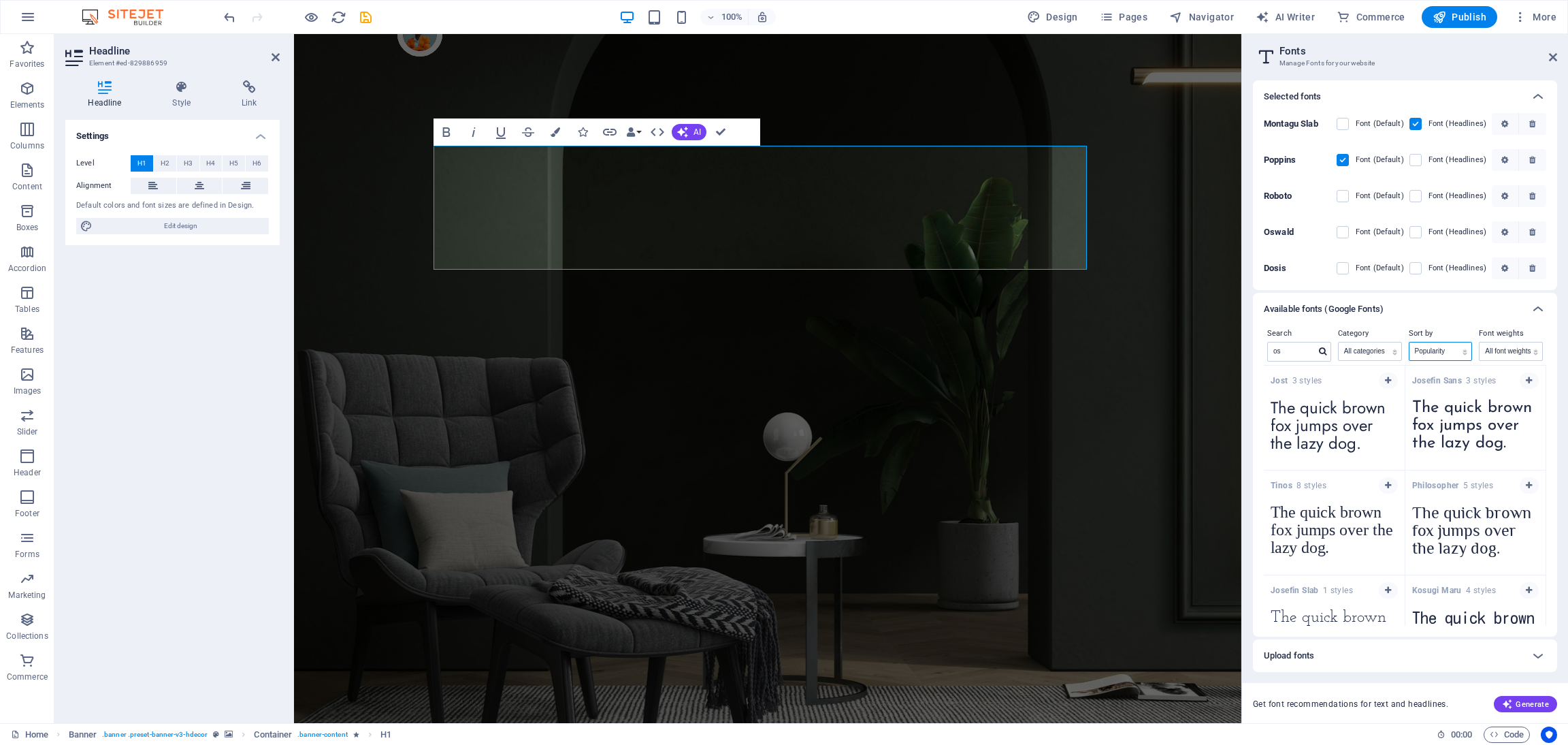 click on "Name Category Popularity" at bounding box center [1441, 351] 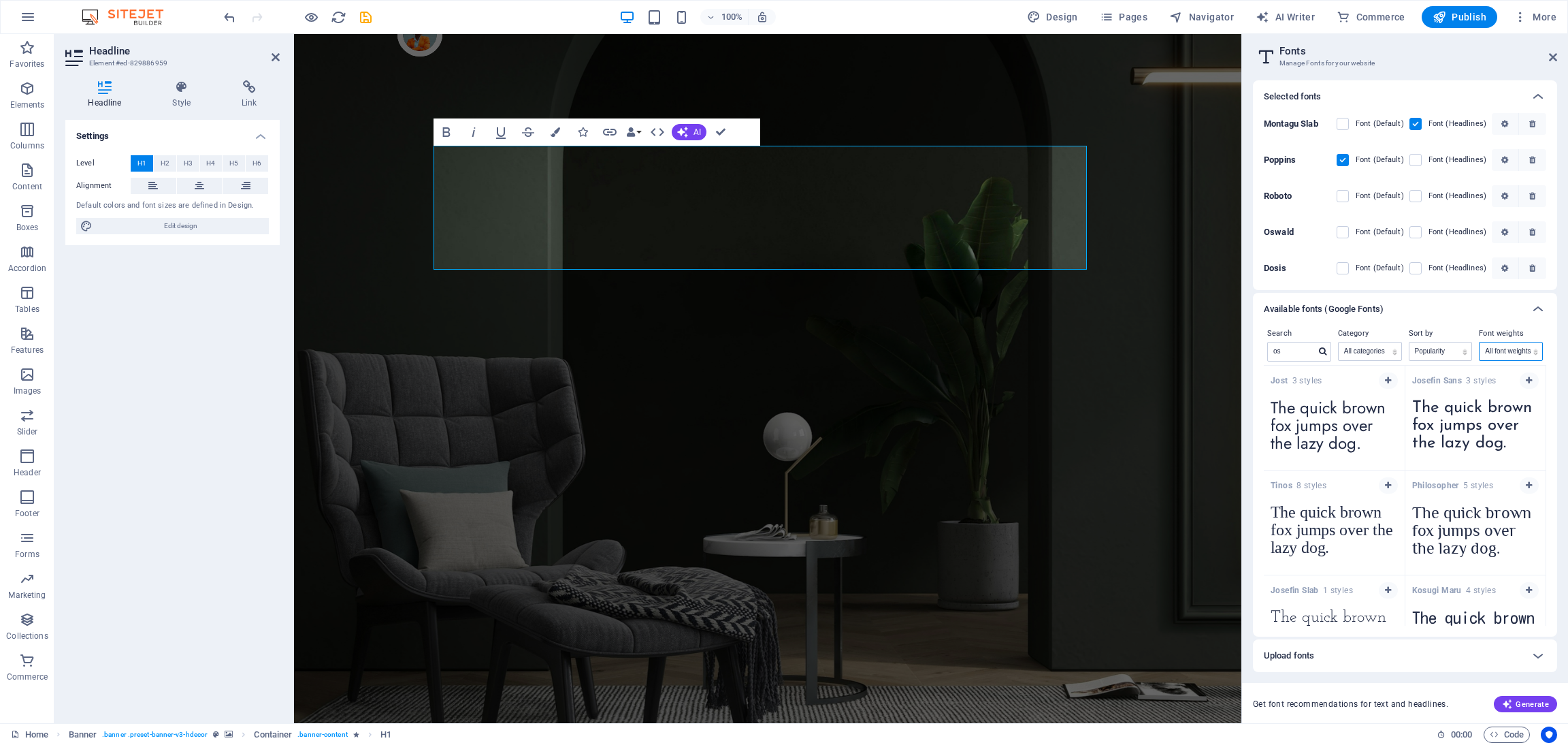 click on "All font weights 100 100italic 200 200italic 300 300italic 500 500italic 600 600italic 700 700italic 800 800italic 900 900italic italic regular" at bounding box center [1511, 351] 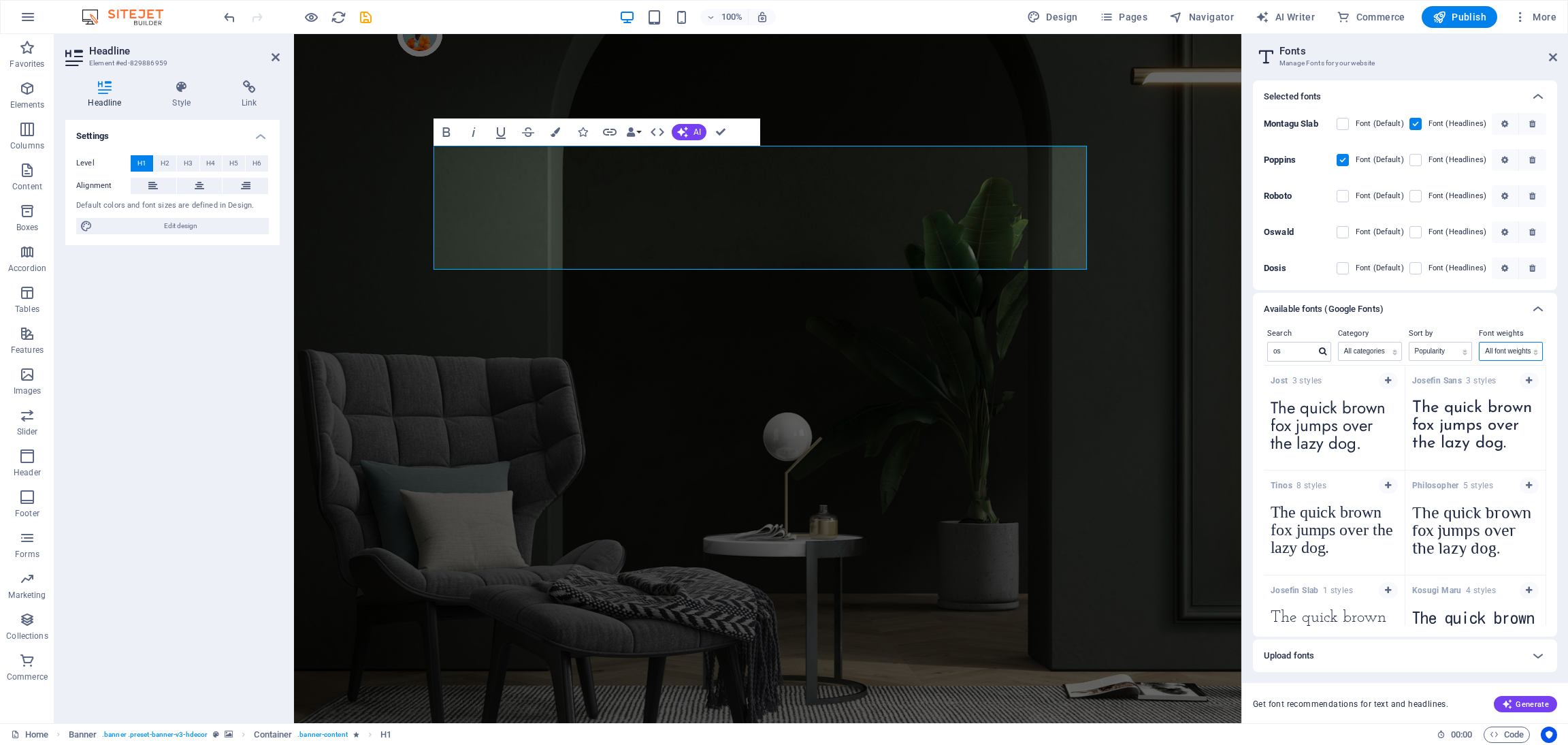 click on "All font weights 100 100italic 200 200italic 300 300italic 500 500italic 600 600italic 700 700italic 800 800italic 900 900italic italic regular" at bounding box center [1511, 351] 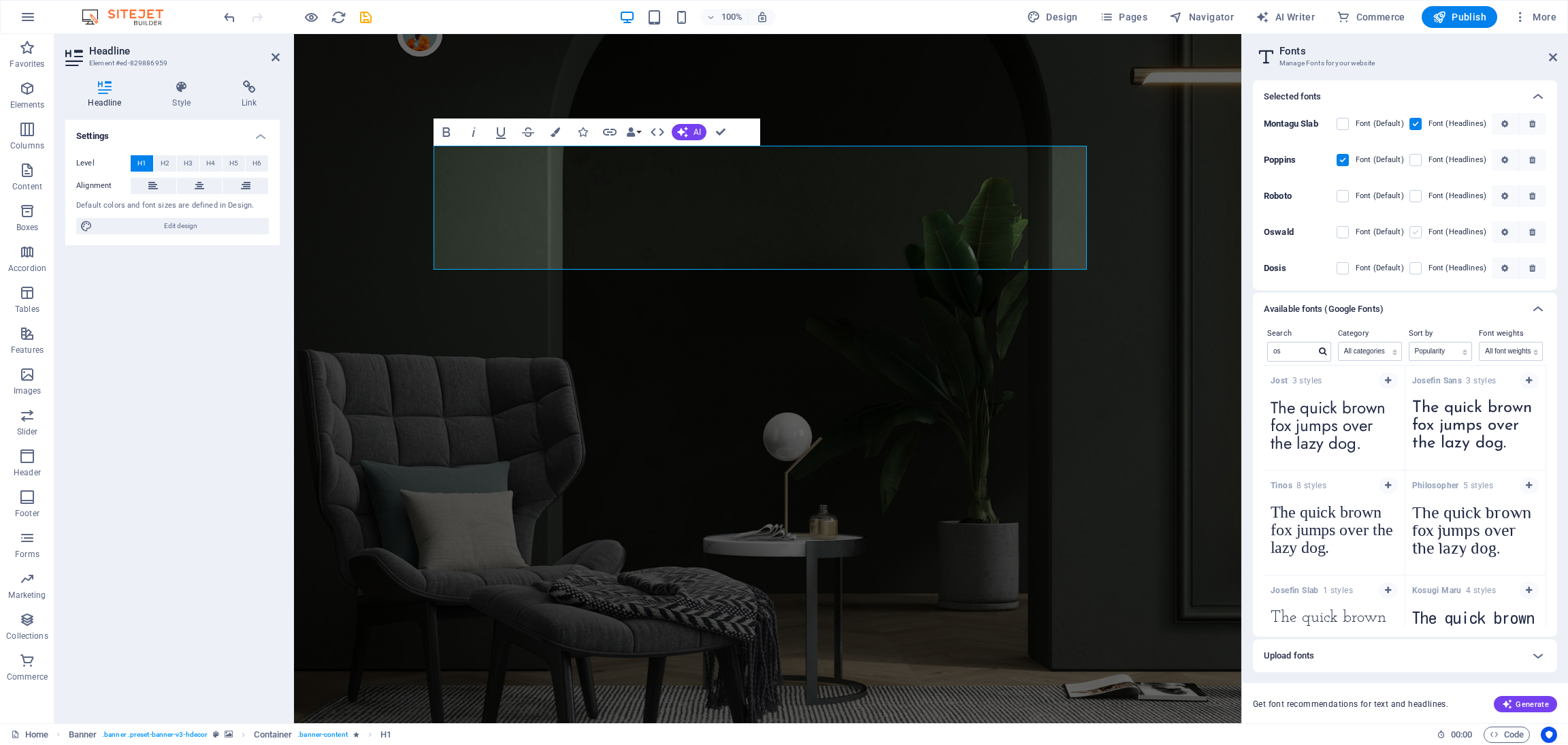 click at bounding box center [1416, 232] 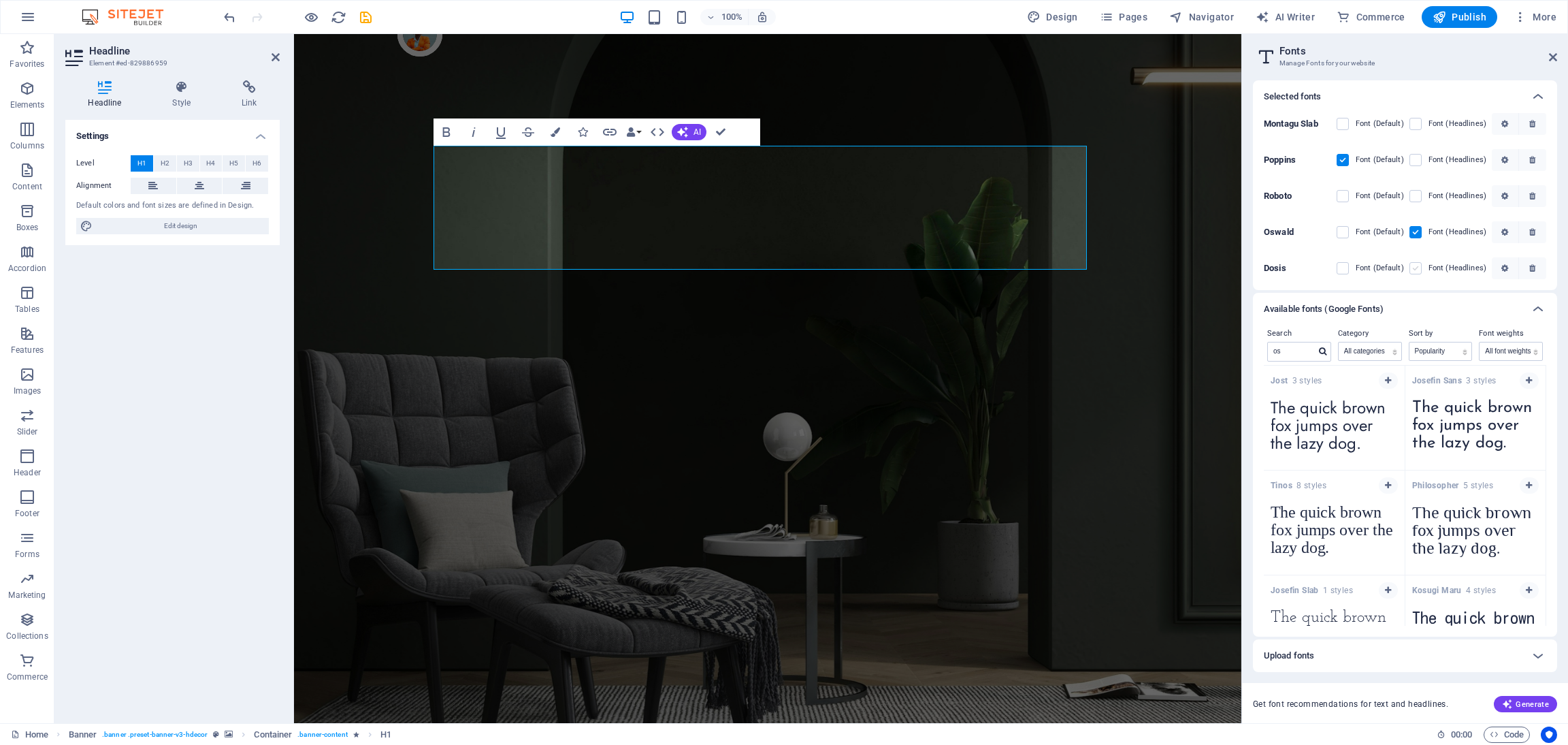 click at bounding box center (1416, 268) 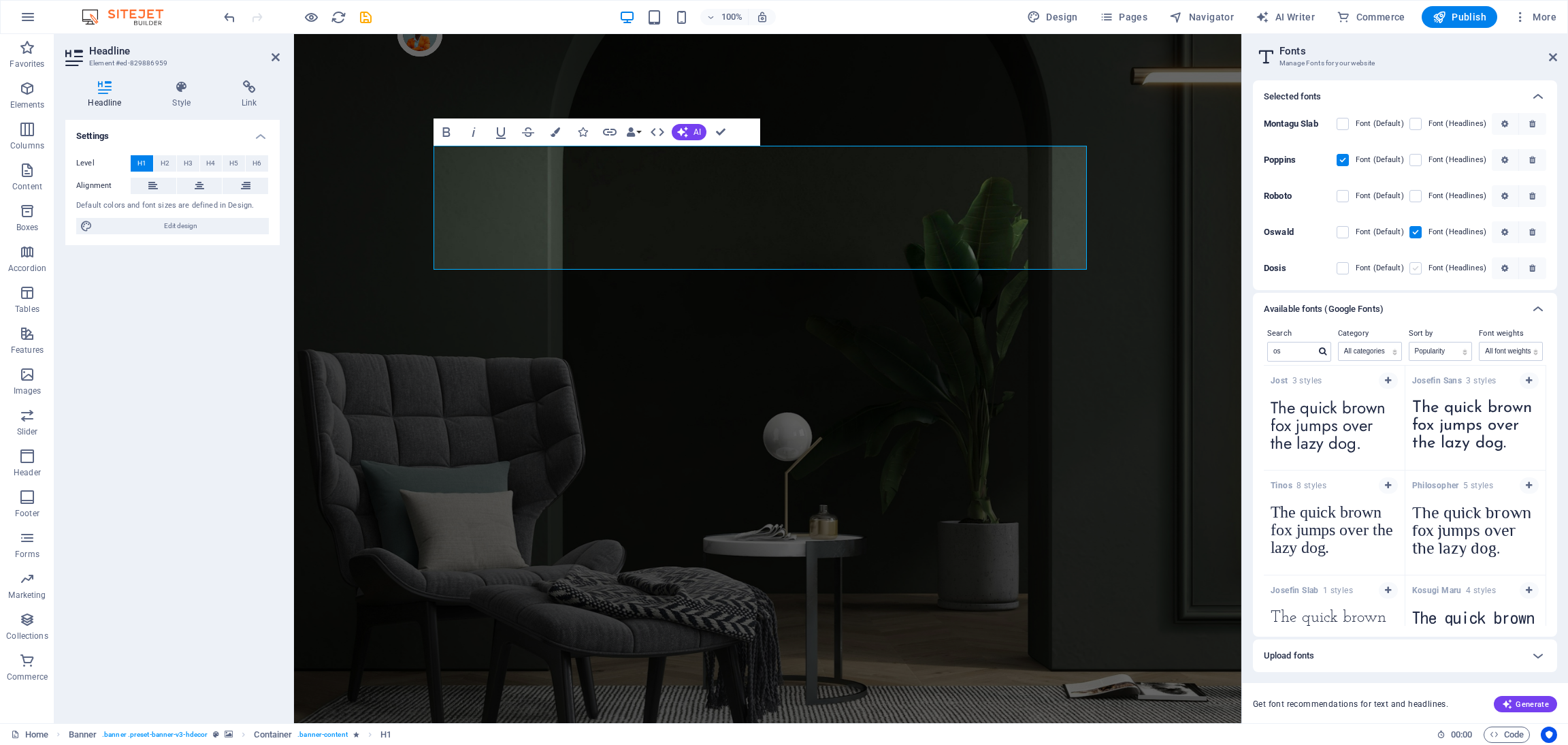 click at bounding box center (0, 0) 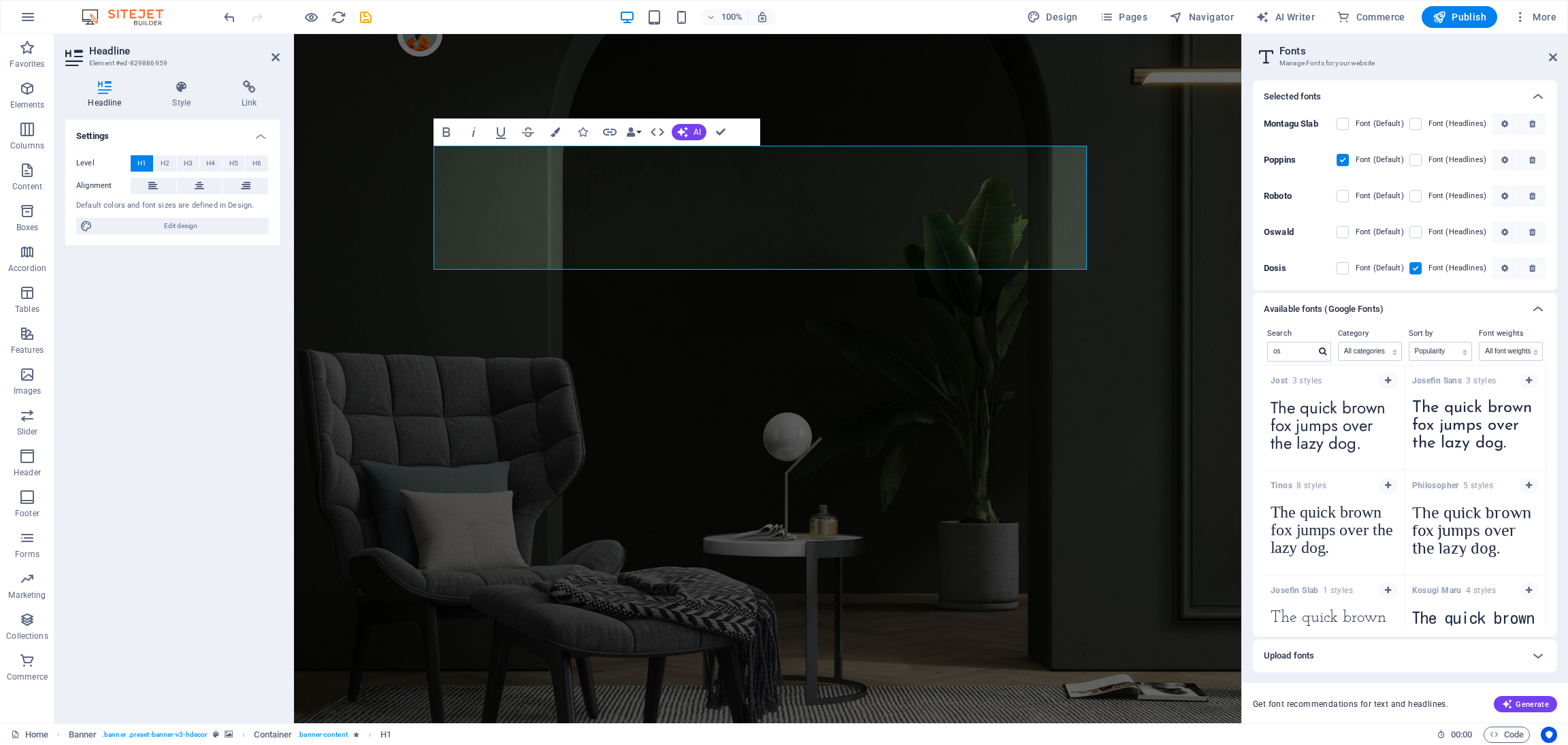 click at bounding box center [1416, 268] 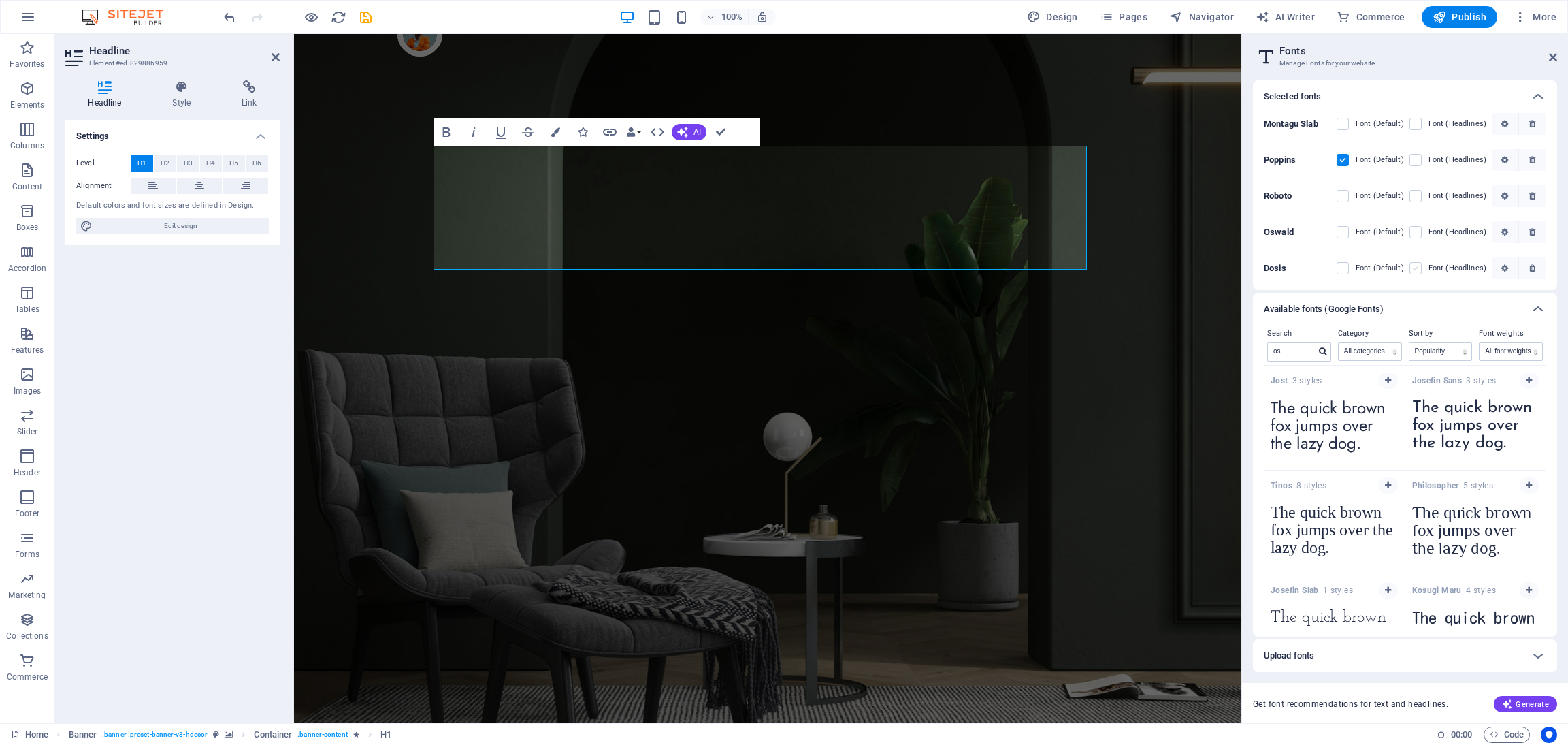 click at bounding box center [1416, 268] 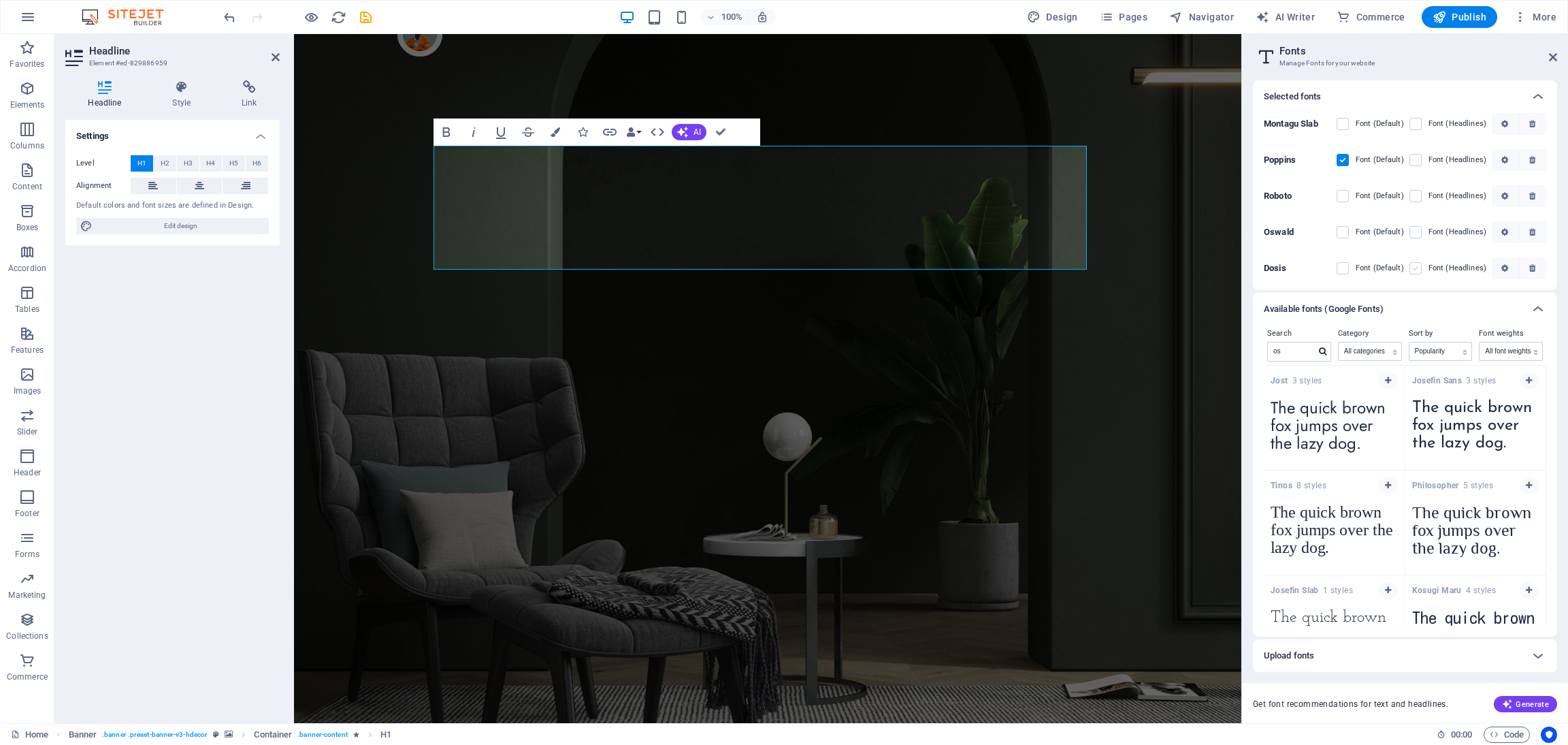 click at bounding box center [0, 0] 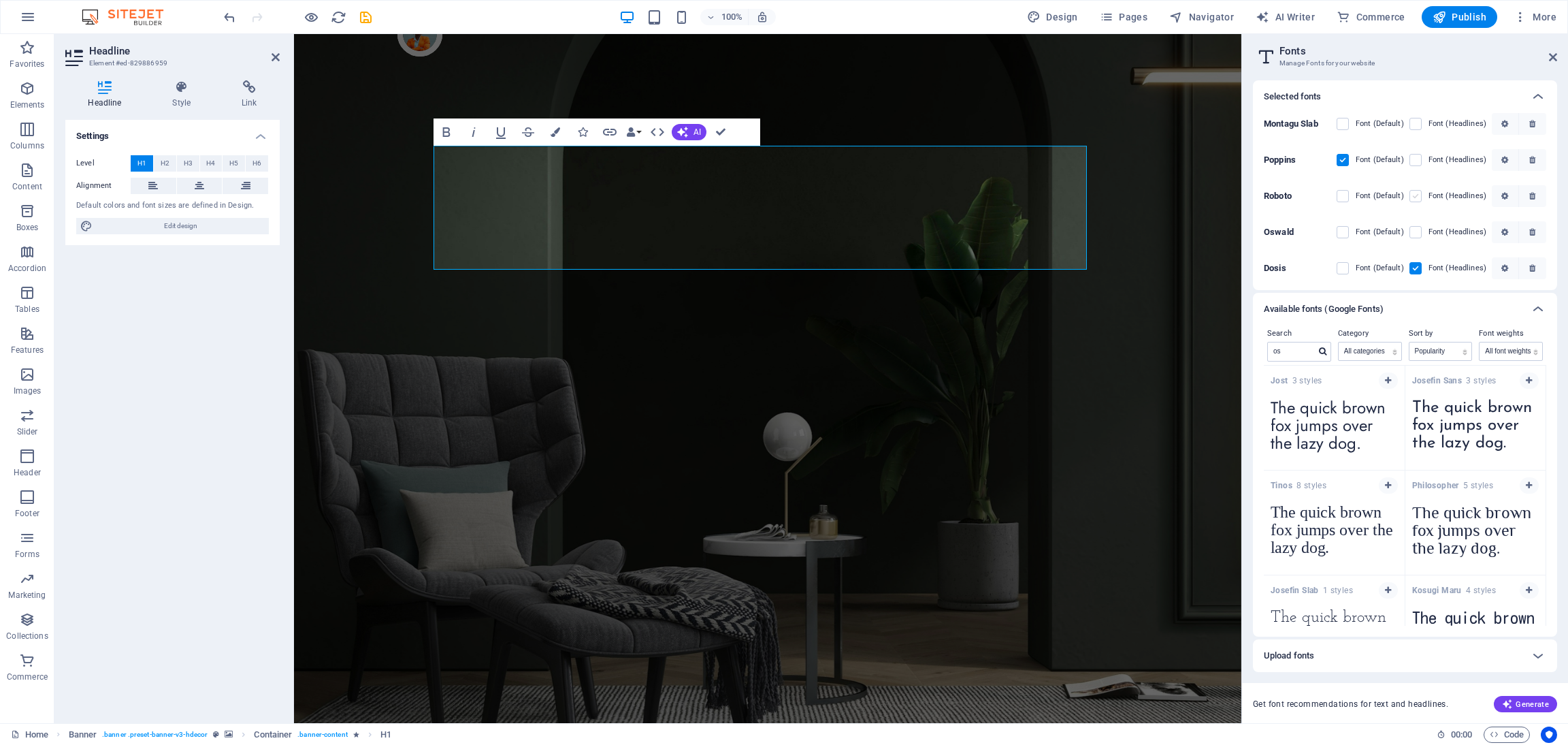 click at bounding box center [1416, 196] 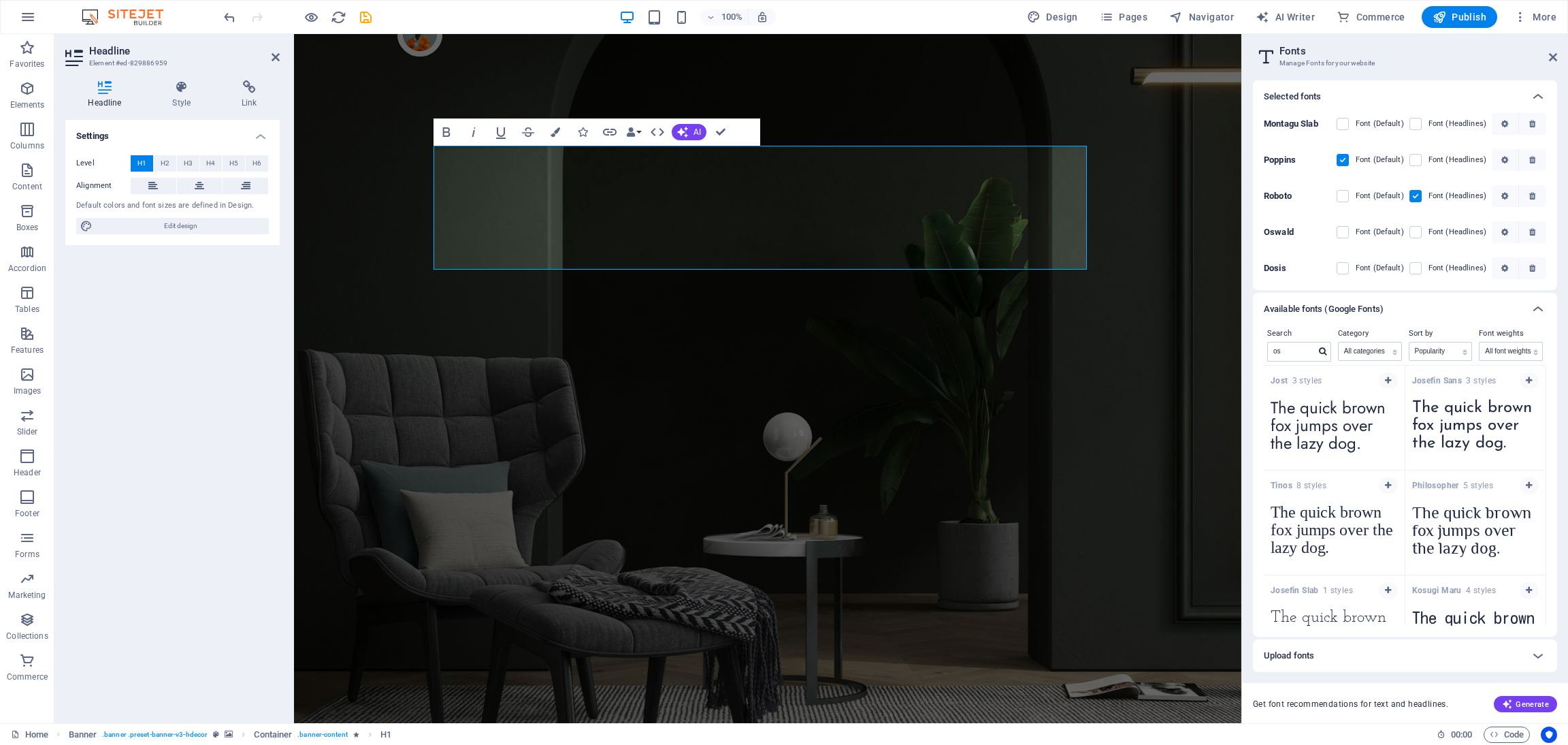 click at bounding box center [1352, 232] 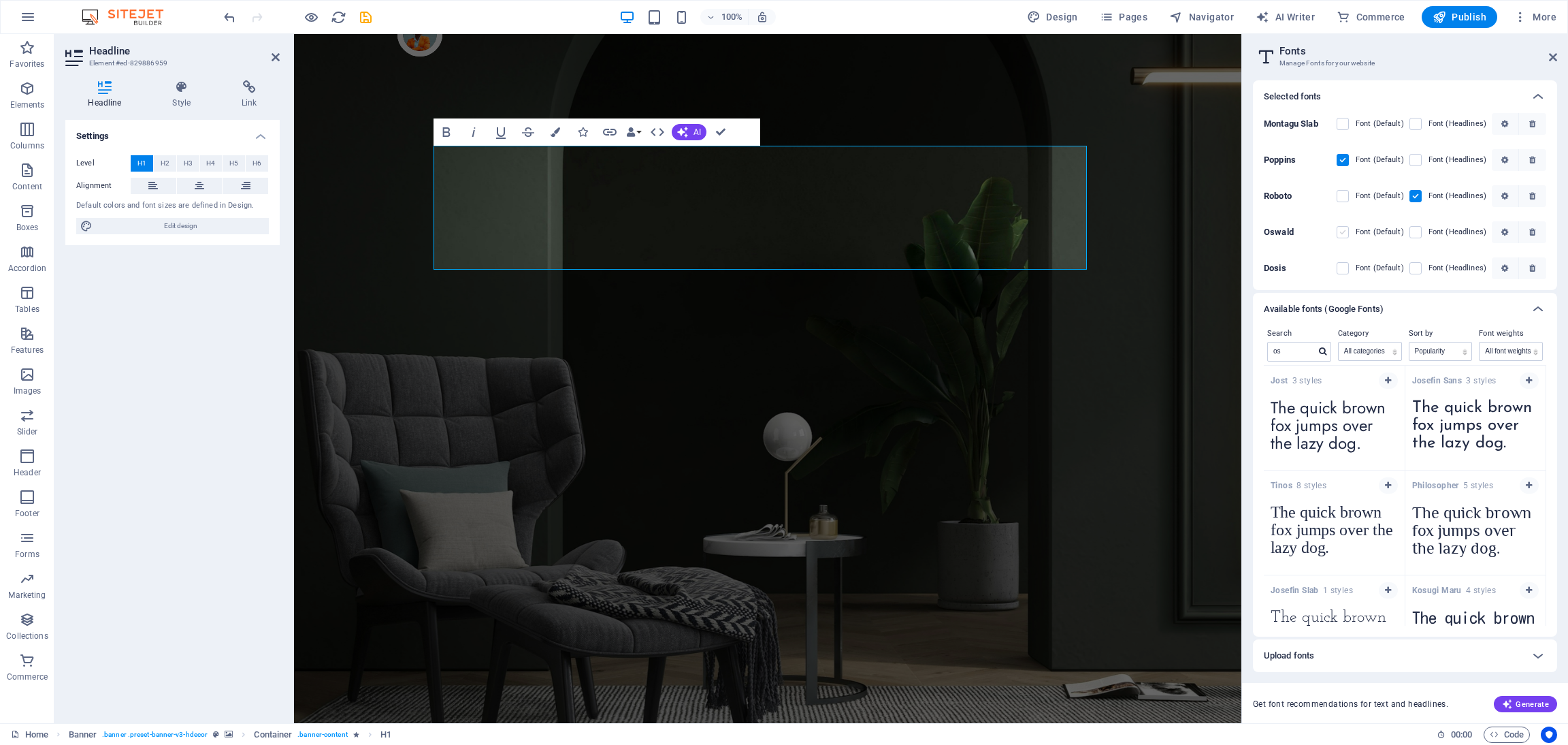 click at bounding box center (1343, 232) 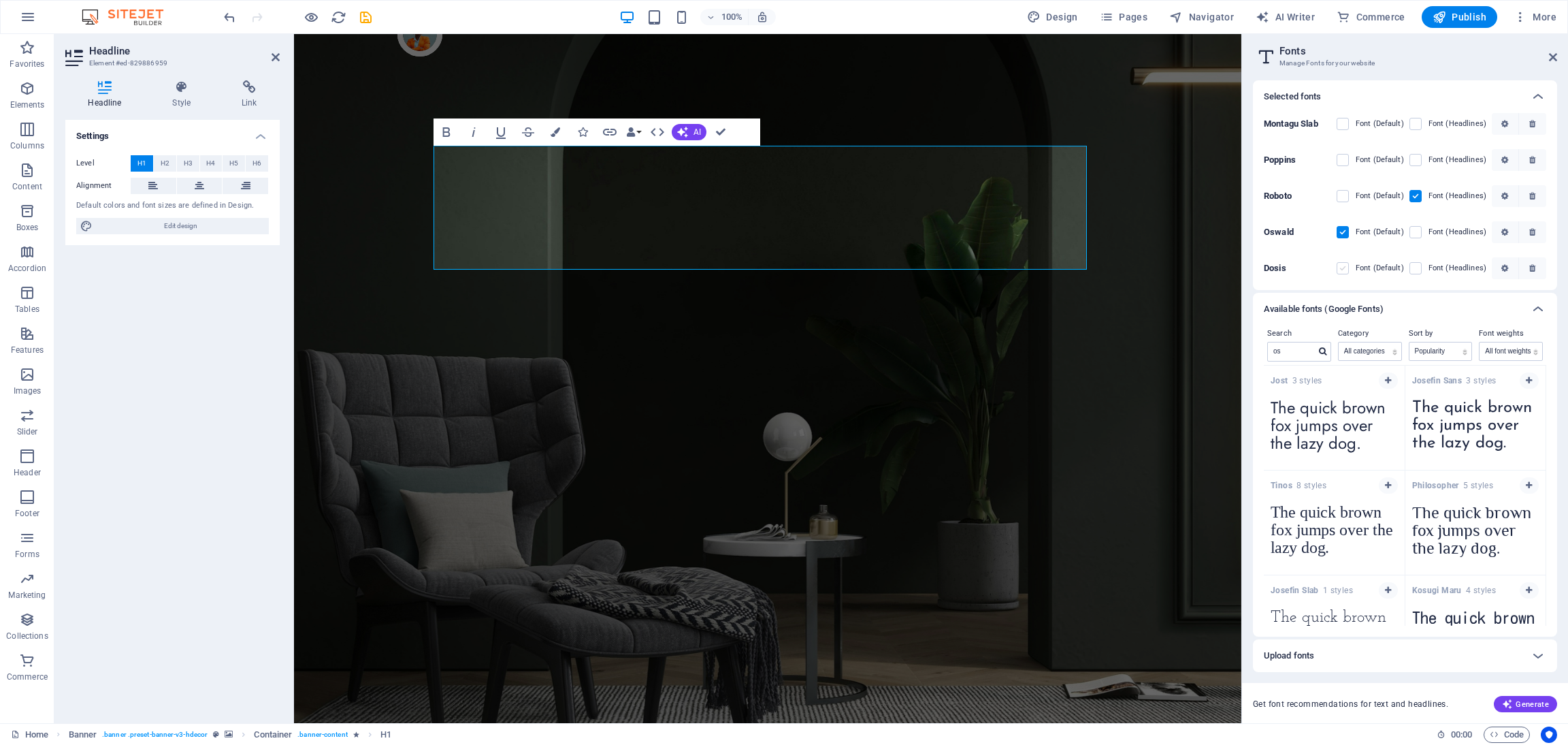 click at bounding box center (1343, 268) 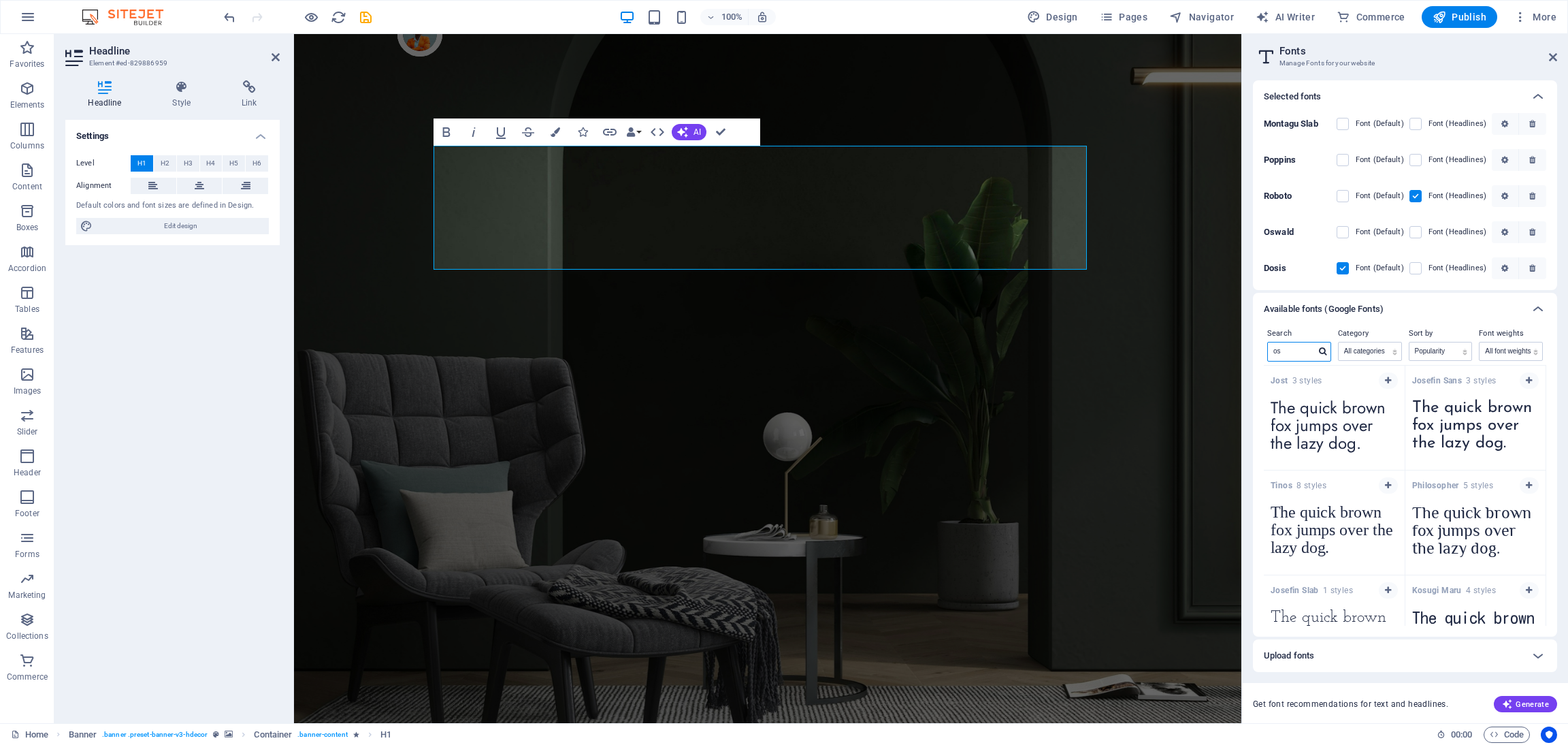 click on "os" at bounding box center (1292, 351) 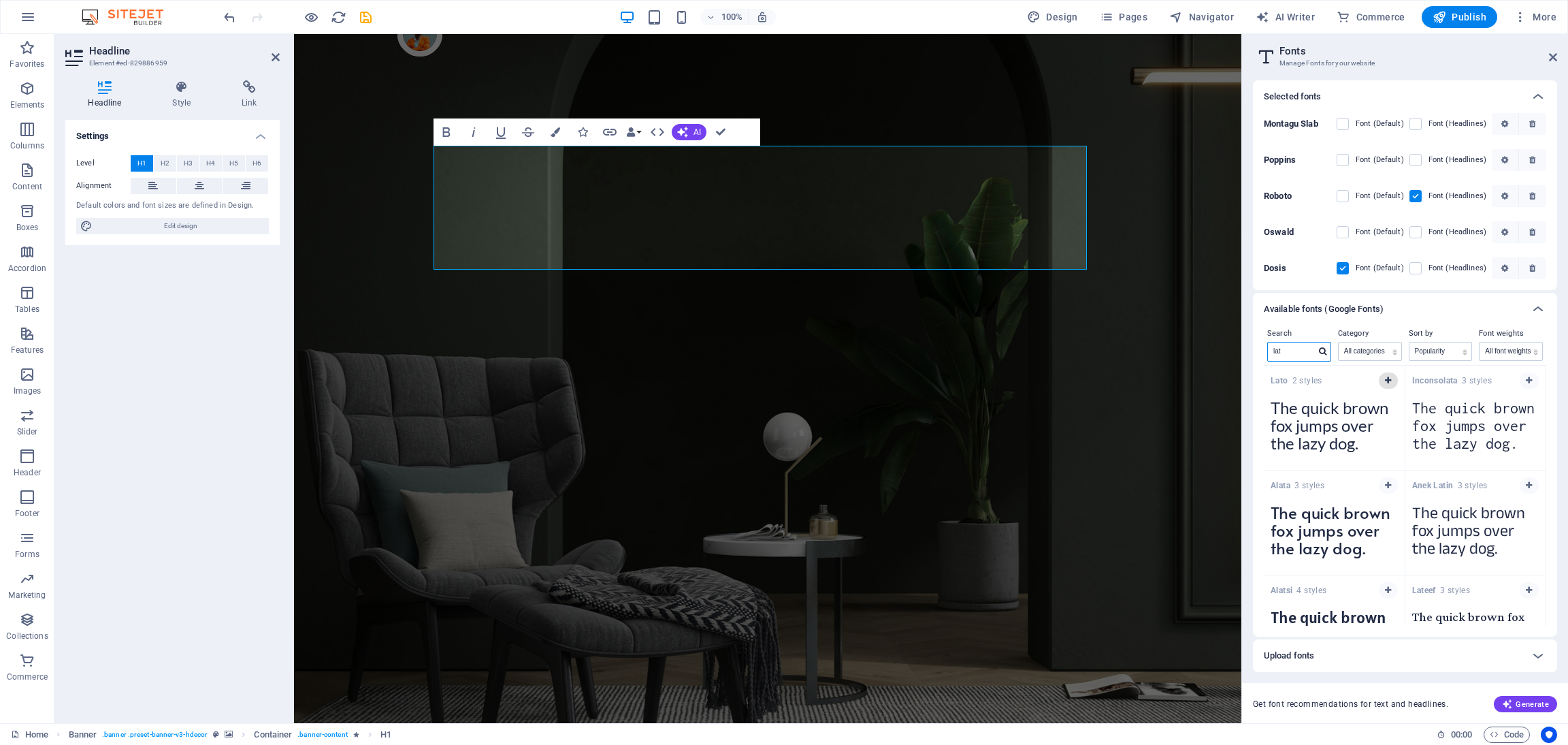 type on "lat" 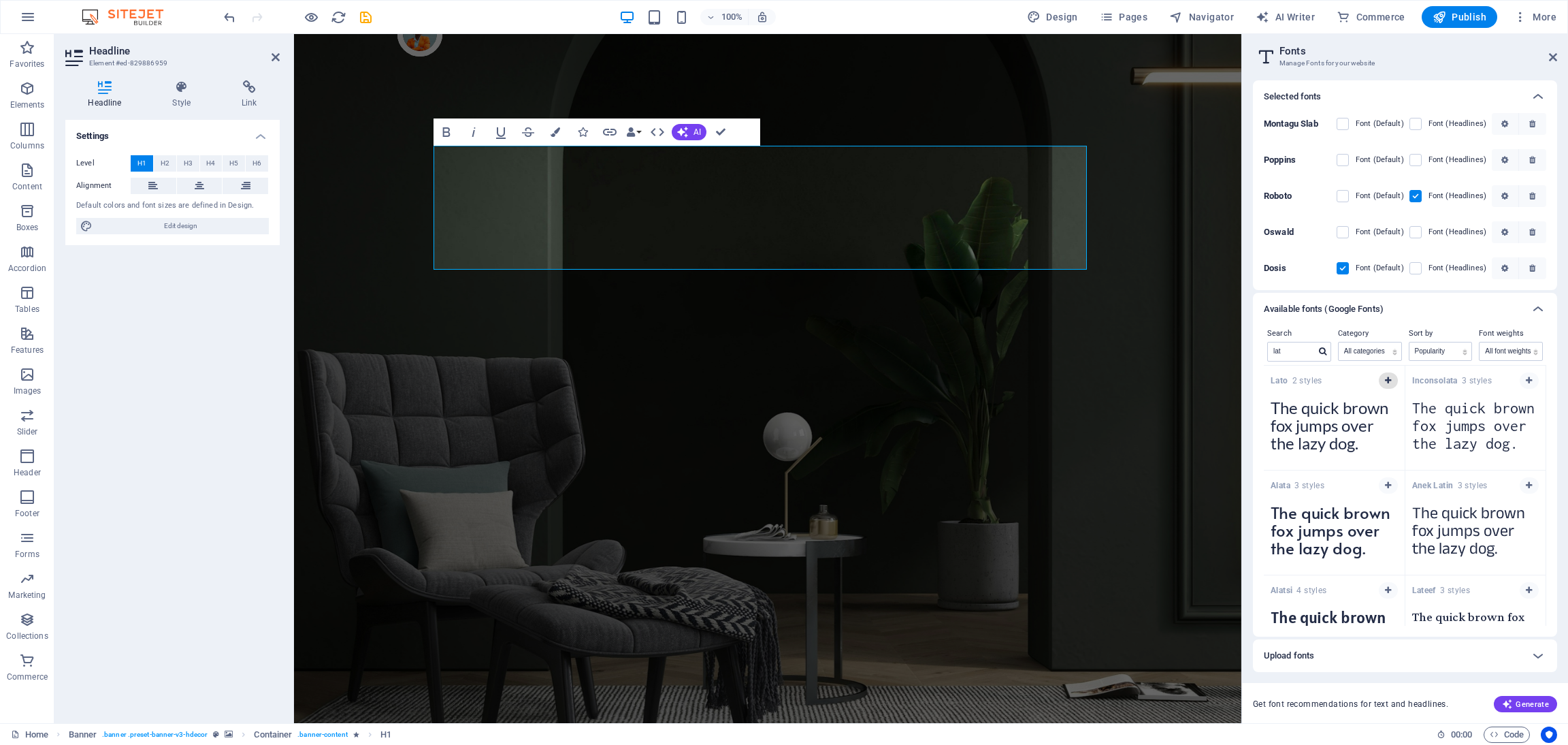 click at bounding box center [1388, 381] 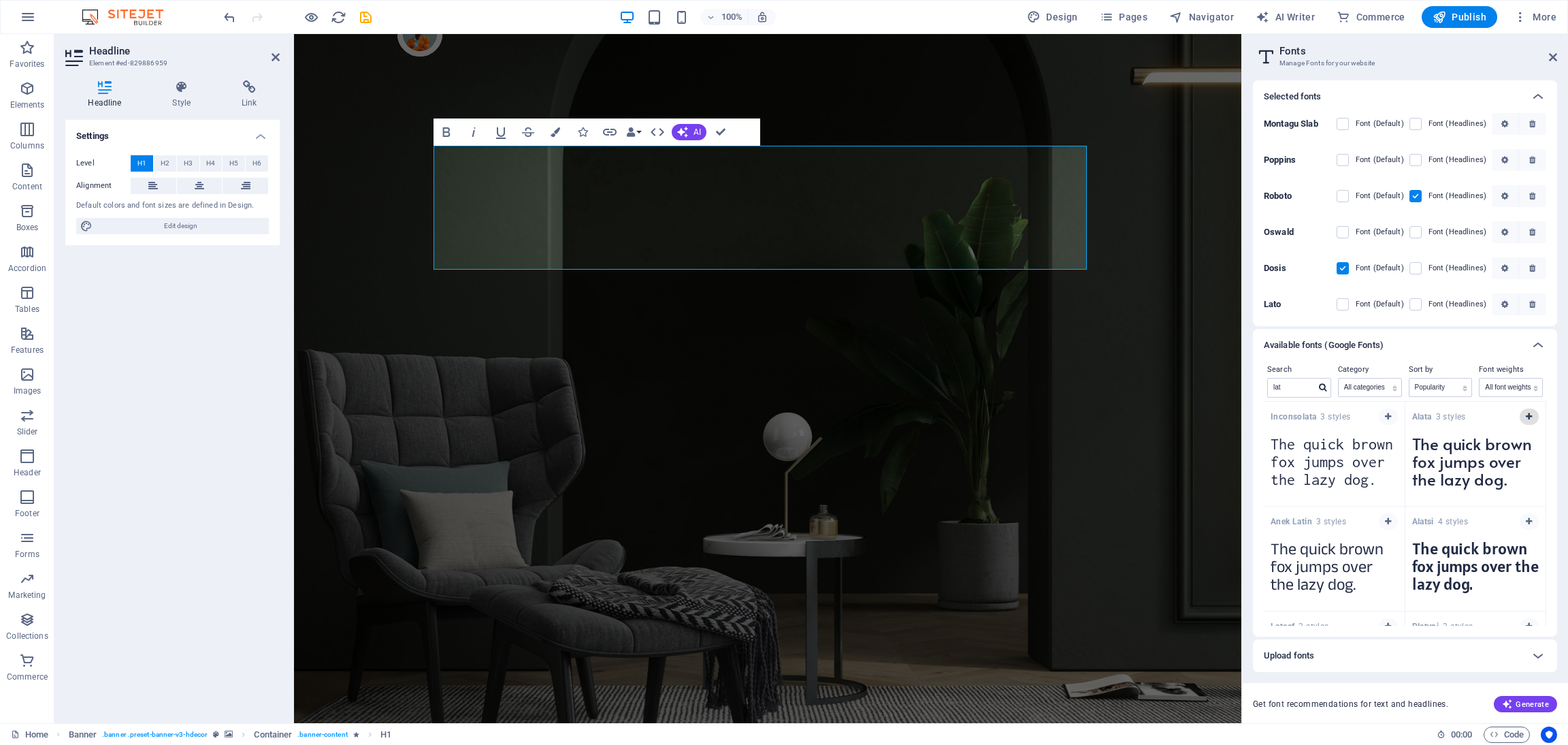 click at bounding box center (1529, 417) 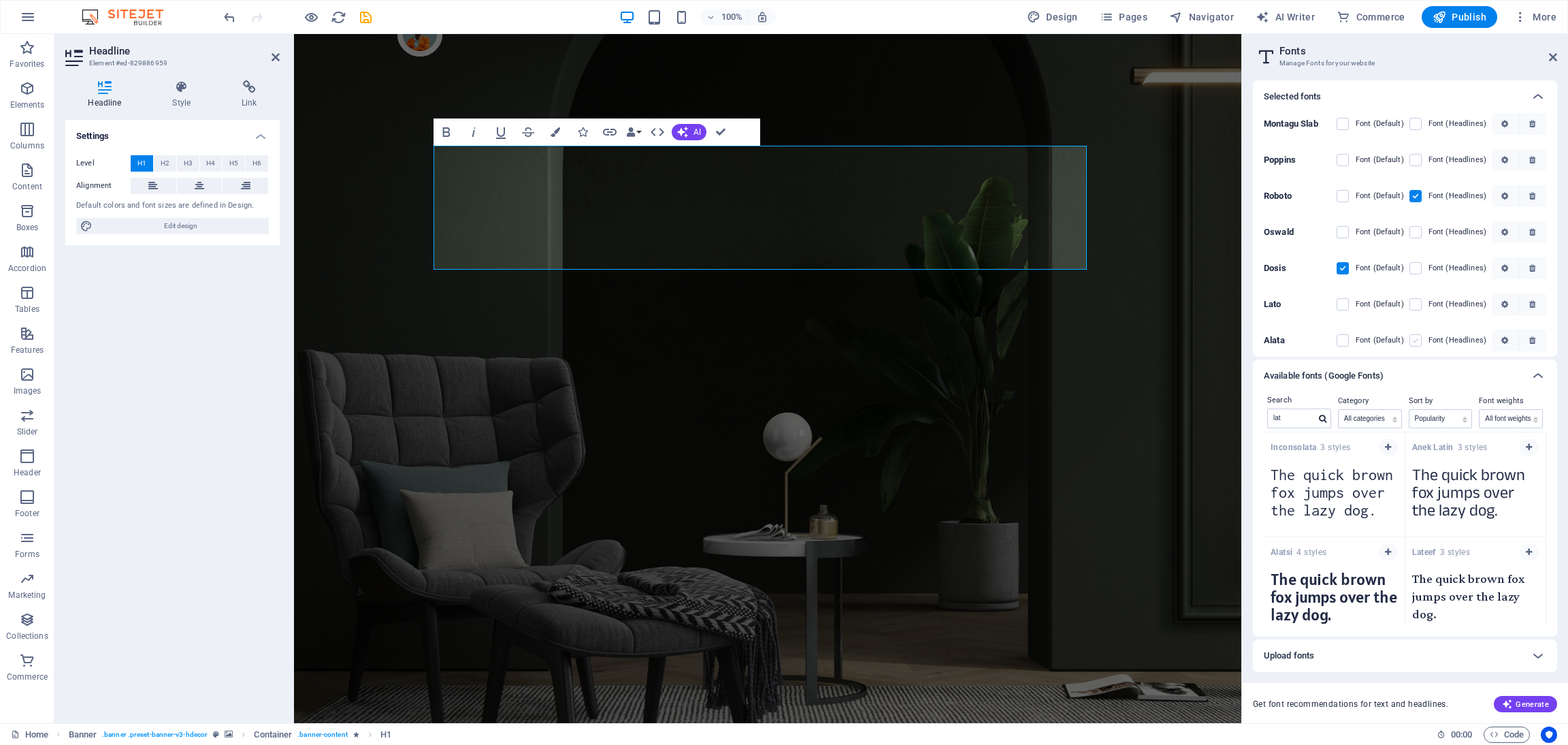 click at bounding box center (1416, 340) 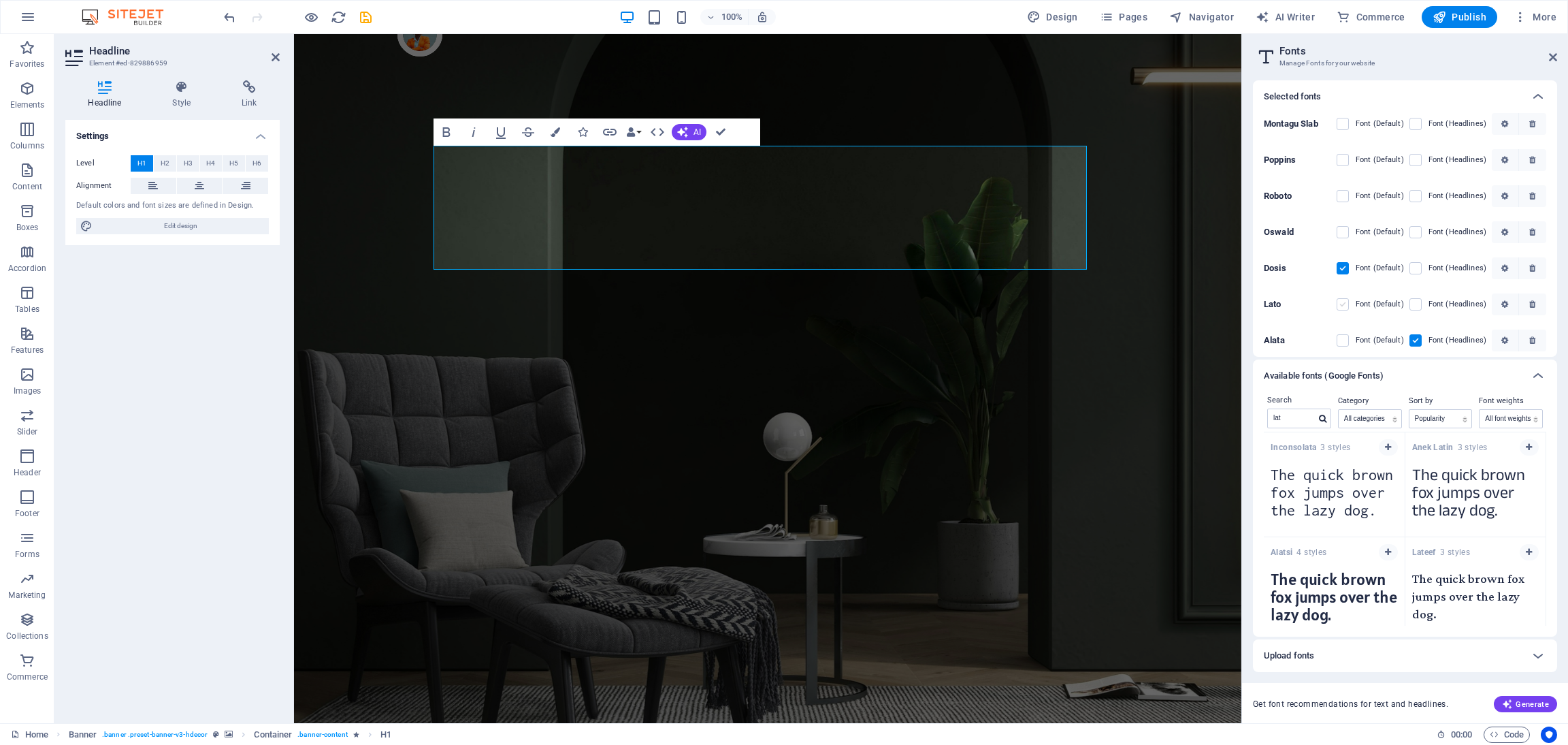 click at bounding box center [1343, 304] 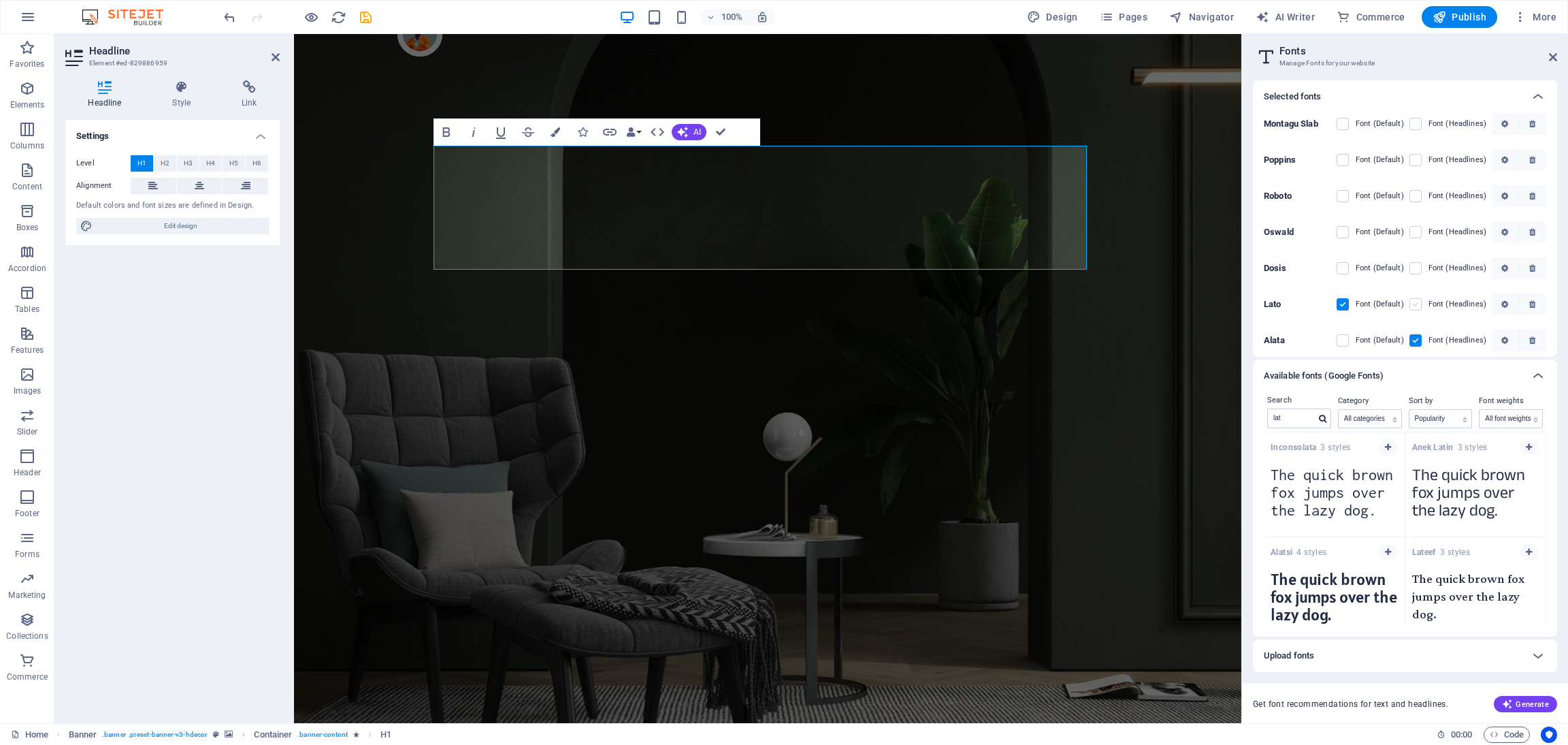click at bounding box center [1416, 304] 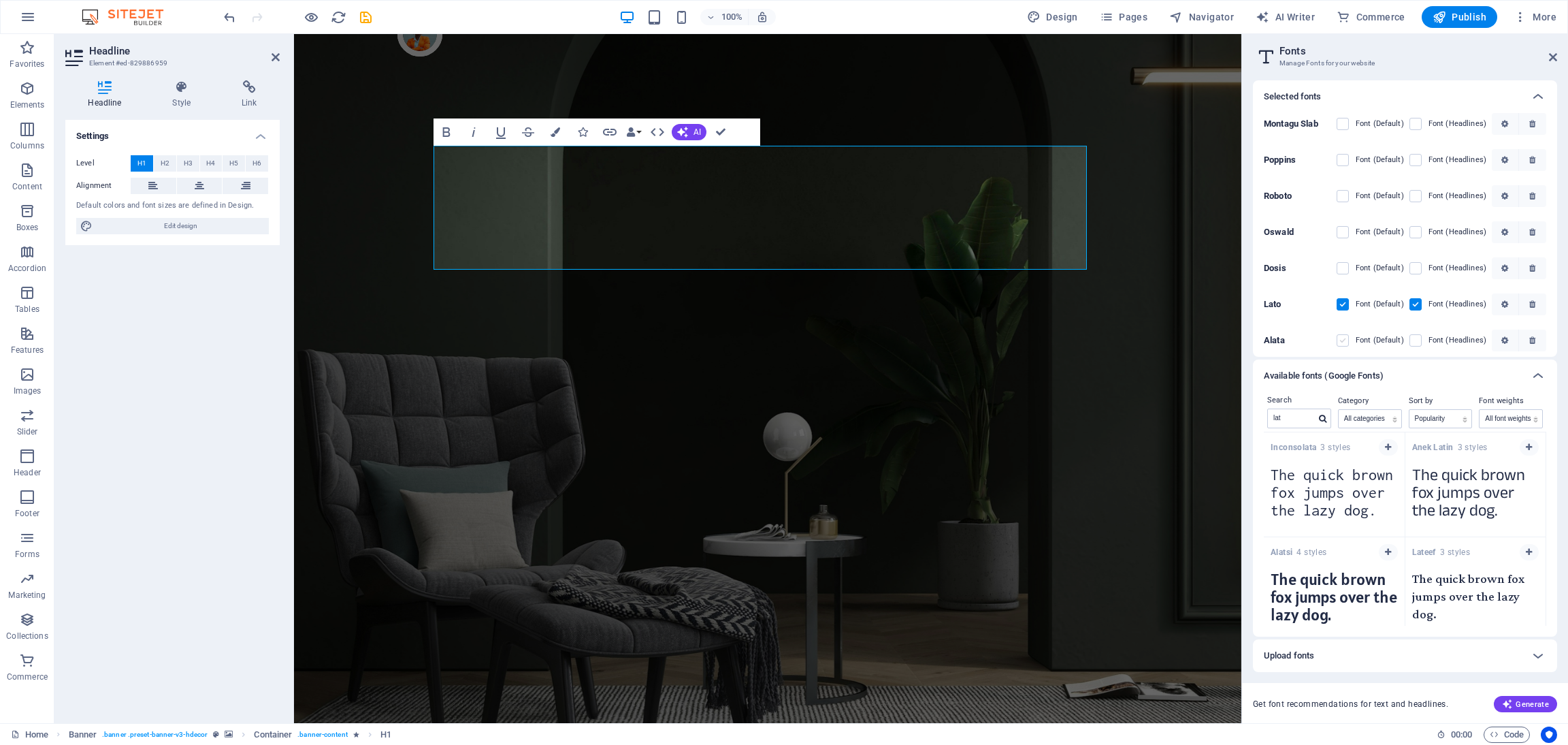 click at bounding box center [1343, 340] 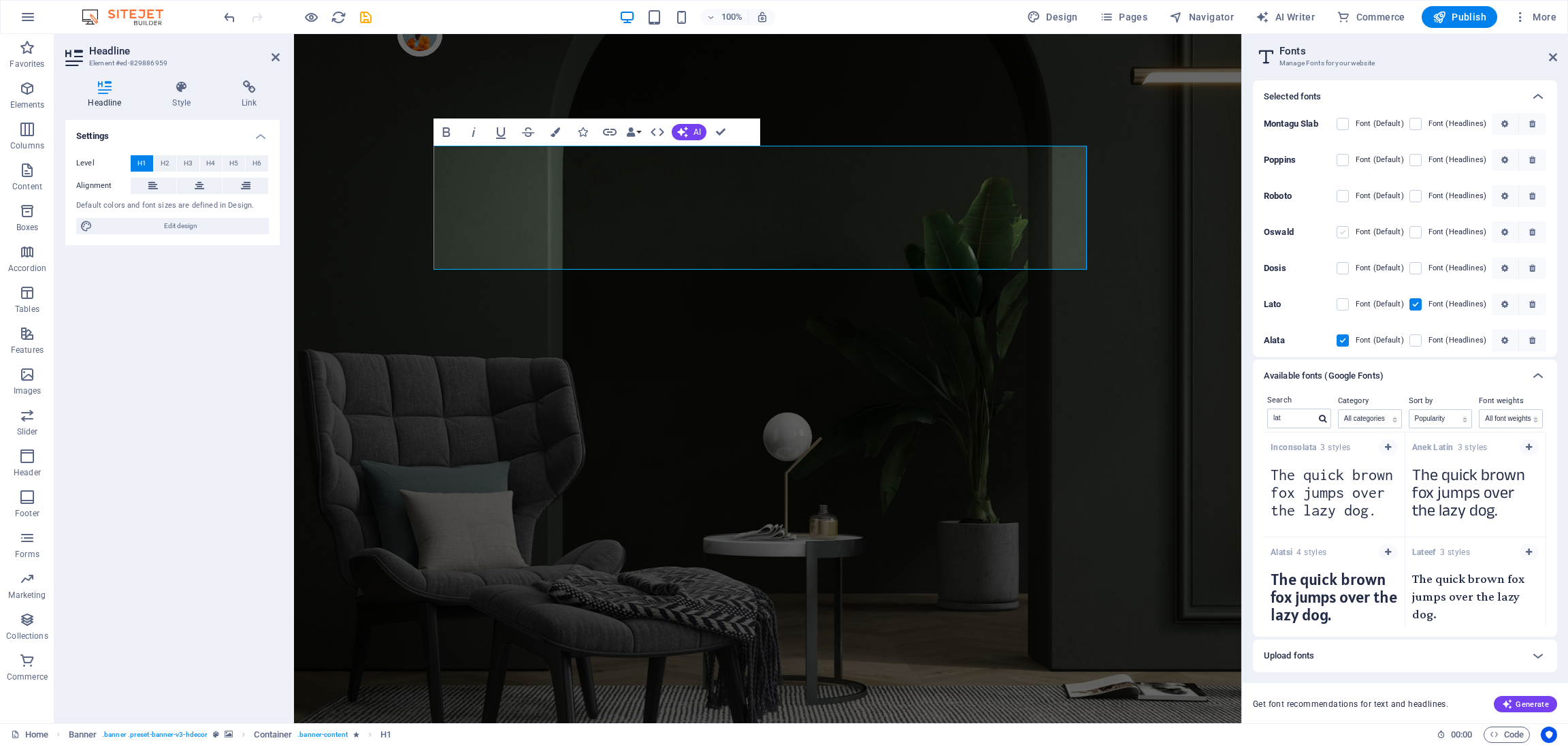 click at bounding box center [1343, 232] 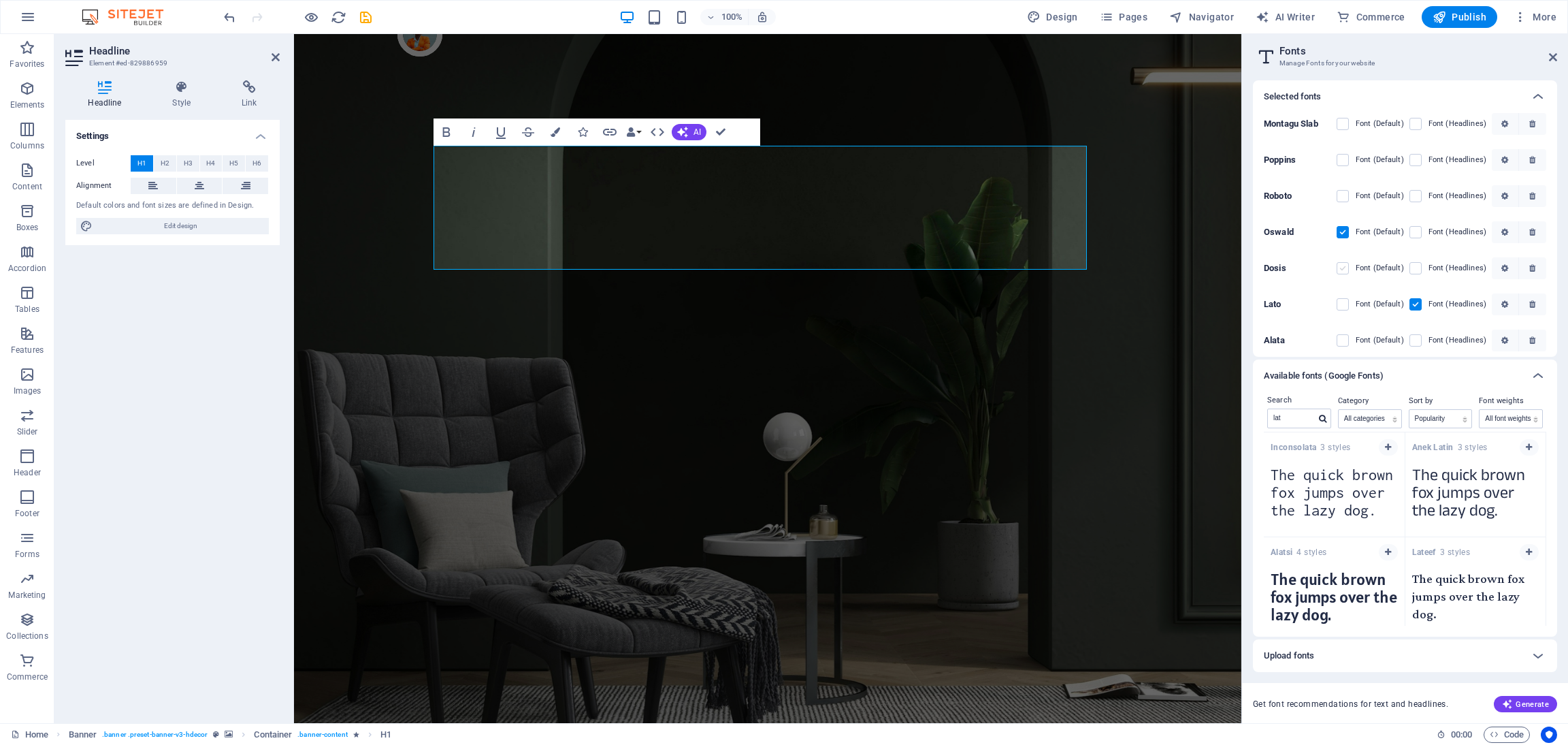 click at bounding box center (1343, 268) 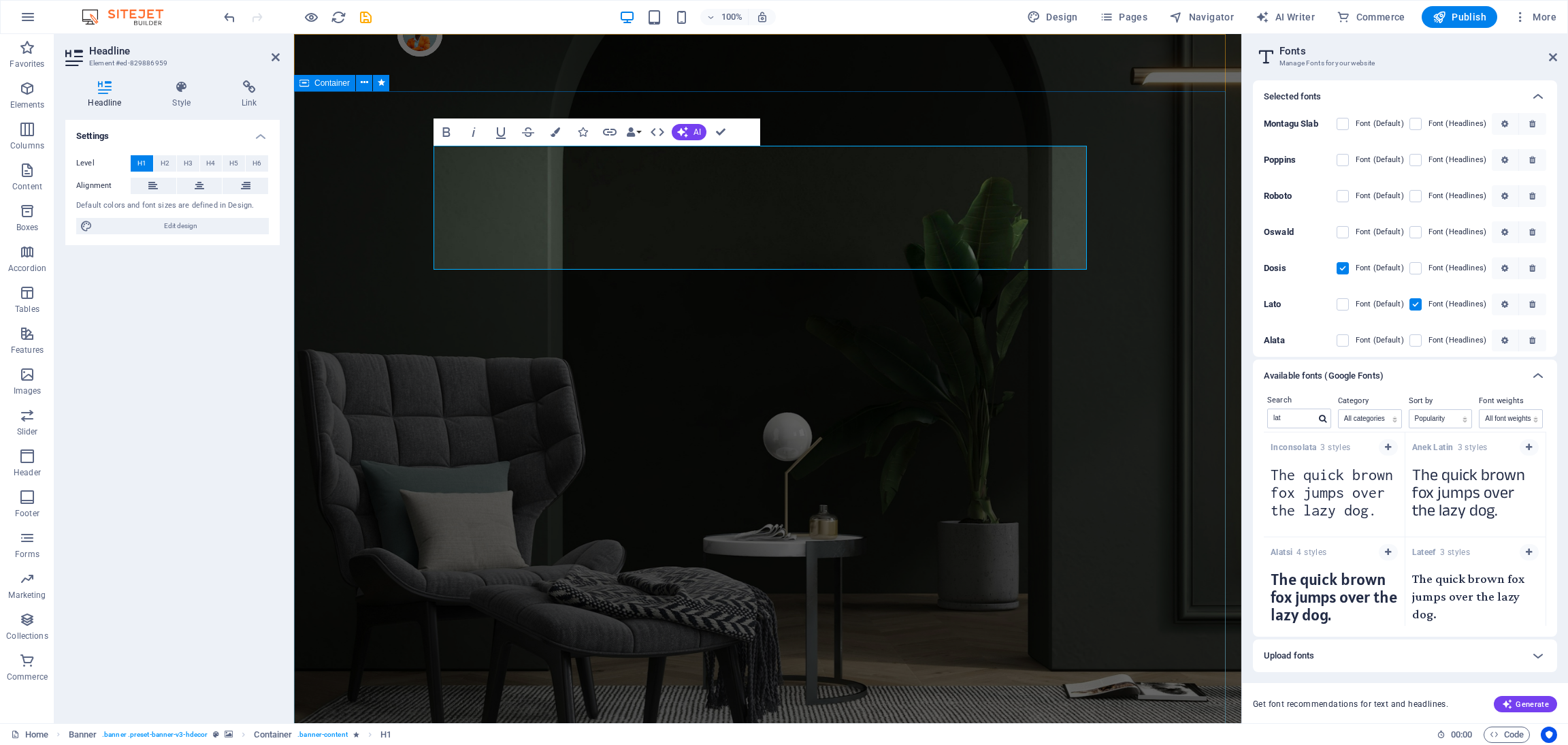 click on "Make Your Interior Minimalistic & Modern Turn your room with panto into a lot more minimalist and modern with ease and speed" at bounding box center [768, 1119] 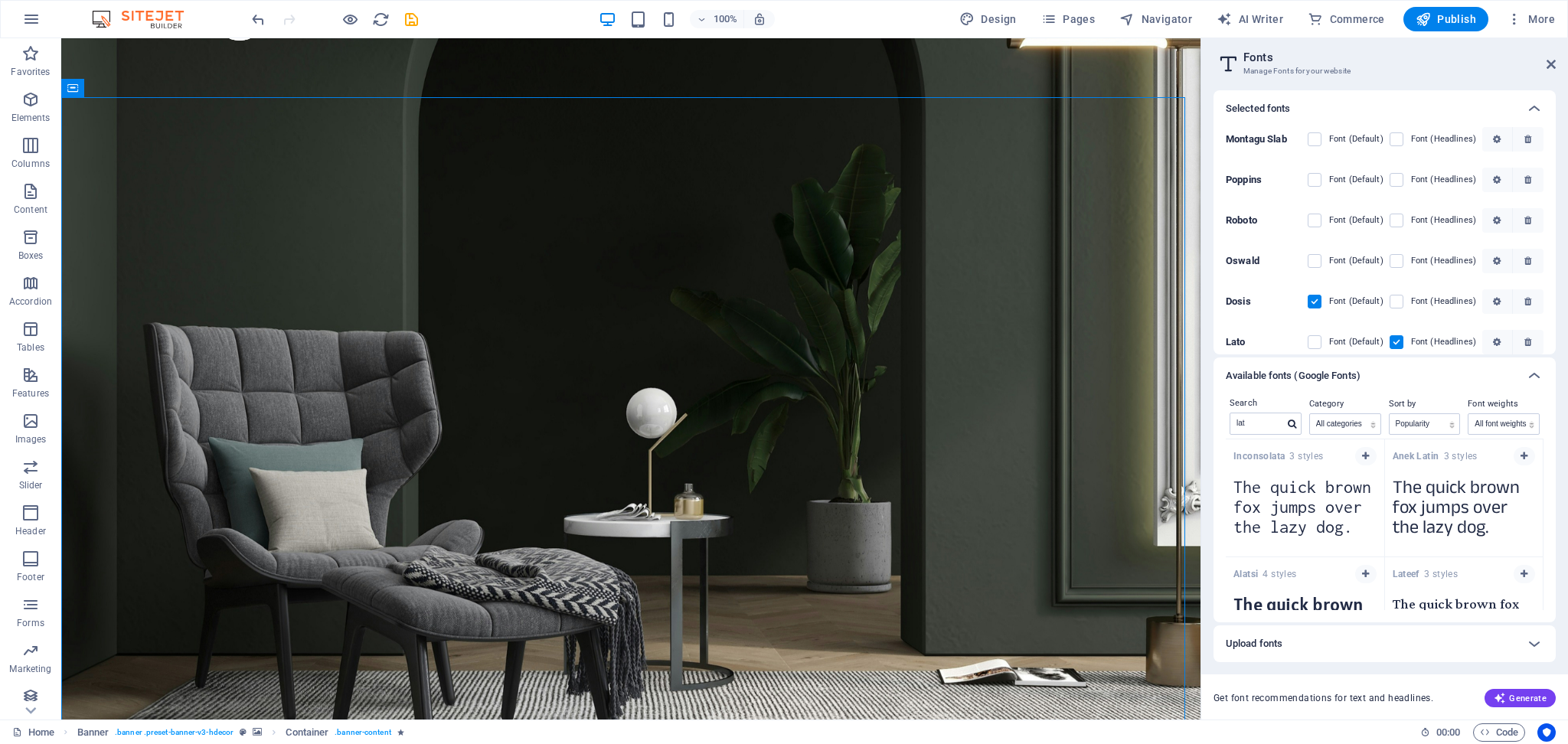 scroll, scrollTop: 0, scrollLeft: 0, axis: both 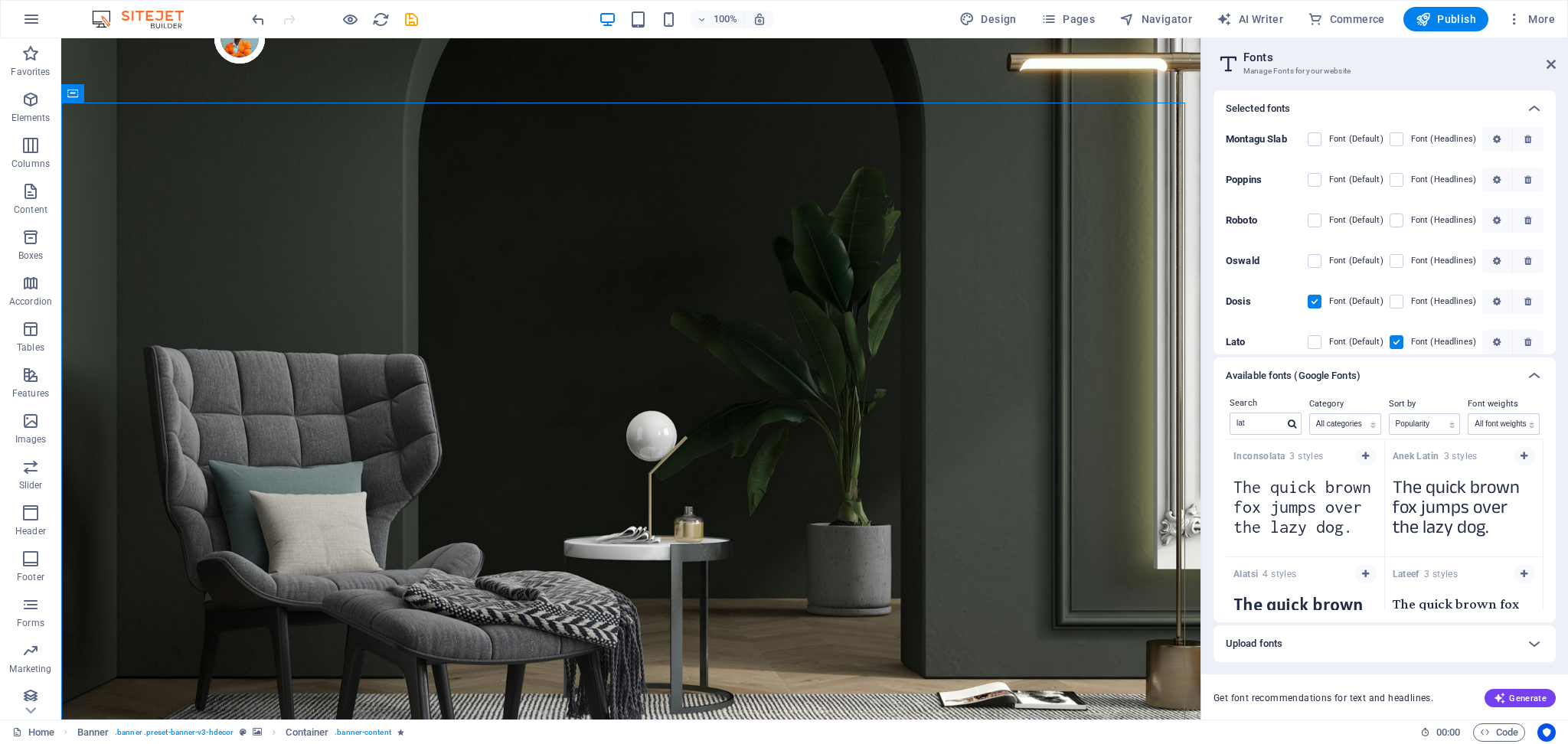 drag, startPoint x: 1191, startPoint y: 119, endPoint x: 1277, endPoint y: 156, distance: 93.62158 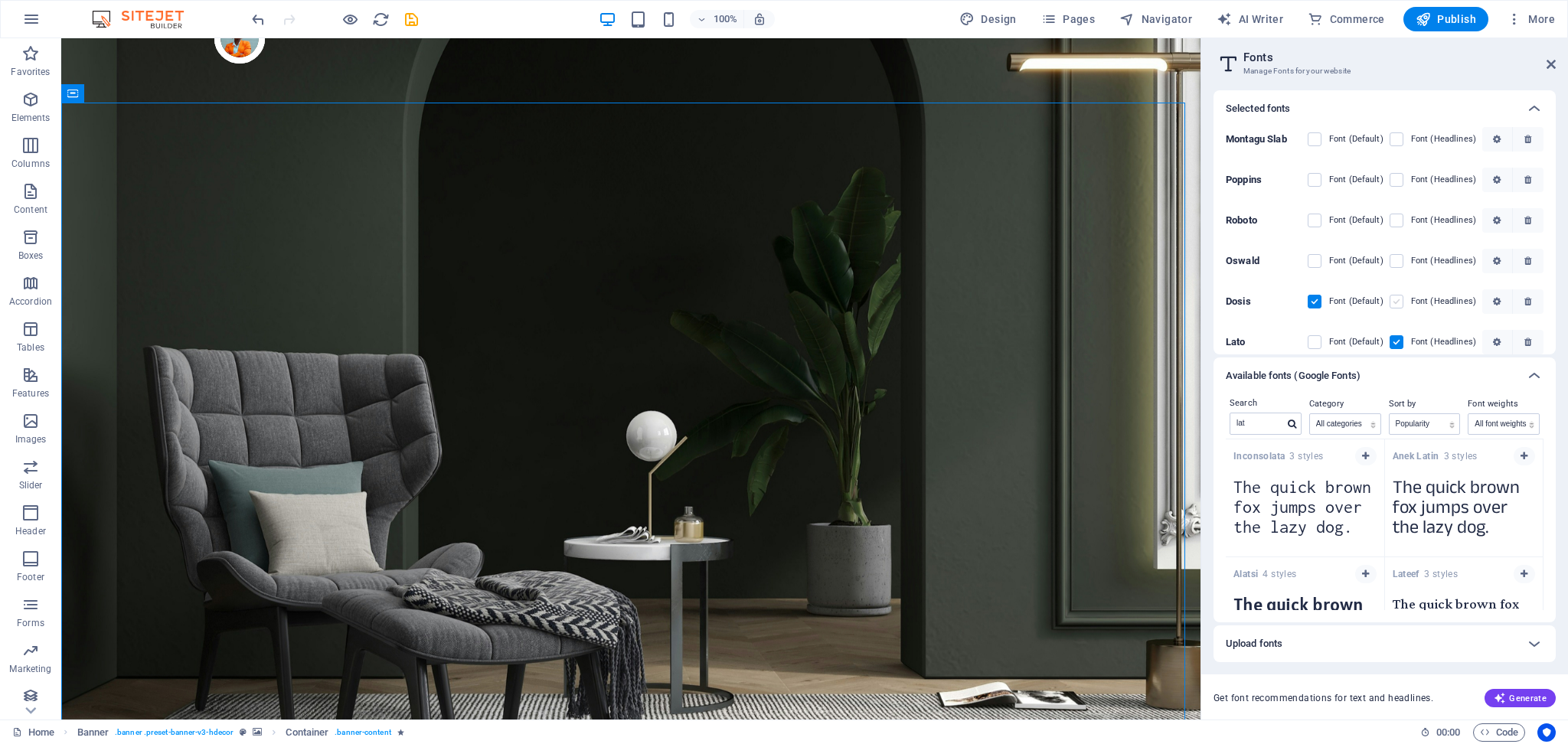 click at bounding box center [1396, 302] 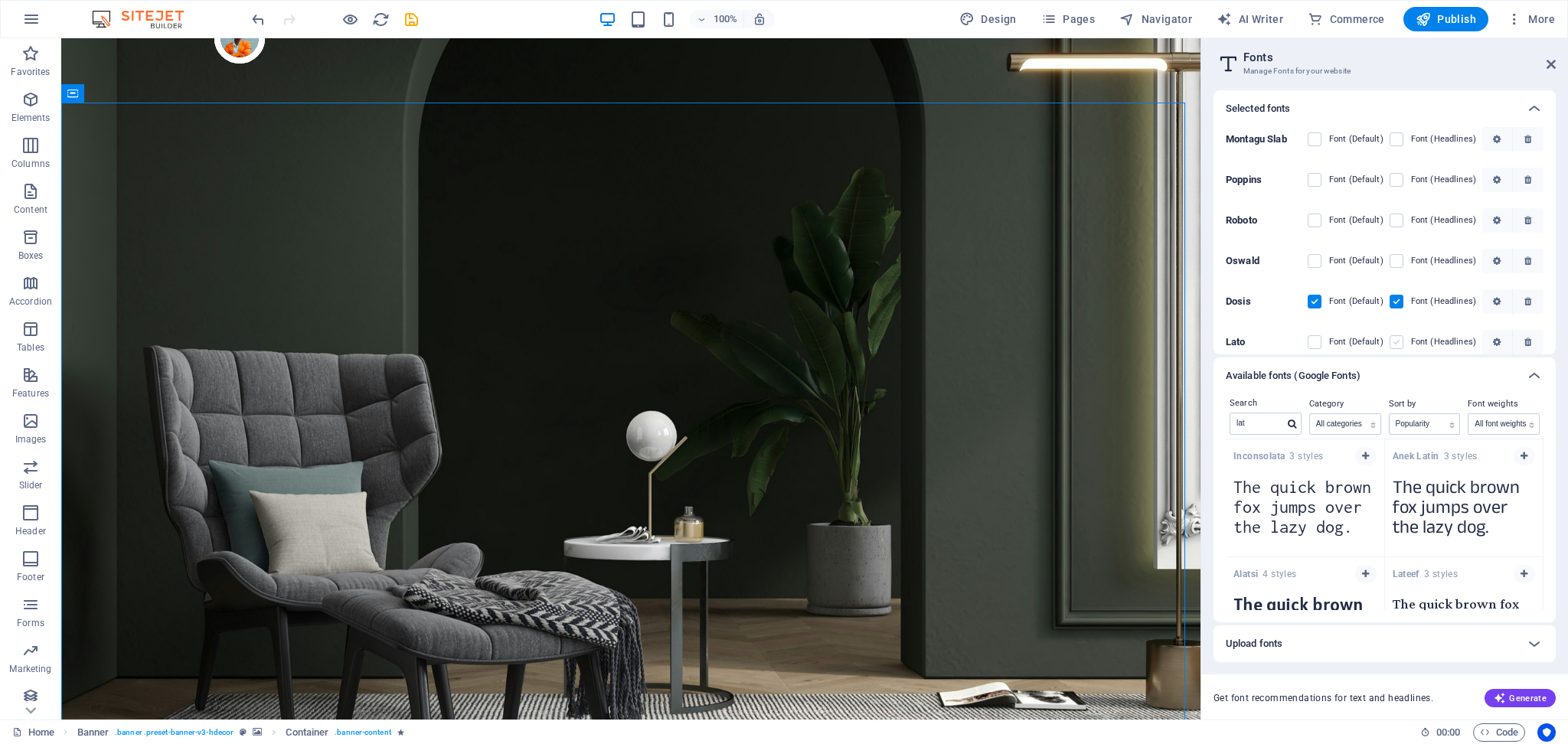 drag, startPoint x: 1390, startPoint y: 342, endPoint x: 336, endPoint y: 31, distance: 1098.9254 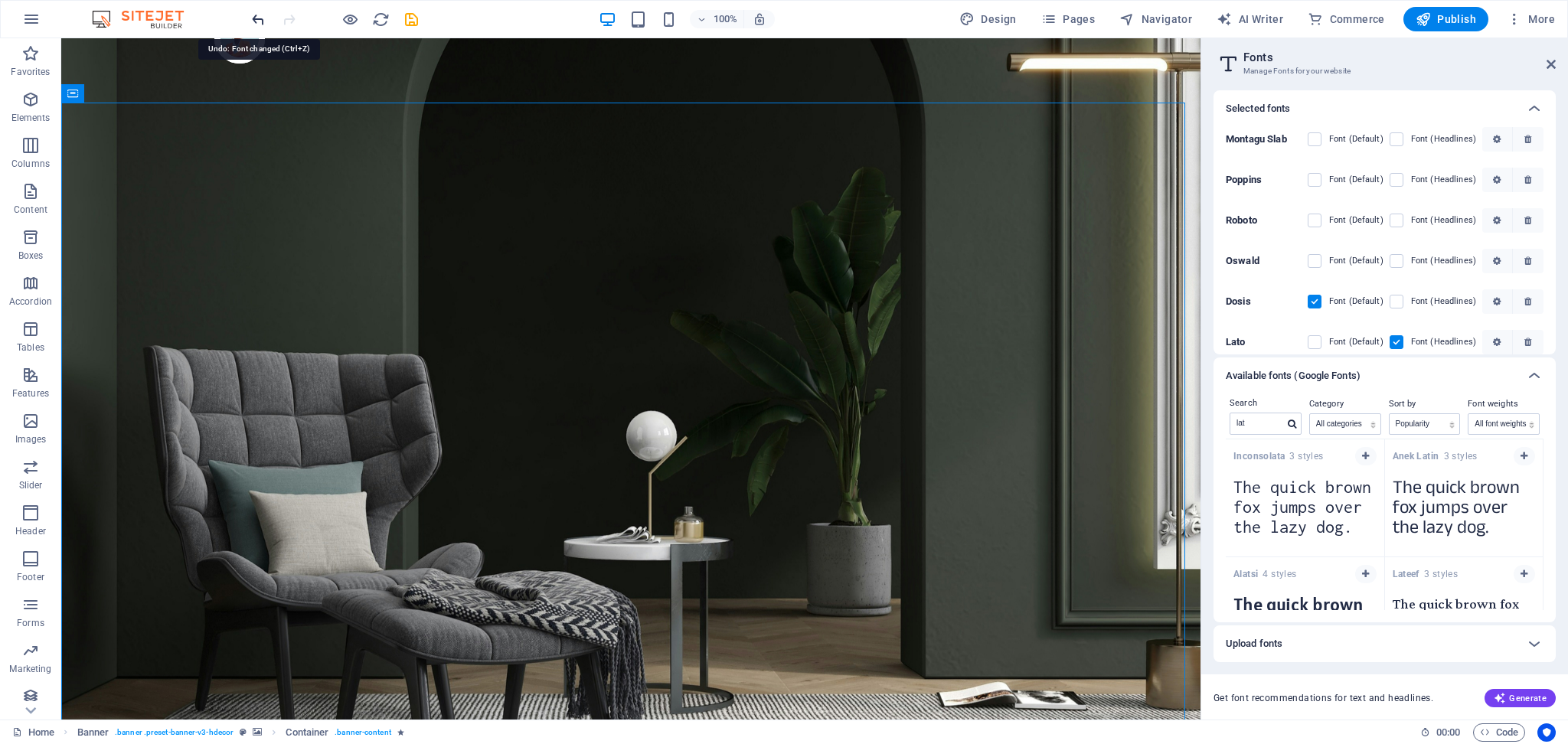 click at bounding box center [258, 19] 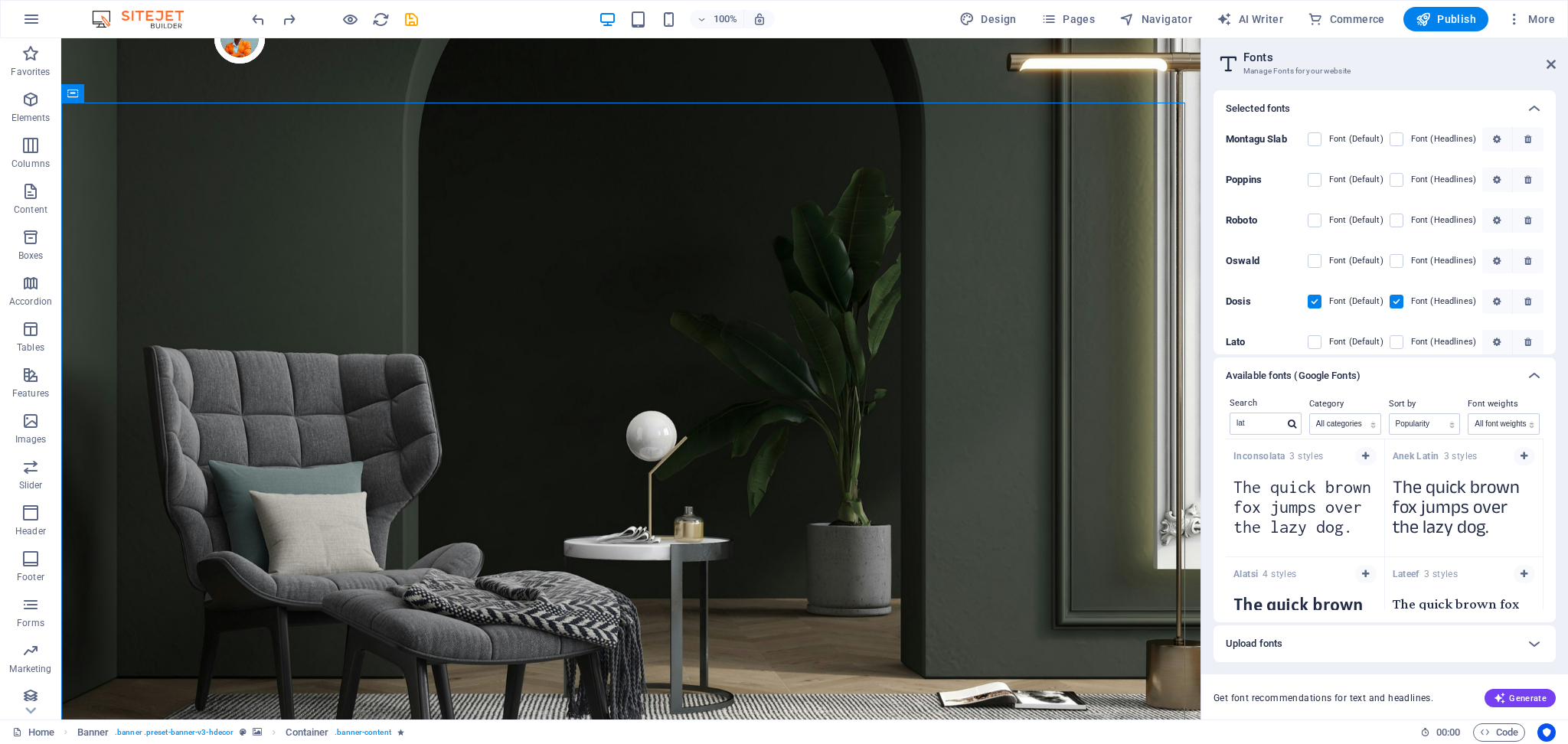 click at bounding box center [1325, 342] 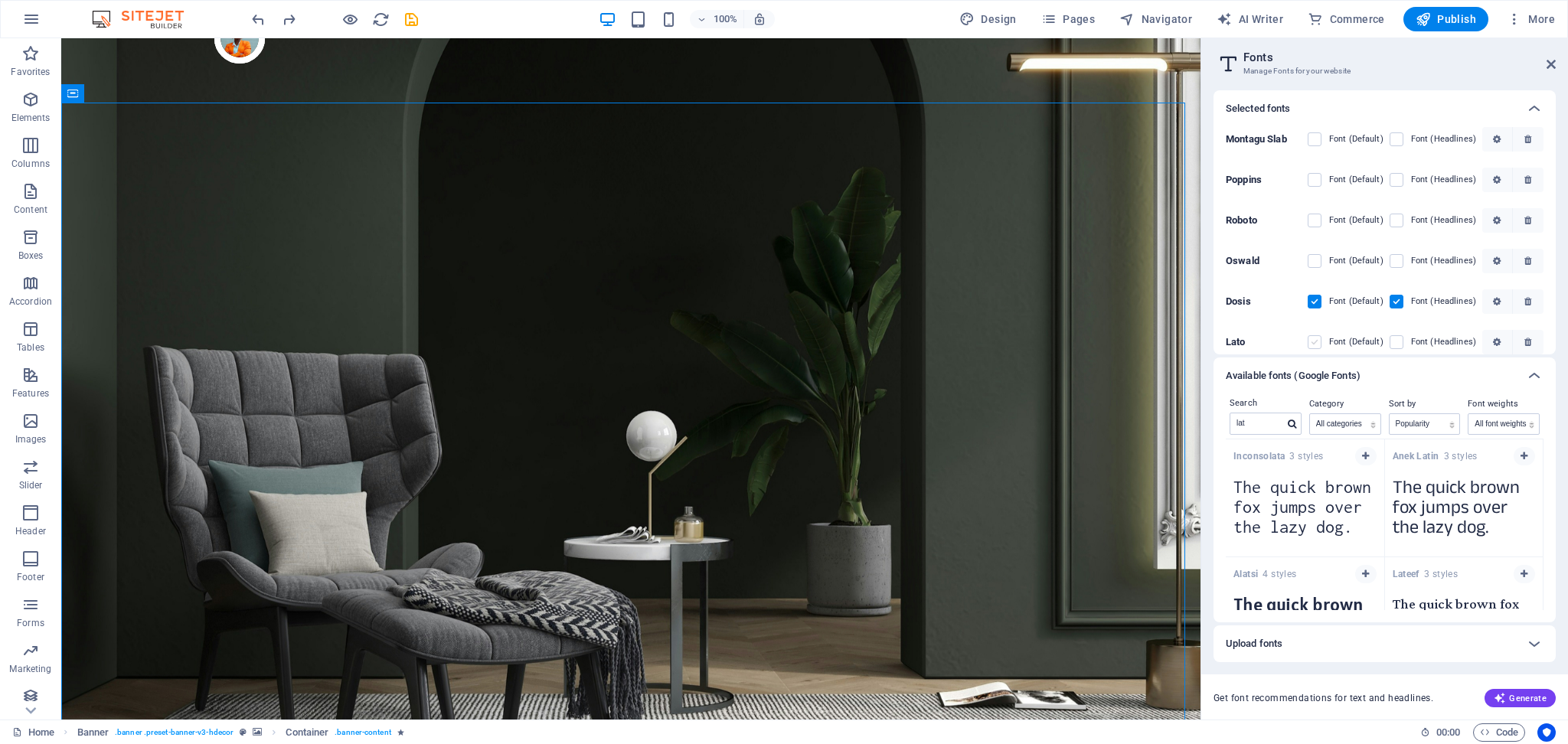 click at bounding box center (1315, 342) 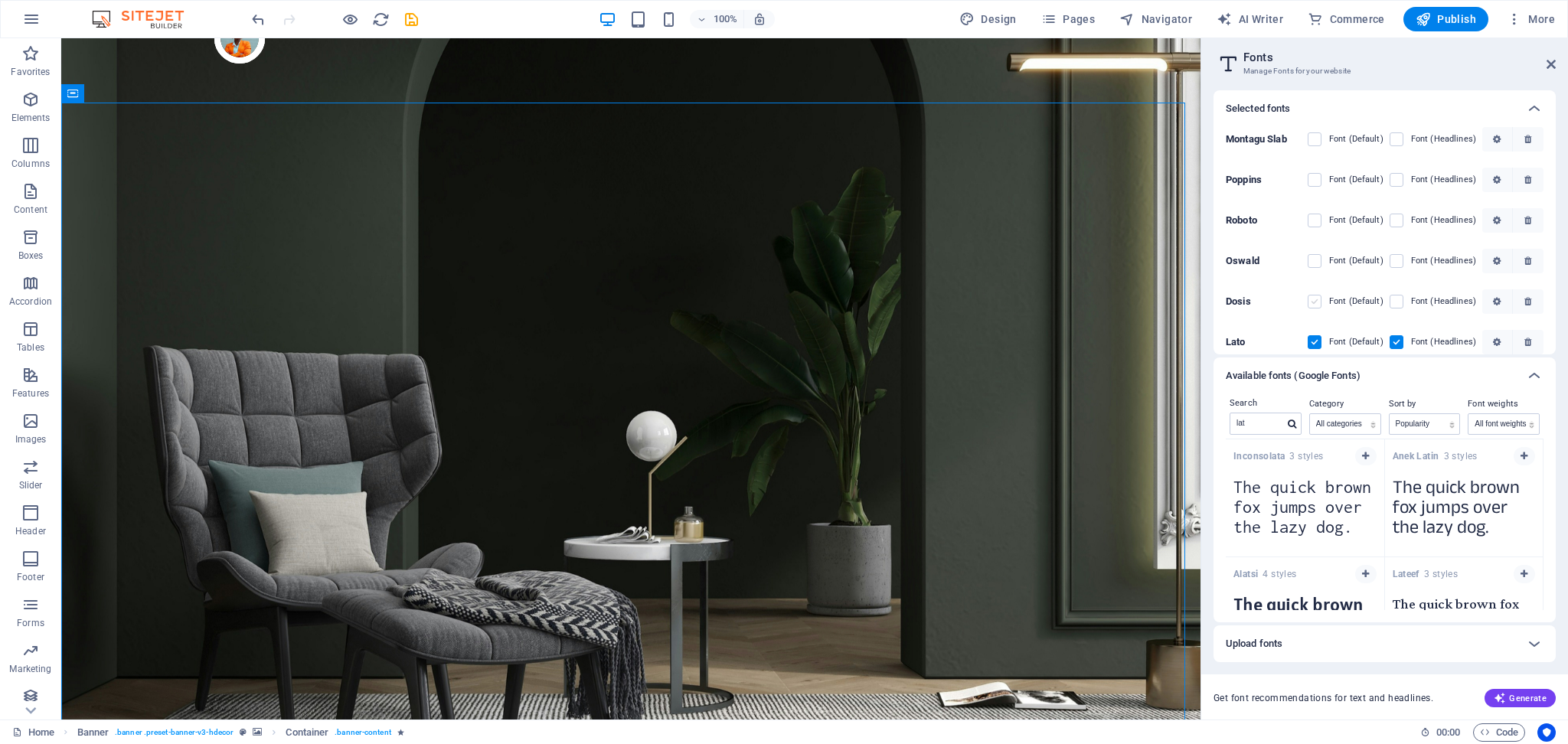 click at bounding box center (1315, 302) 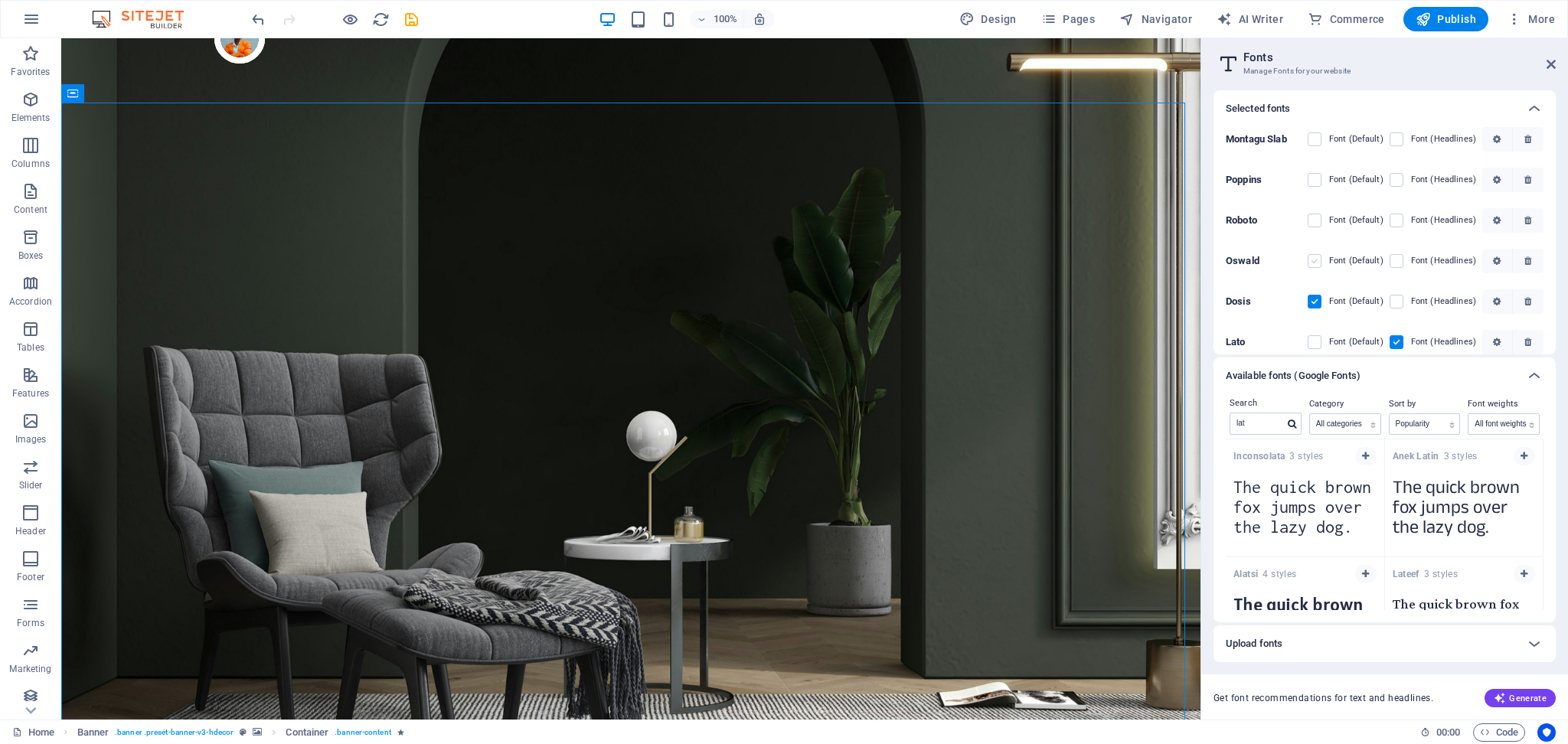 click at bounding box center (1315, 261) 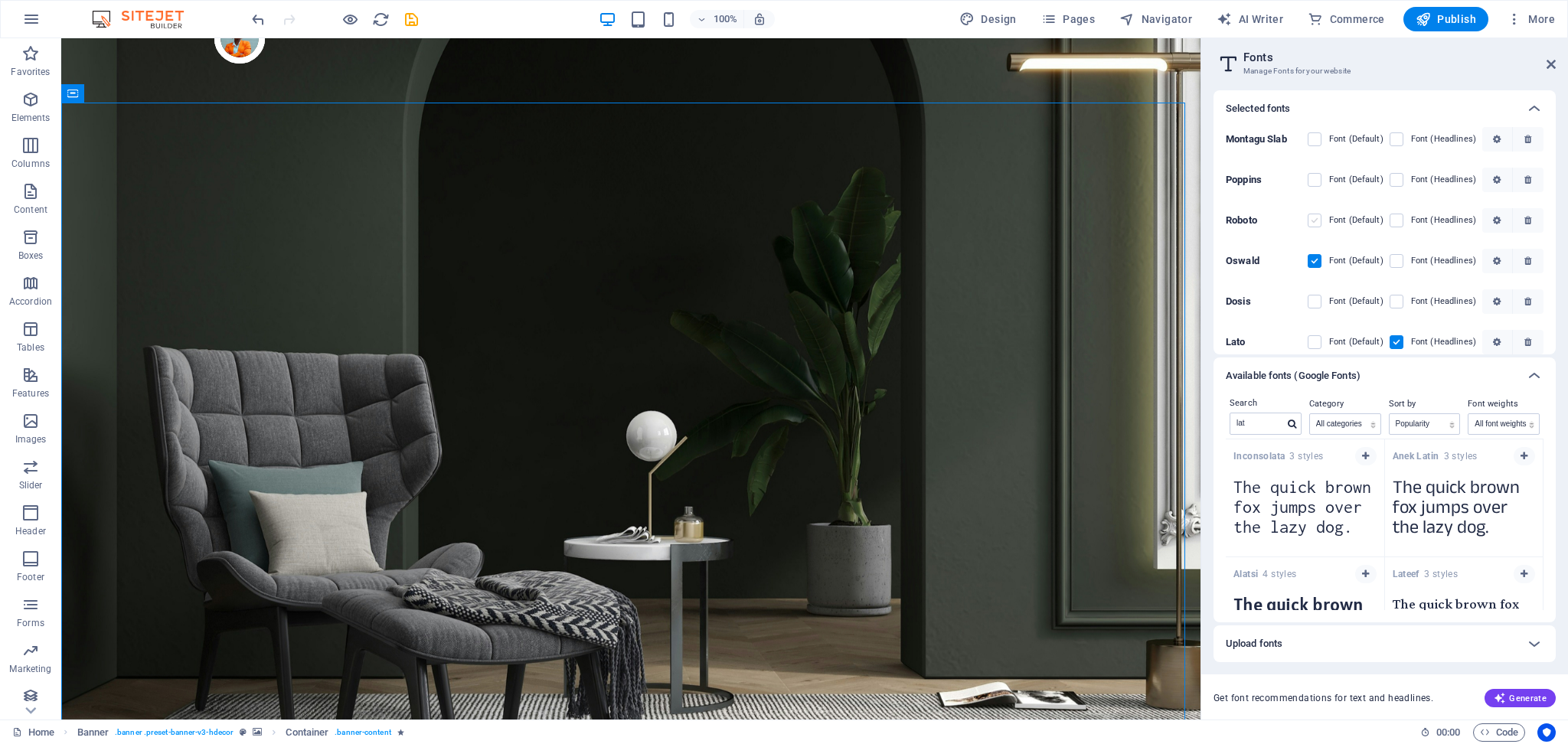 click at bounding box center (1315, 220) 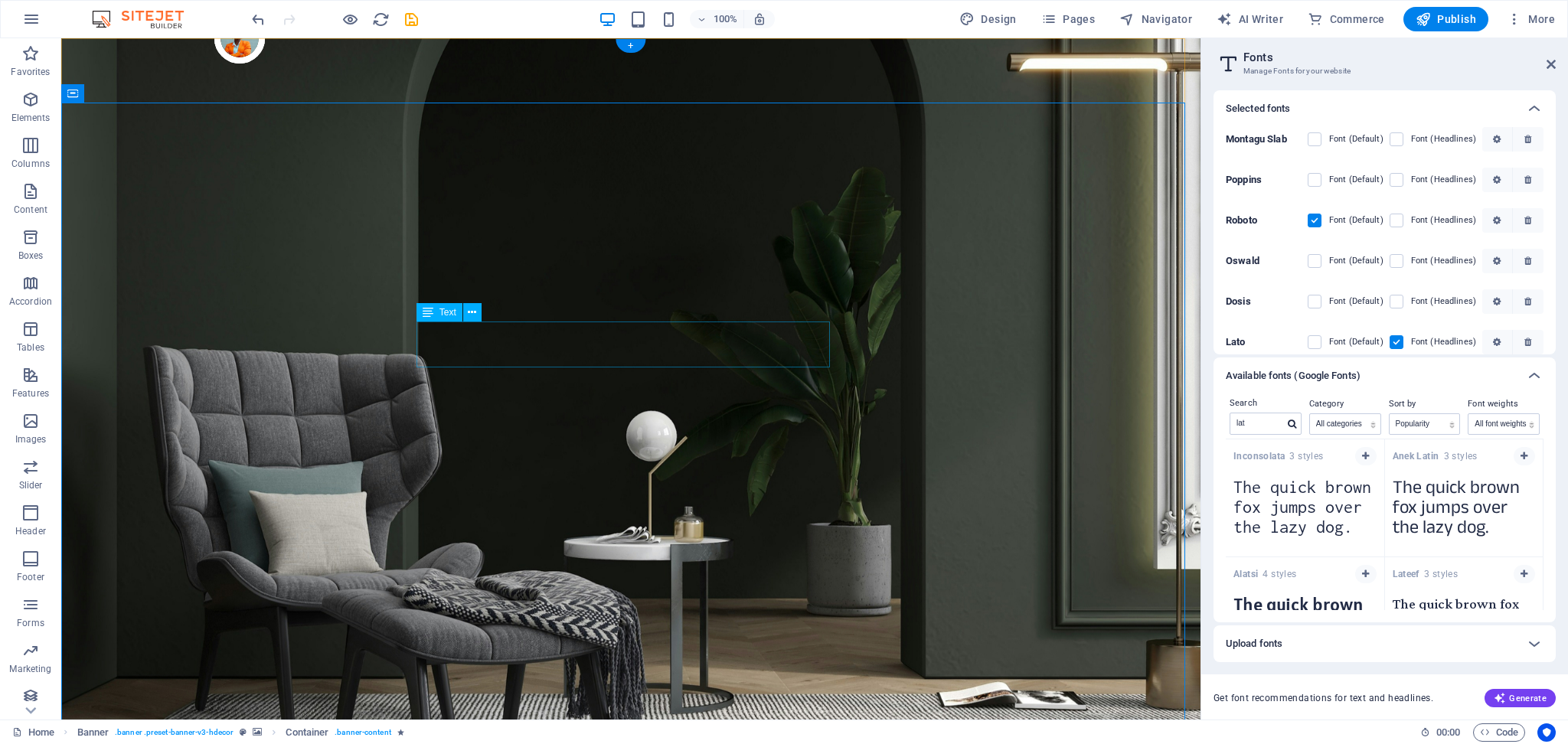 click on "Turn your room with panto into a lot more minimalist and modern with ease and speed" at bounding box center (631, 1225) 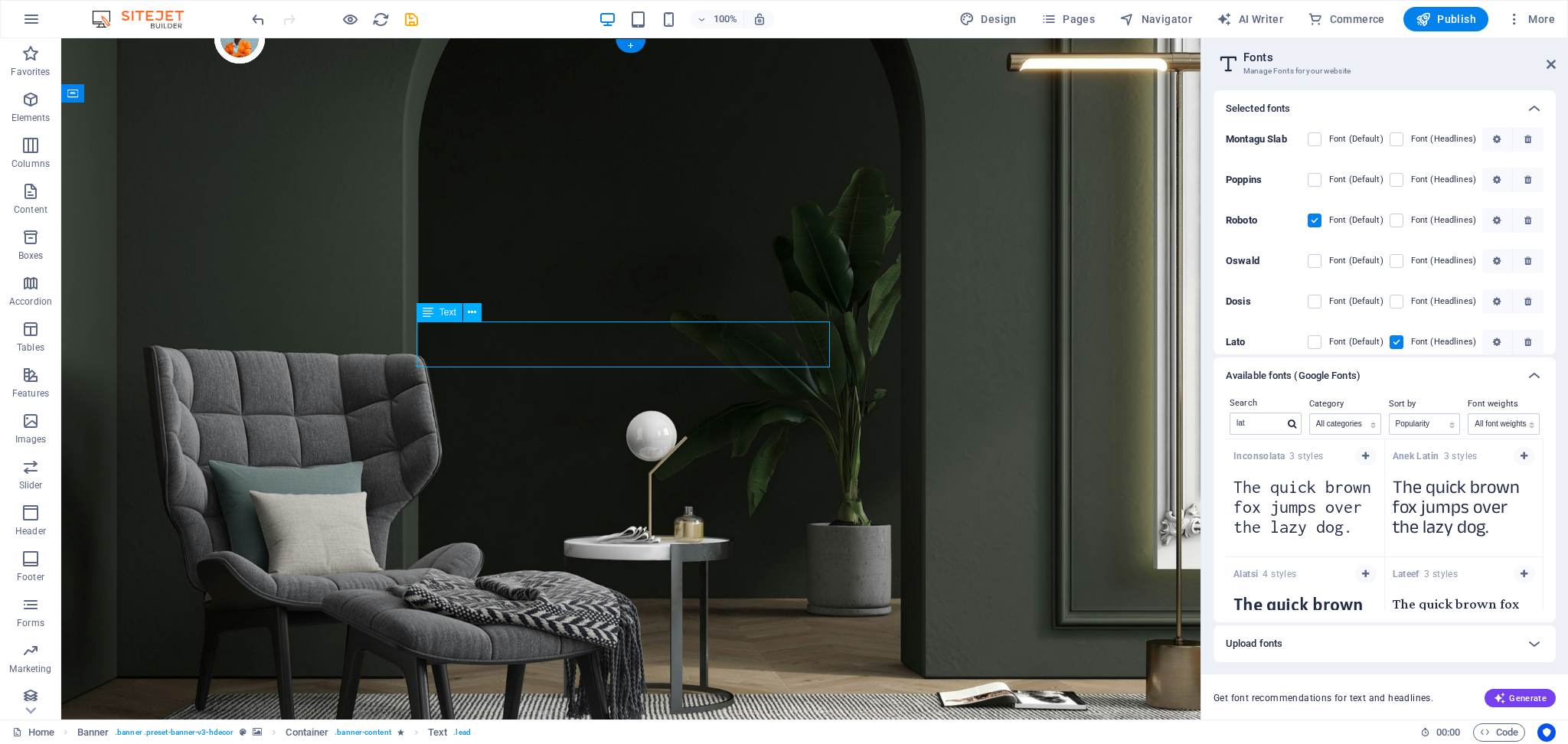 click on "Turn your room with panto into a lot more minimalist and modern with ease and speed" at bounding box center (631, 1225) 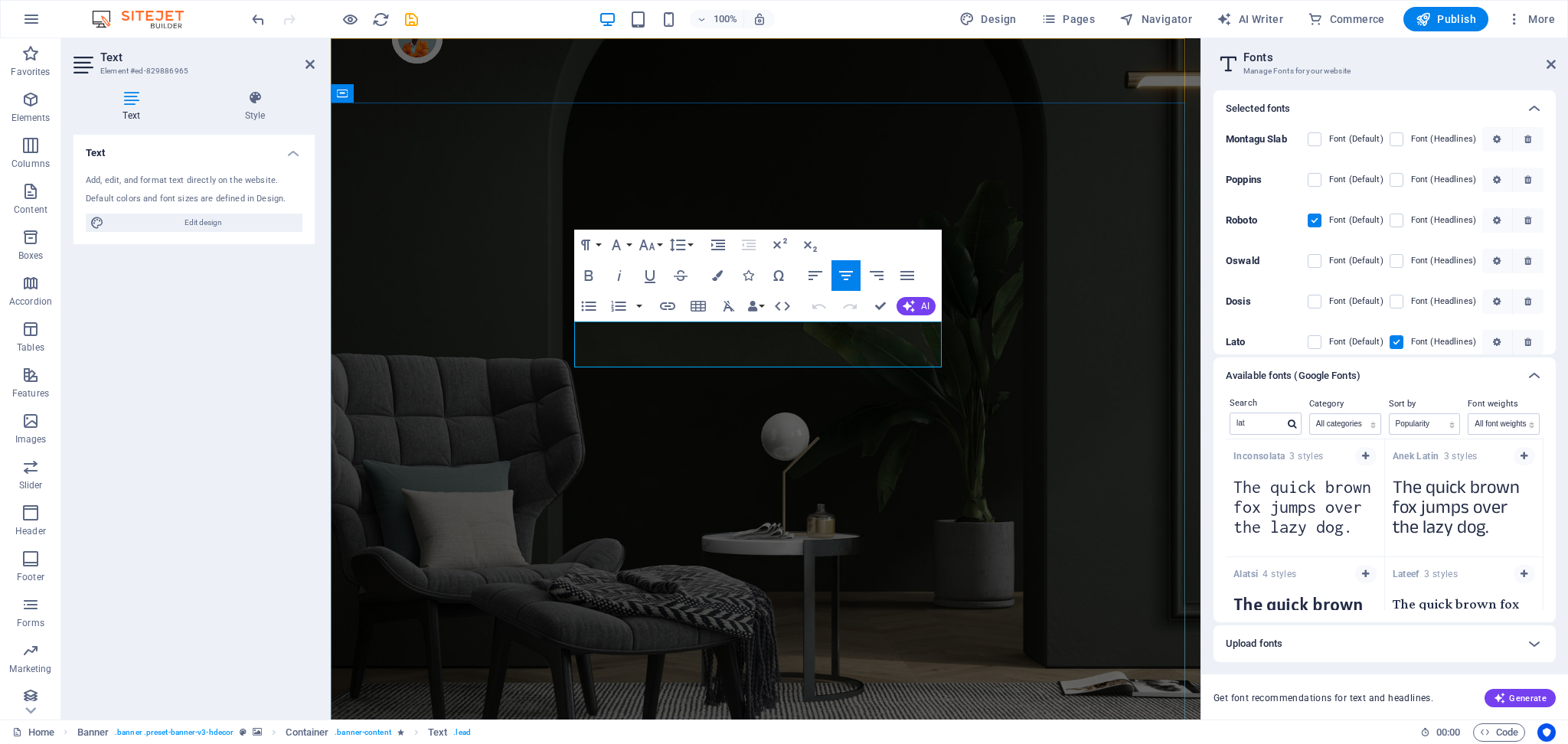 drag, startPoint x: 744, startPoint y: 348, endPoint x: 581, endPoint y: 333, distance: 163.68873 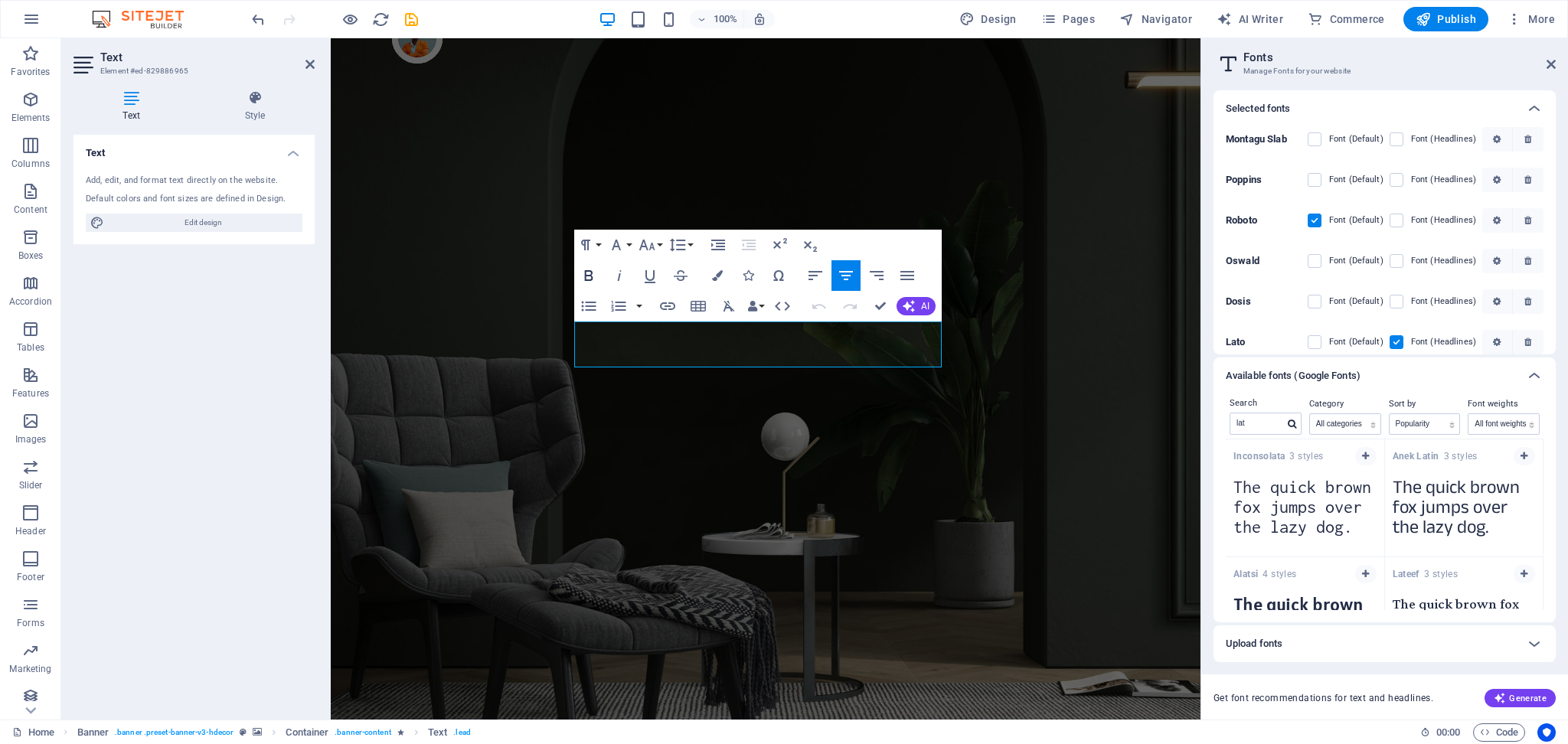 click 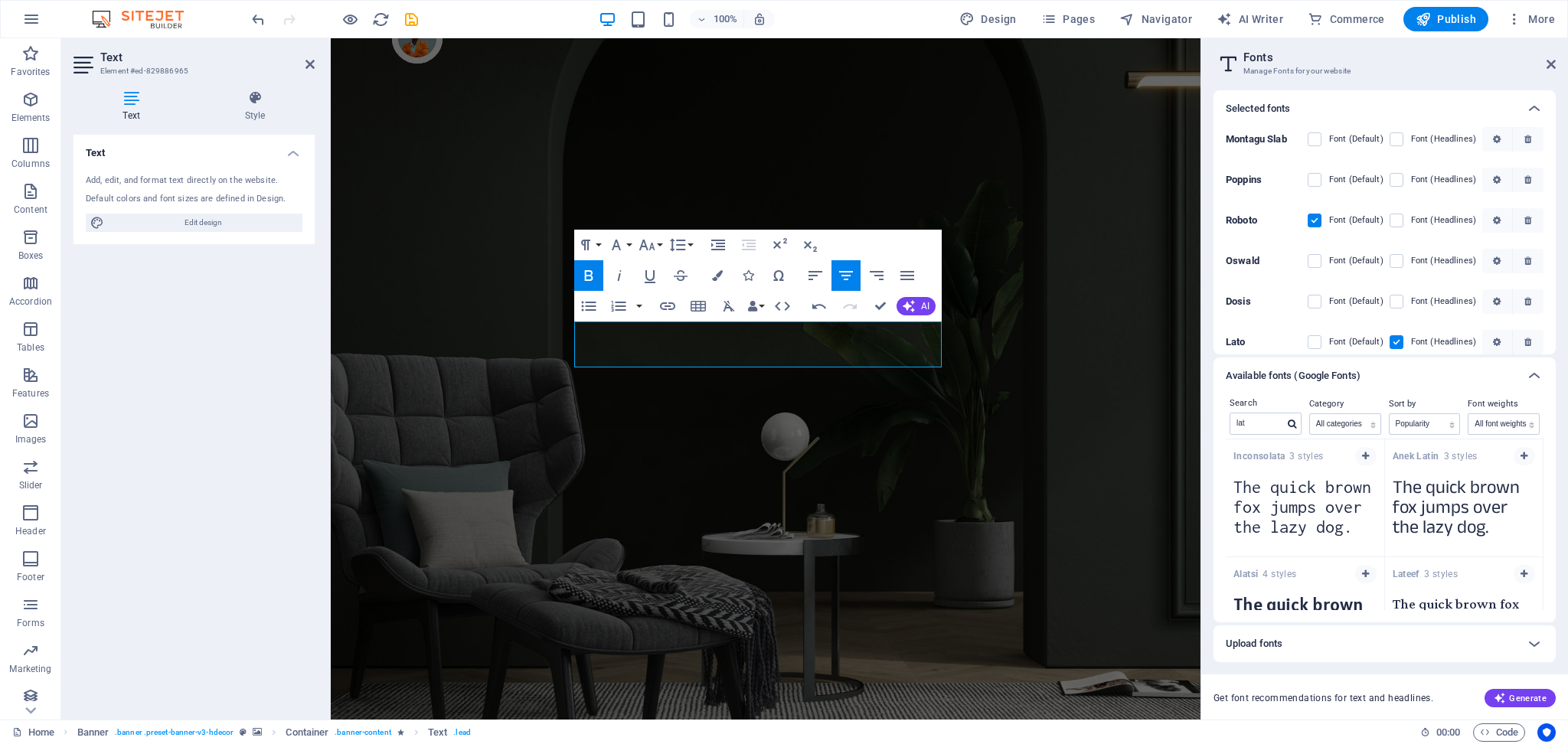 click 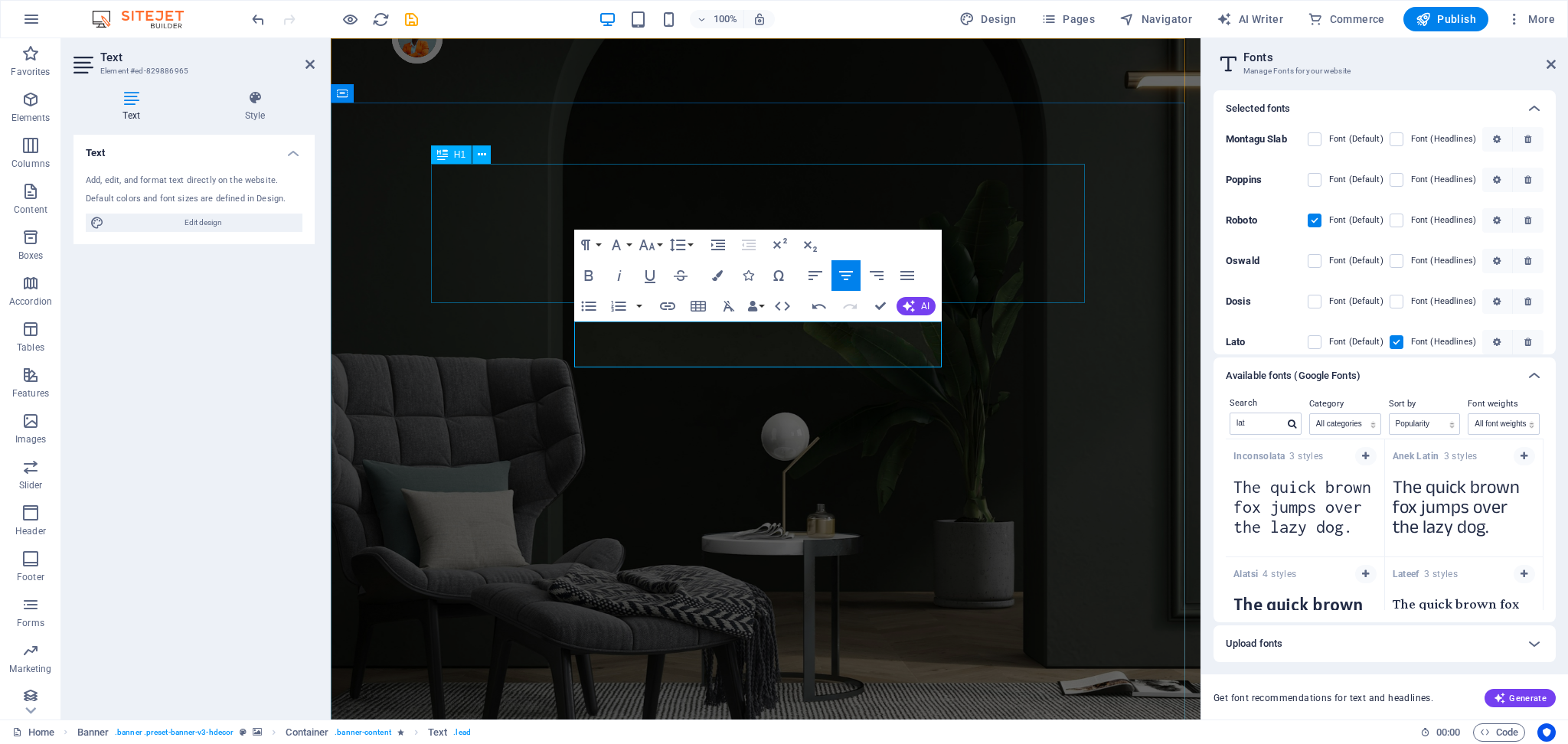 click on "Make Your Interior Minimalistic & Modern" at bounding box center [766, 1125] 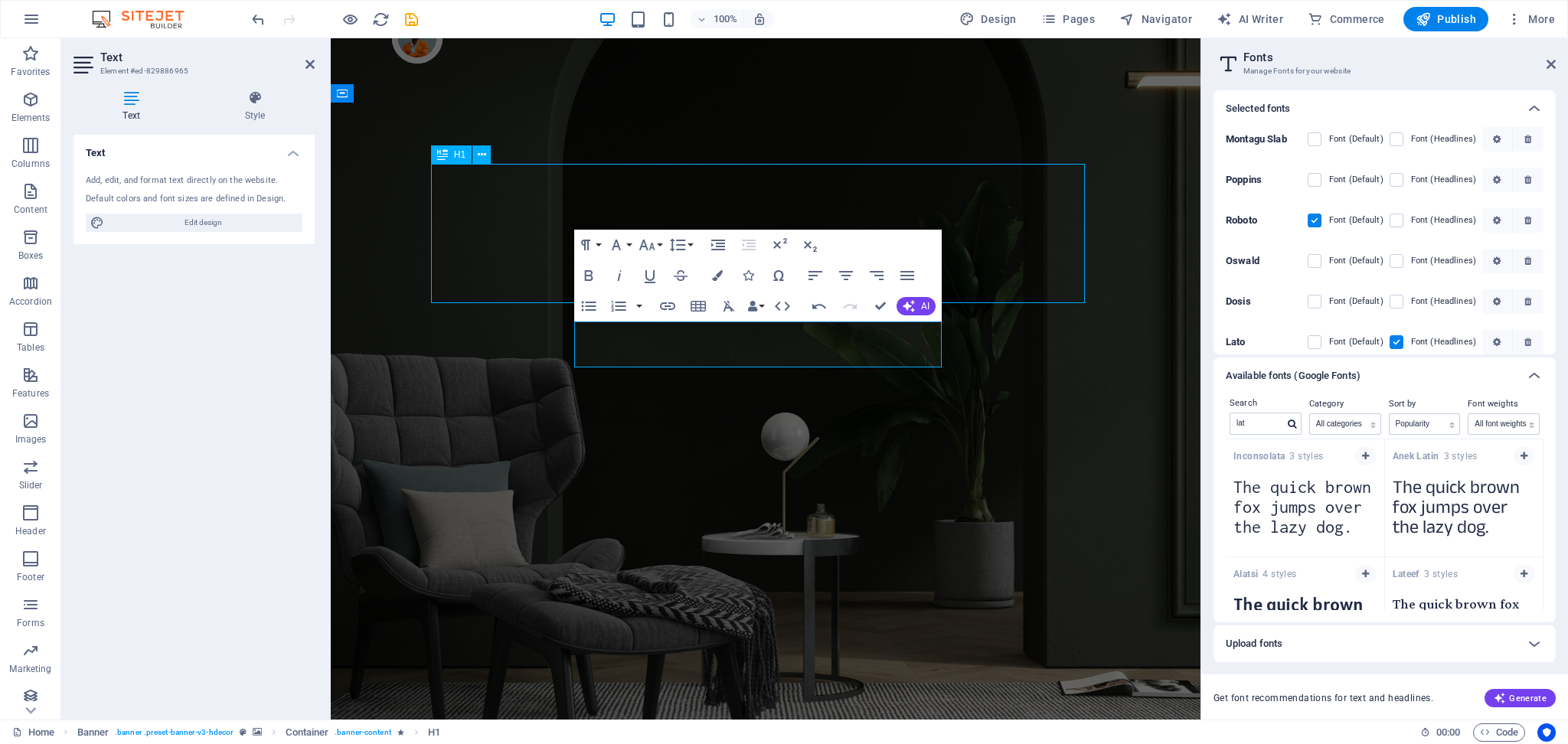 click on "Make Your Interior Minimalistic & Modern" at bounding box center [766, 1125] 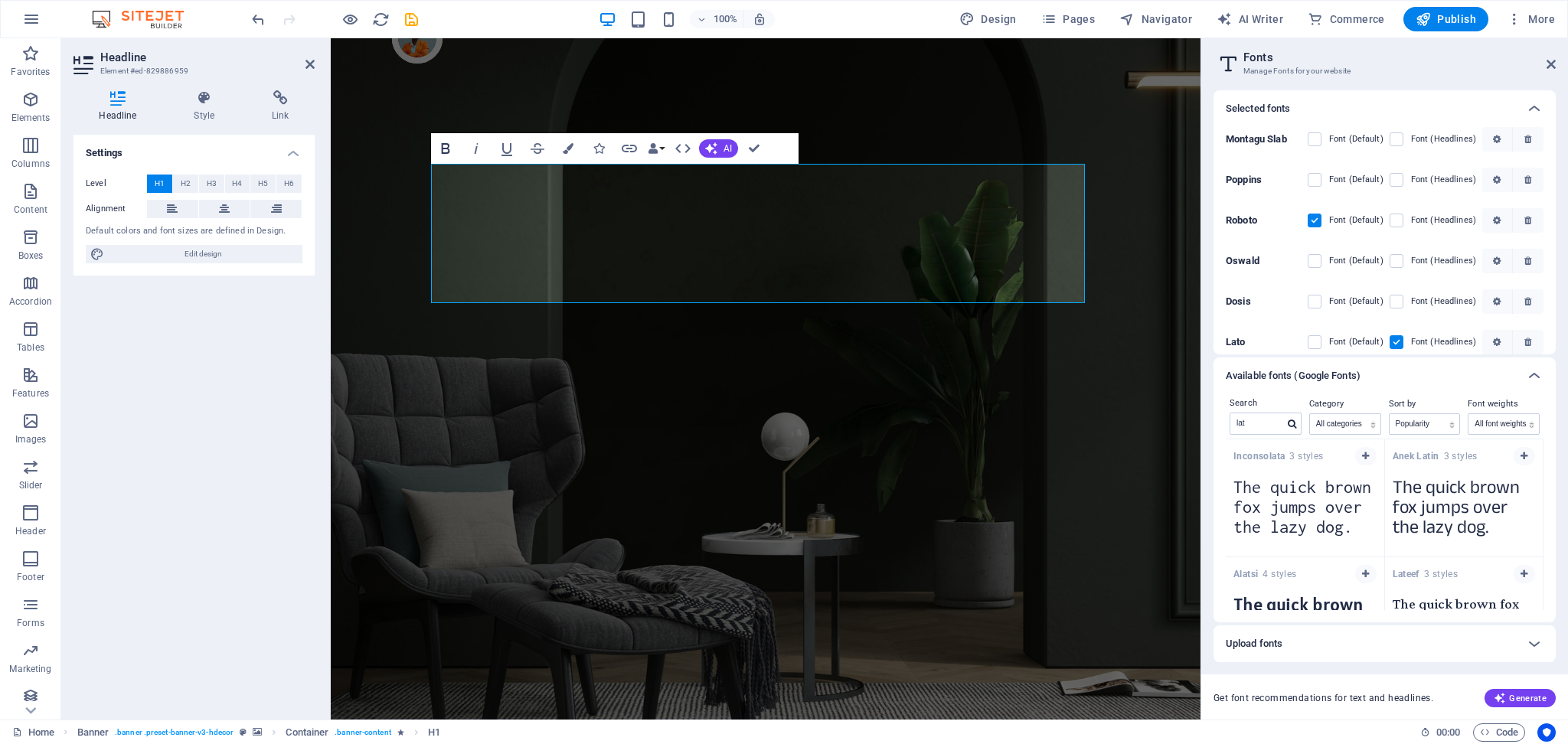 click 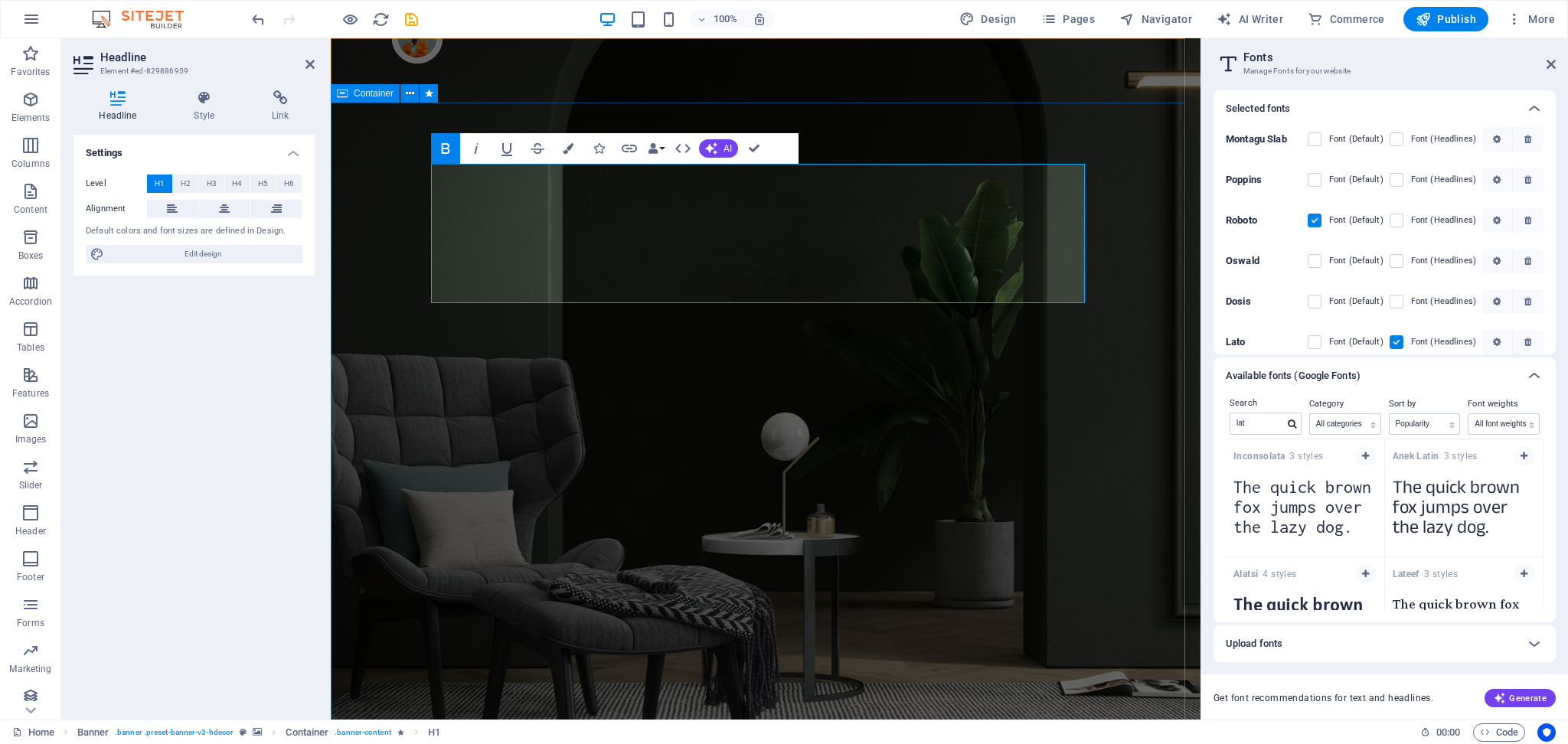 click on "Make Your Interior Minimalistic & Modern Turn your room with panto into a lot more minimalist and modern with ease and speed" at bounding box center [766, 1146] 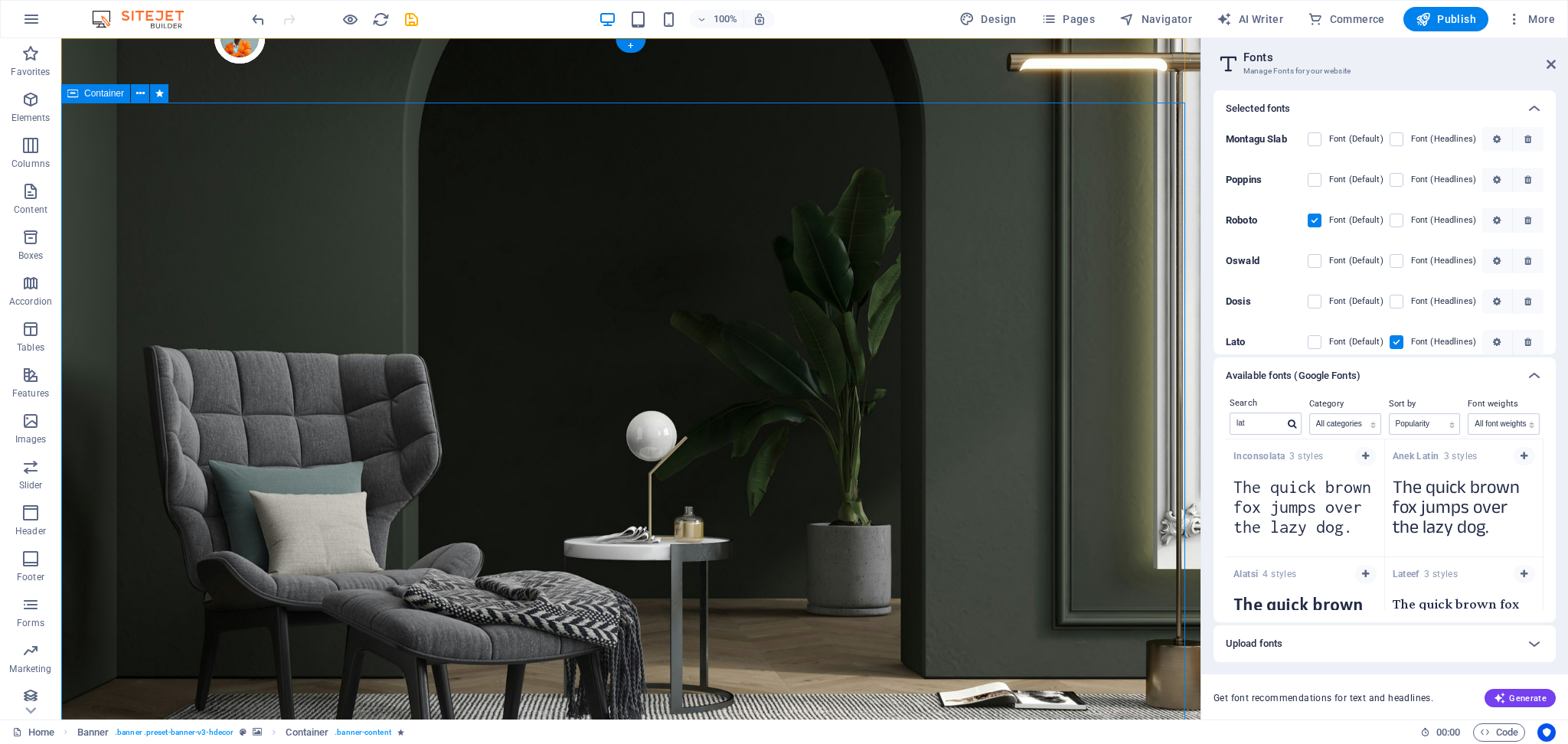 click on "Make Your Interior Minimalistic & Modern Turn your room with panto into a lot more minimalist and modern with ease and speed" at bounding box center [631, 1146] 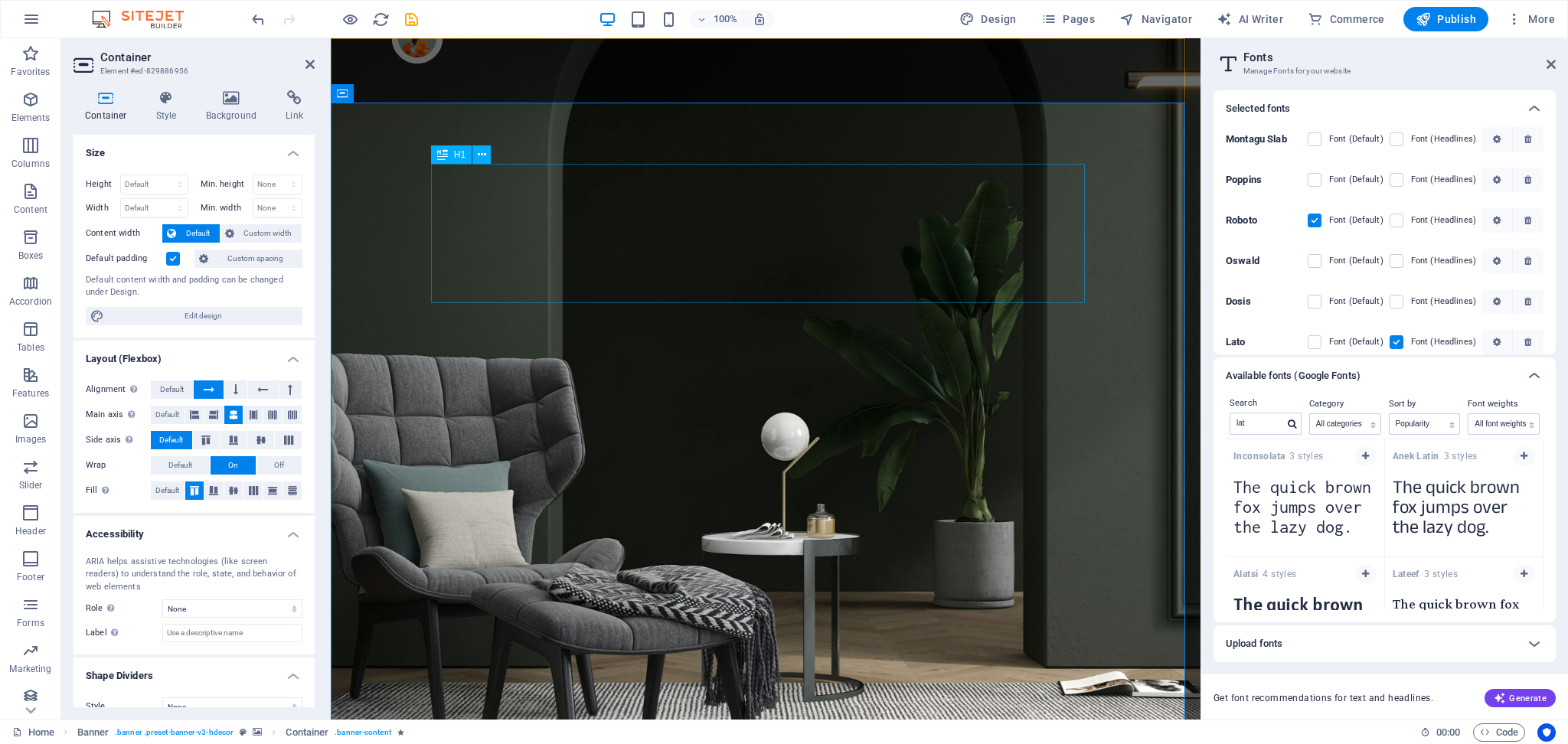 click on "Make Your Interior Minimalistic & Modern" at bounding box center [766, 1125] 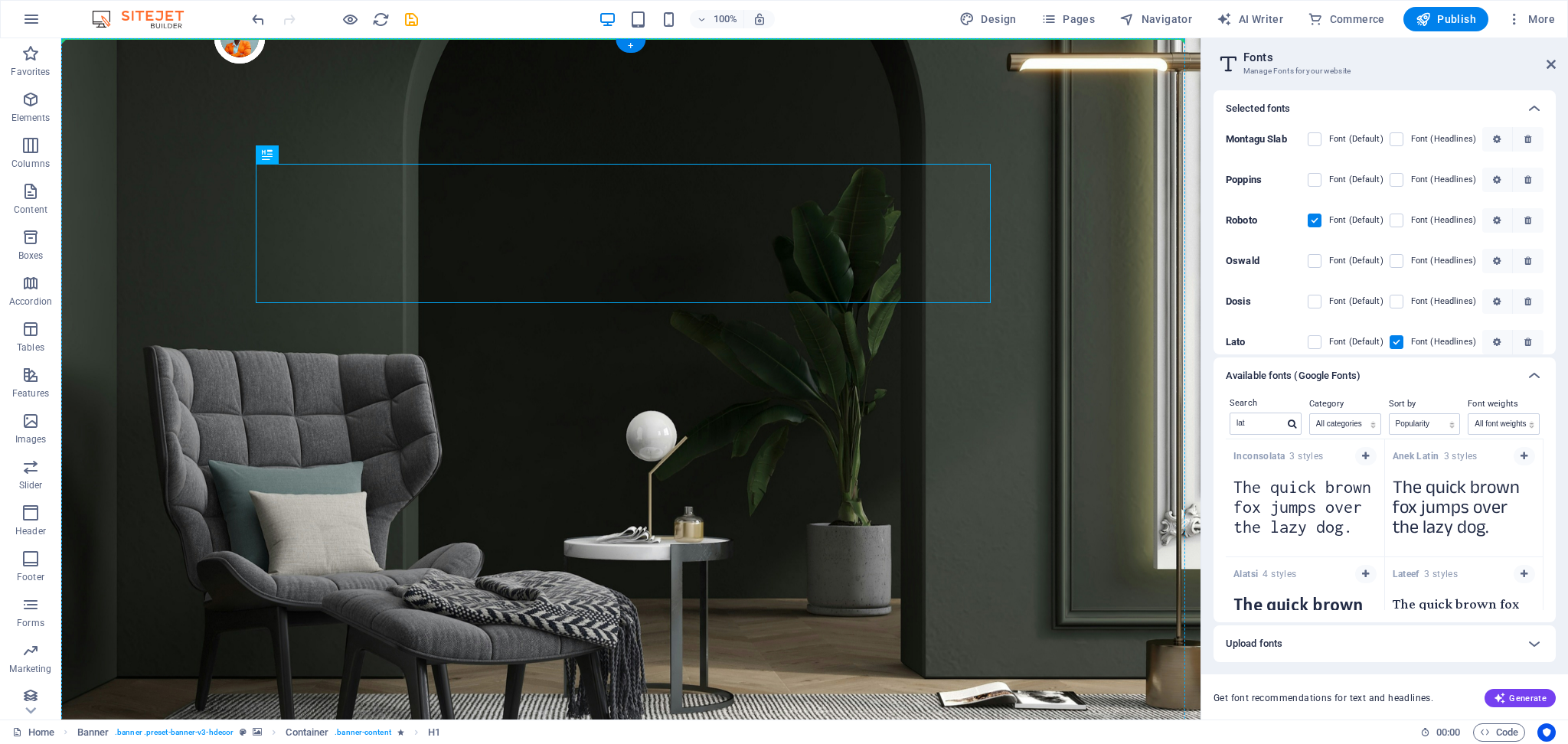 drag, startPoint x: 537, startPoint y: 235, endPoint x: 615, endPoint y: 396, distance: 178.89941 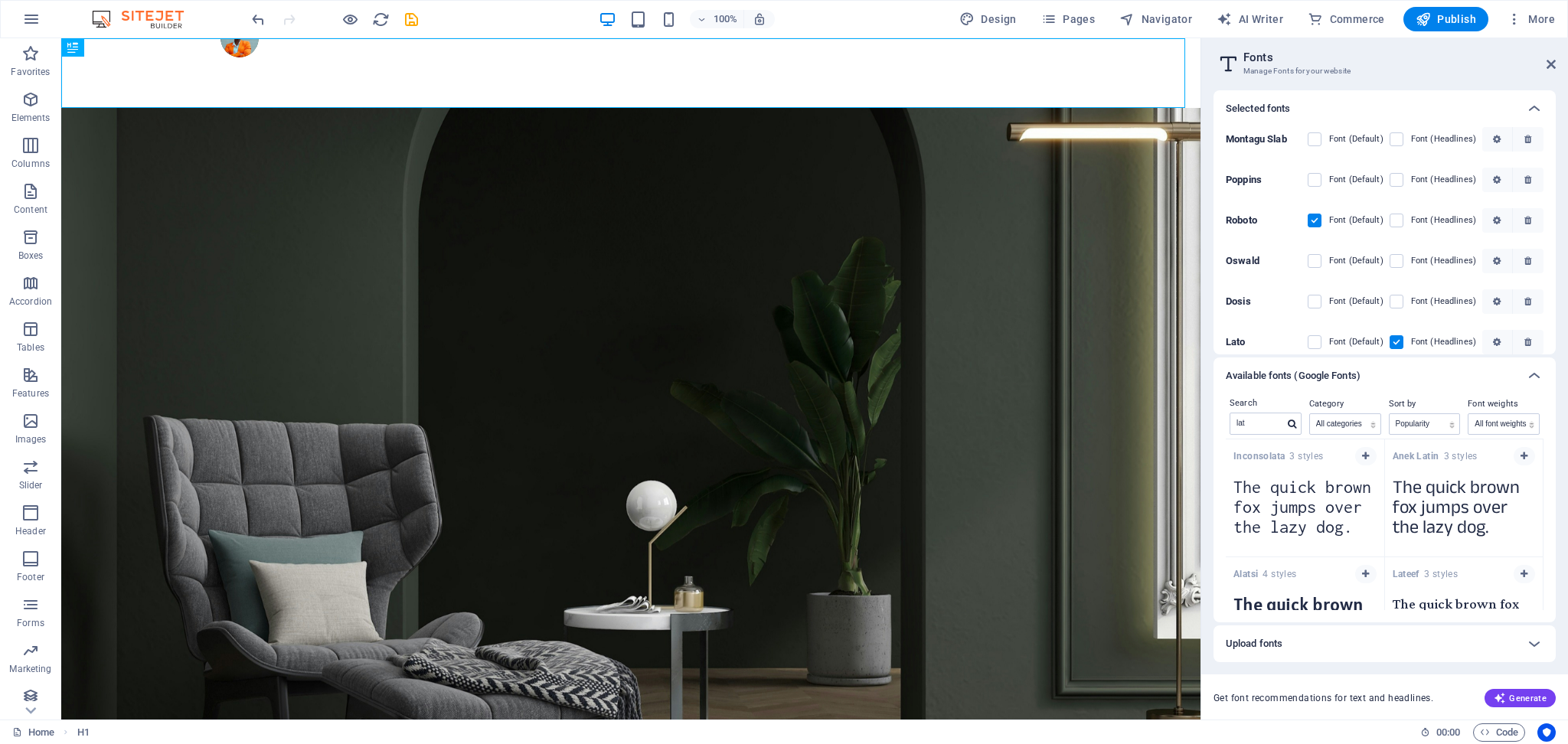 click at bounding box center (335, 19) 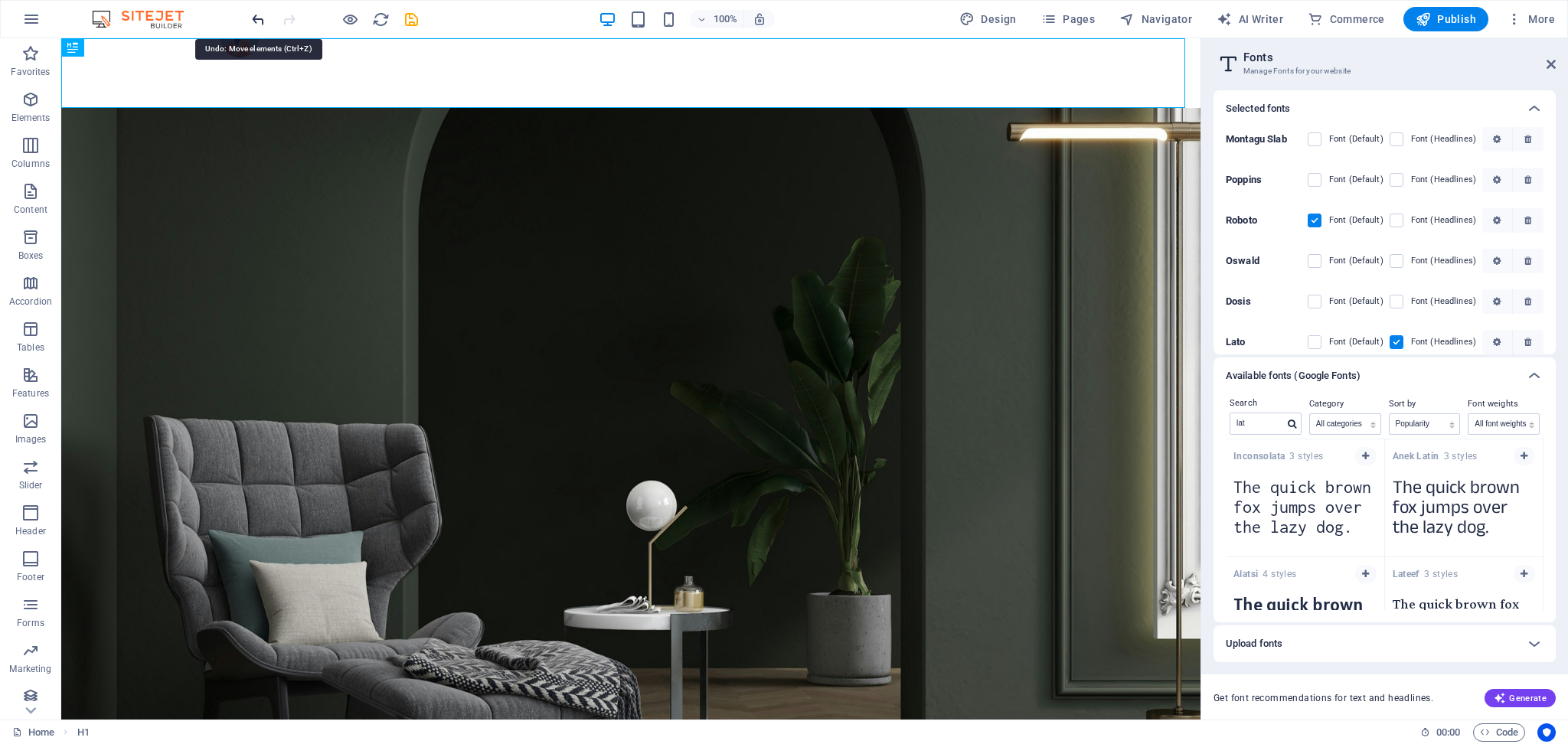 click at bounding box center [258, 19] 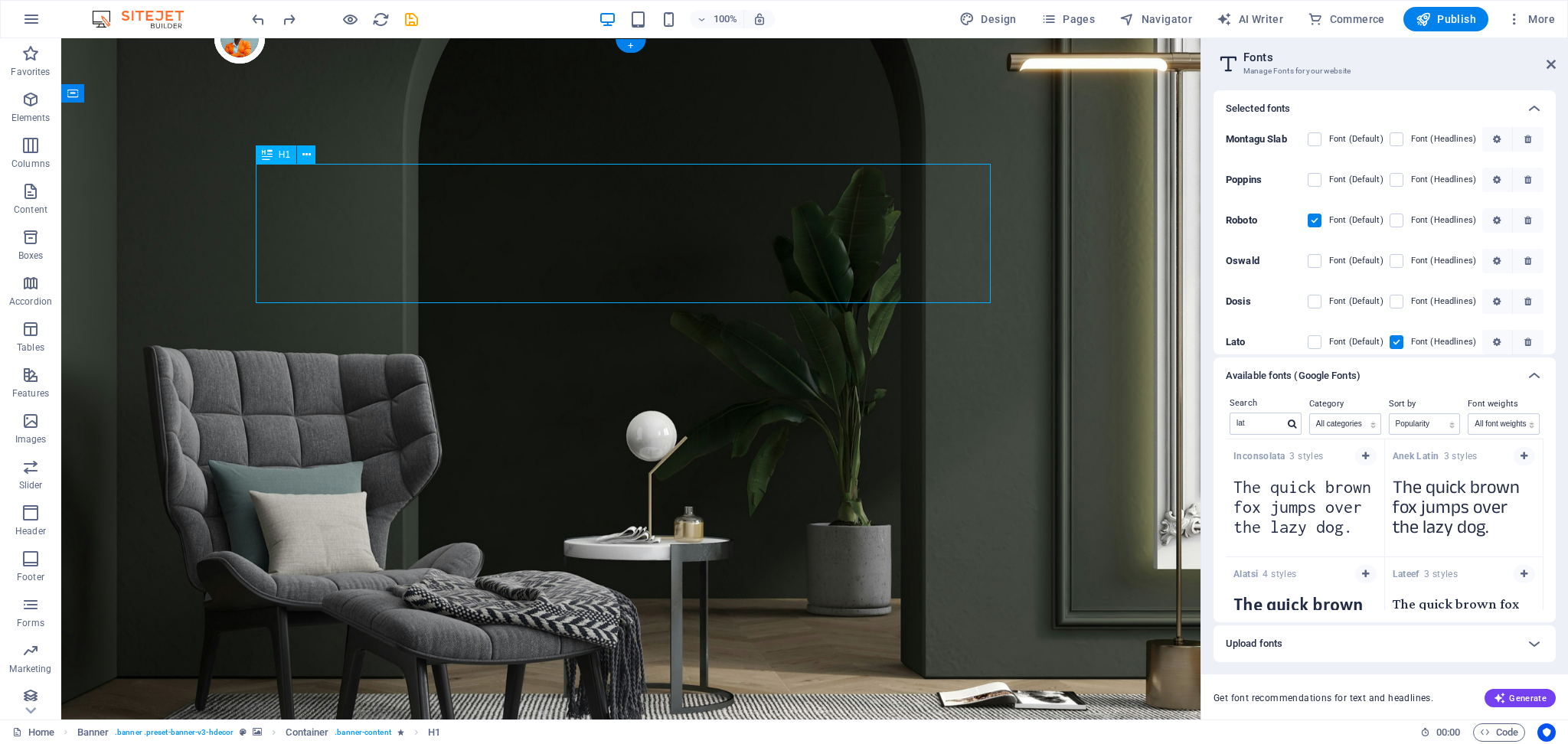 drag, startPoint x: 536, startPoint y: 217, endPoint x: 323, endPoint y: 250, distance: 215.54118 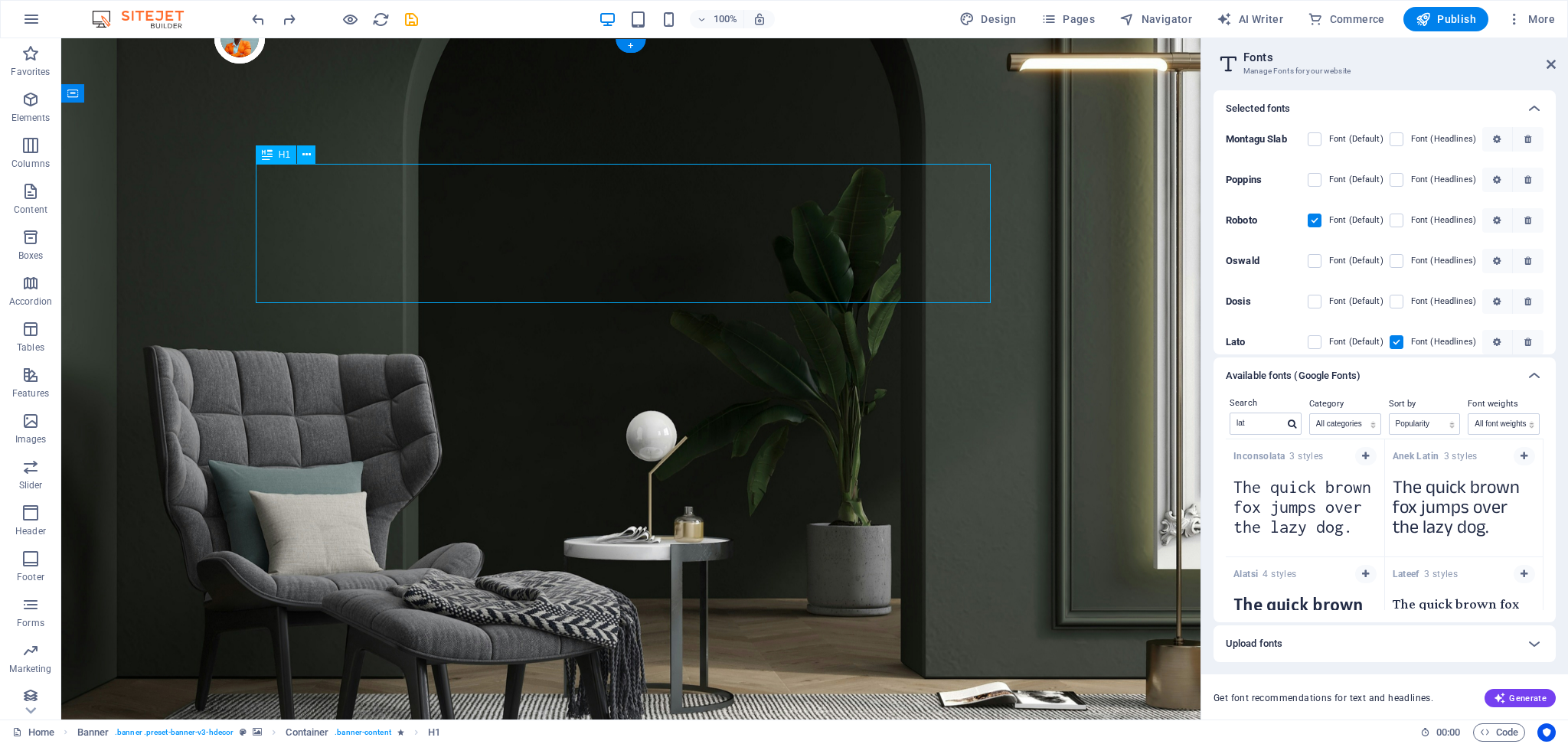 click on "Make Your Interior Minimalistic & Modern" at bounding box center (631, 1125) 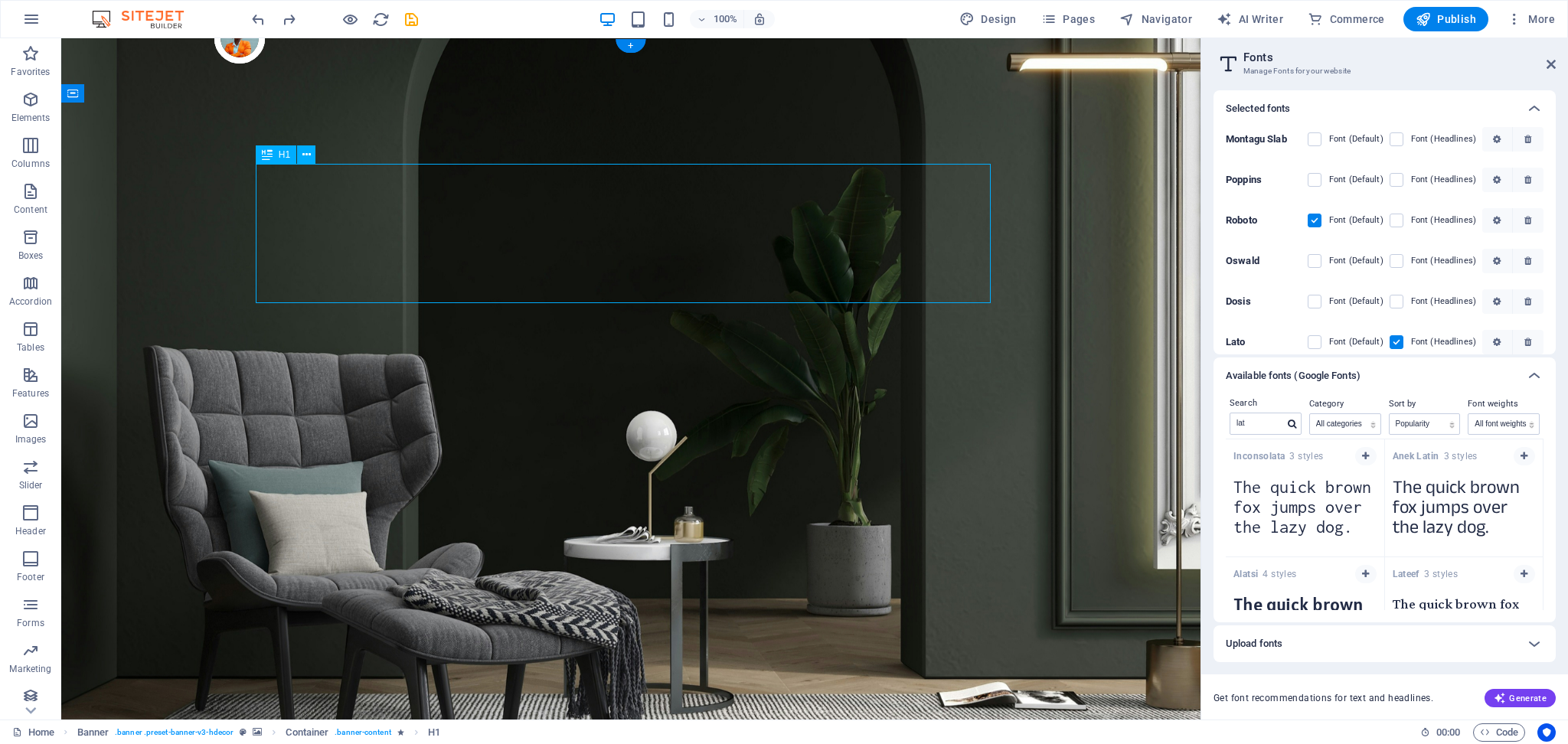 drag, startPoint x: 570, startPoint y: 262, endPoint x: 266, endPoint y: 239, distance: 304.8688 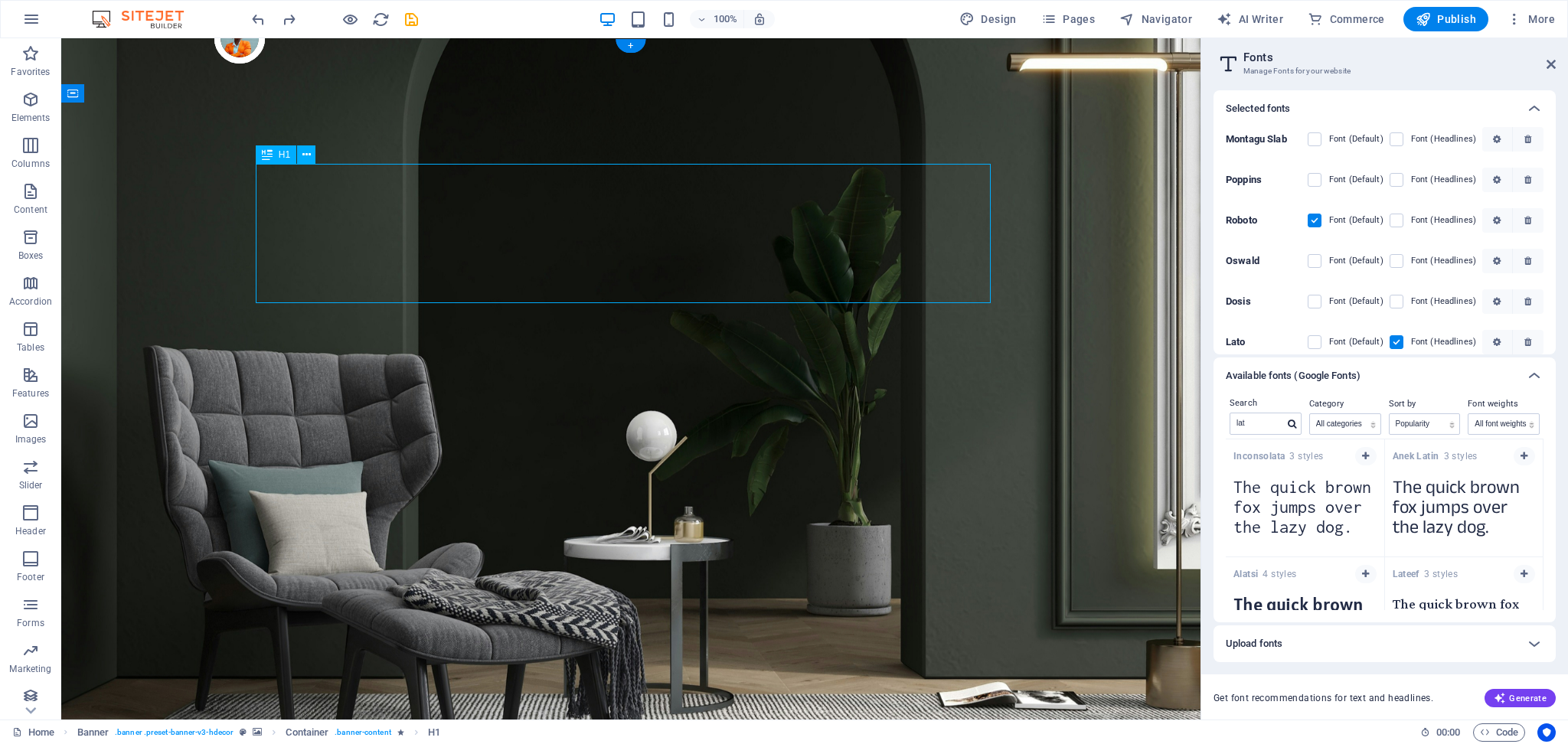 click on "Make Your Interior Minimalistic & Modern" at bounding box center (631, 1125) 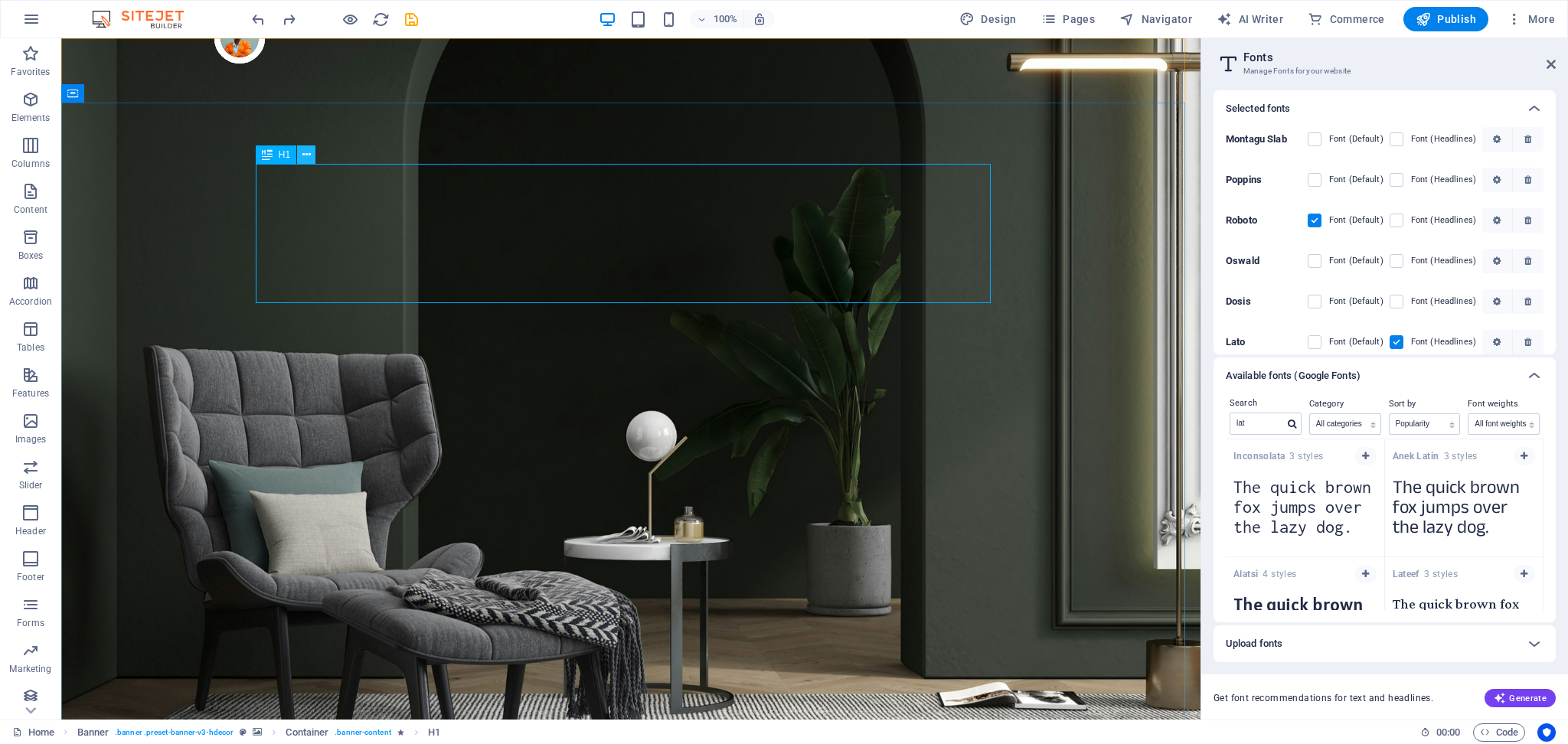 click at bounding box center [306, 155] 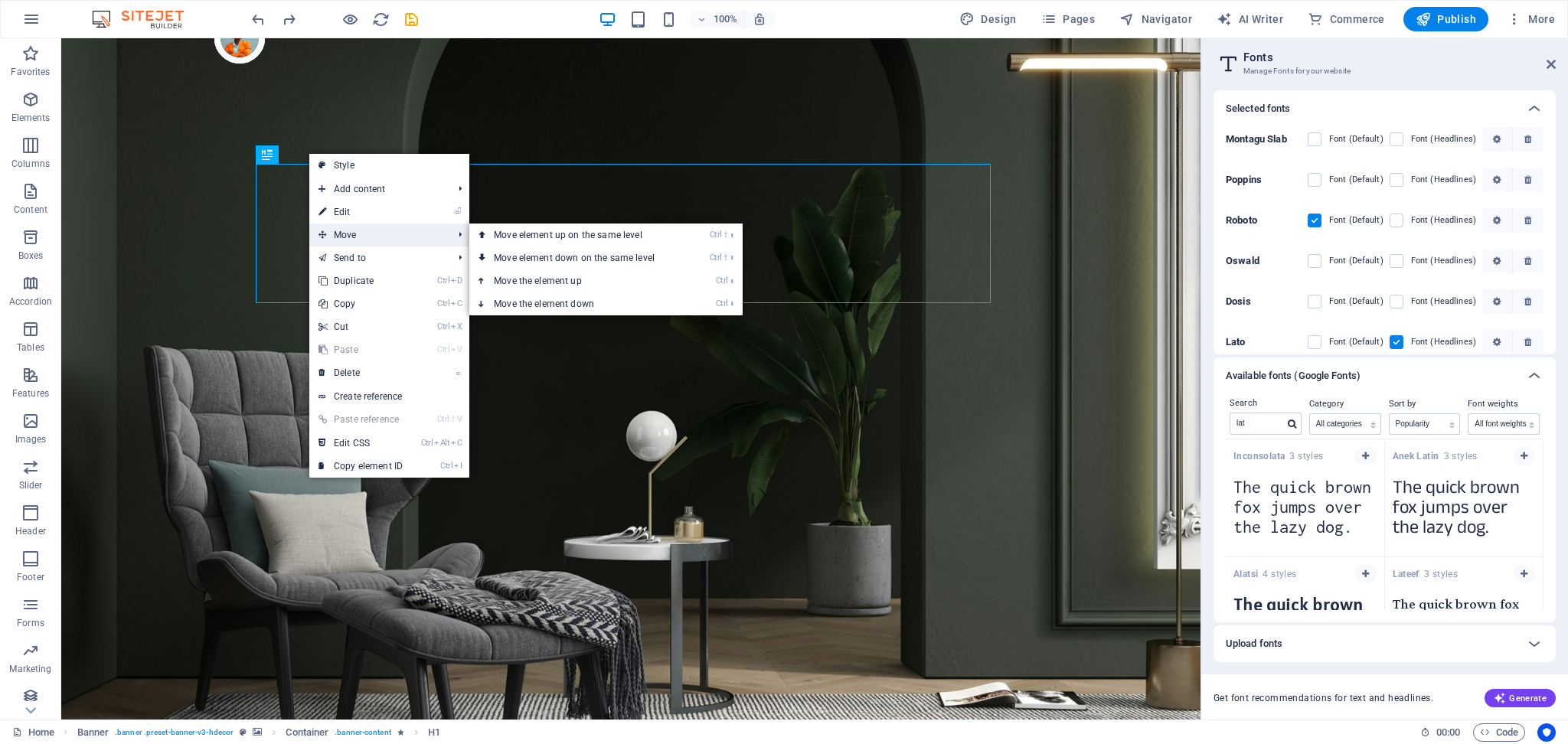 click on "Move" at bounding box center [377, 235] 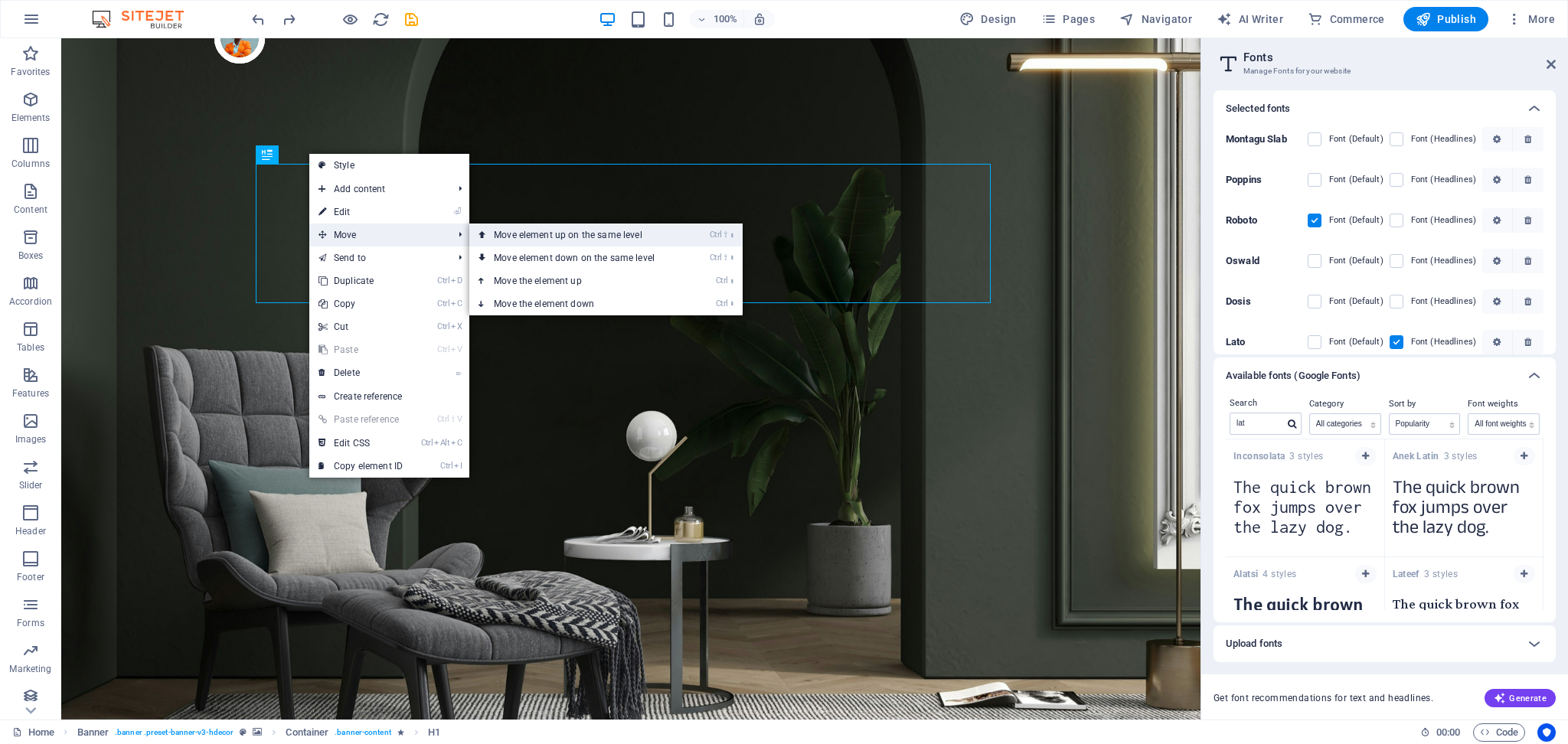 click on "Ctrl ⇧ ⬆  Move element up on the same level" at bounding box center (577, 235) 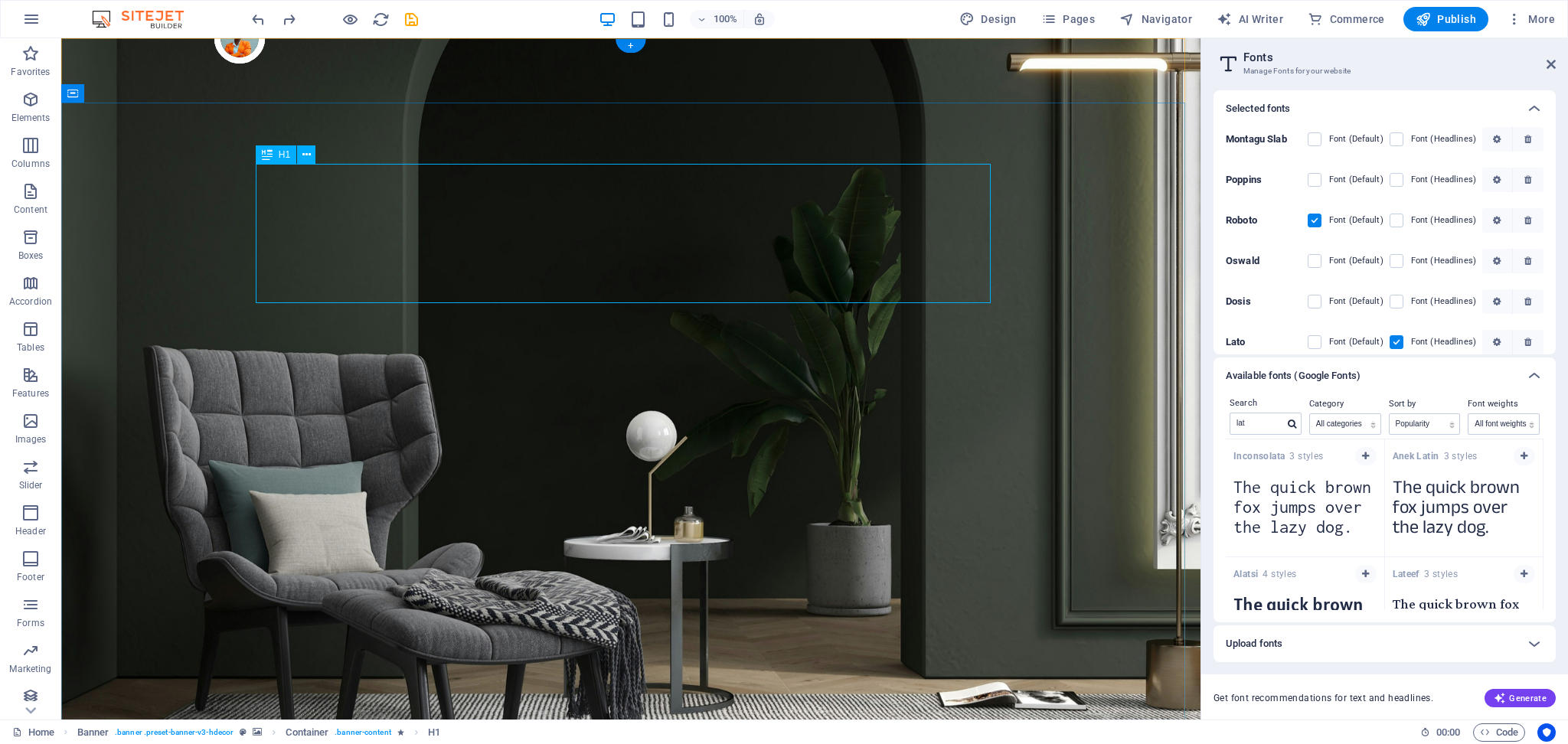 drag, startPoint x: 568, startPoint y: 274, endPoint x: 399, endPoint y: 242, distance: 172.00291 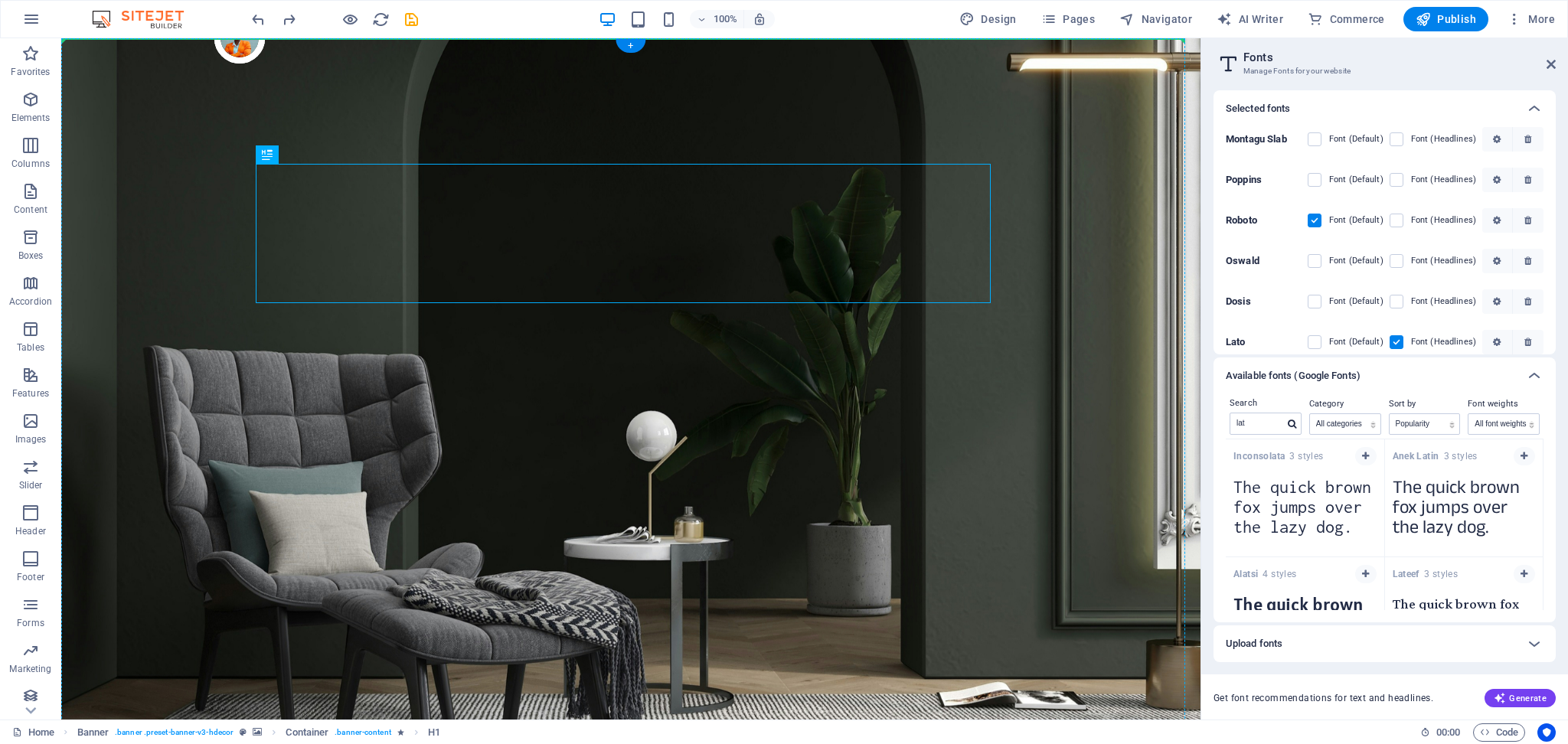 drag, startPoint x: 488, startPoint y: 280, endPoint x: 234, endPoint y: 292, distance: 254.28331 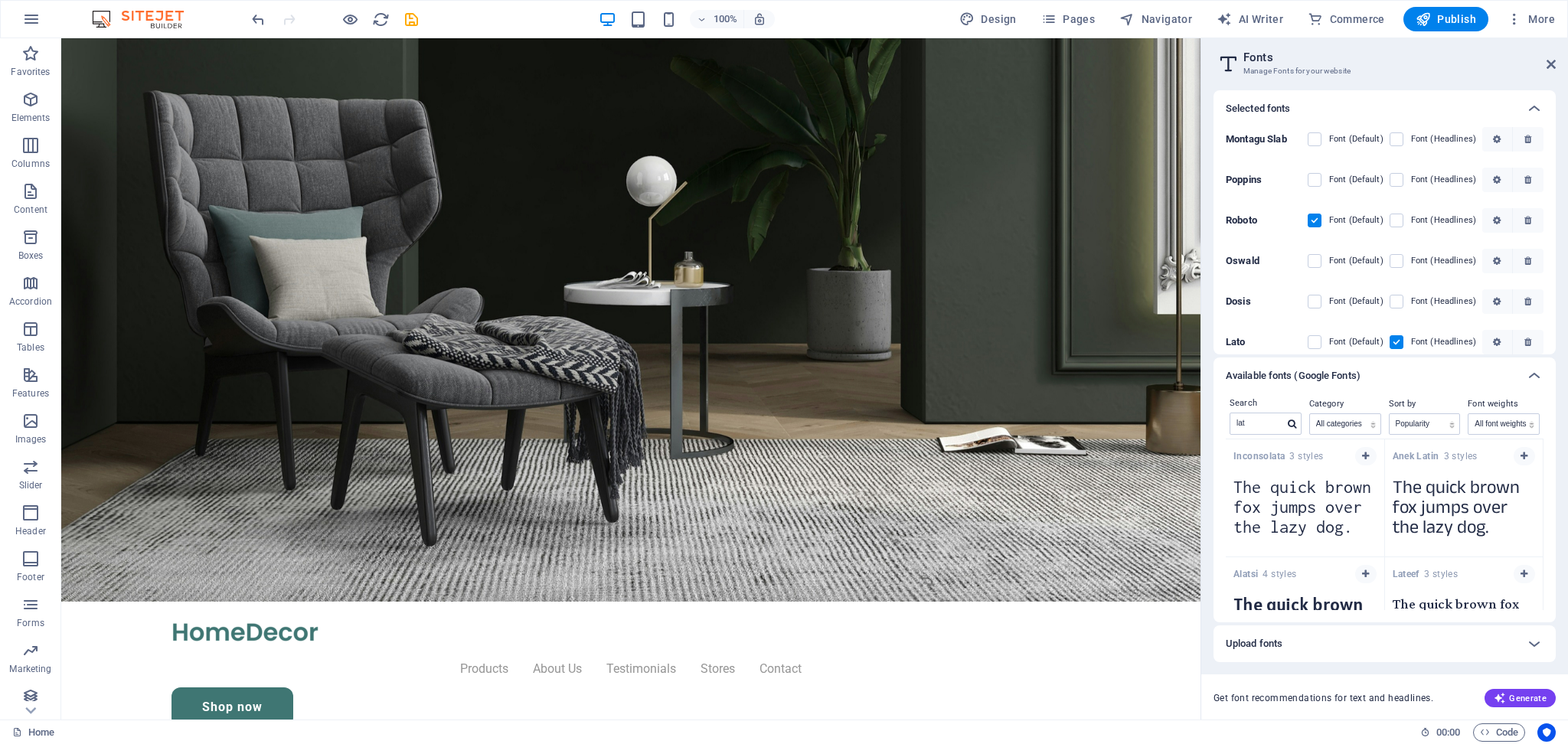 scroll, scrollTop: 0, scrollLeft: 0, axis: both 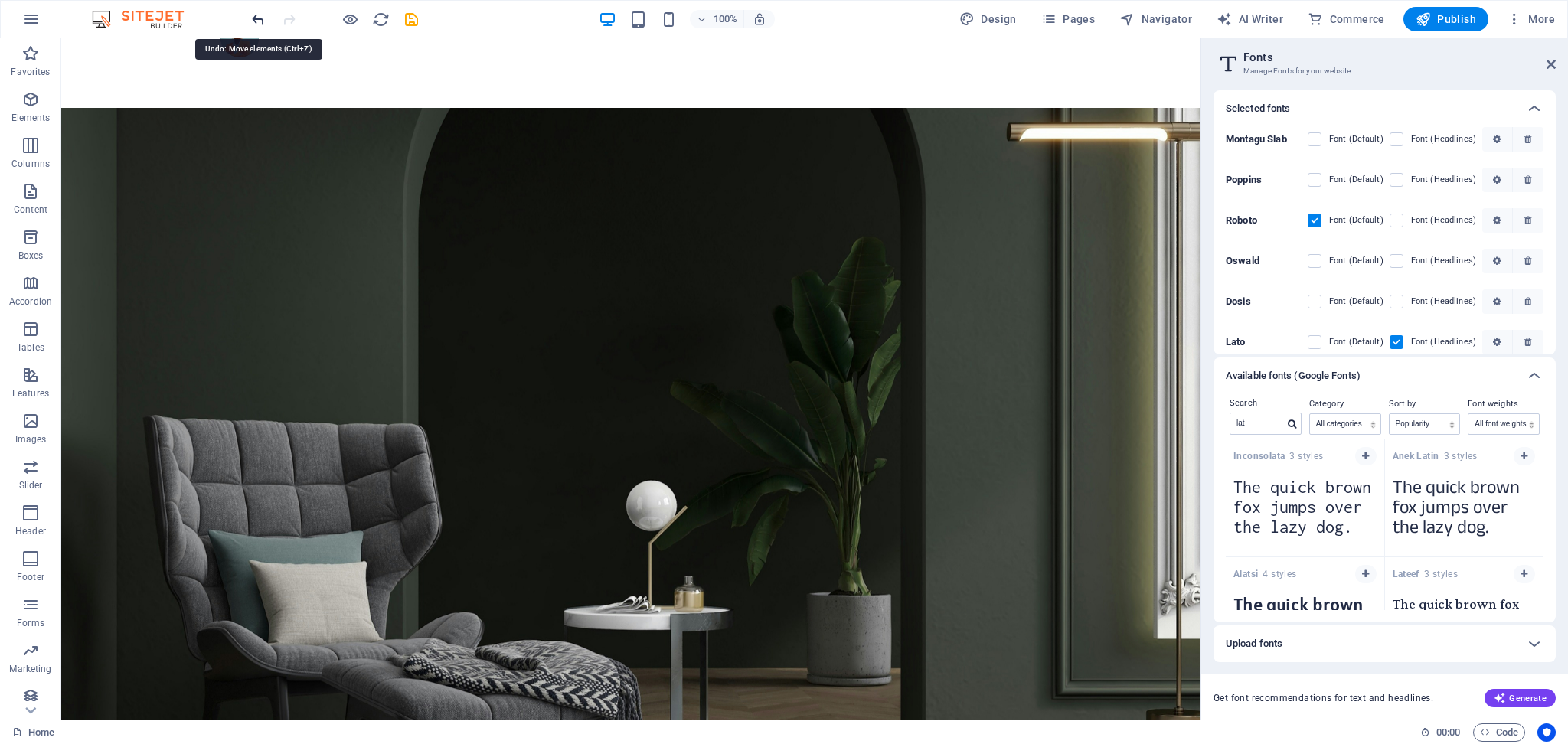 click at bounding box center (258, 19) 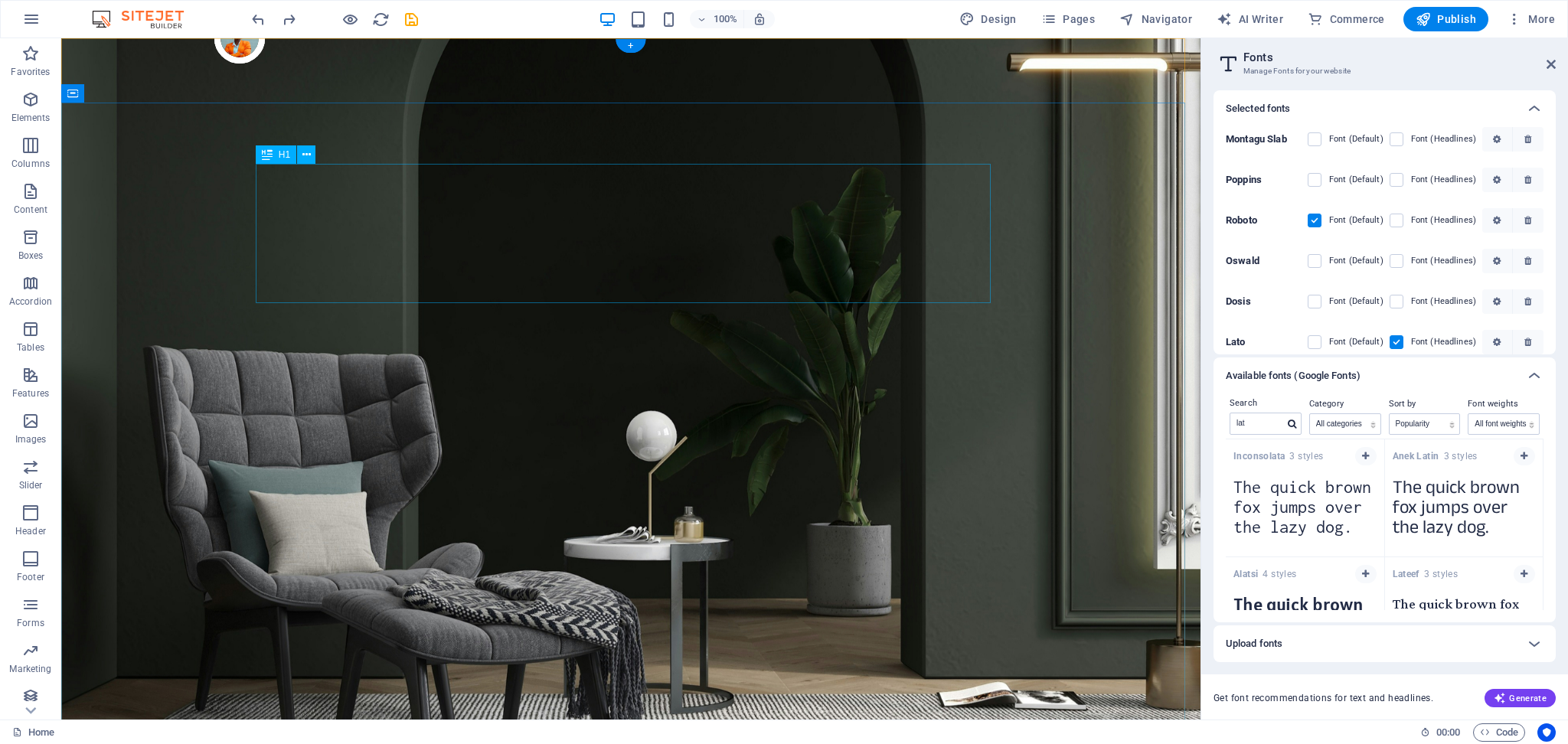 click on "Make Your Interior Minimalistic & Modern" at bounding box center (631, 1125) 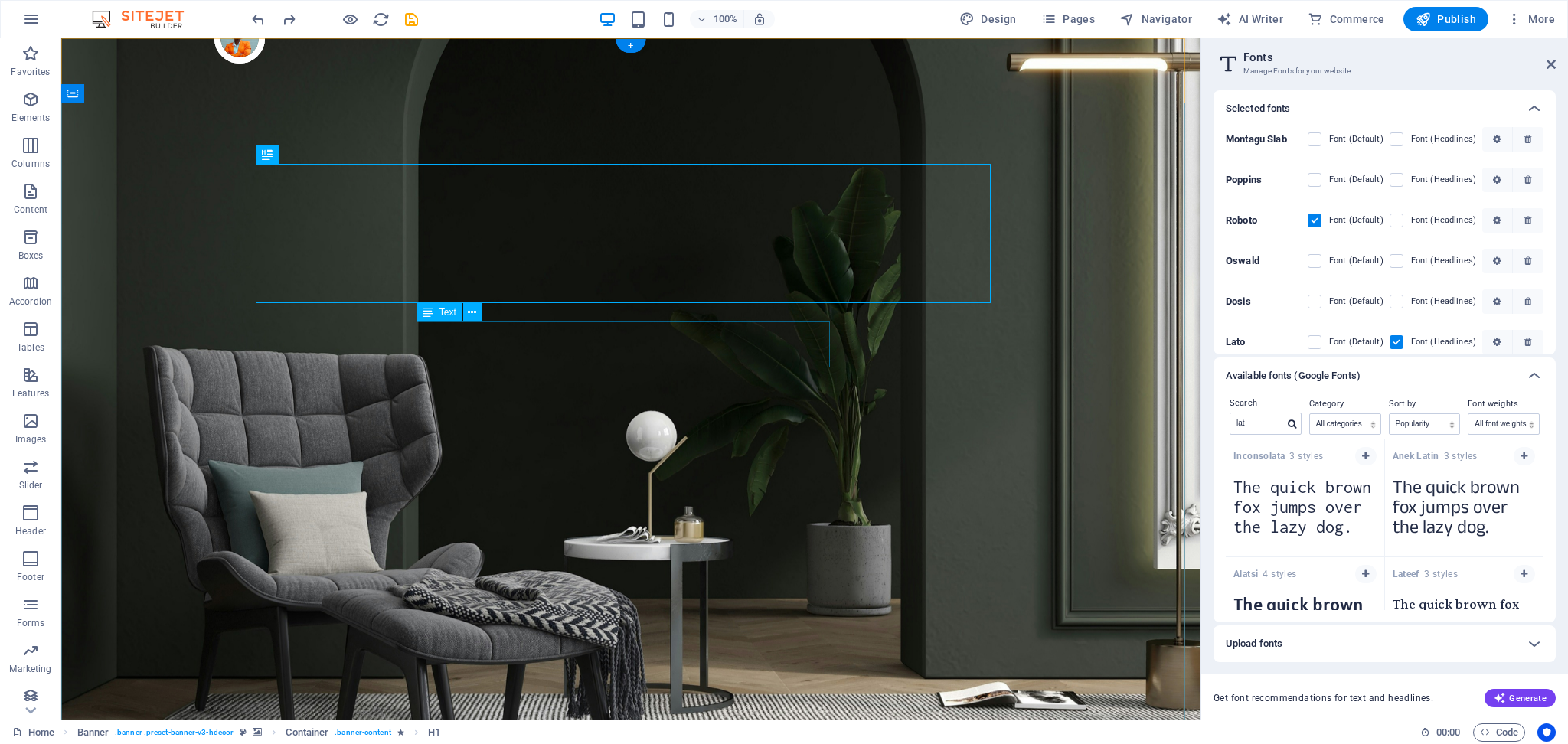 click on "Turn your room with panto into a lot more minimalist and modern with ease and speed" at bounding box center [631, 1225] 